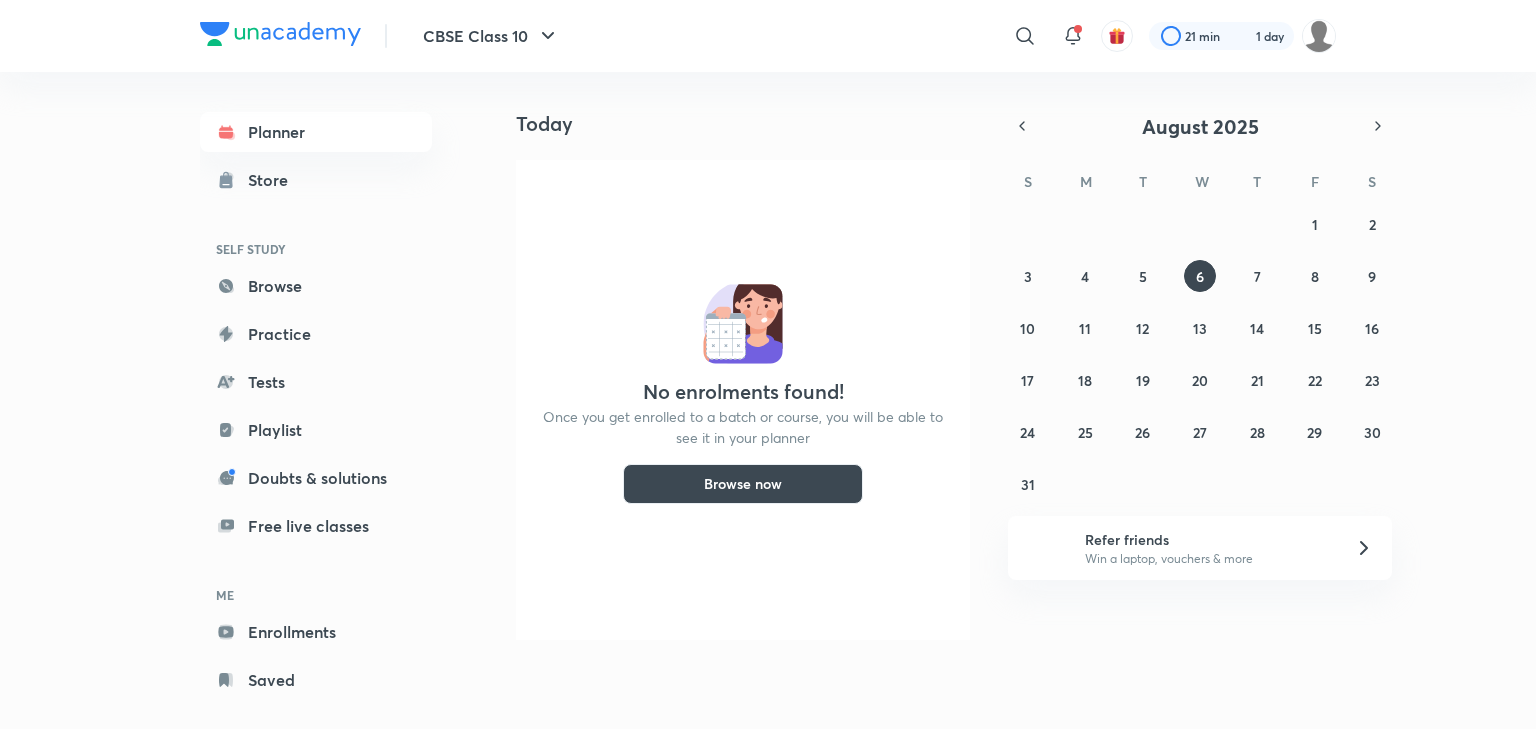 scroll, scrollTop: 0, scrollLeft: 0, axis: both 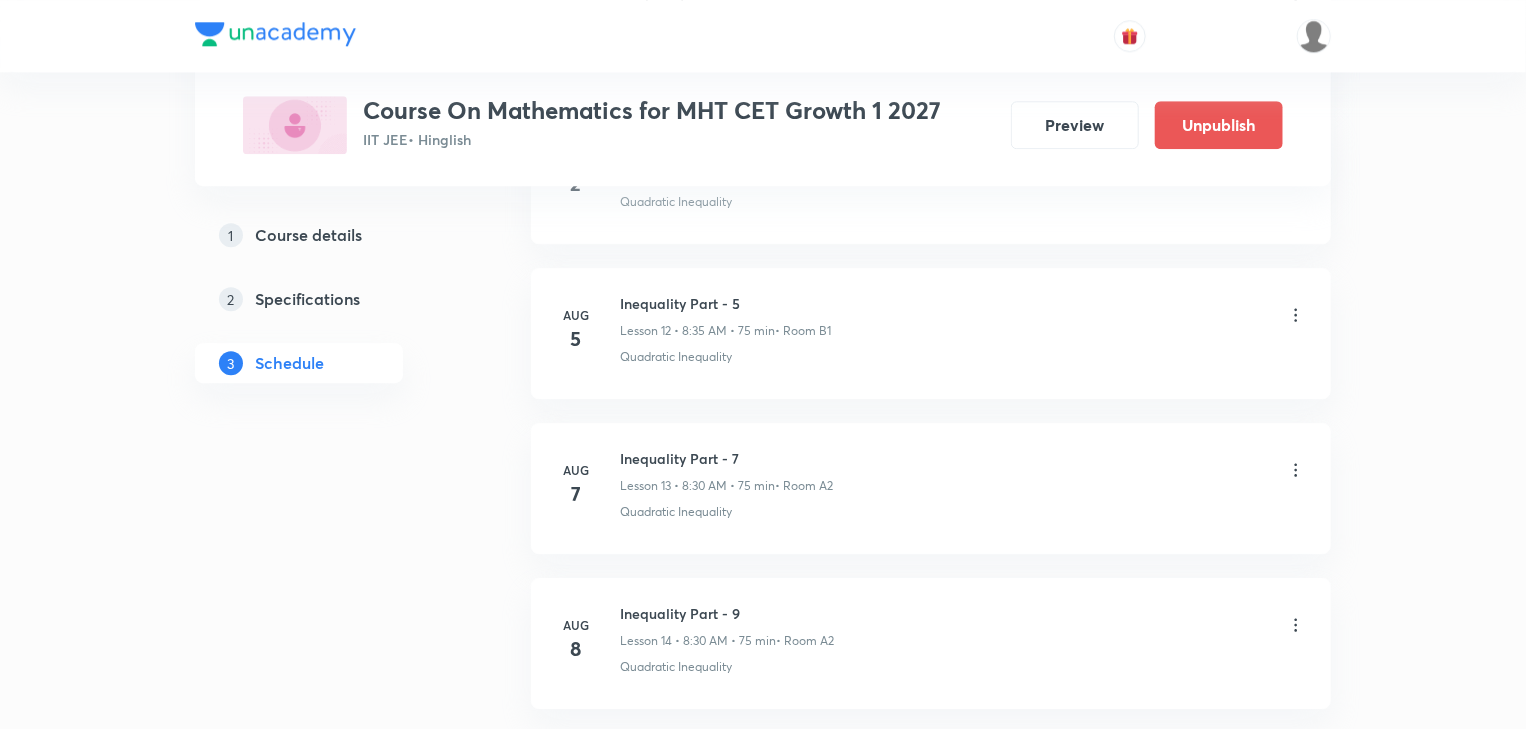 click on "Inequality Part - 5 Lesson 12 • 8:35 [TIME] • 75 min  • Room B1" at bounding box center [725, 316] 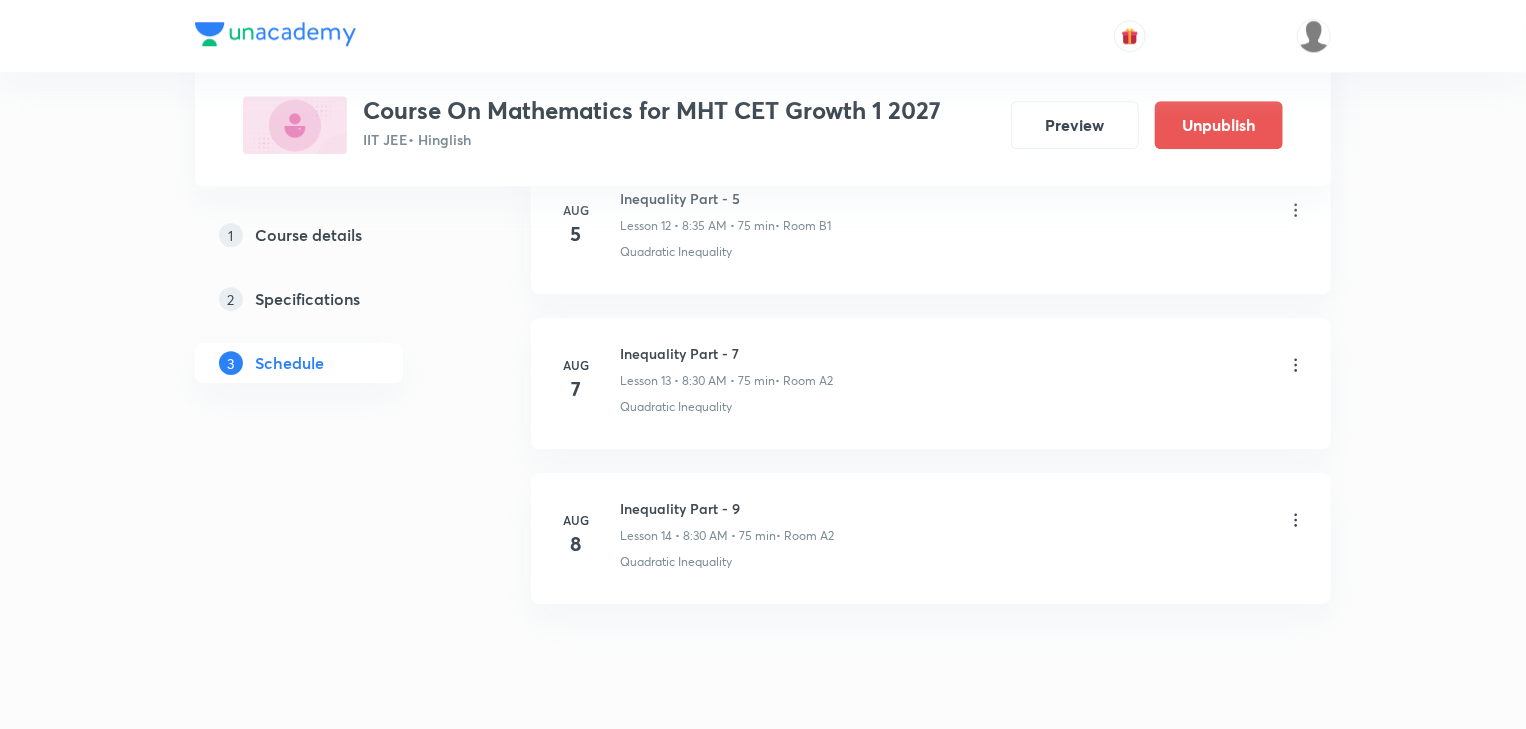 scroll, scrollTop: 2956, scrollLeft: 0, axis: vertical 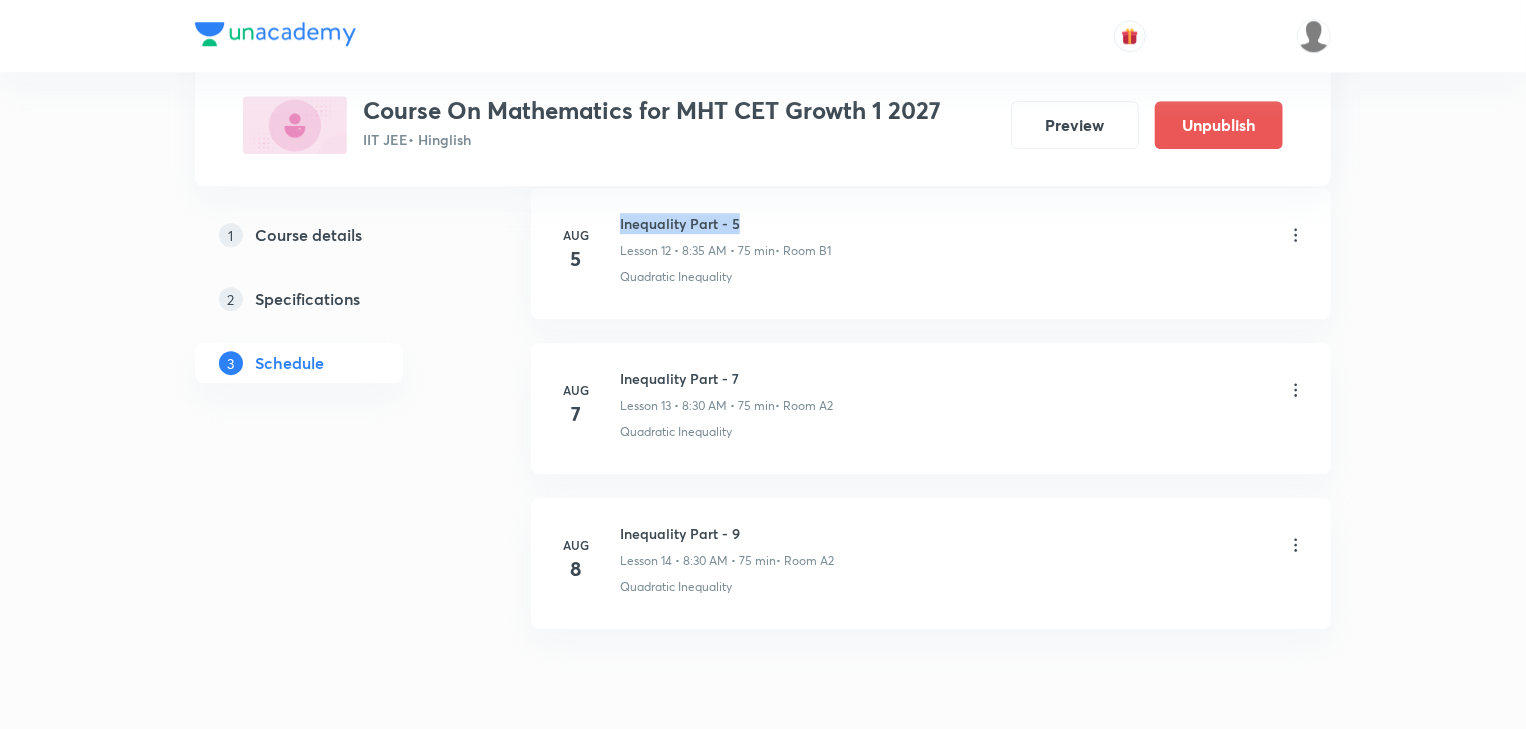 drag, startPoint x: 620, startPoint y: 212, endPoint x: 762, endPoint y: 209, distance: 142.0317 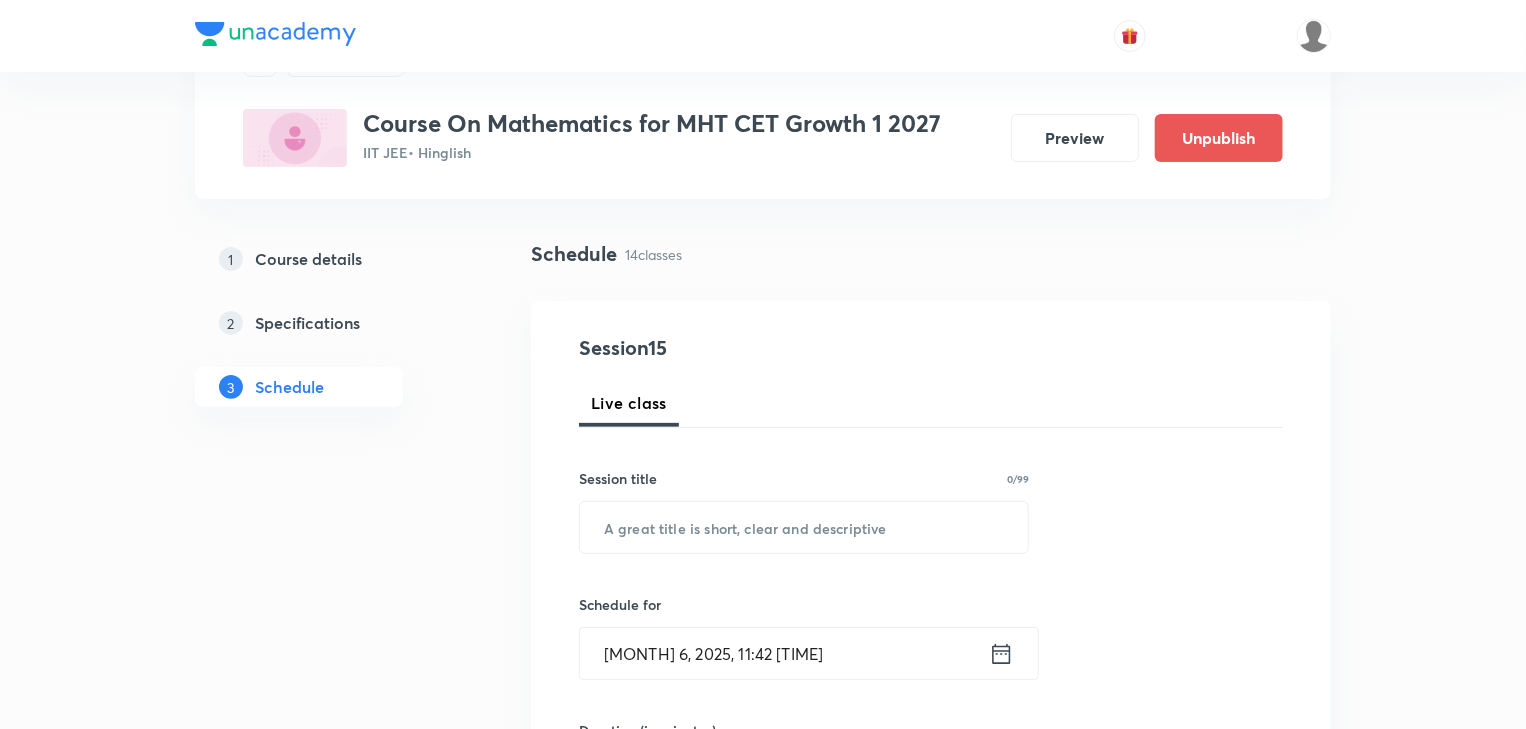 scroll, scrollTop: 65, scrollLeft: 0, axis: vertical 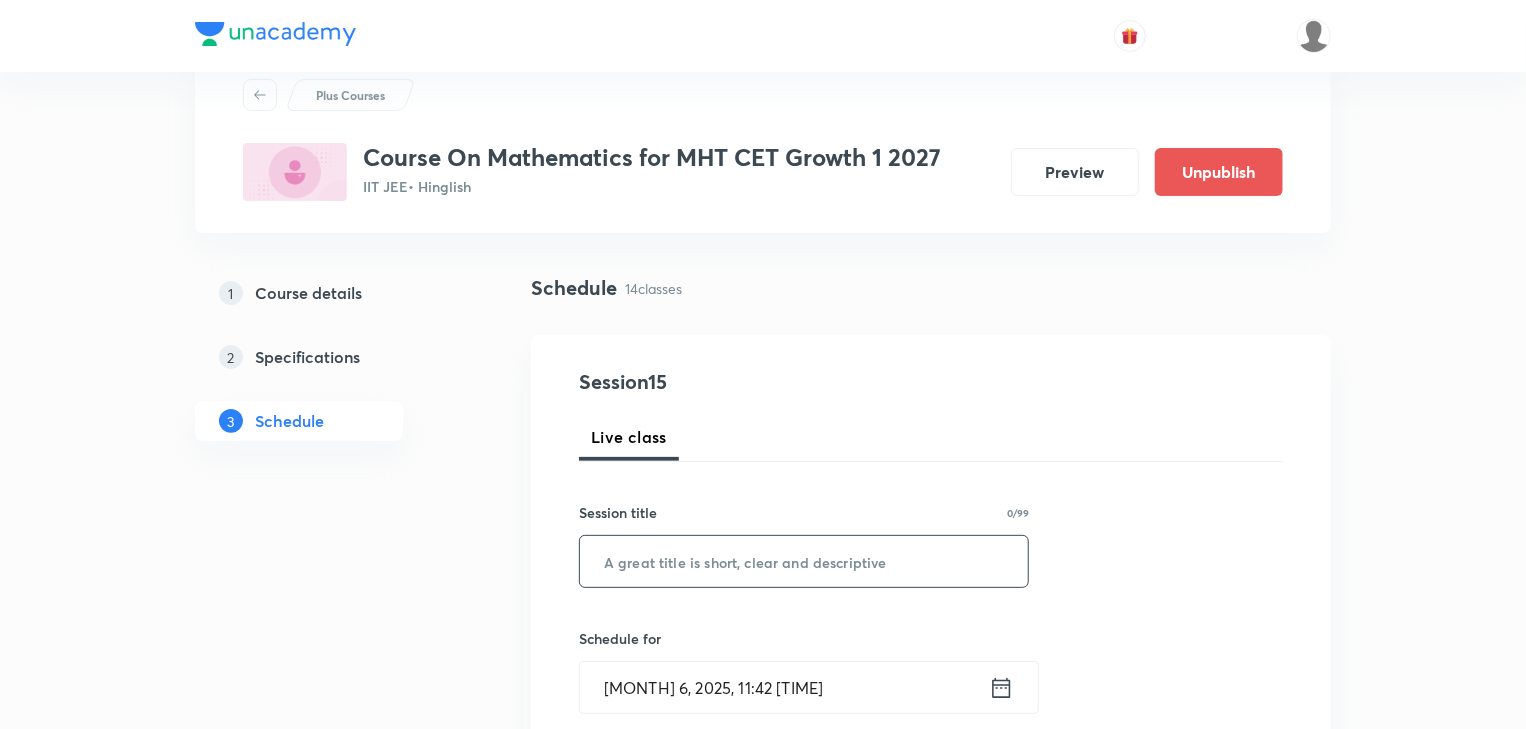 click at bounding box center [804, 561] 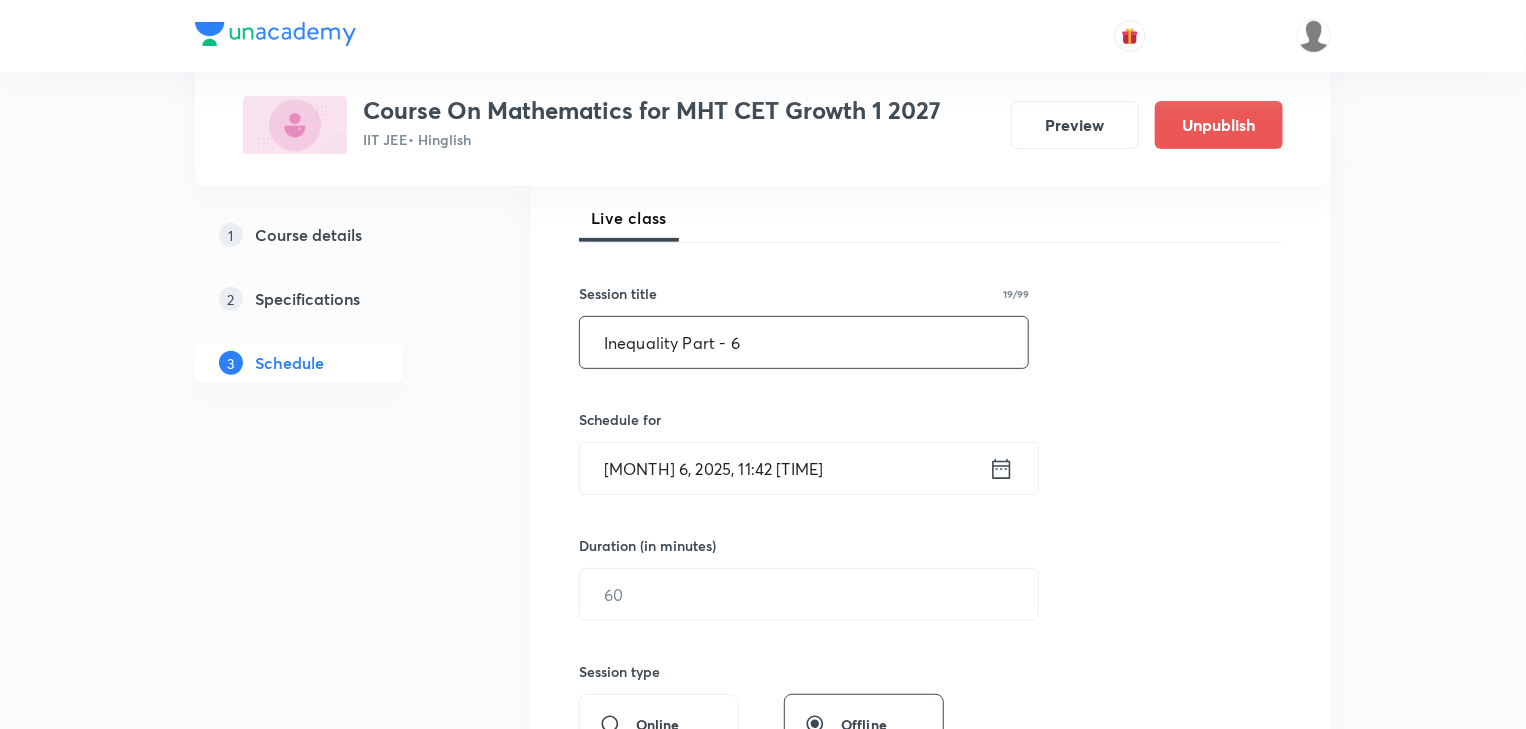scroll, scrollTop: 305, scrollLeft: 0, axis: vertical 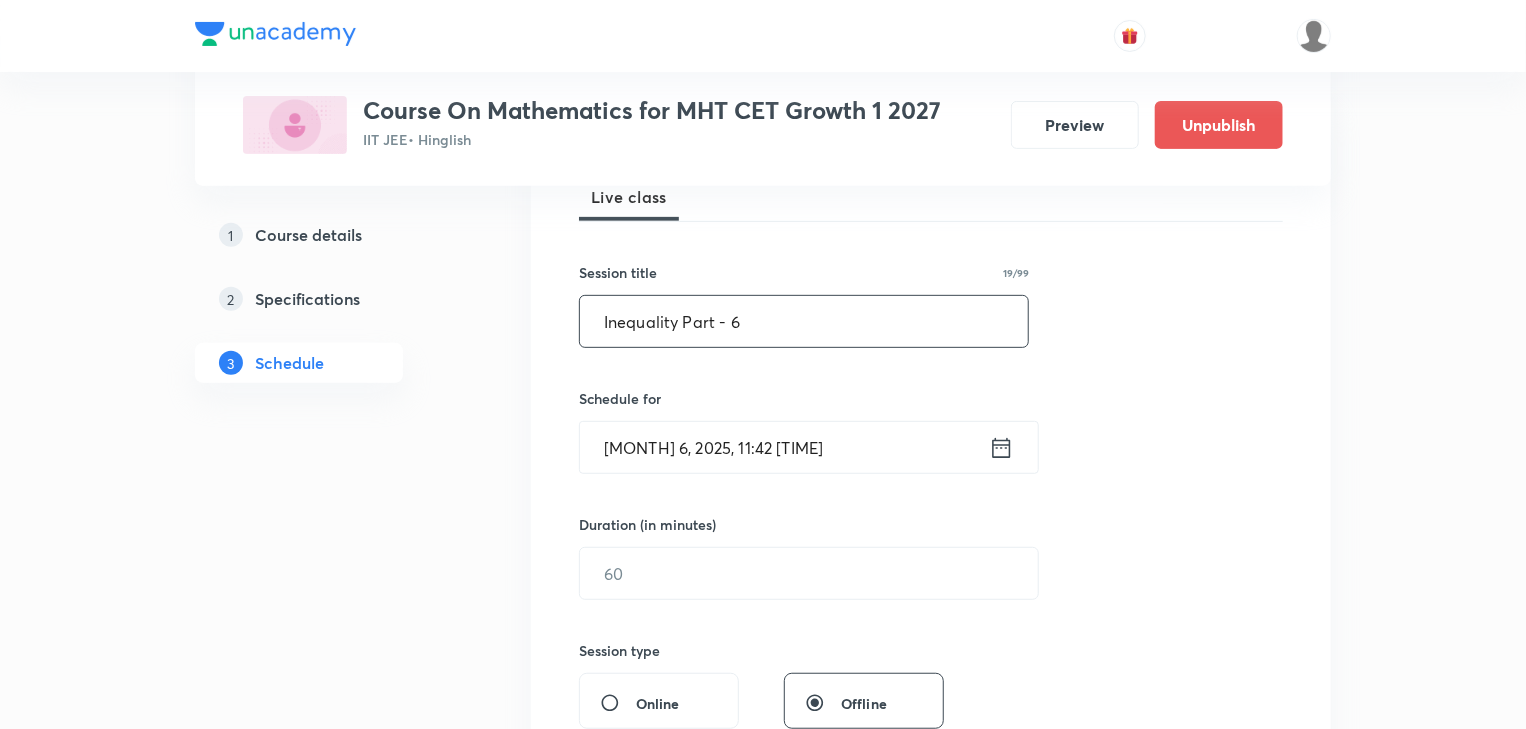 type on "Inequality Part - 6" 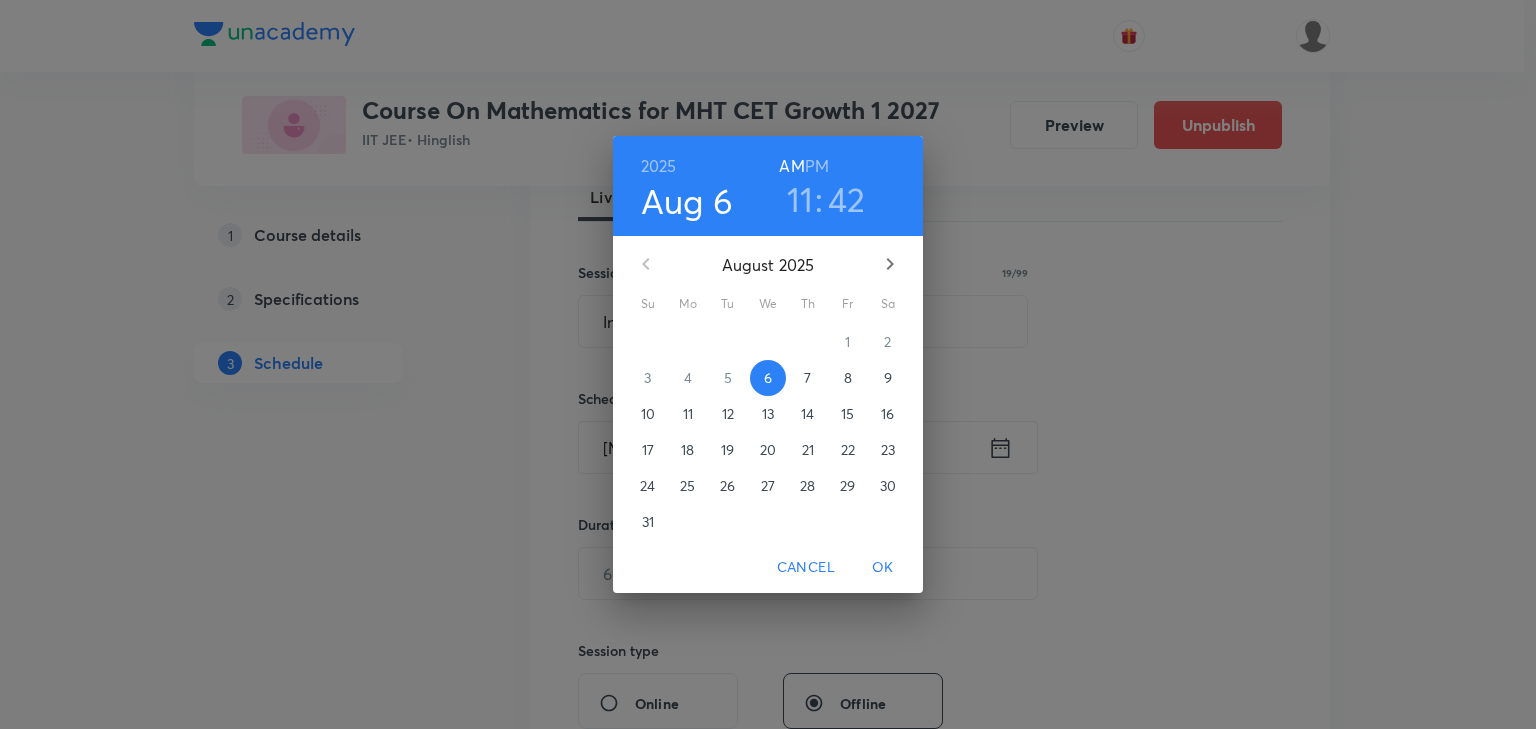 click on "2025 [MONTH] 6 11 : 42 [AMPM] [AMPM] August 2025 Su Mo Tu We Th Fr Sa 27 28 29 30 31 1 2 3 4 5 6 7 8 9 10 11 12 13 14 15 16 17 18 19 20 21 22 23 24 25 26 27 28 29 30 31 1 2 3 4 5 6 Cancel OK" at bounding box center [768, 364] 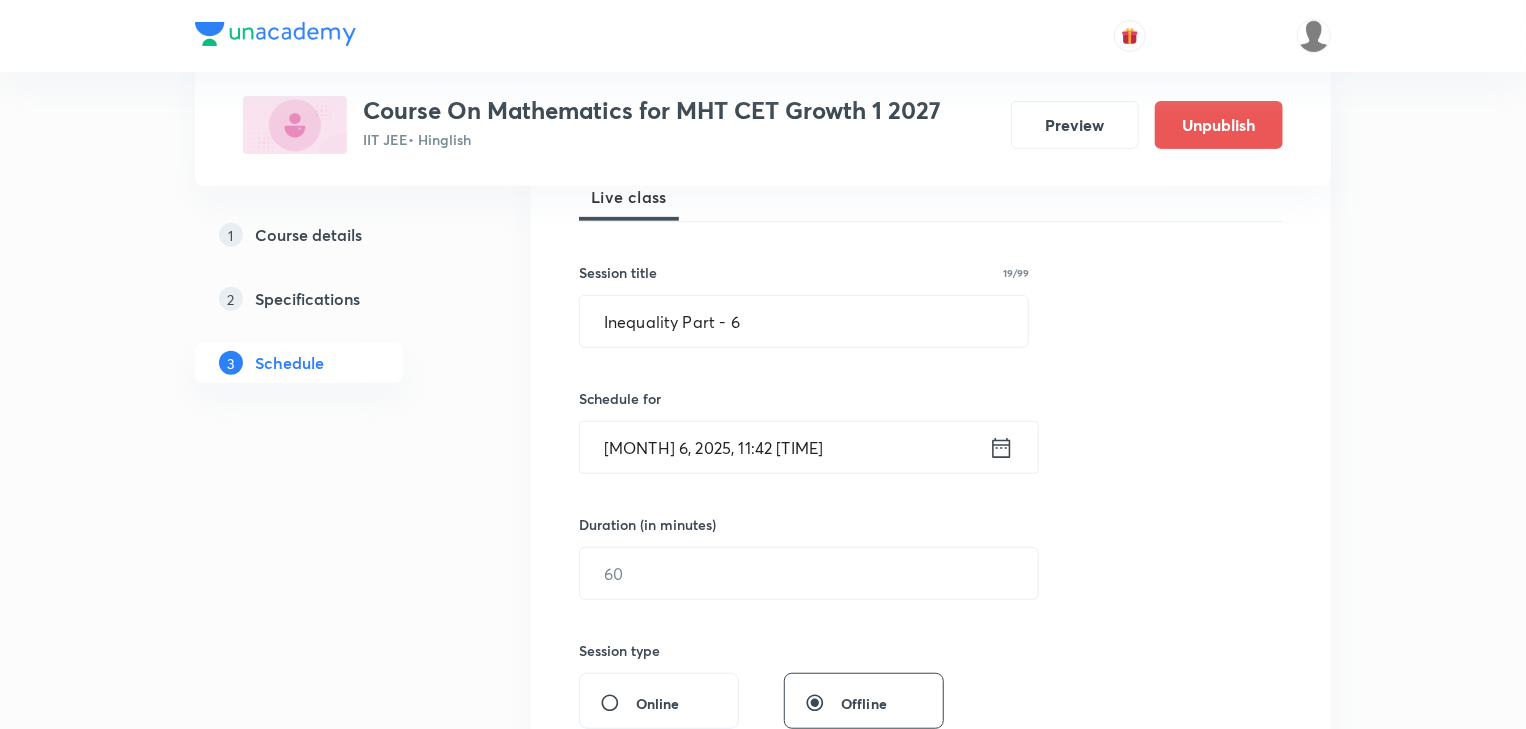 click 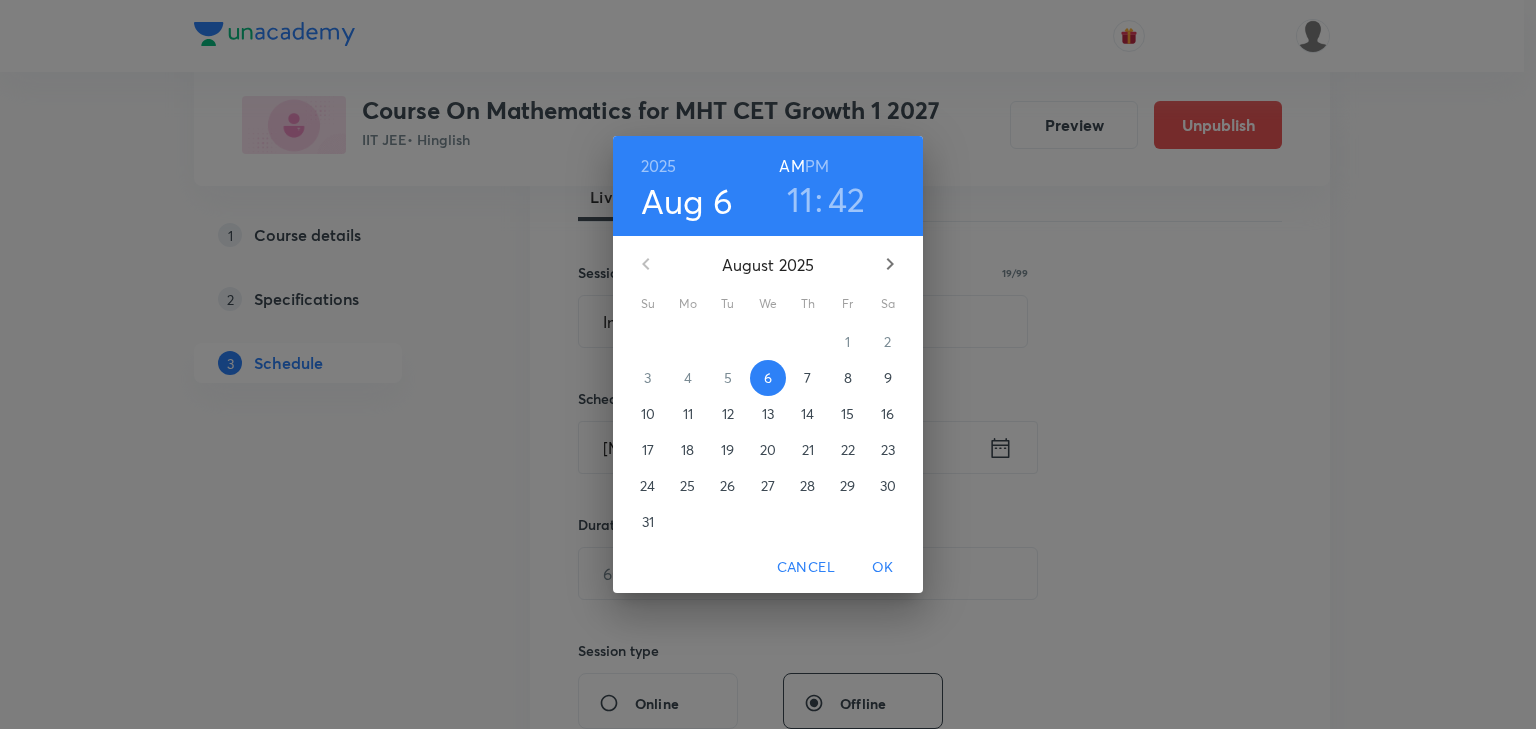 click on "11" at bounding box center [800, 199] 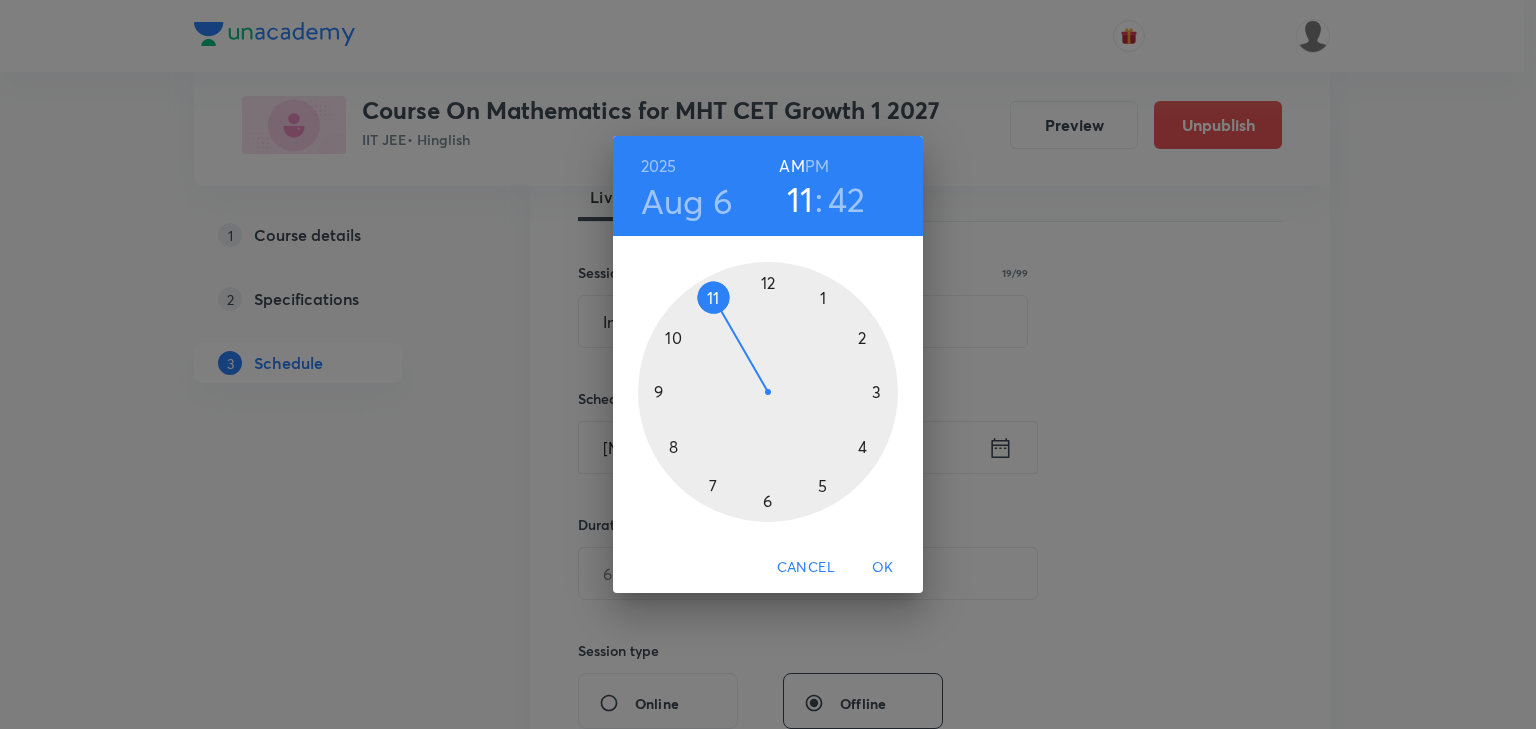 click on "42" at bounding box center (847, 199) 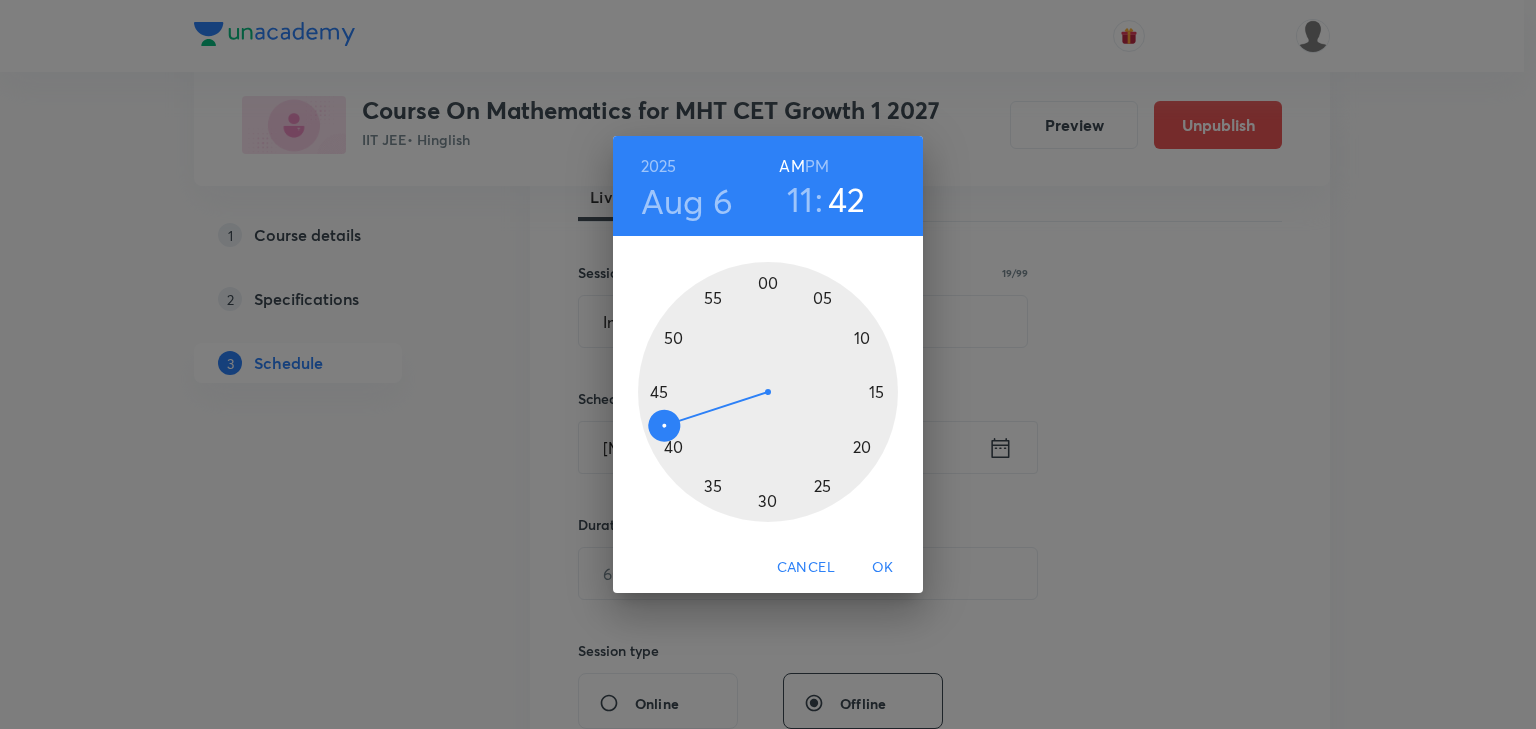 click at bounding box center (768, 392) 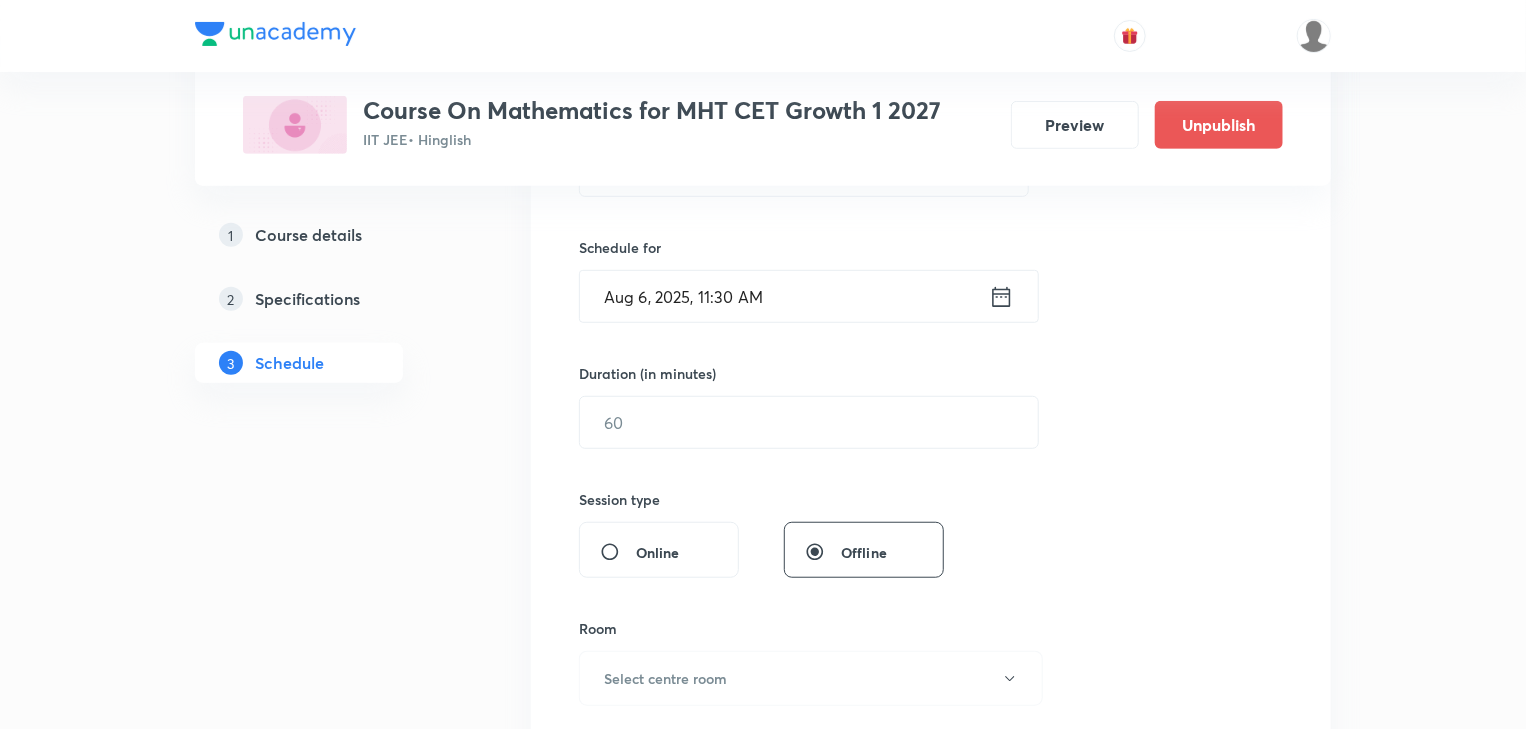 scroll, scrollTop: 465, scrollLeft: 0, axis: vertical 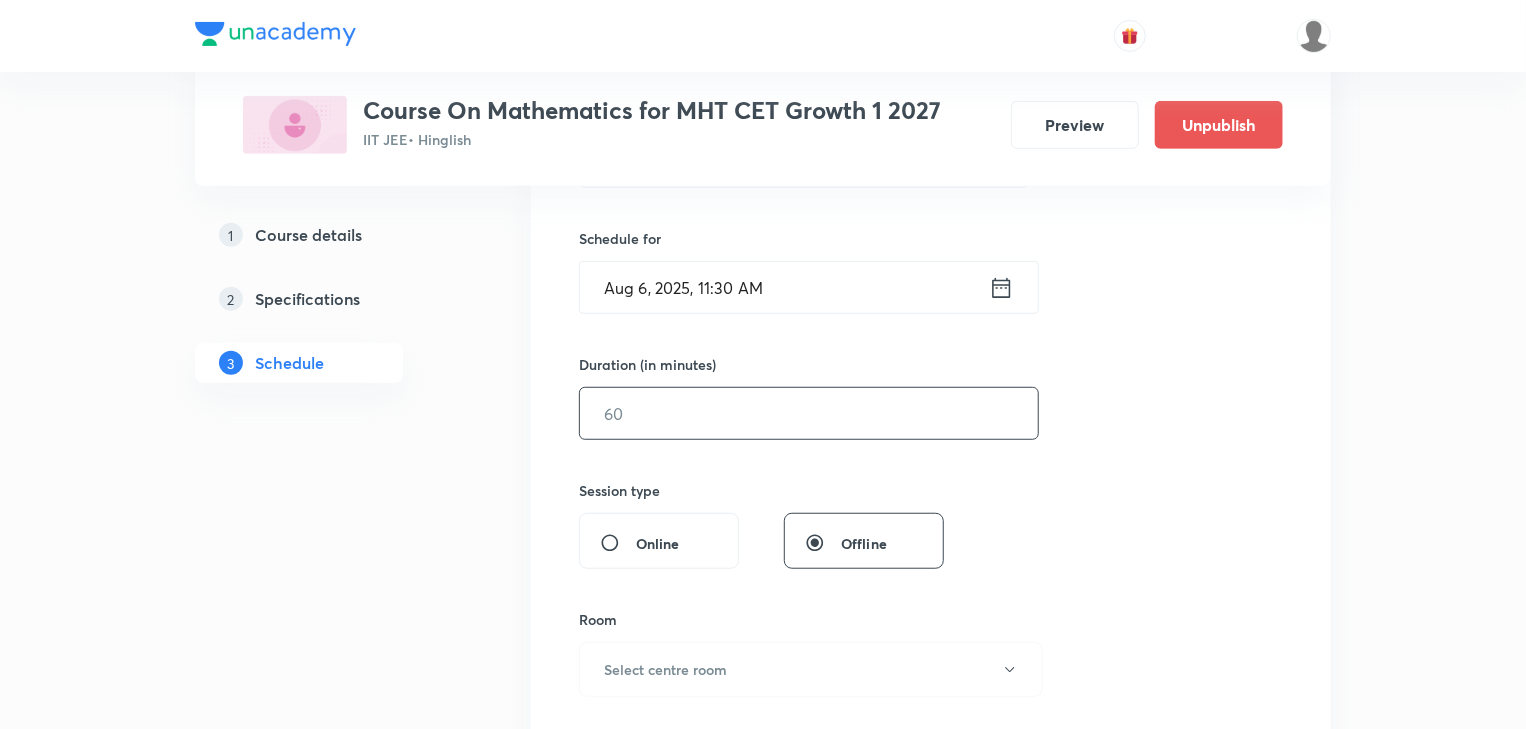 click at bounding box center [809, 413] 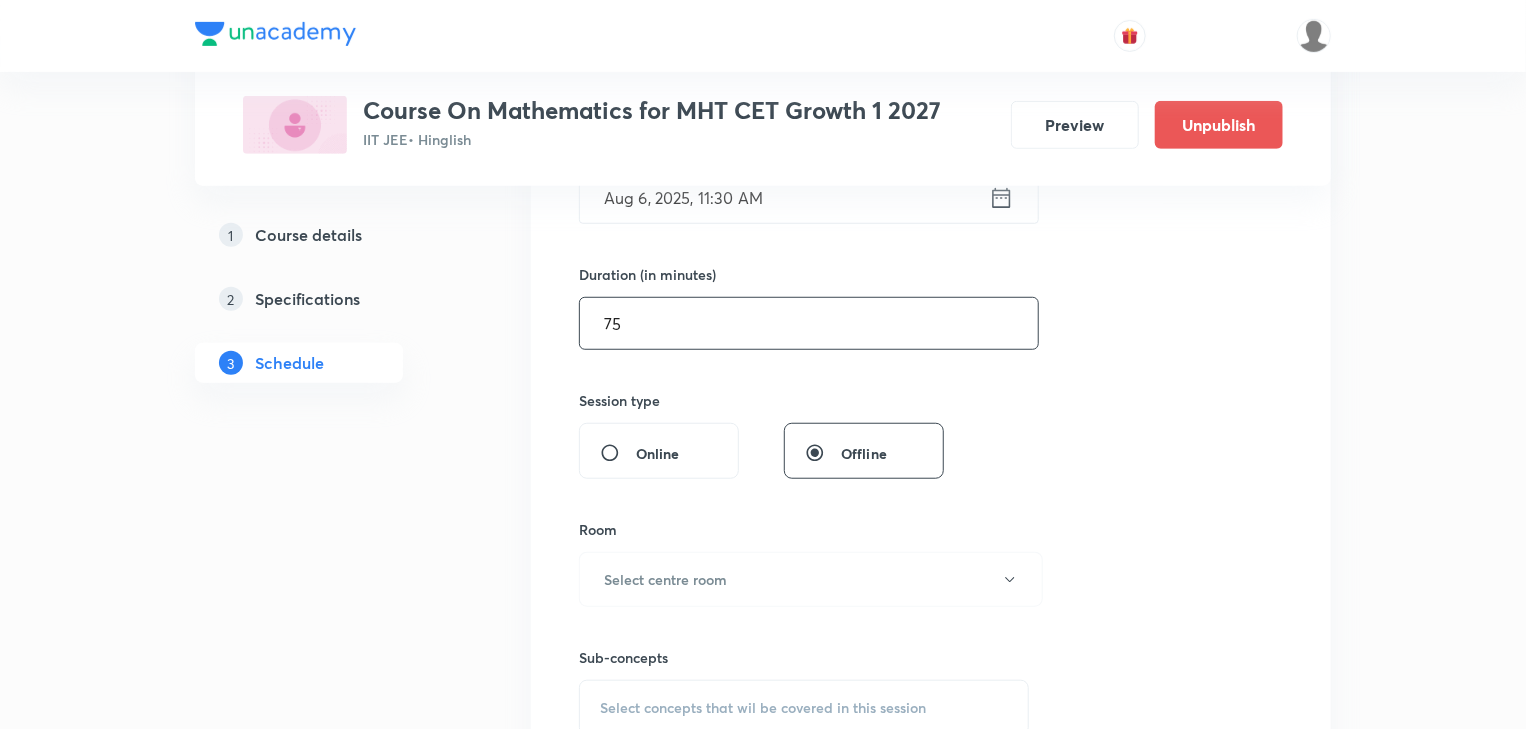 scroll, scrollTop: 625, scrollLeft: 0, axis: vertical 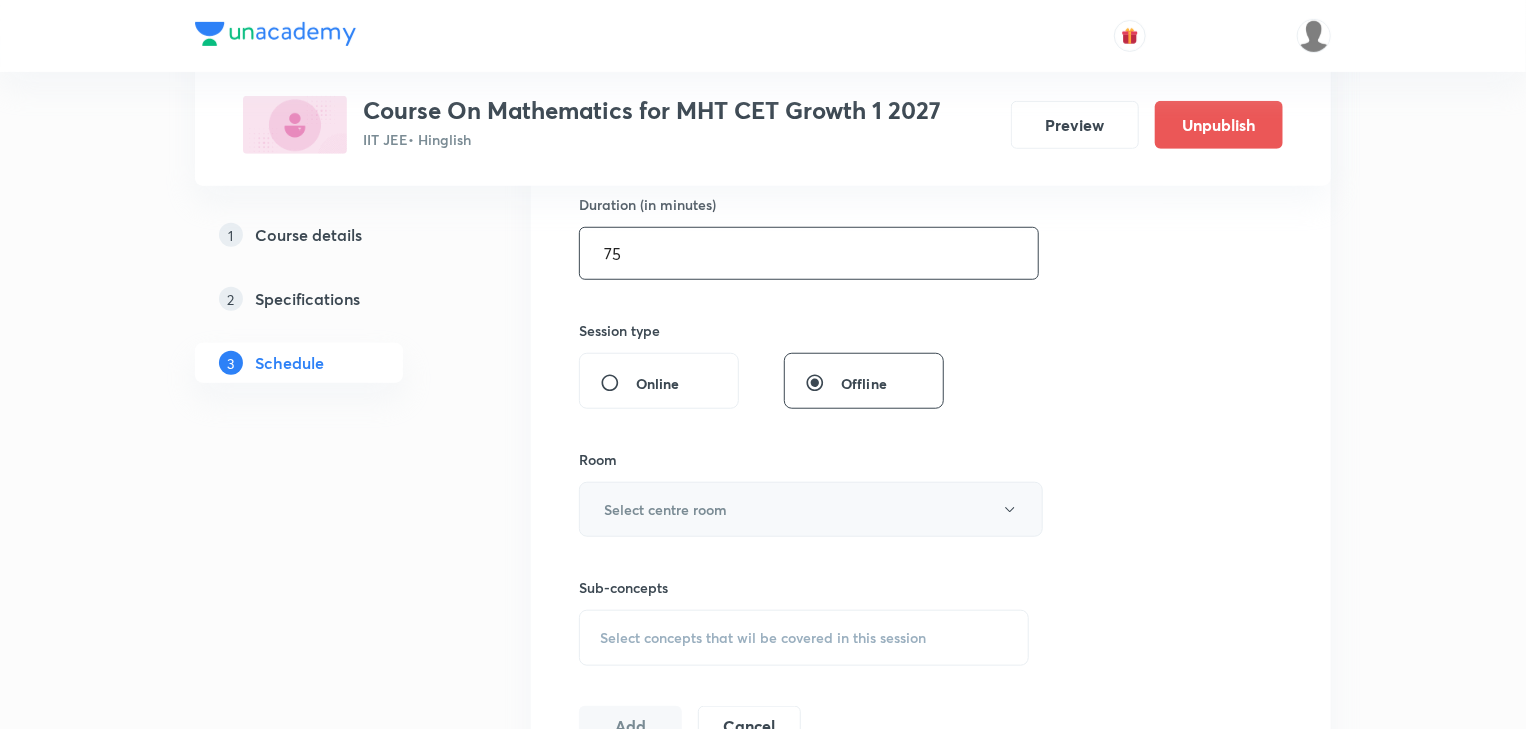 type on "75" 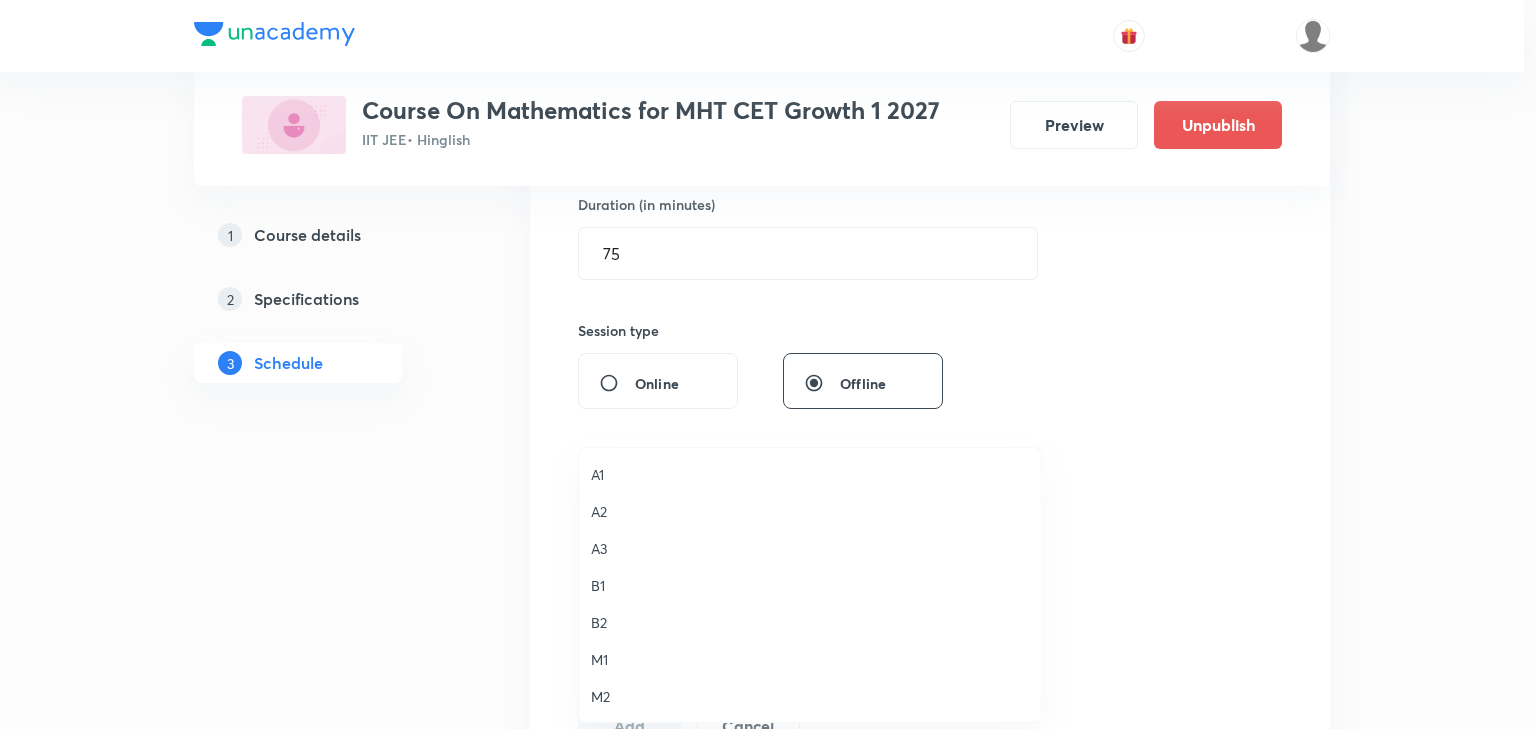 click on "B1" at bounding box center (810, 585) 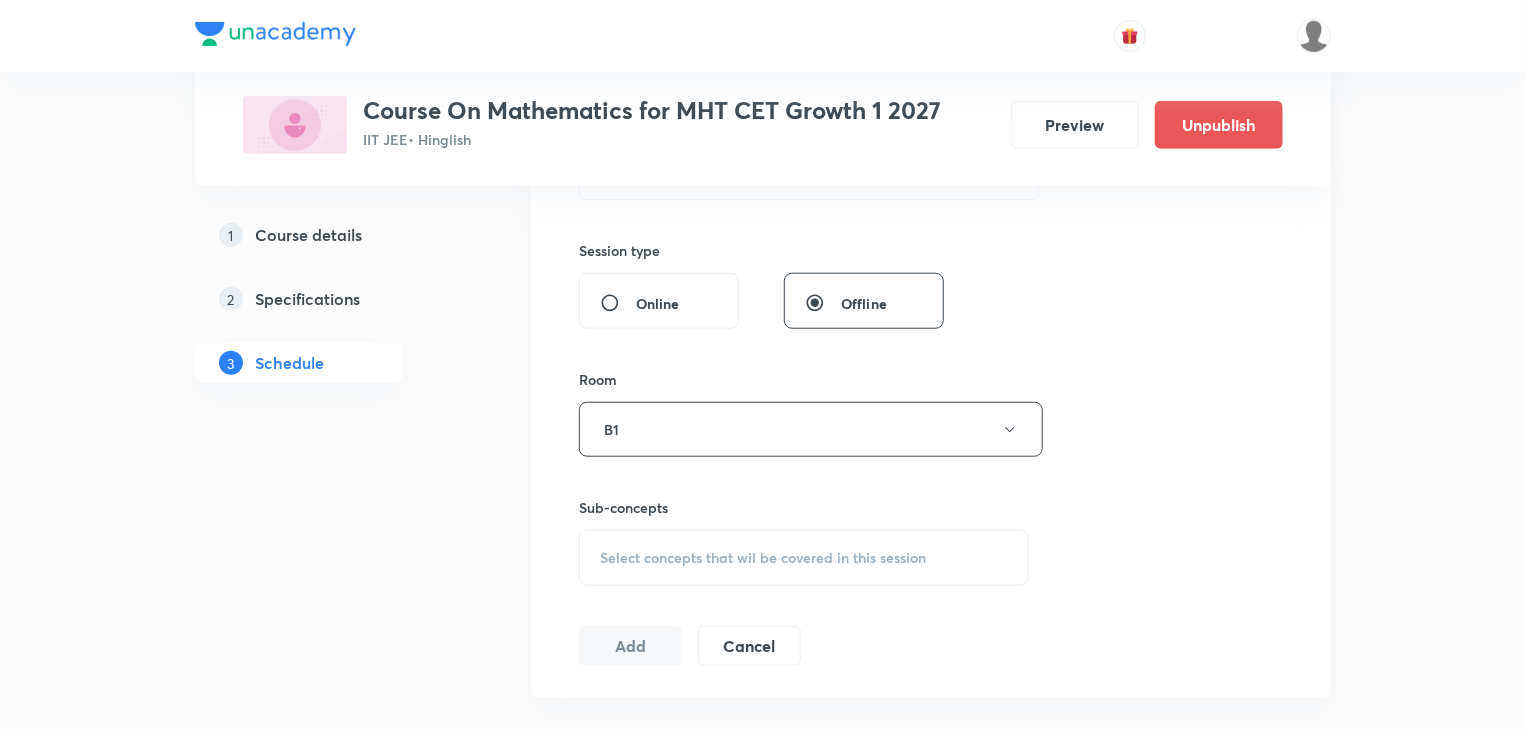 click on "Select concepts that wil be covered in this session" at bounding box center [763, 558] 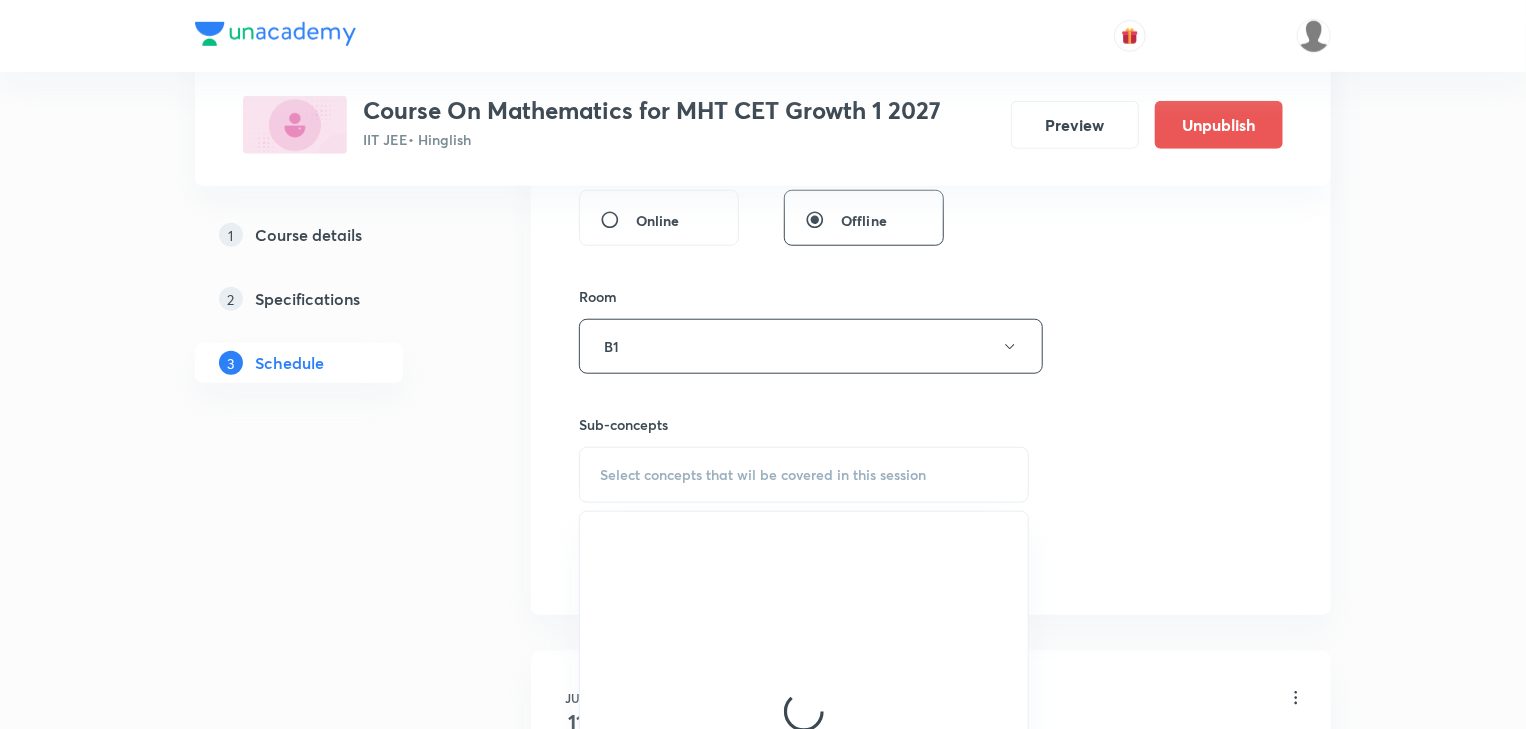 scroll, scrollTop: 865, scrollLeft: 0, axis: vertical 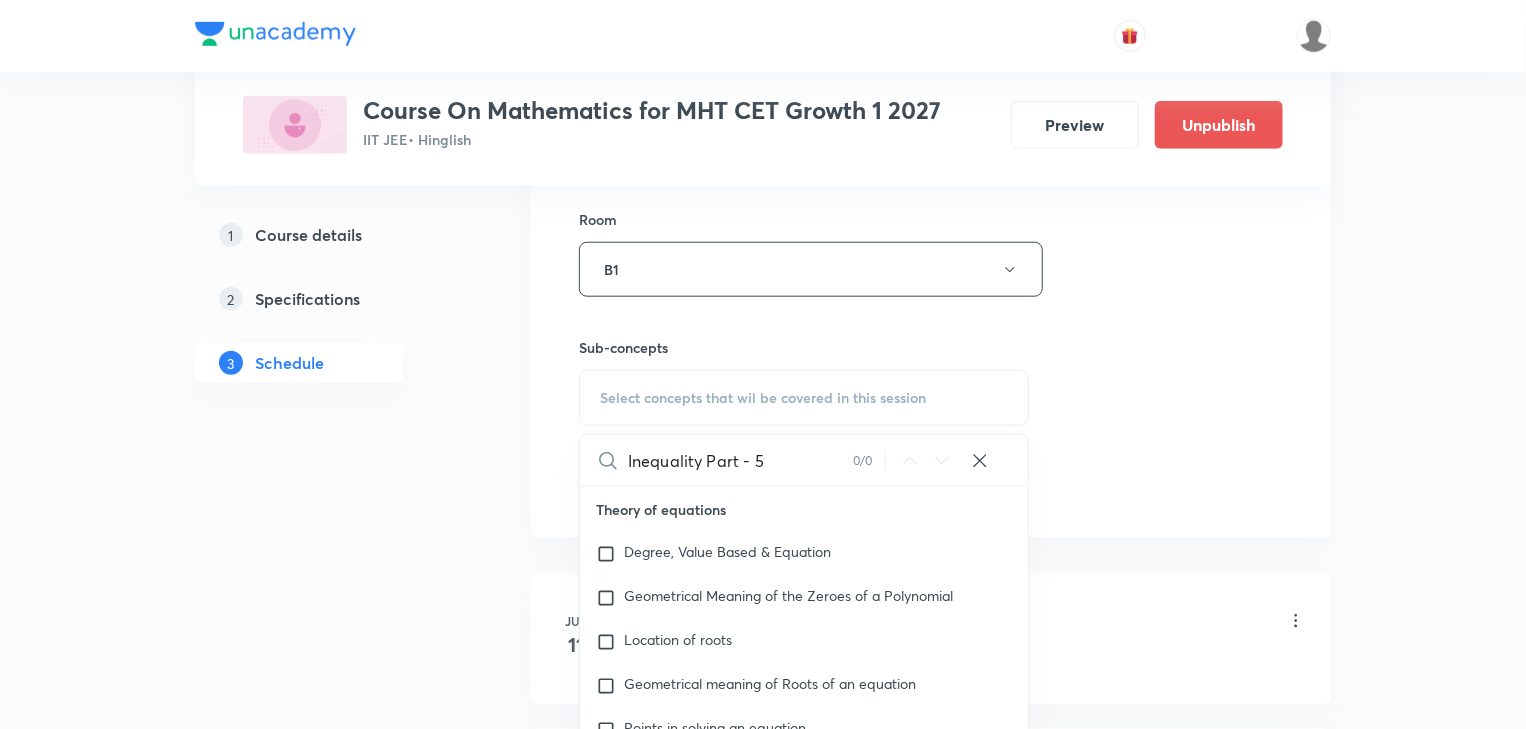 drag, startPoint x: 701, startPoint y: 461, endPoint x: 764, endPoint y: 460, distance: 63.007935 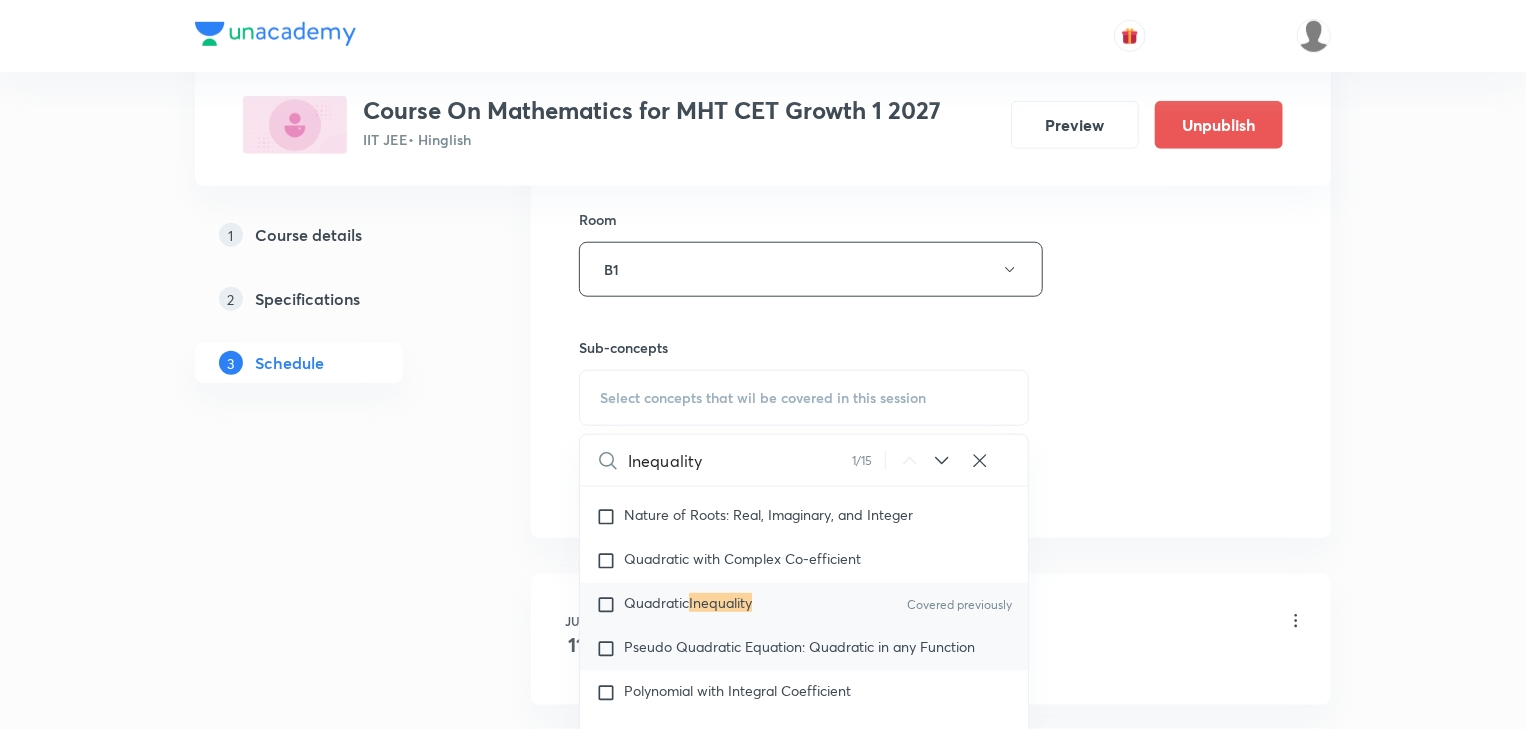scroll, scrollTop: 728, scrollLeft: 0, axis: vertical 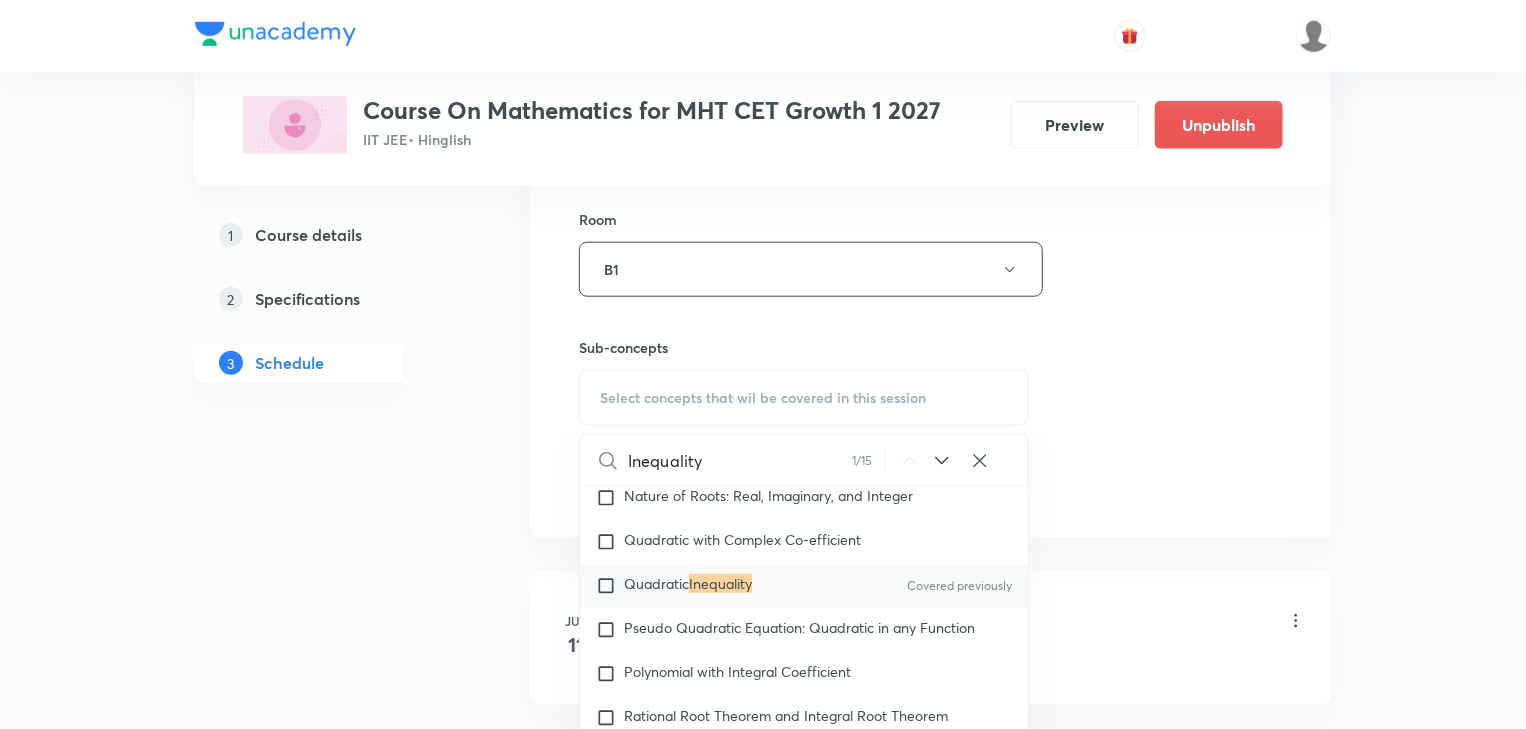 type on "Inequality" 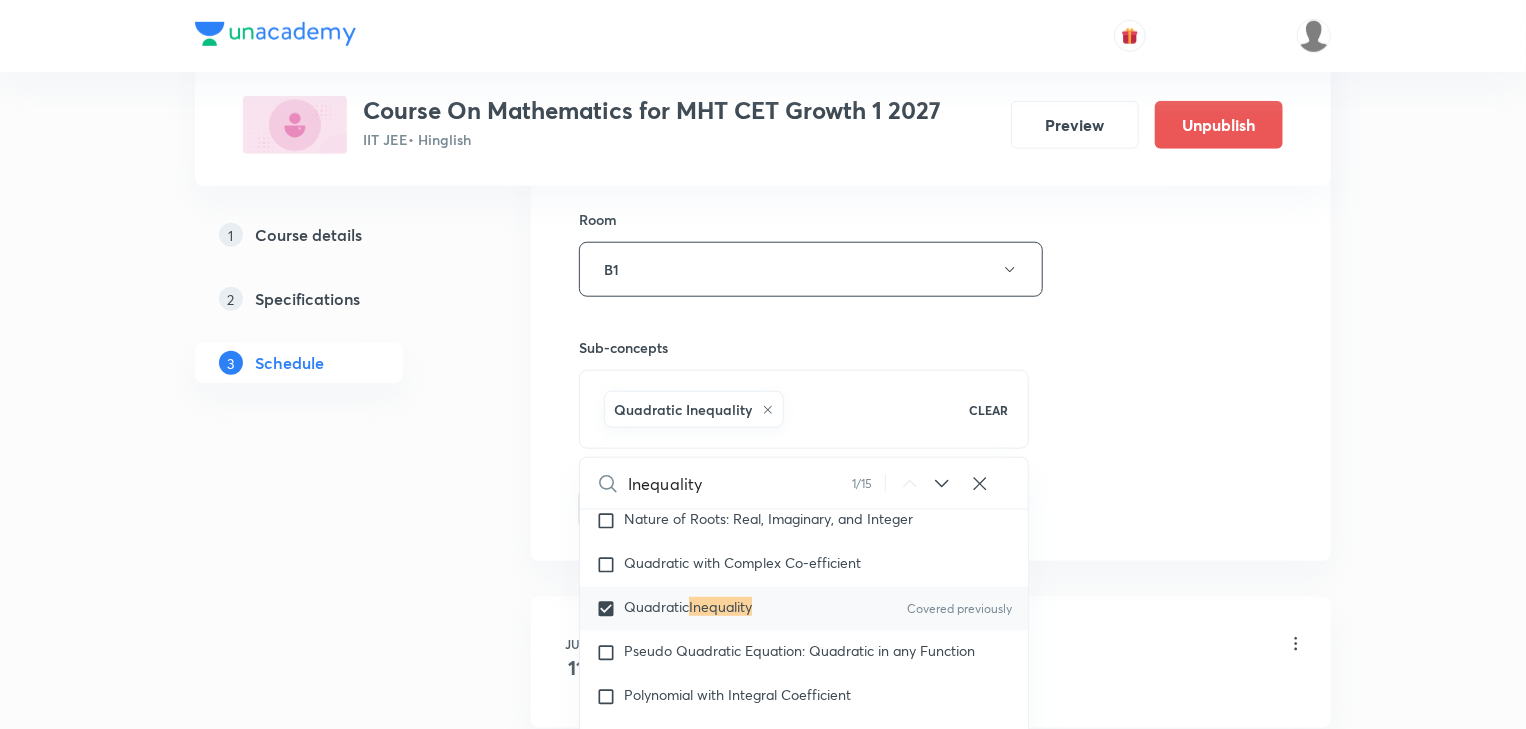 click on "Session  15 Live class Session title 19/99 Inequality Part - 6 ​ Schedule for [MONTH] 6, 2025, 11:30 [TIME] ​ Duration (in minutes) 75 ​   Session type Online Offline Room B1 Sub-concepts Quadratic Inequality CLEAR Inequality 1 / 15 ​ Theory of equations Degree, Value Based & Equation Geometrical Meaning of the Zeroes of a Polynomial Location of roots Geometrical meaning of Roots of an equation Points in solving an equation Graph of Quadratic Expression & its Analysis Covered previously Range of Quadratic Equation Remainder and factor theorems Identity Quadratic equations Common Roots Location of Roots General Equation of Second Degree in Variable x and y Theory of Equations Relation Between Roots and Coefficients Nature of Roots: Real, Imaginary, and Integer Quadratic with Complex Co-efficient Quadratic  Inequality Covered previously Pseudo Quadratic Equation: Quadratic in any Function Polynomial with Integral Coefficient Rational Root Theorem and Integral Root Theorem Graph Based Problems Complex Numbers" at bounding box center (931, 48) 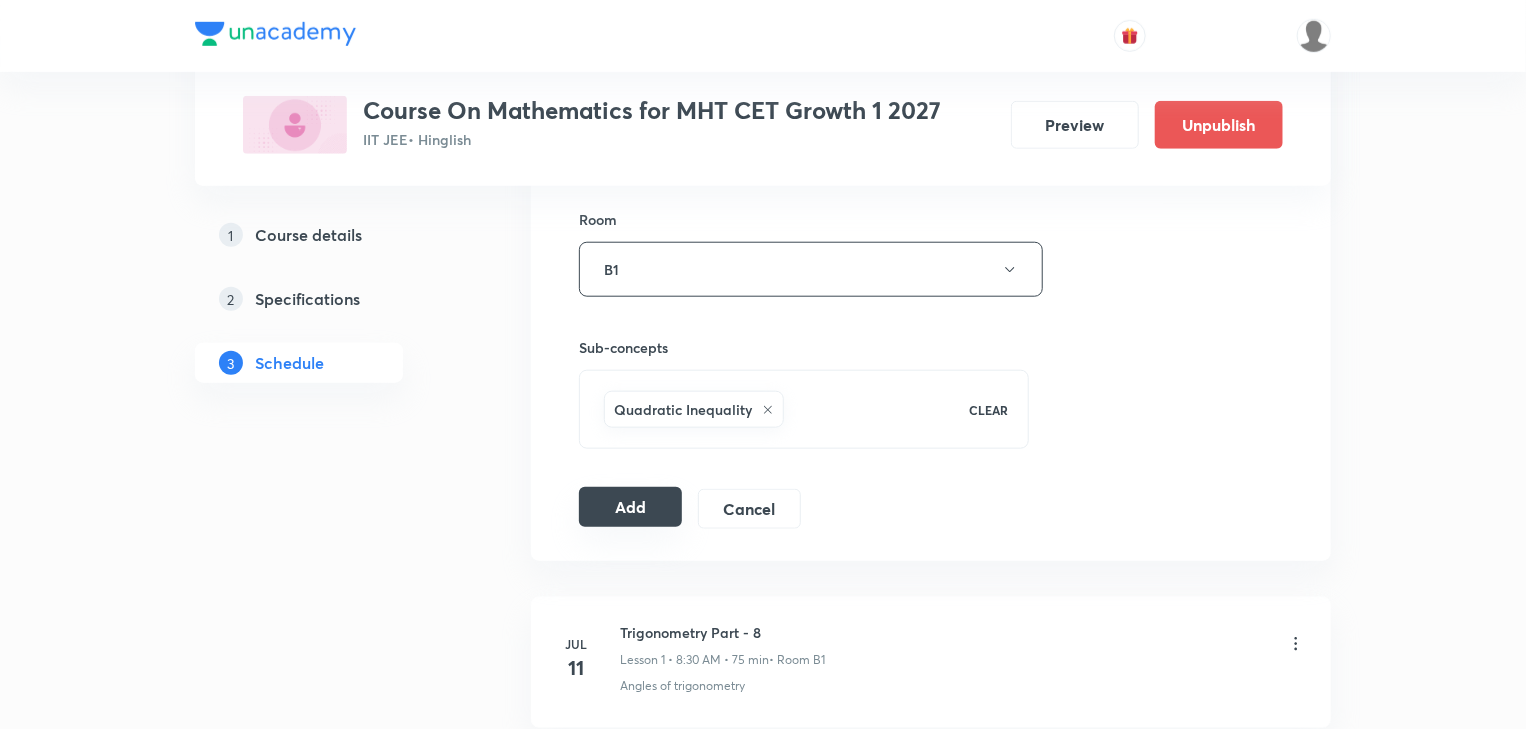 click on "Add" at bounding box center (630, 507) 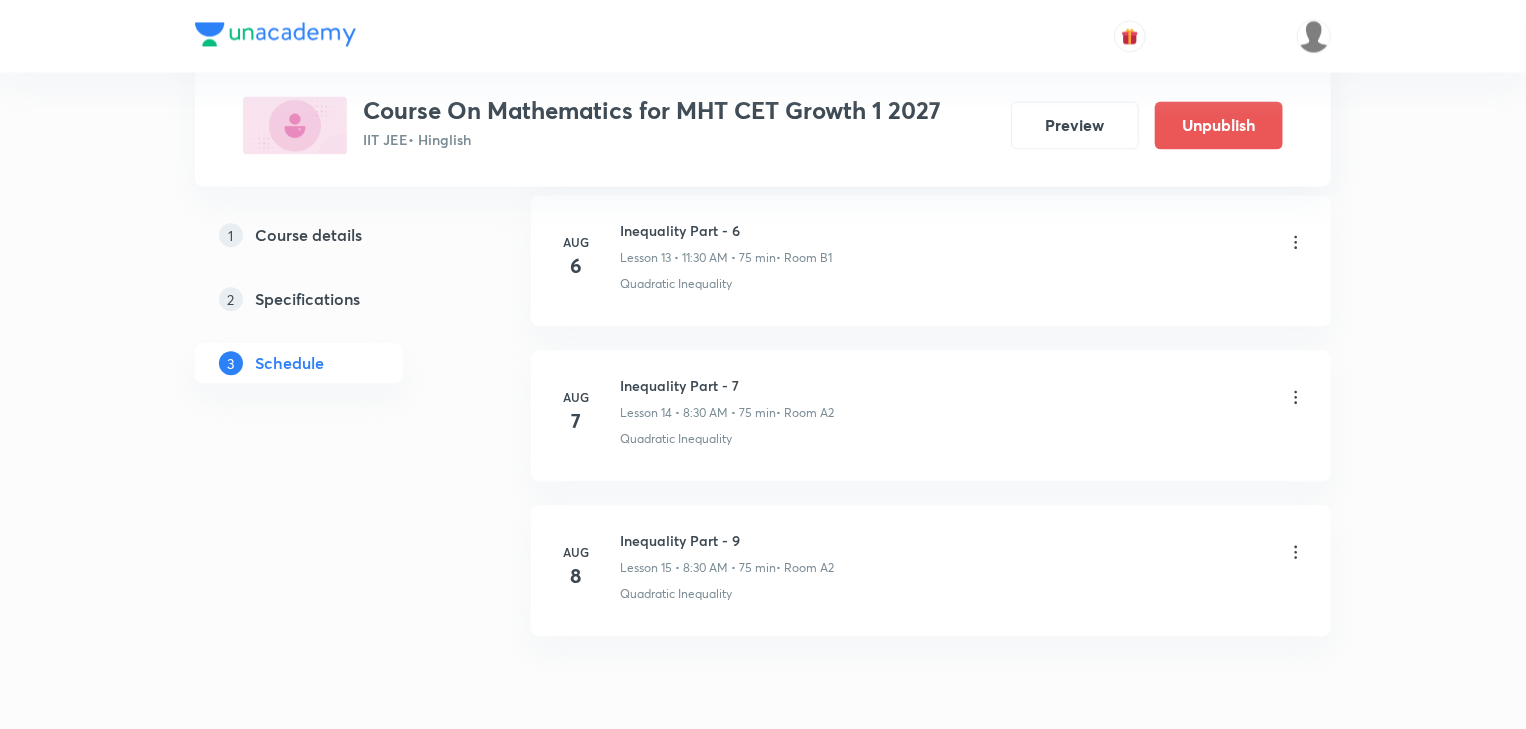scroll, scrollTop: 2034, scrollLeft: 0, axis: vertical 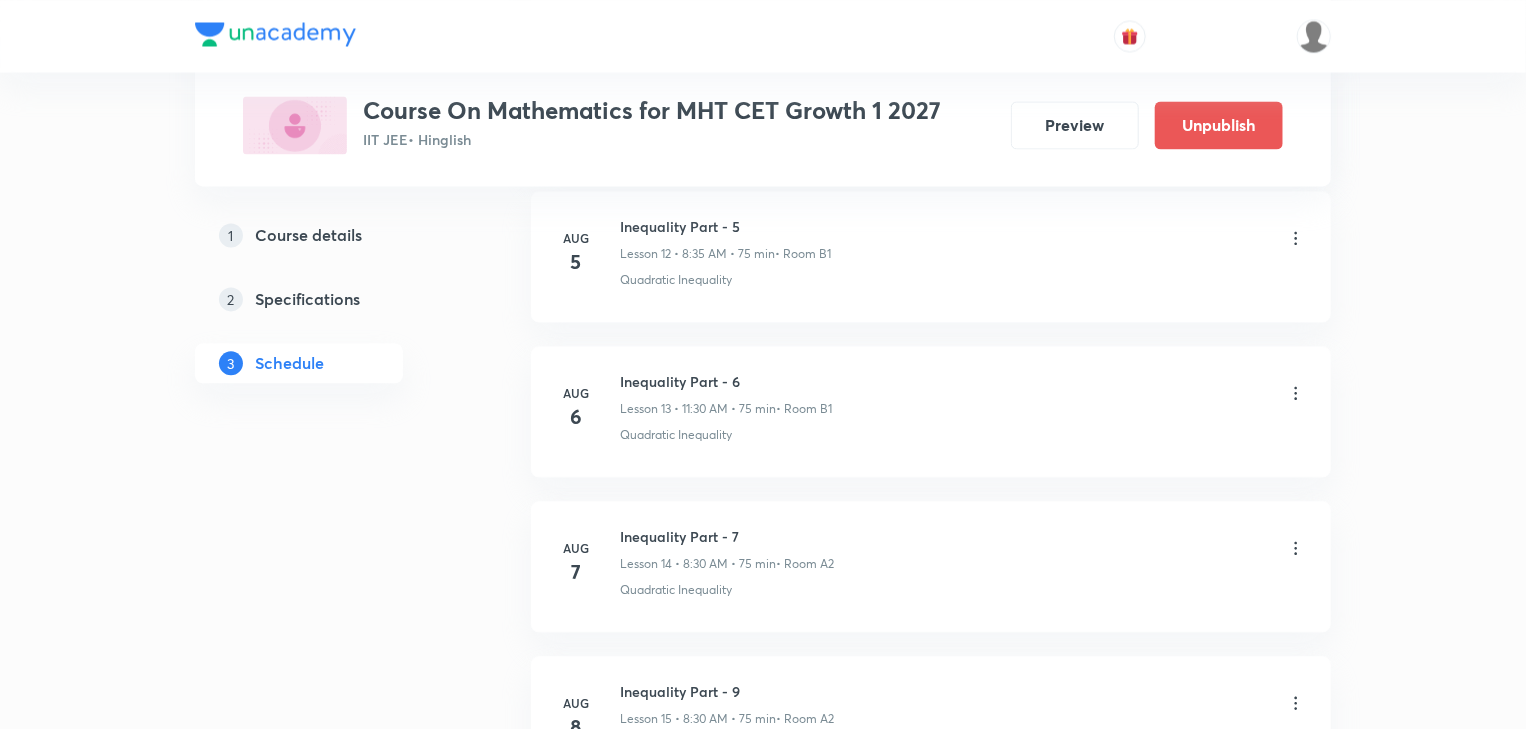 click on "Lesson 12 • 8:35 AM • 75 min" at bounding box center (697, 254) 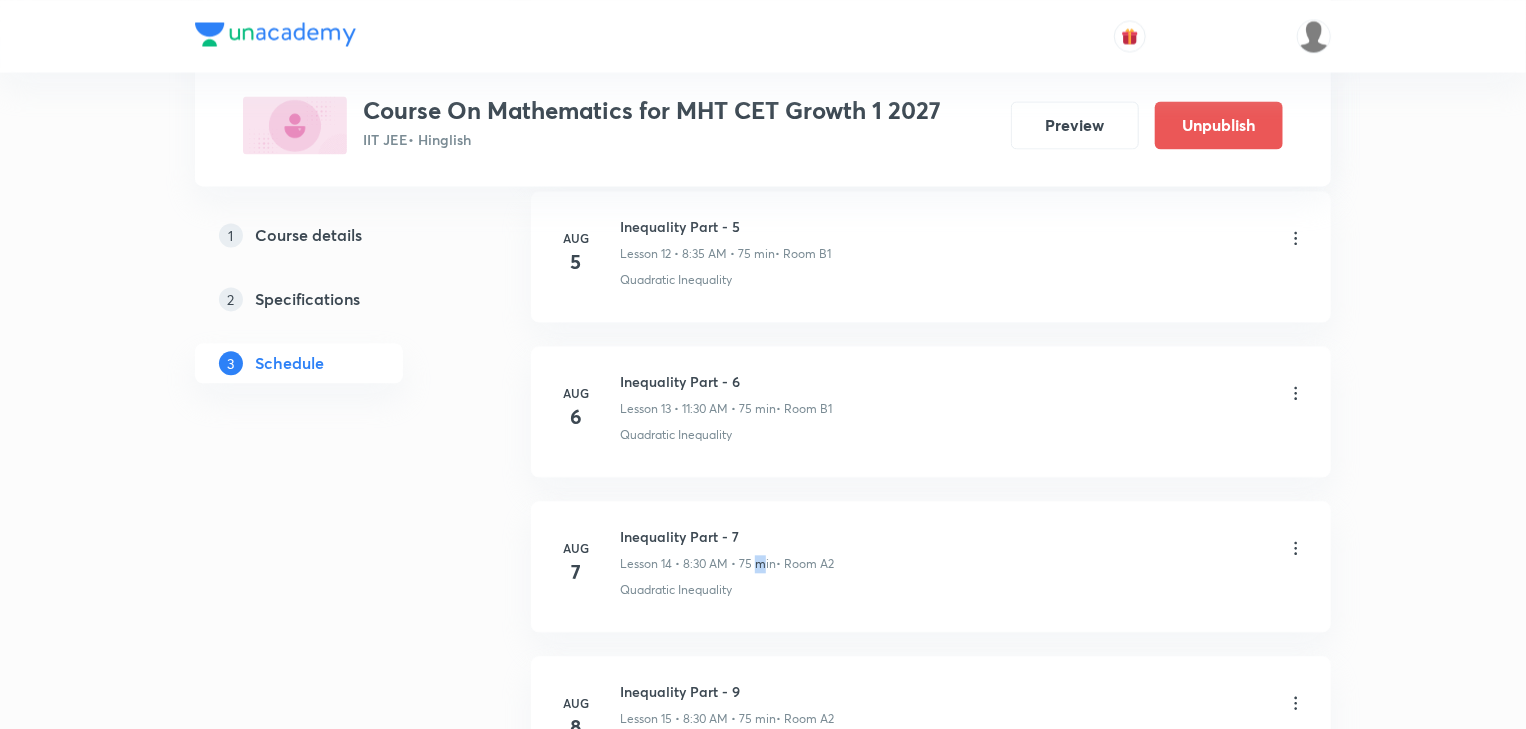 click on "Inequality Part - 7 Lesson 14 • 8:30 [TIME] • 75 min  • Room A2" at bounding box center [727, 549] 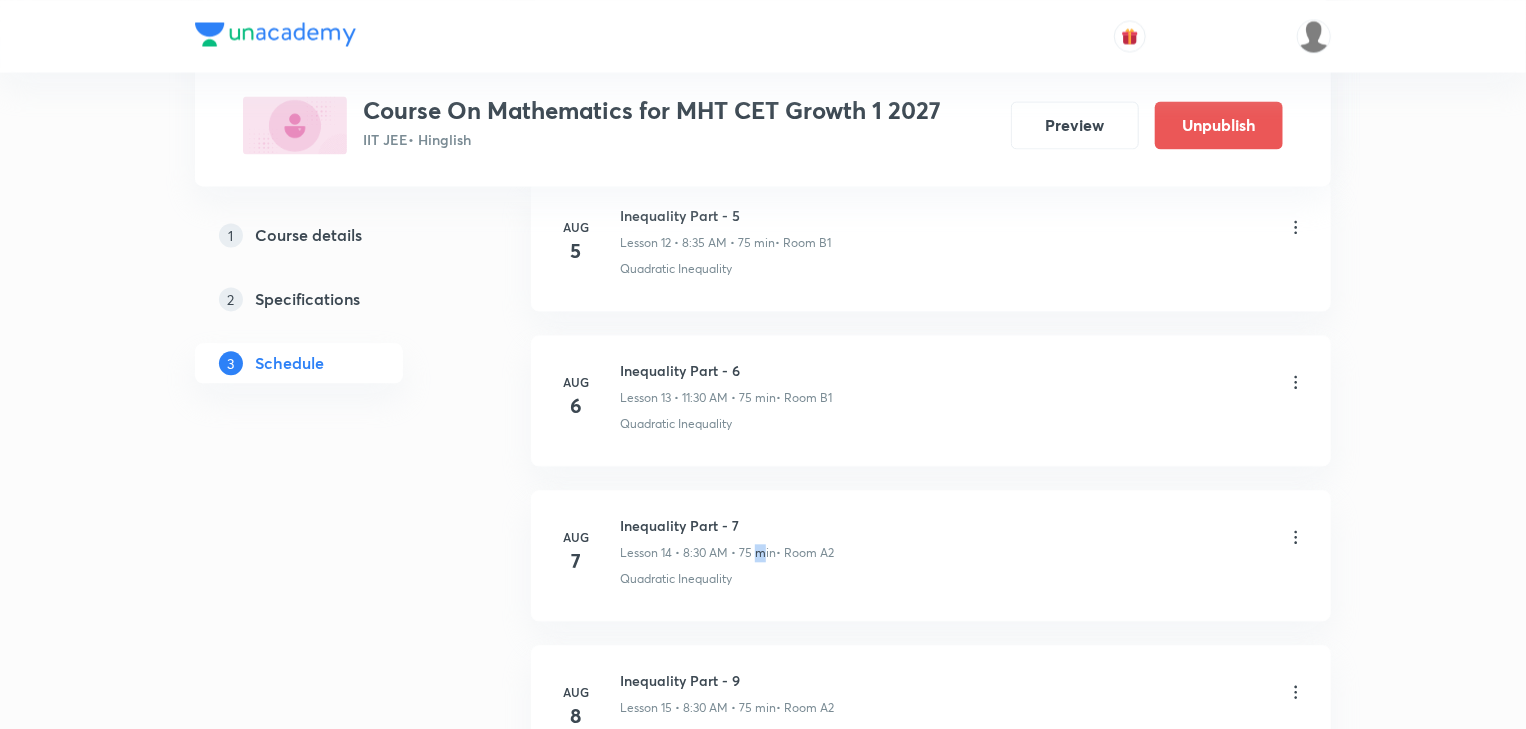 scroll, scrollTop: 2034, scrollLeft: 0, axis: vertical 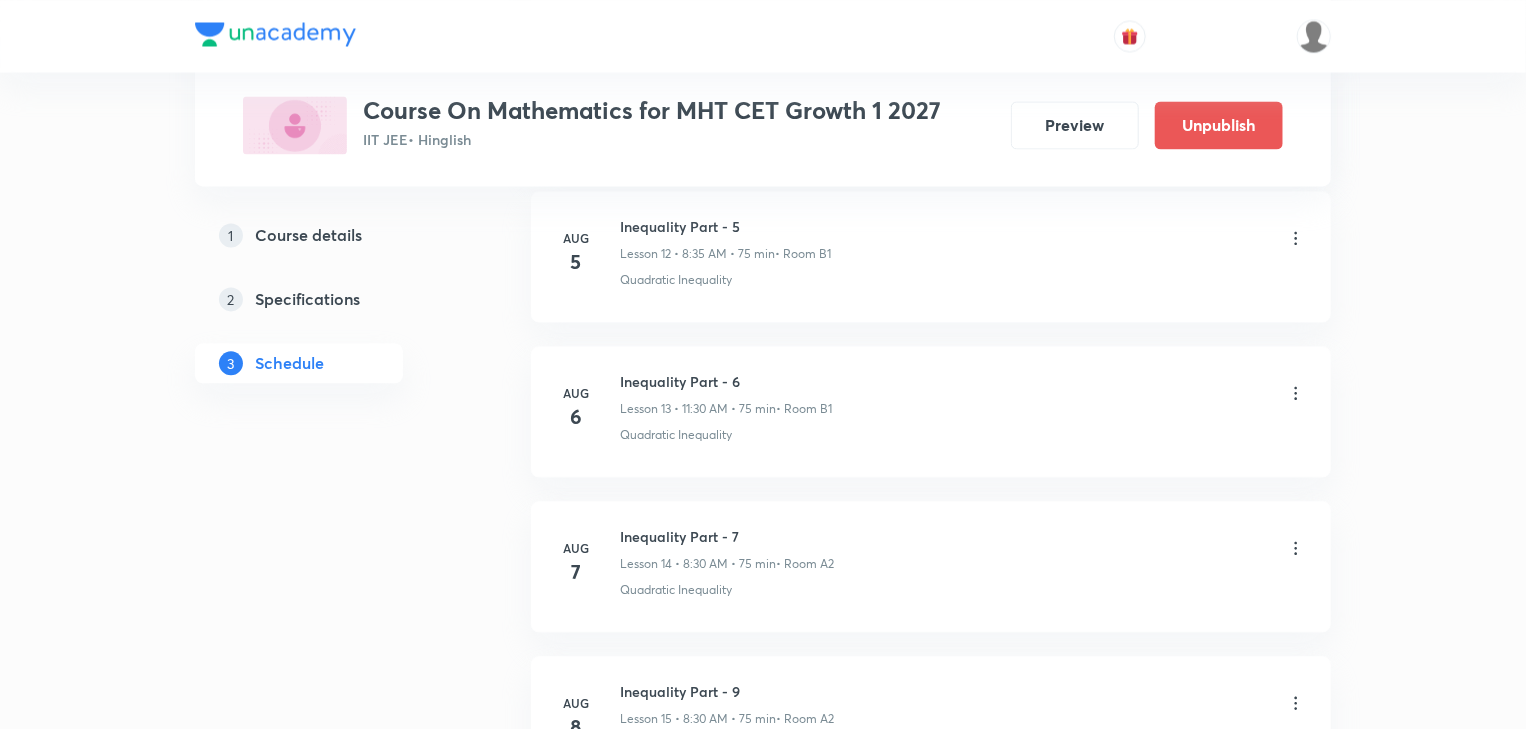 click on "[MONTH] 6 Inequality Part - 6 Lesson 13 • 11:30 [TIME] • 75 min  • Room B1 Quadratic Inequality" at bounding box center [931, 411] 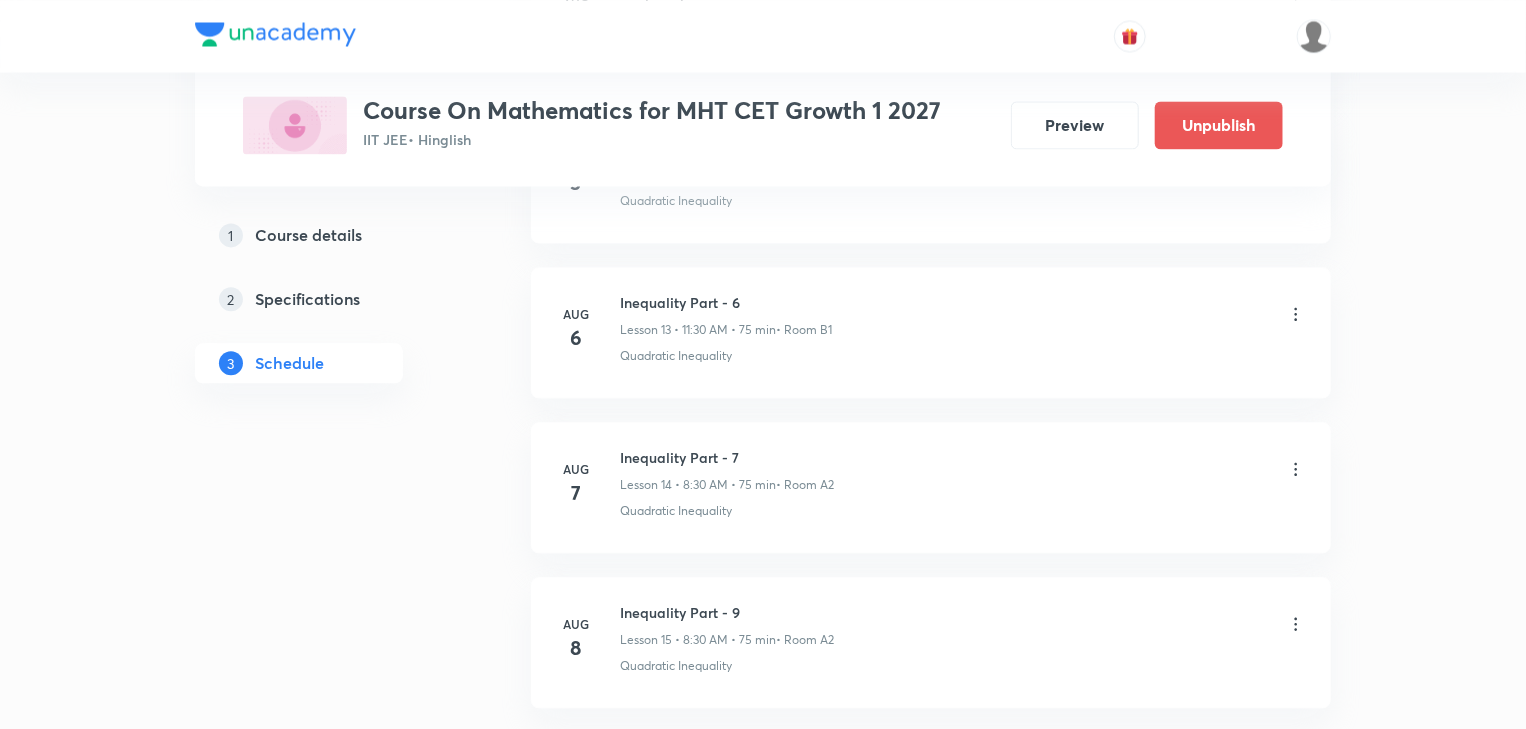 scroll, scrollTop: 2114, scrollLeft: 0, axis: vertical 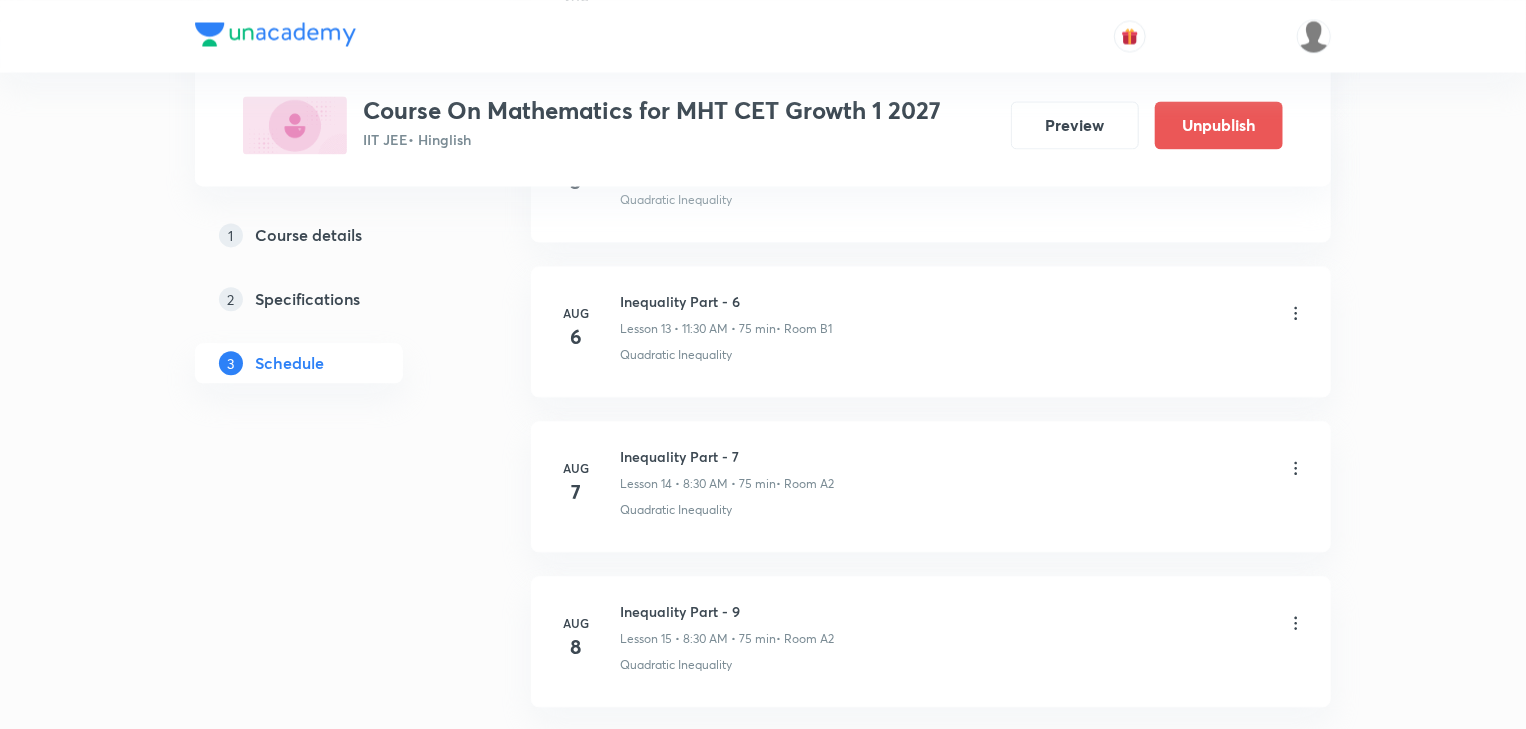 click on "Inequality Part - 7" at bounding box center [727, 456] 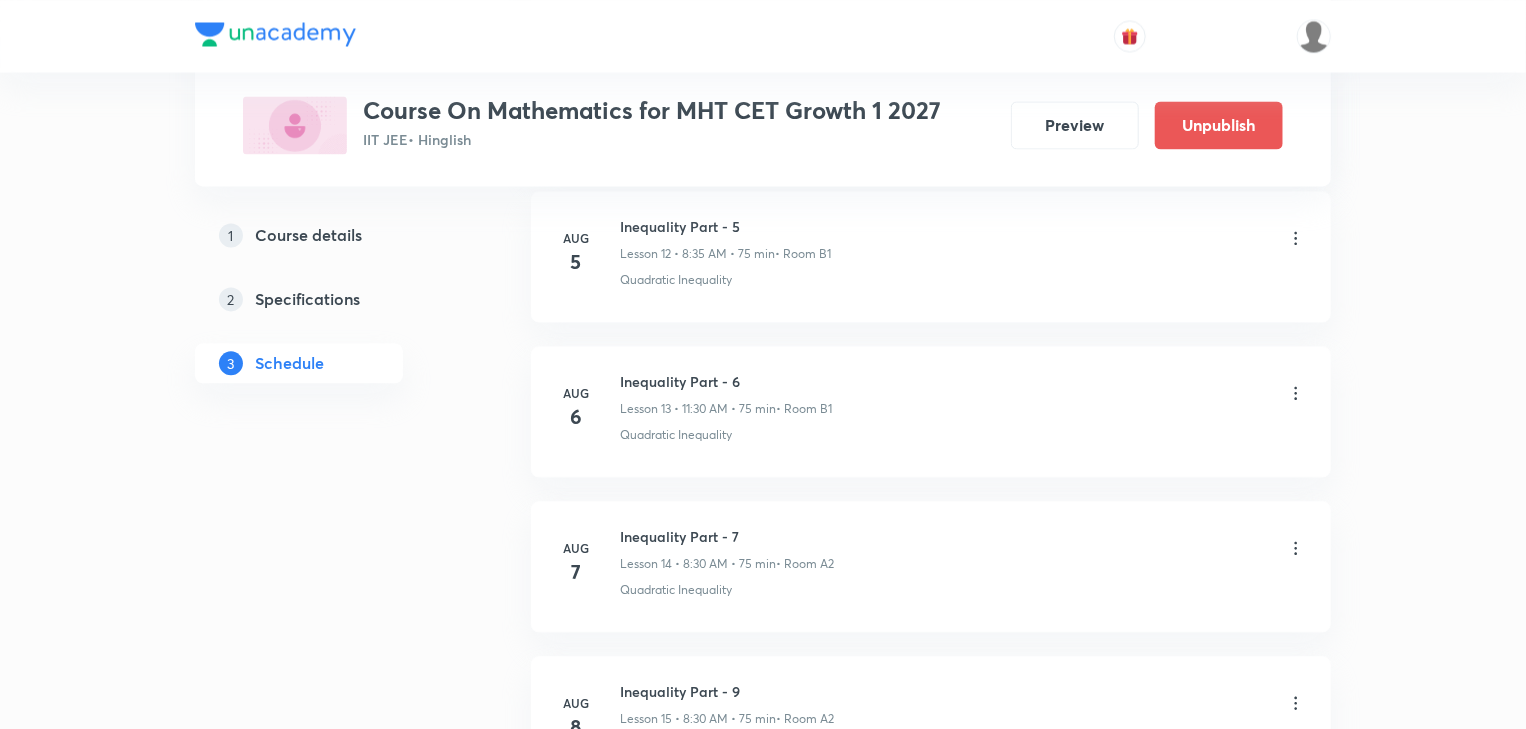 click on "Quadratic Inequality" at bounding box center [963, 280] 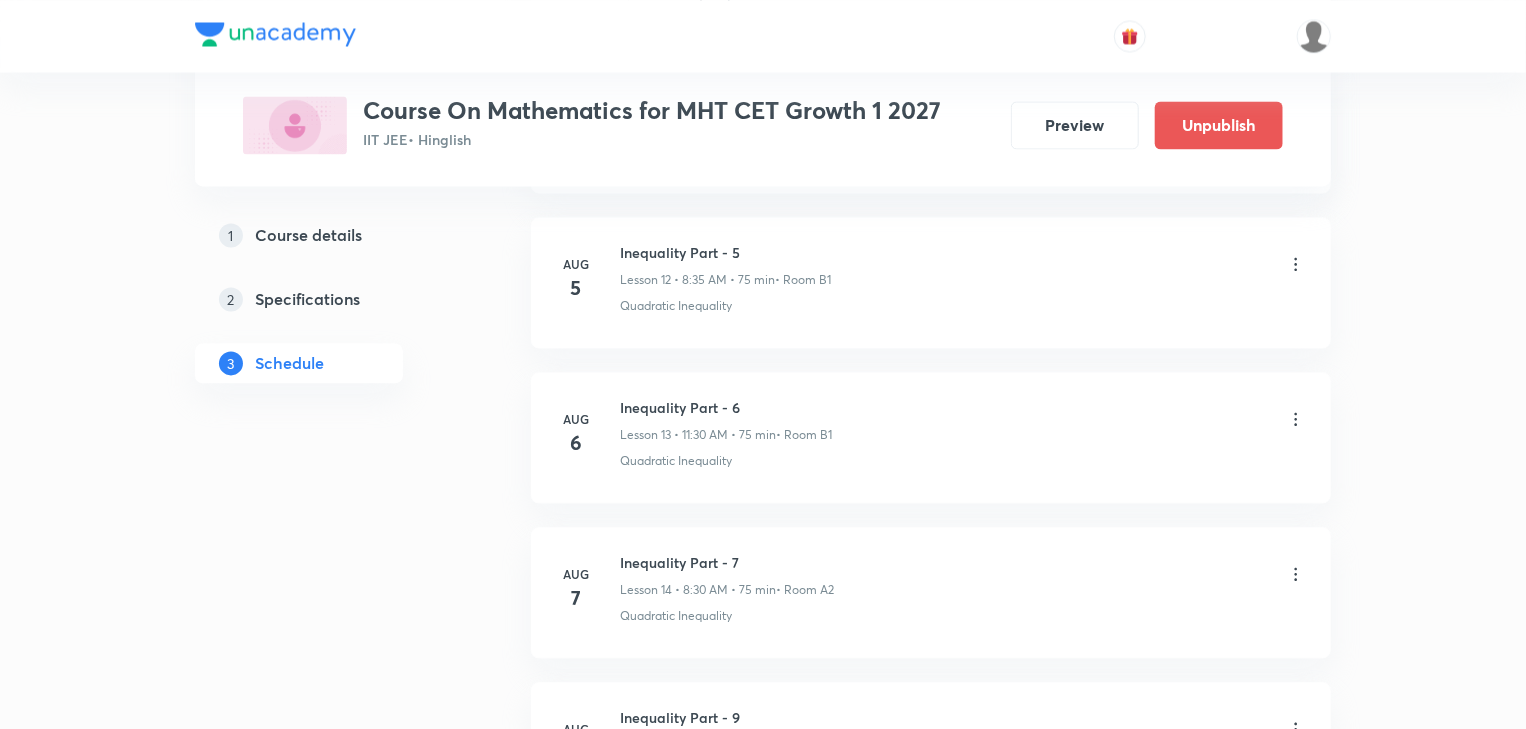 scroll, scrollTop: 2034, scrollLeft: 0, axis: vertical 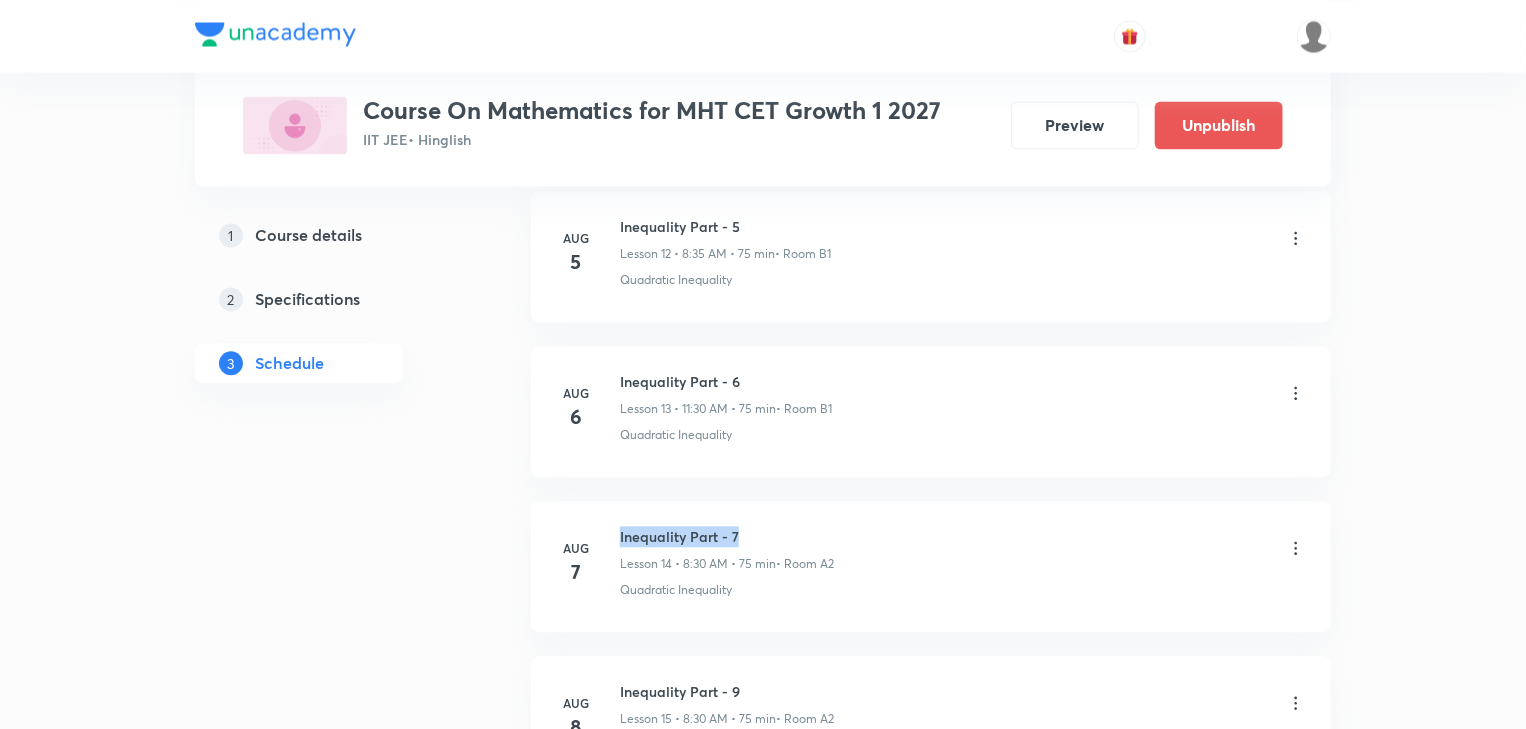 drag, startPoint x: 620, startPoint y: 527, endPoint x: 769, endPoint y: 514, distance: 149.56604 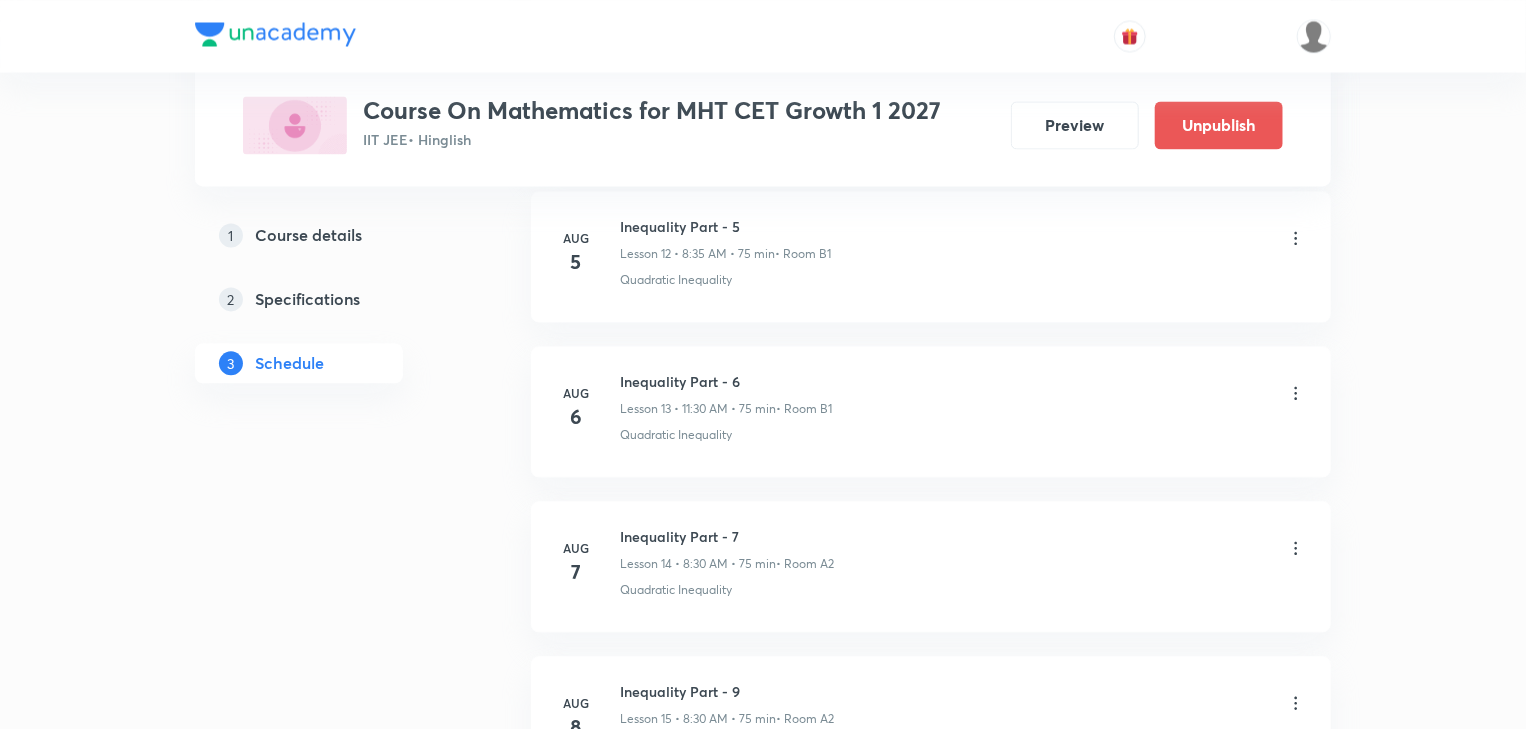 click on "Quadratic Inequality" at bounding box center [963, 435] 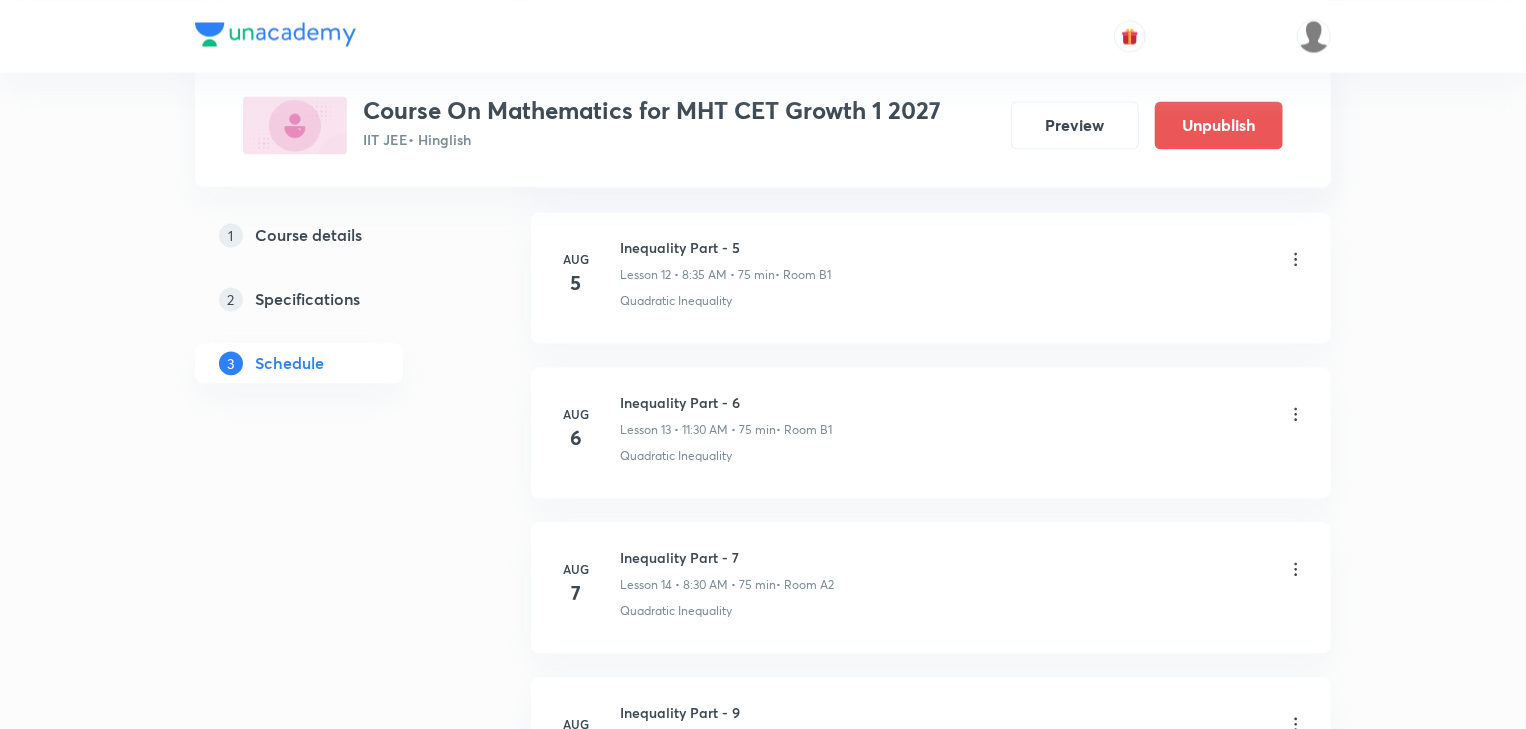 scroll, scrollTop: 1954, scrollLeft: 0, axis: vertical 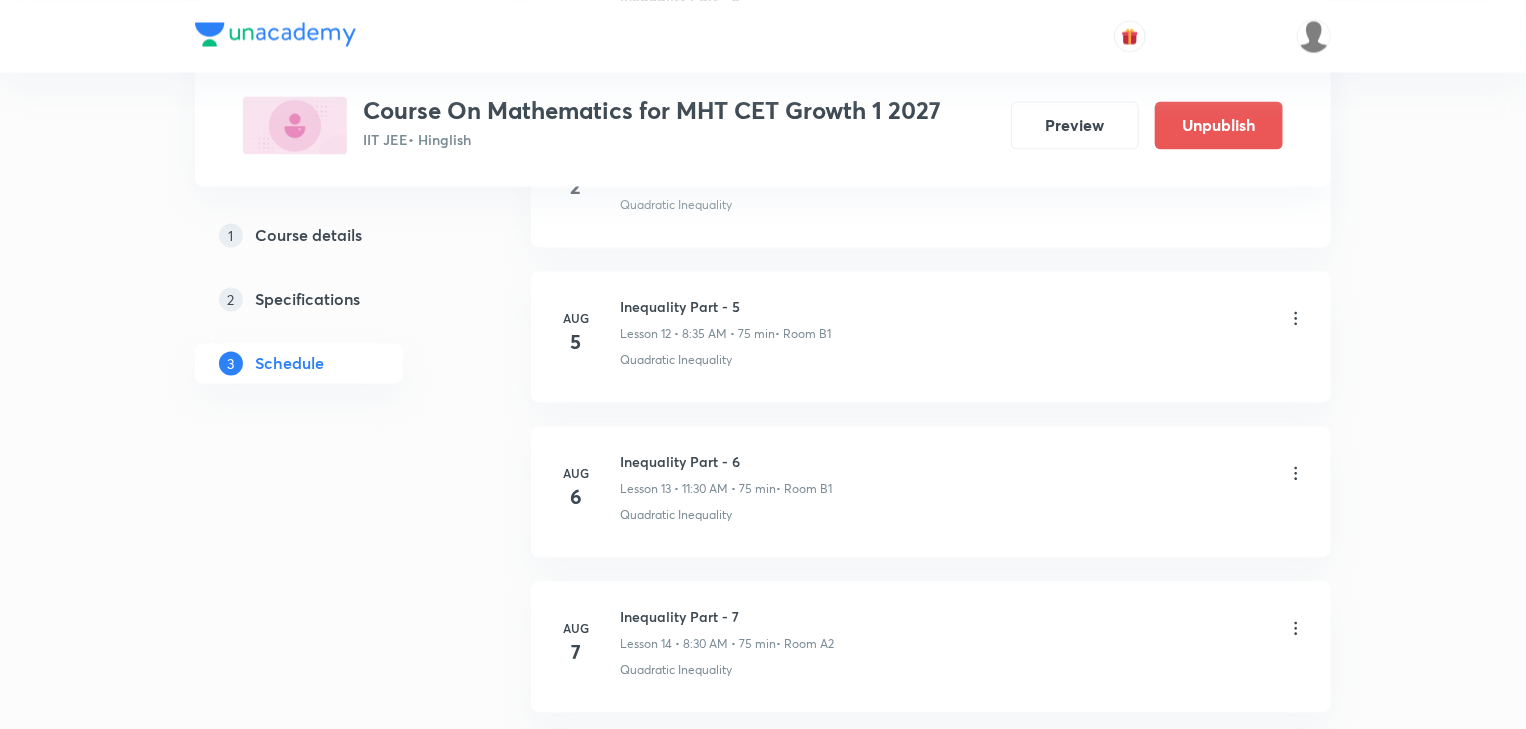 click 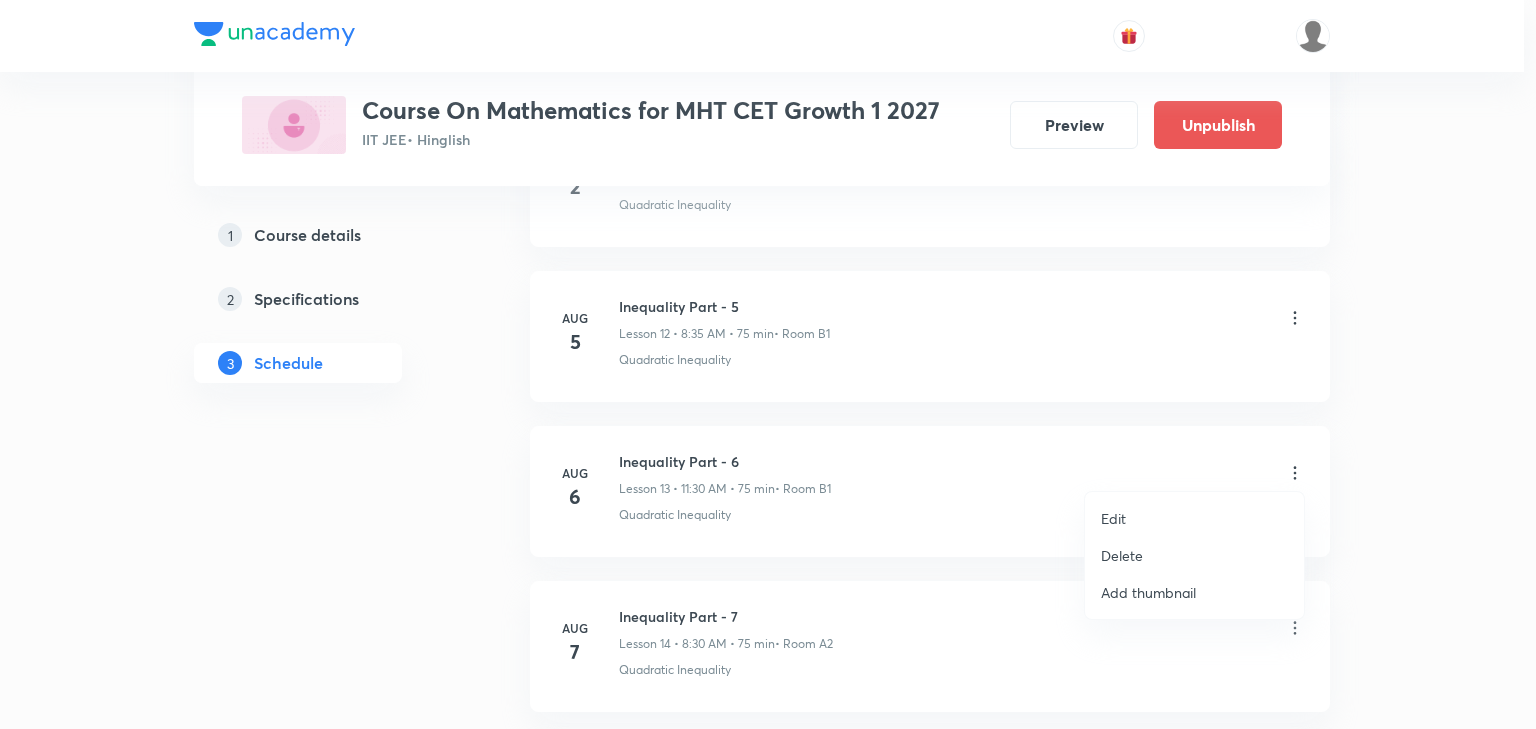 click on "Edit" at bounding box center [1194, 518] 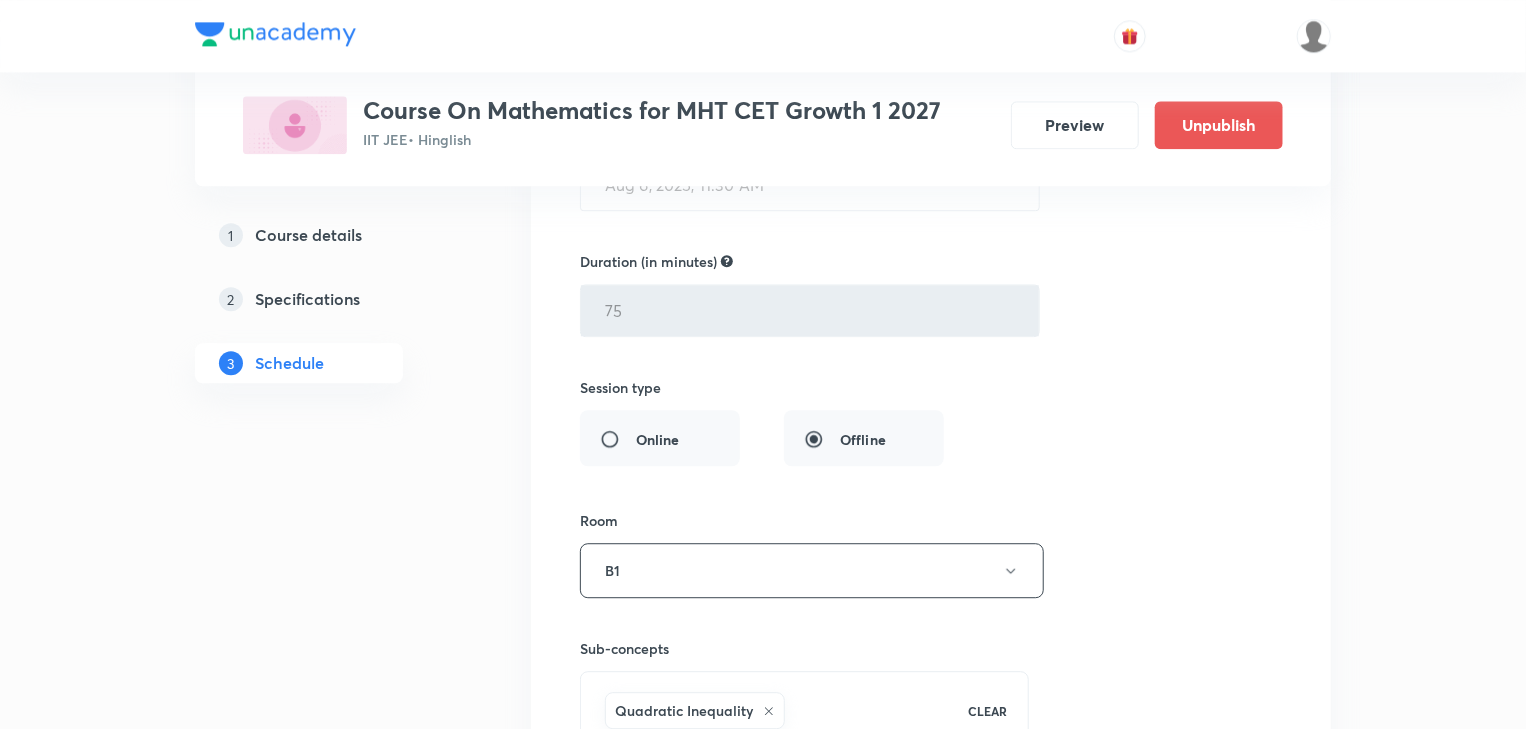 scroll, scrollTop: 2514, scrollLeft: 0, axis: vertical 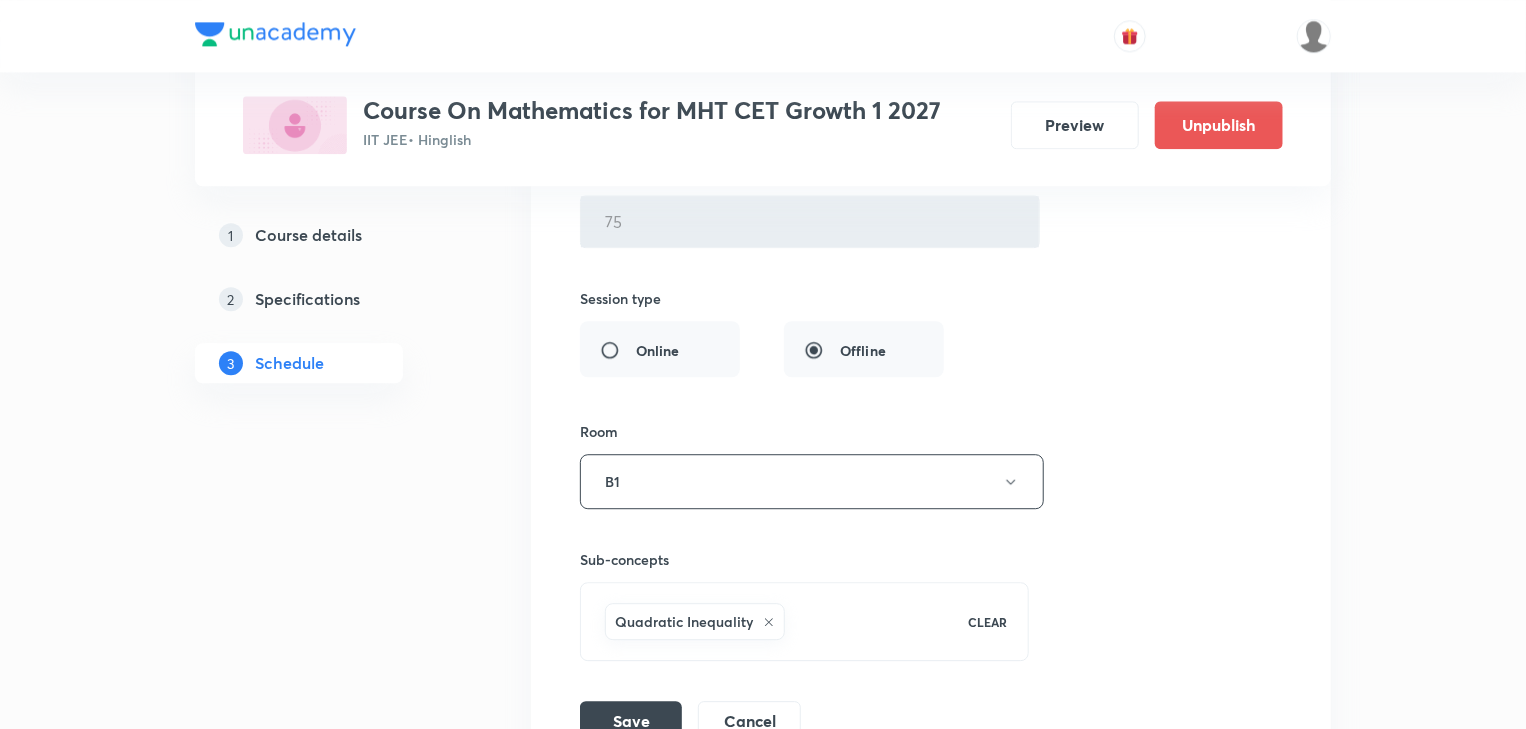 click on "Quadratic Inequality" at bounding box center (695, 621) 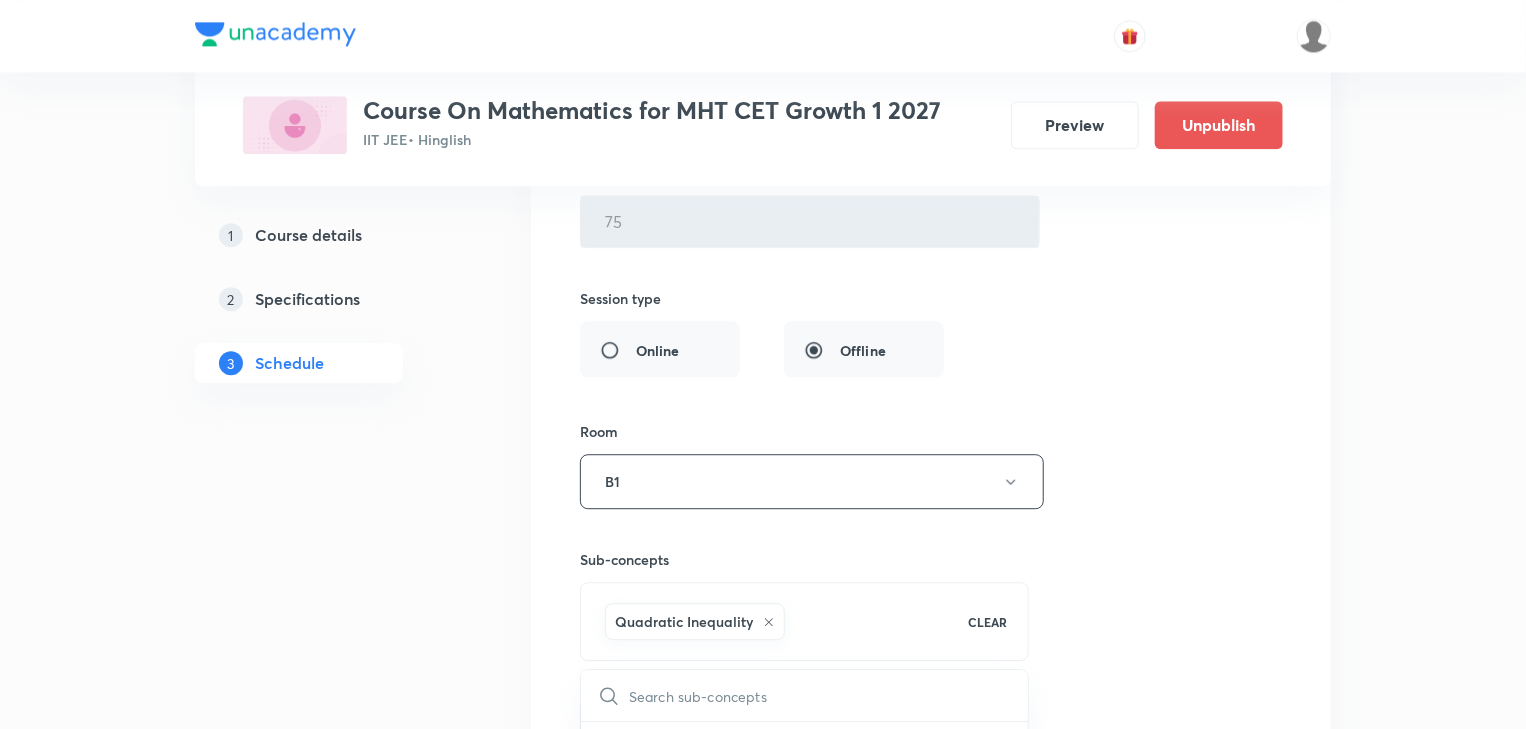 click 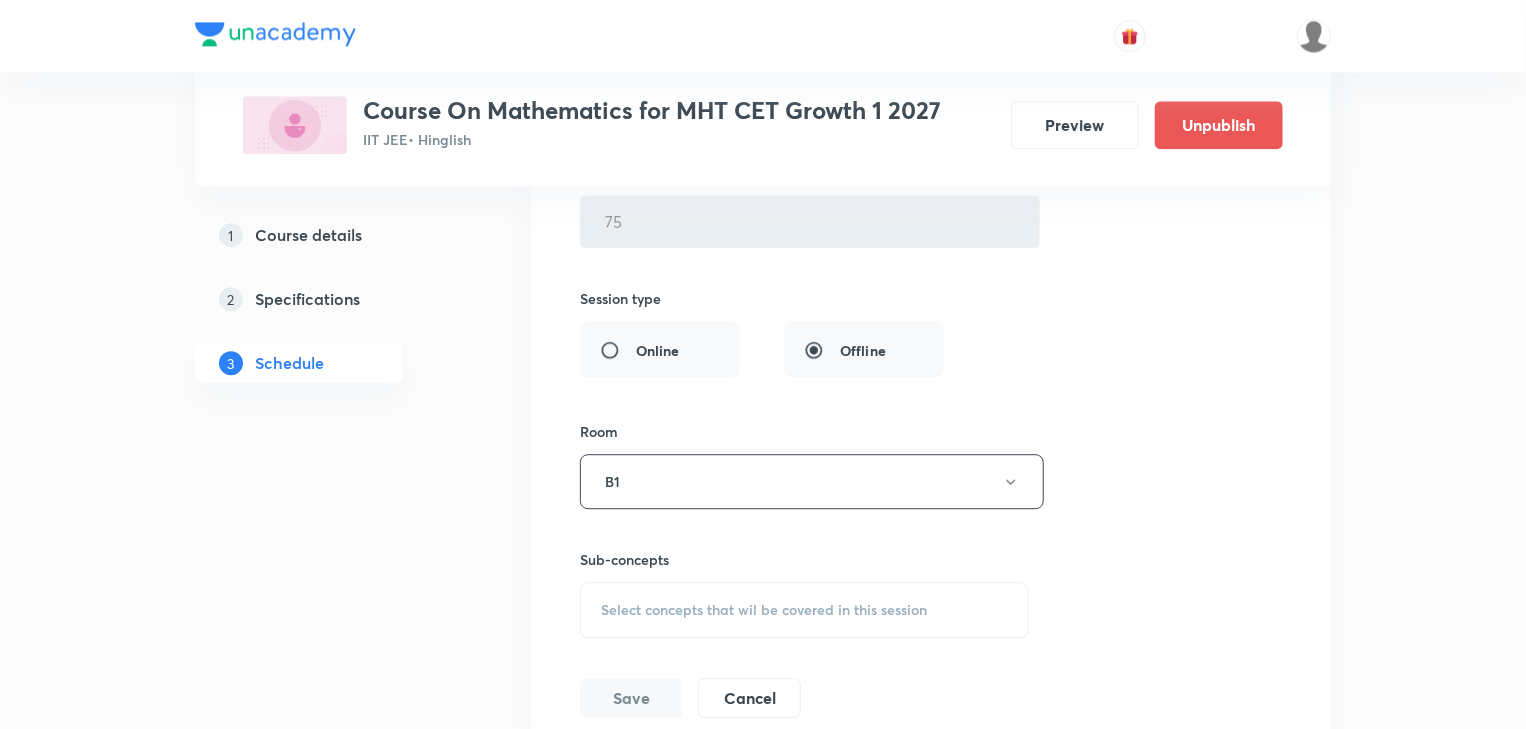 click on "Select concepts that wil be covered in this session" at bounding box center (764, 610) 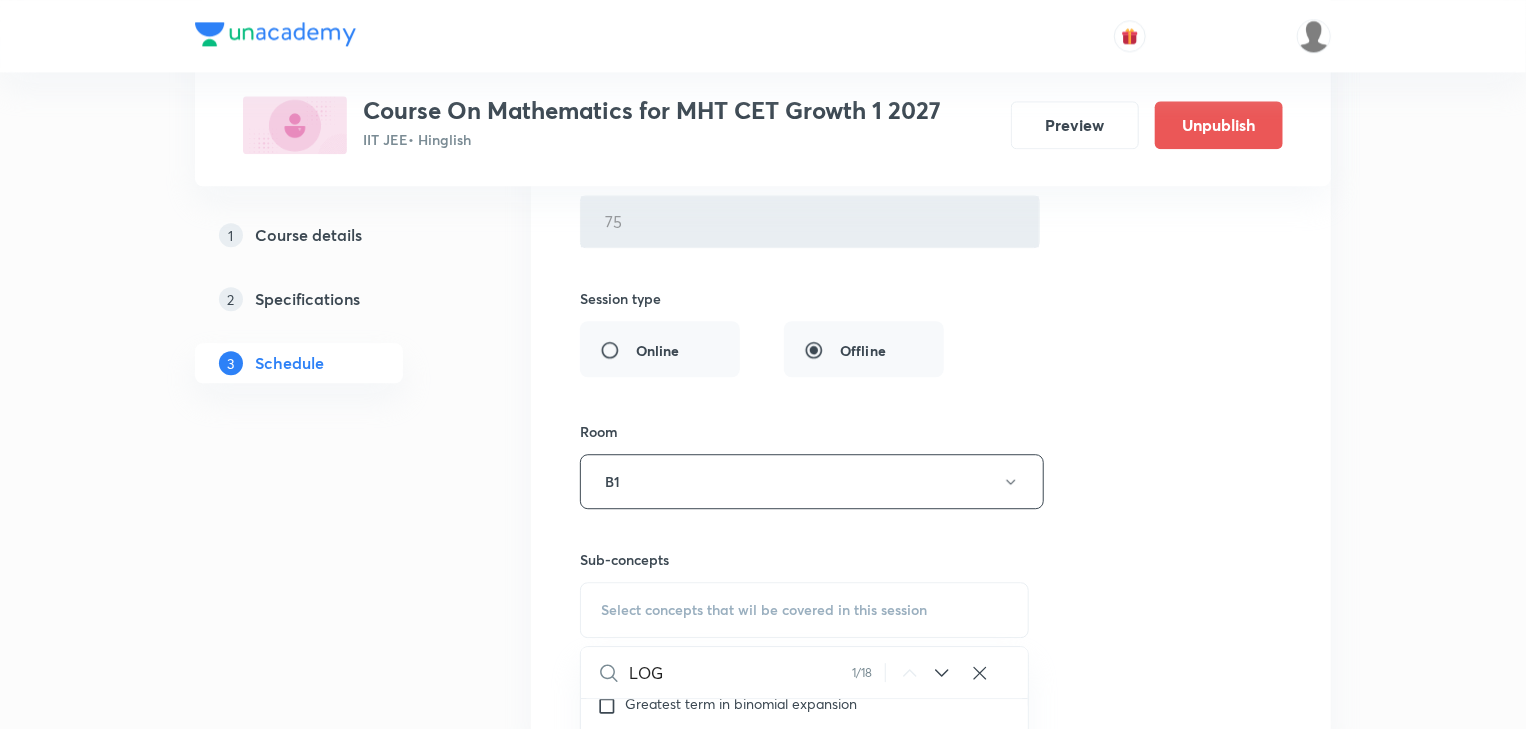 scroll, scrollTop: 6295, scrollLeft: 0, axis: vertical 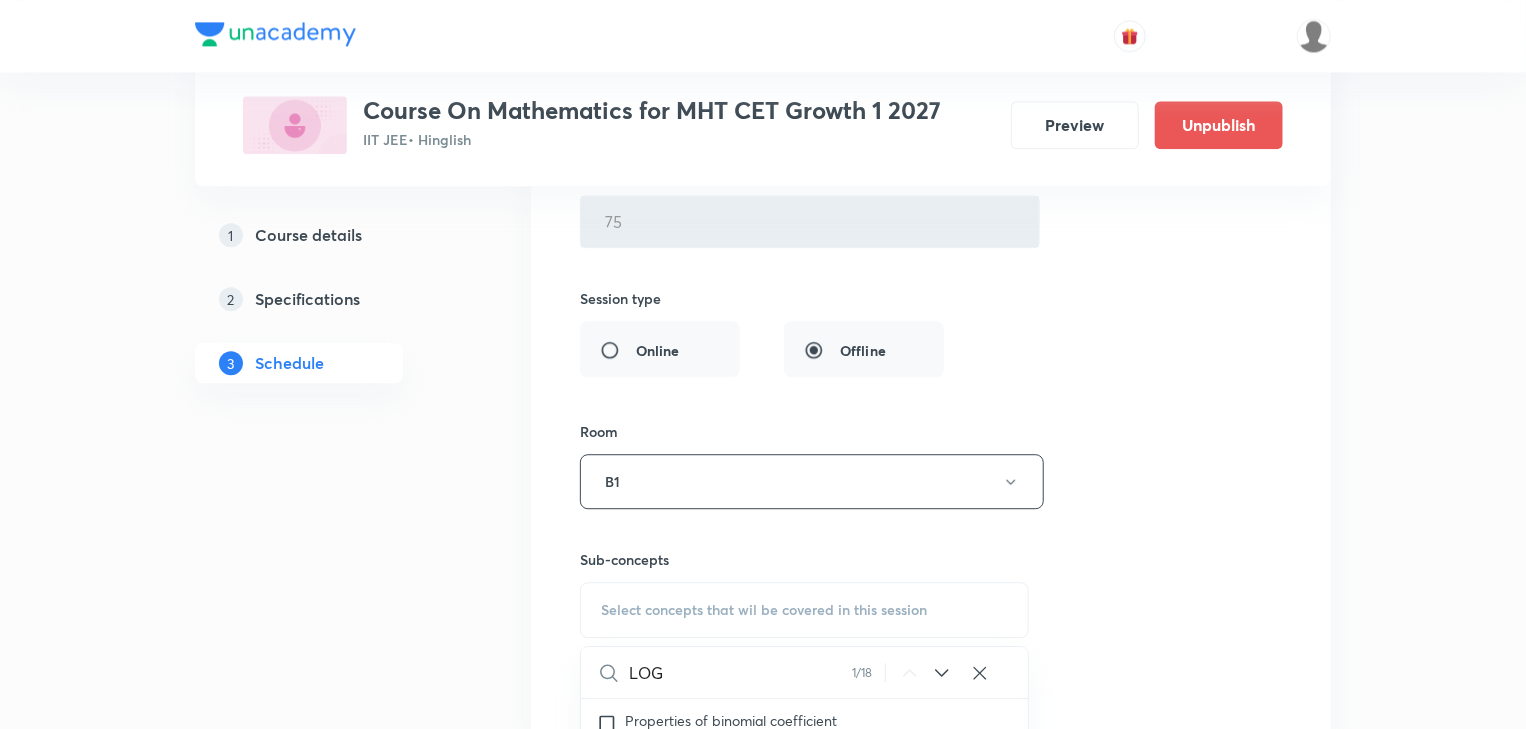 type on "LOG" 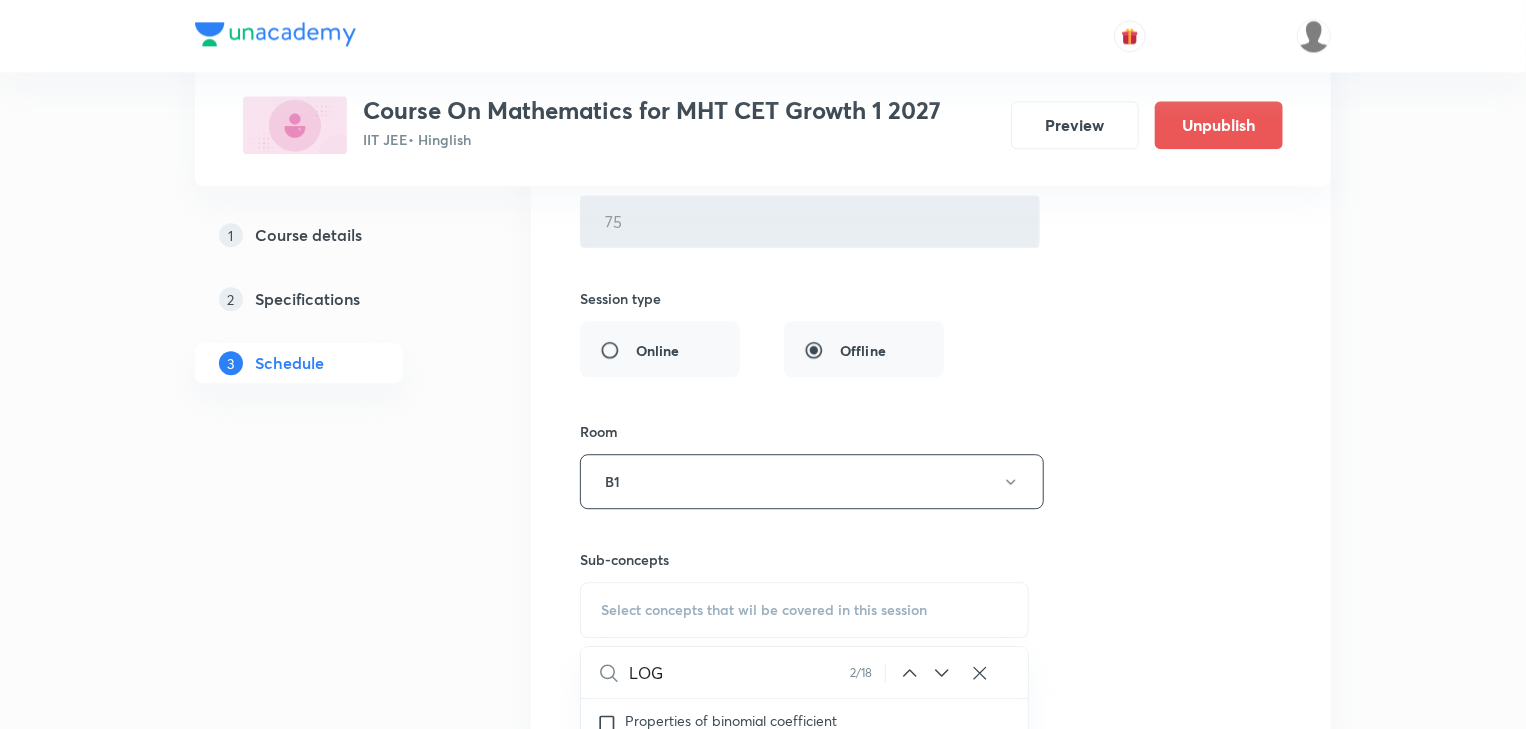 scroll, scrollTop: 6339, scrollLeft: 0, axis: vertical 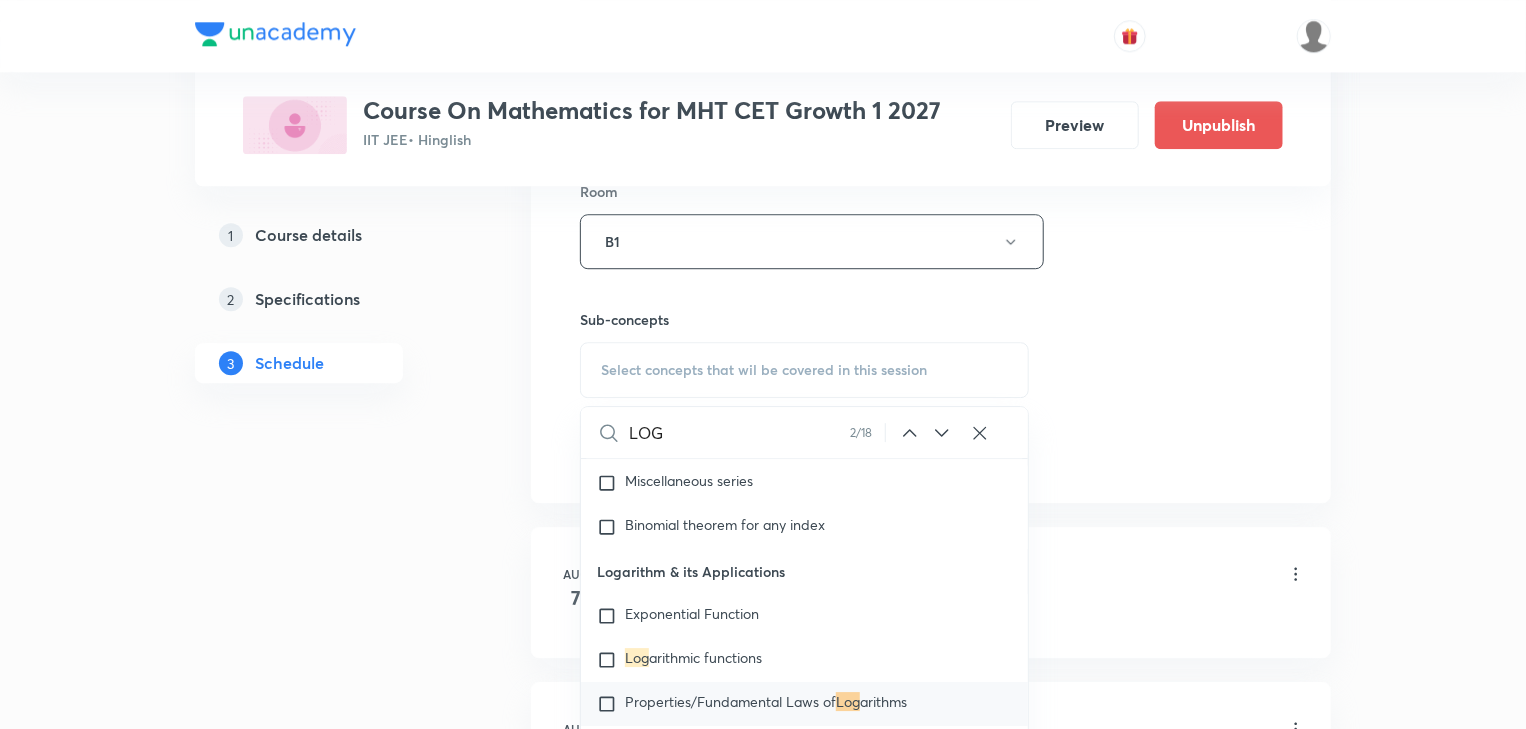 click 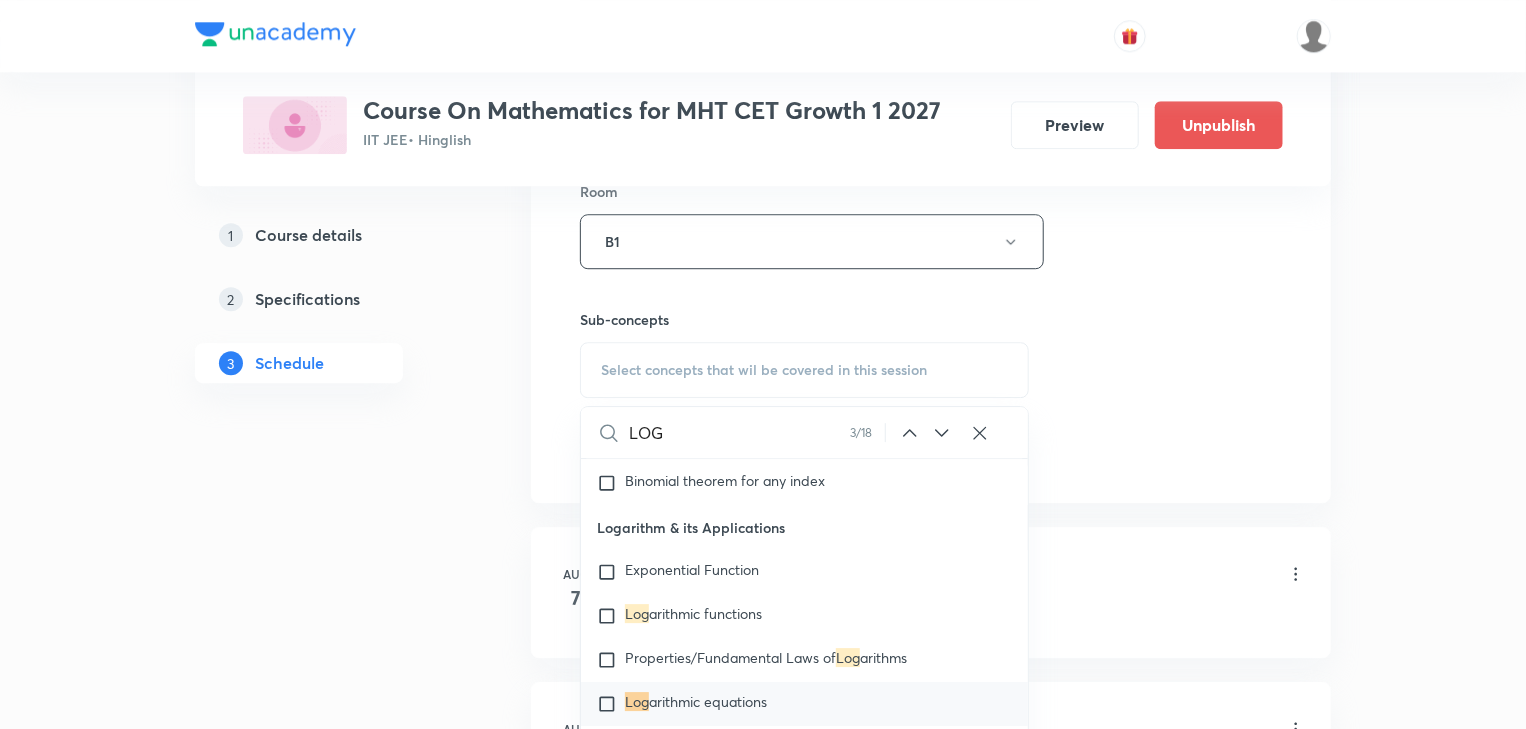 click 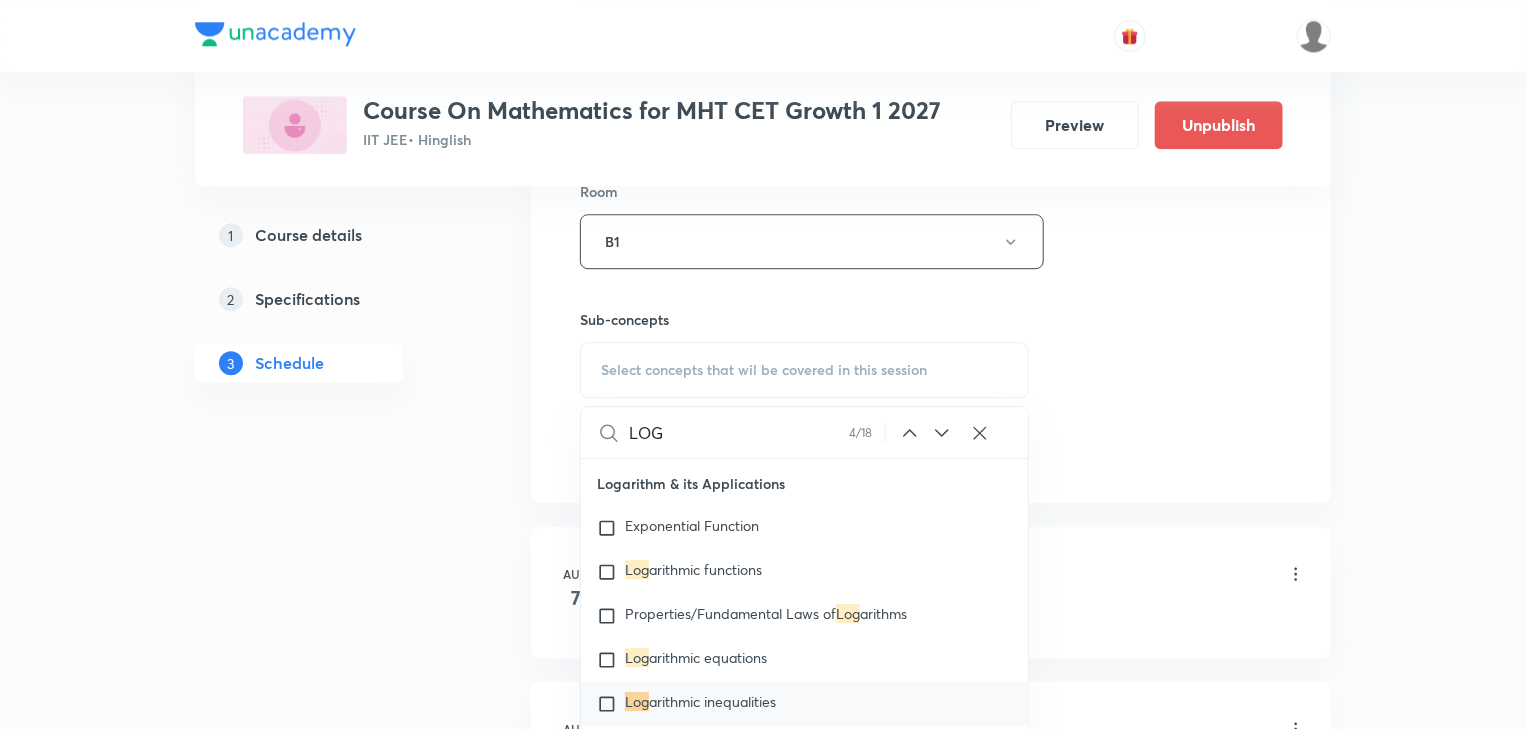 click 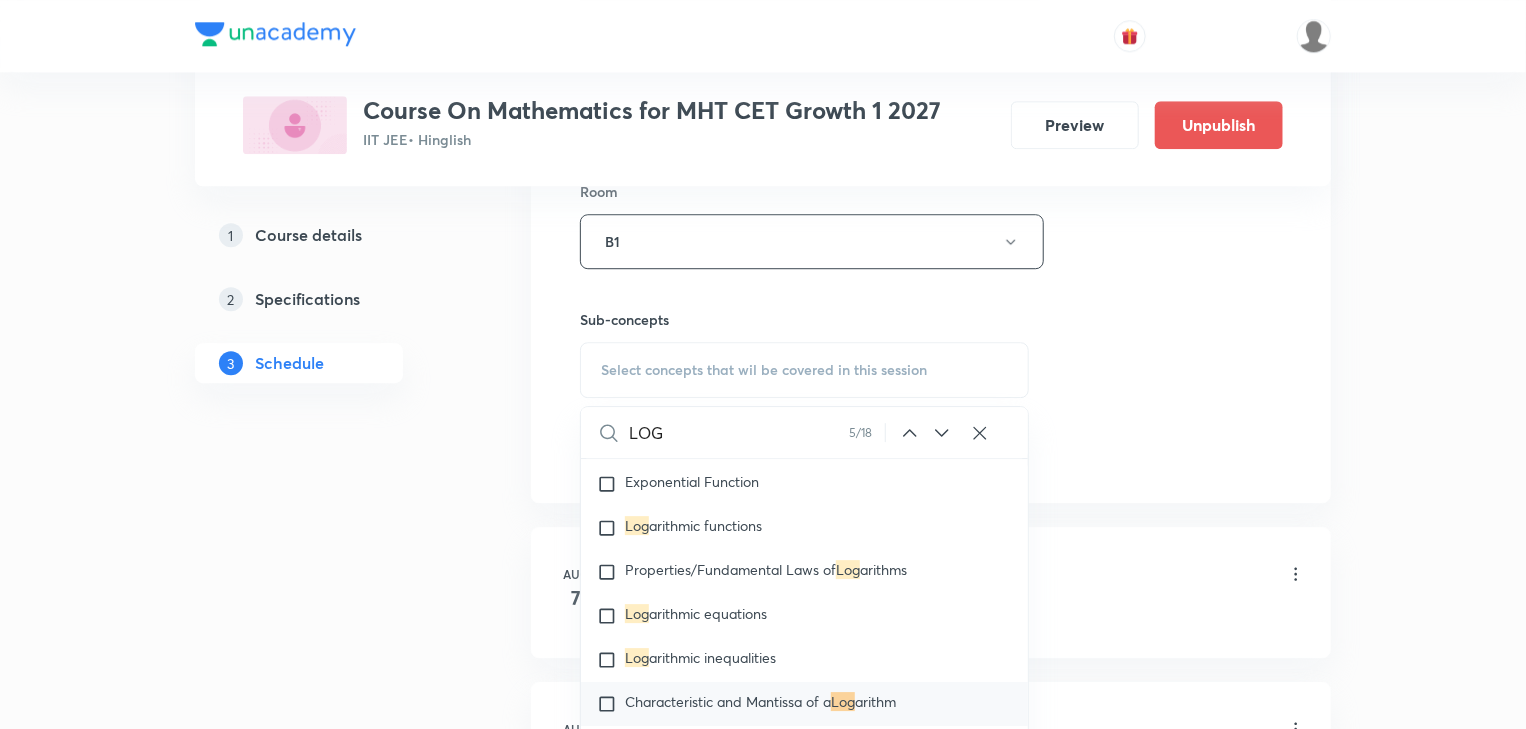 click 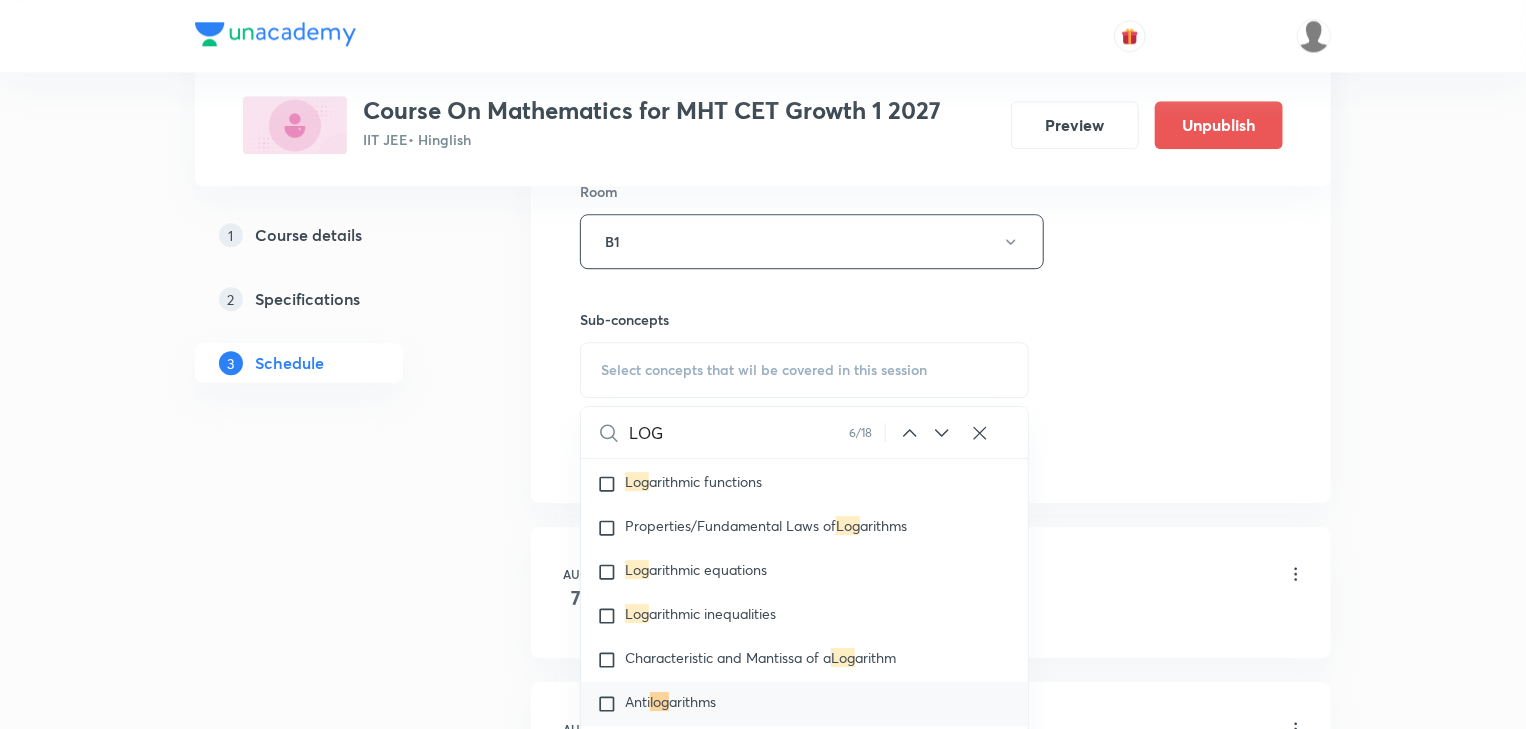 click 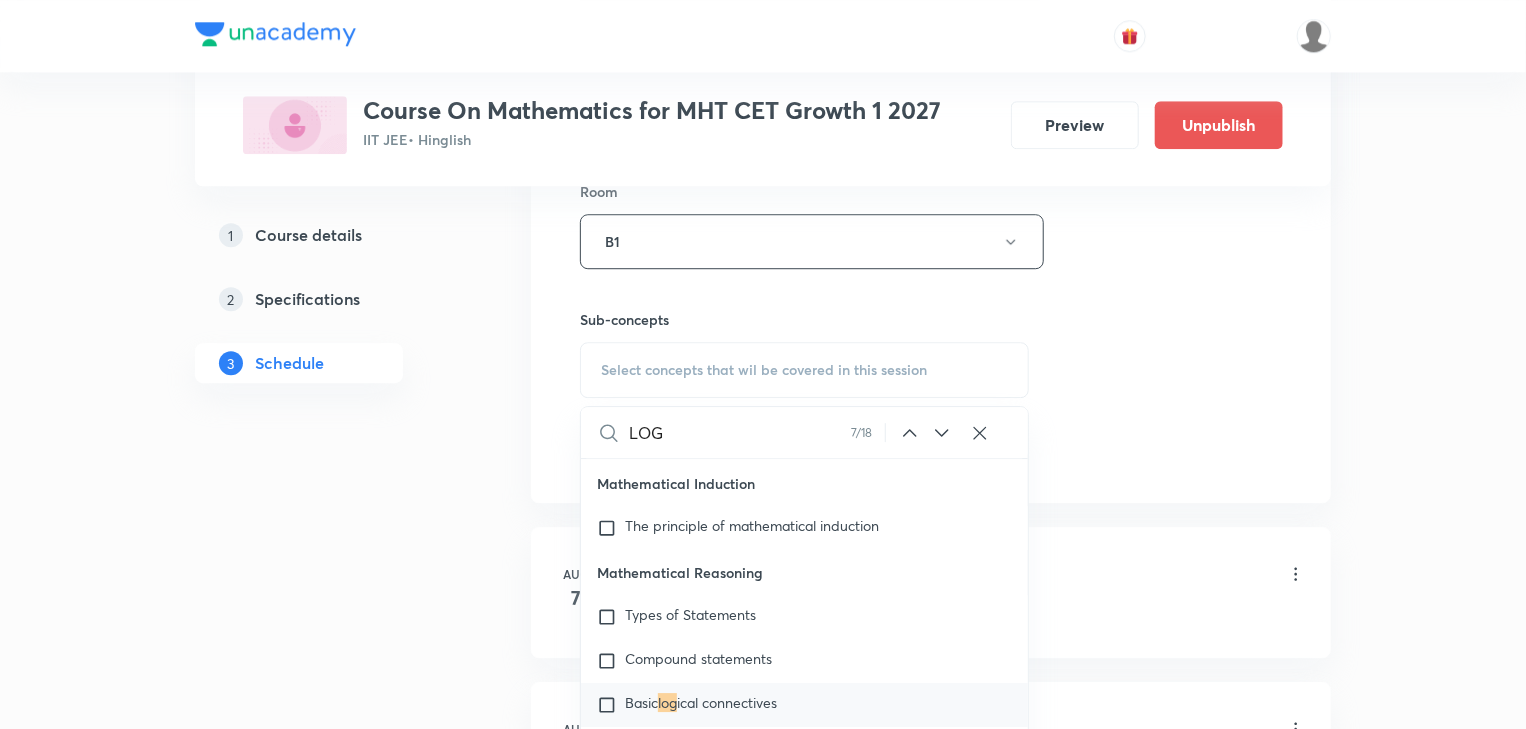 click 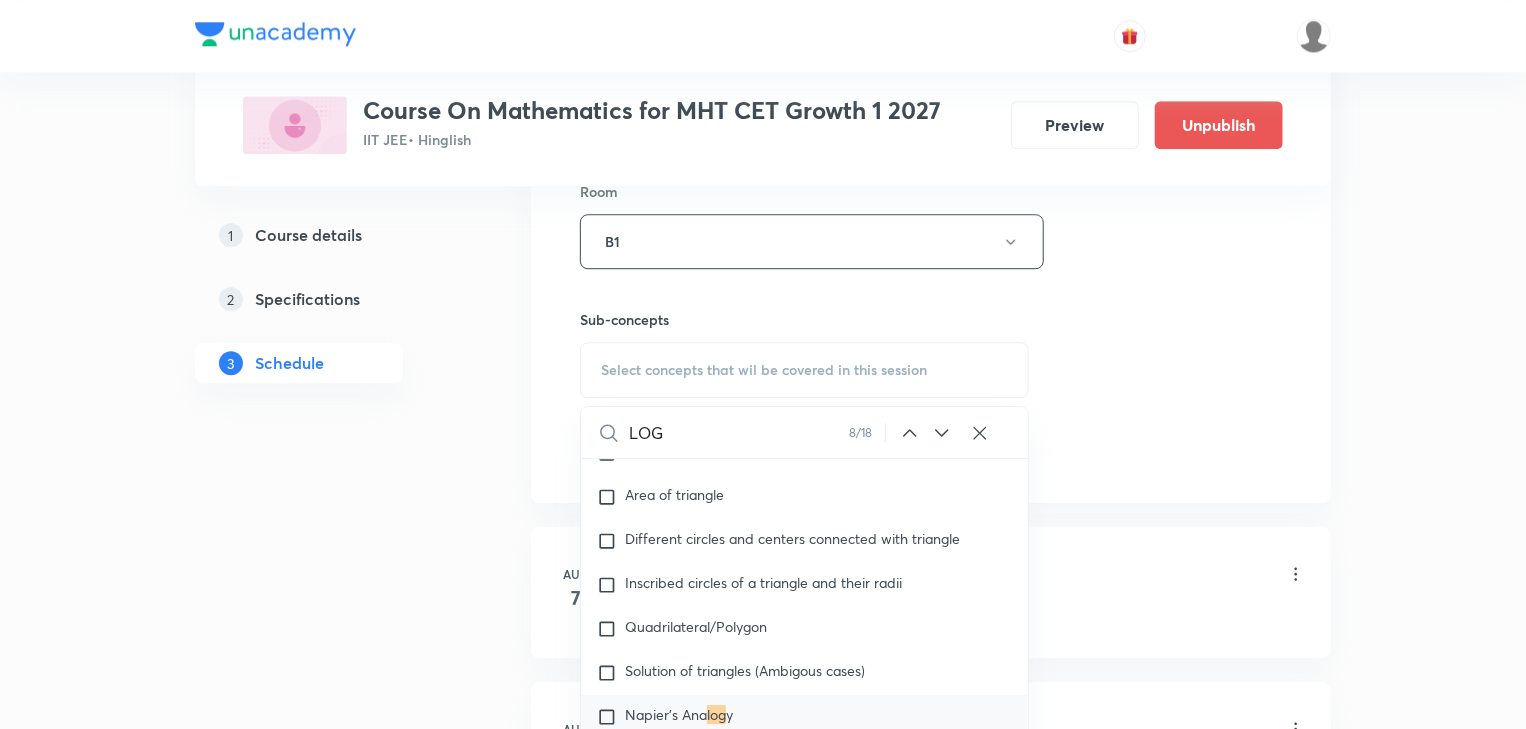scroll, scrollTop: 9404, scrollLeft: 0, axis: vertical 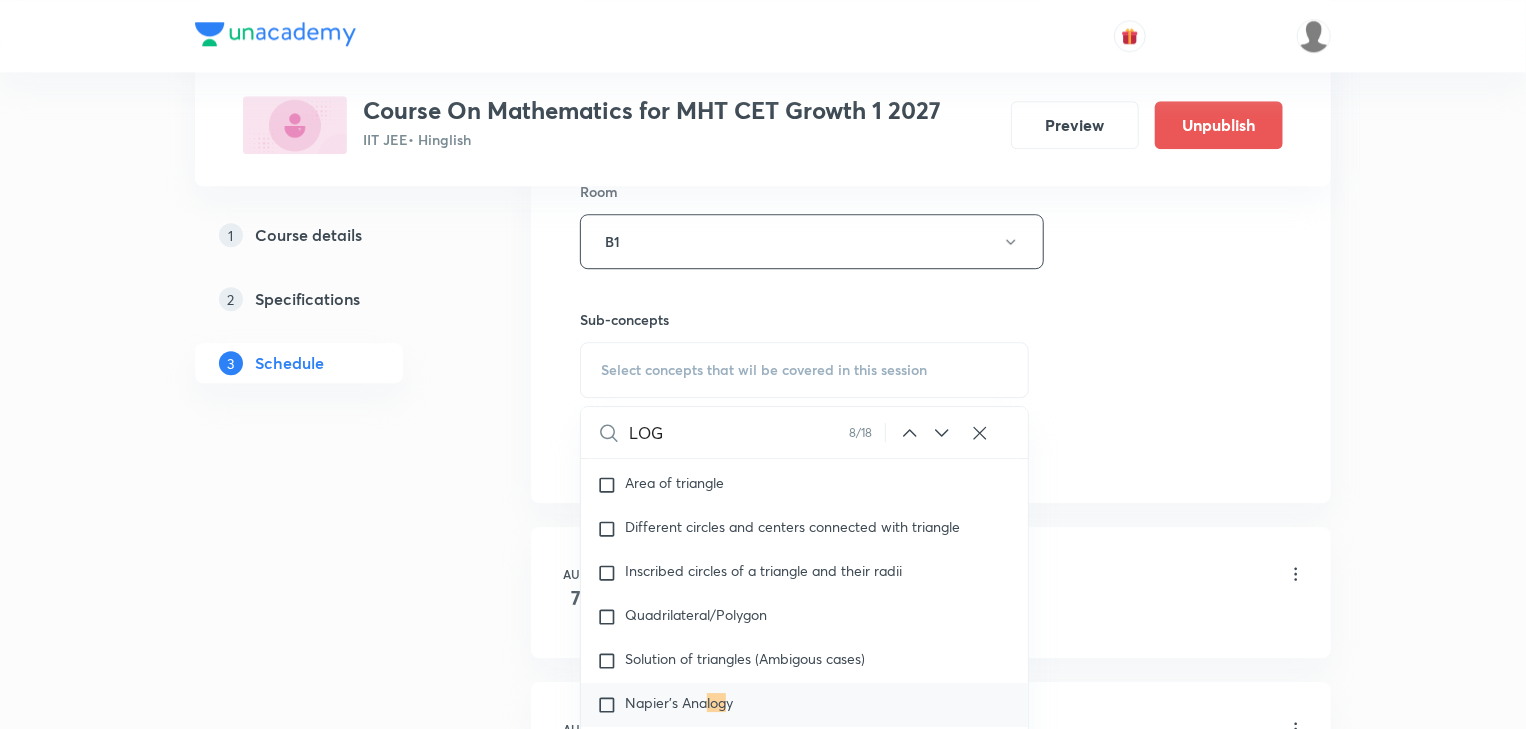 click 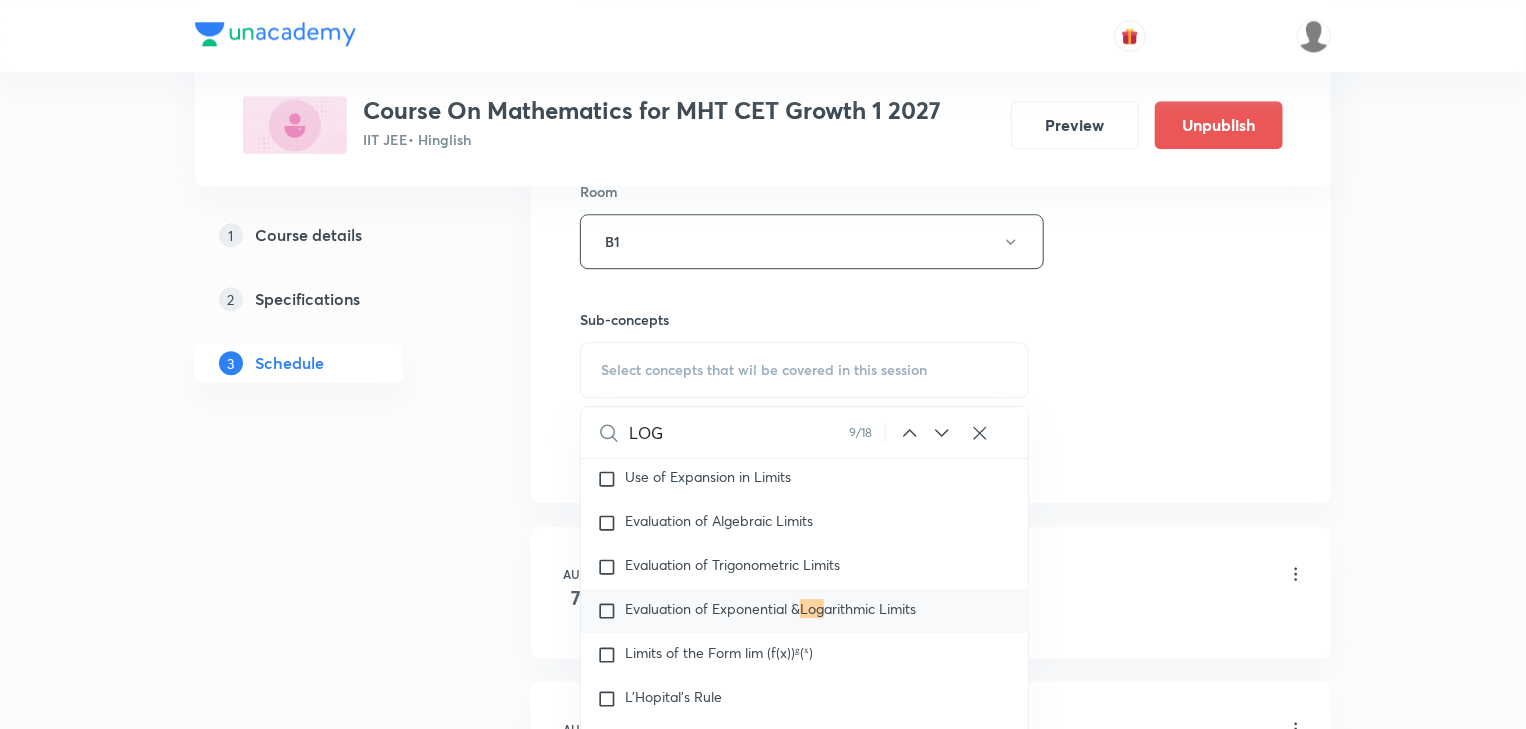 scroll, scrollTop: 15346, scrollLeft: 0, axis: vertical 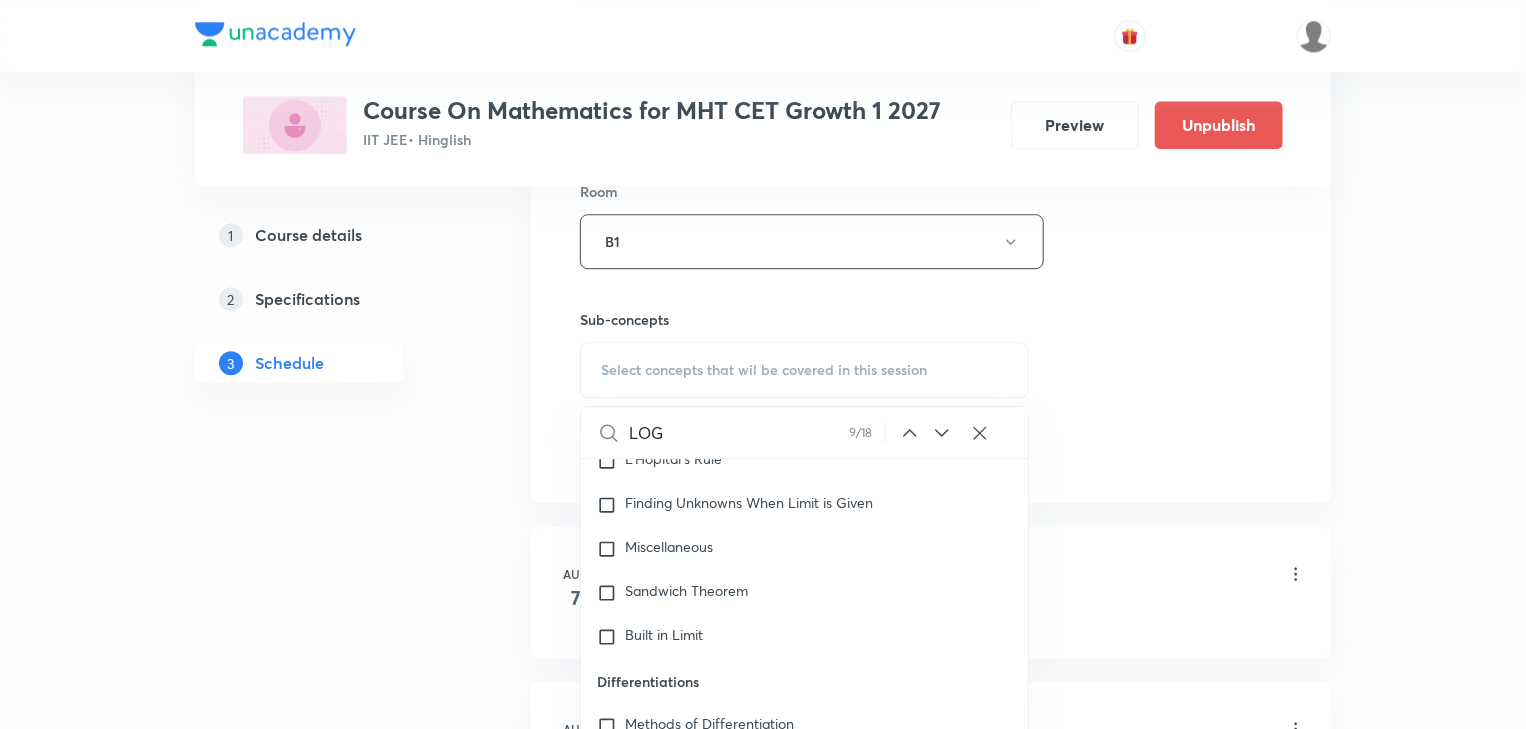click 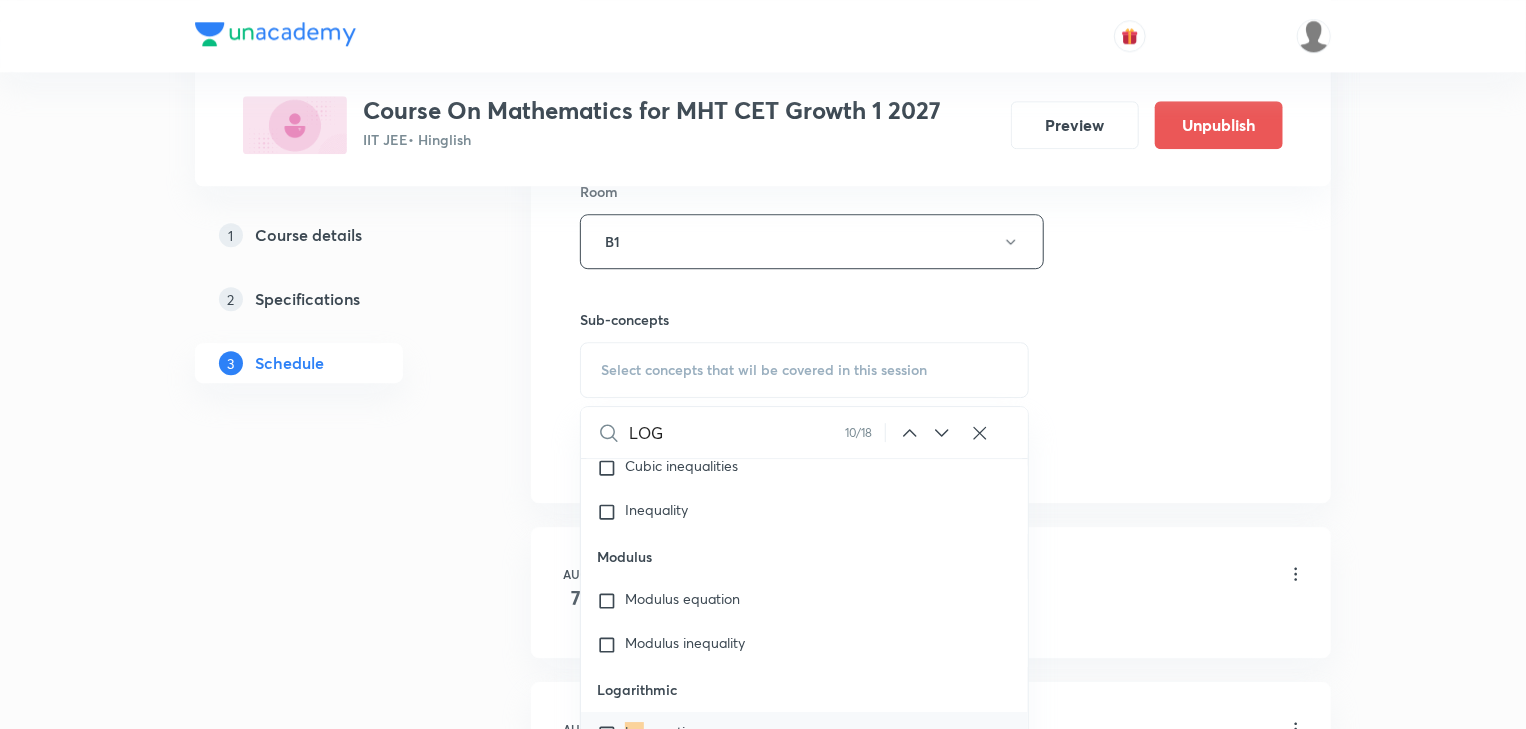 scroll, scrollTop: 25403, scrollLeft: 0, axis: vertical 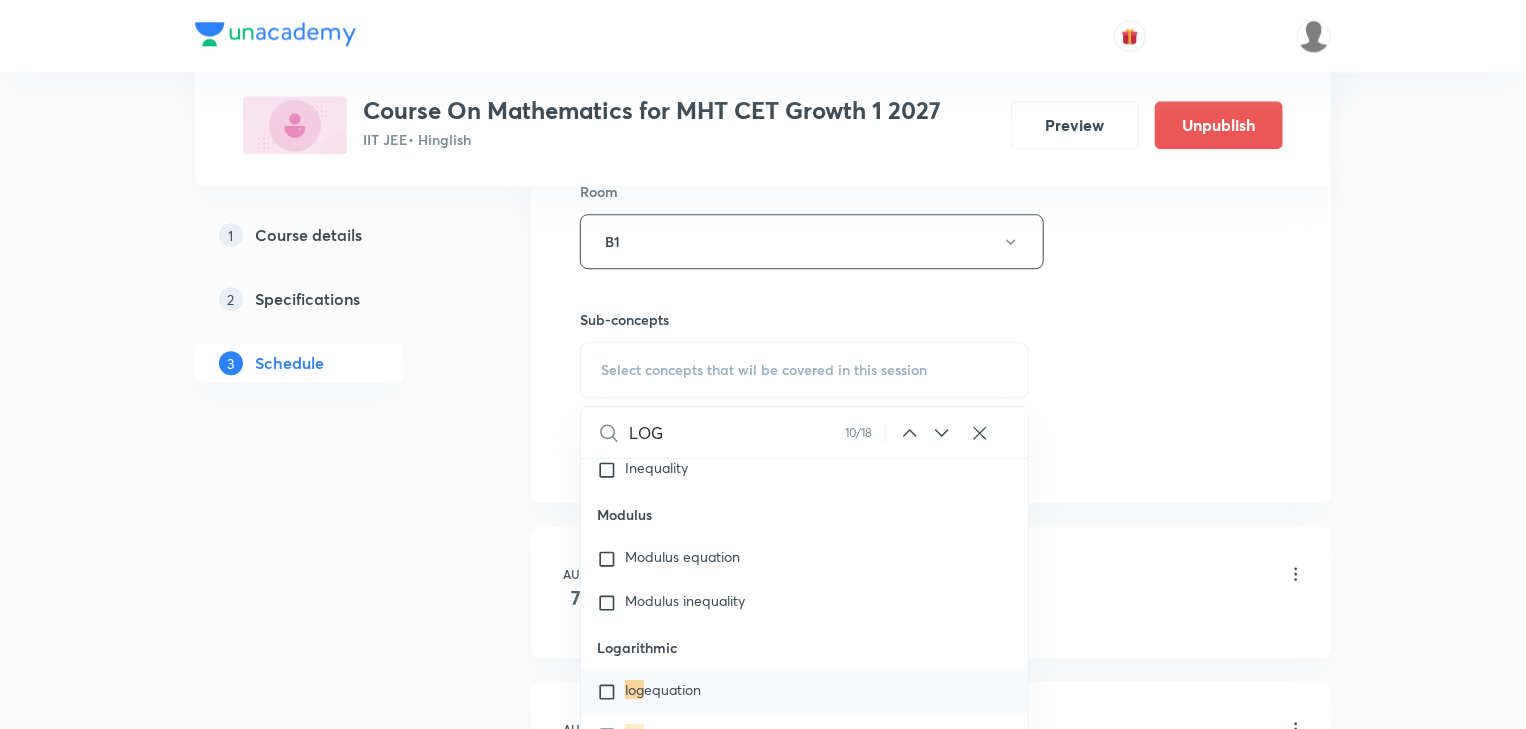 click on "equation" at bounding box center (672, 689) 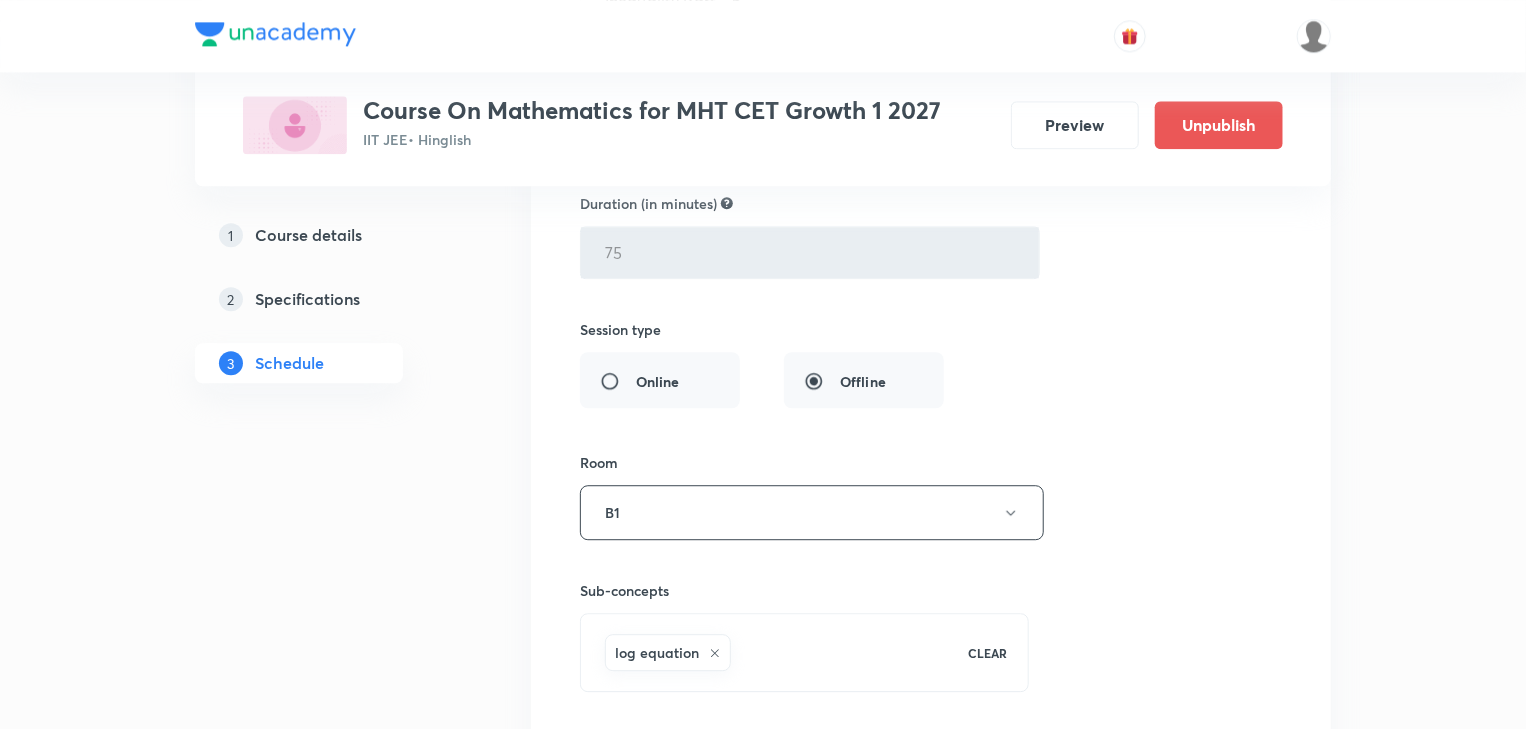 scroll, scrollTop: 2194, scrollLeft: 0, axis: vertical 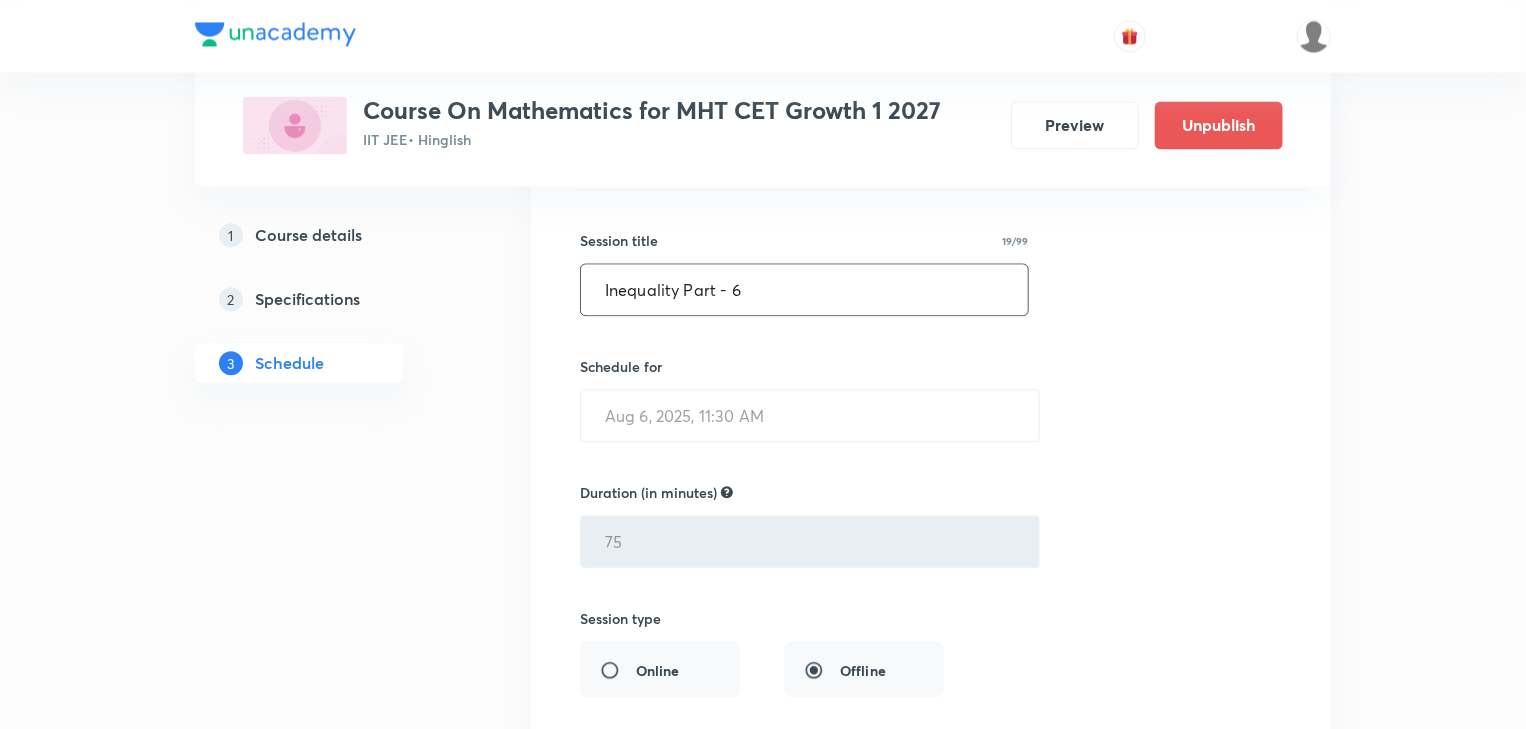 drag, startPoint x: 752, startPoint y: 290, endPoint x: 562, endPoint y: 299, distance: 190.21304 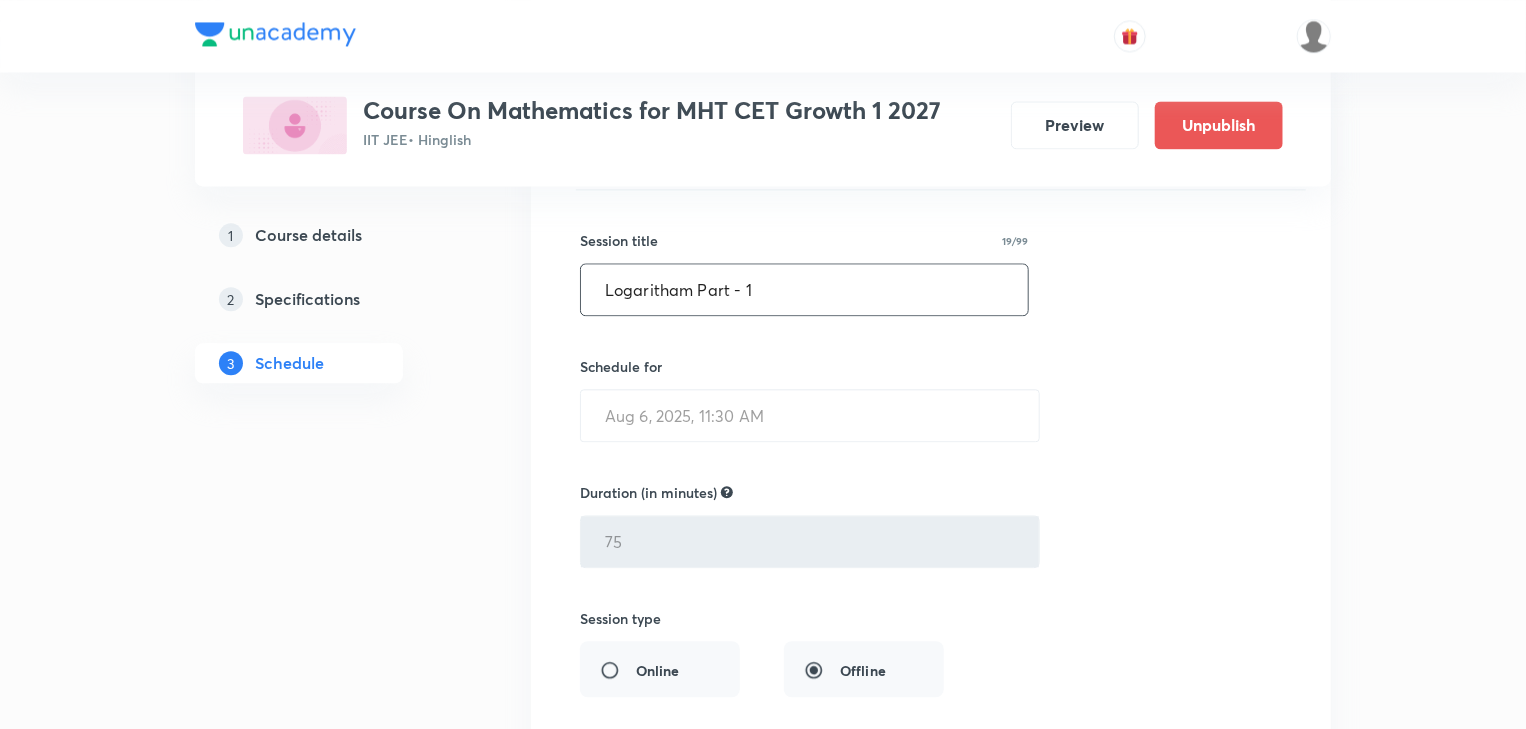 click on "Logaritham Part - 1" at bounding box center [804, 289] 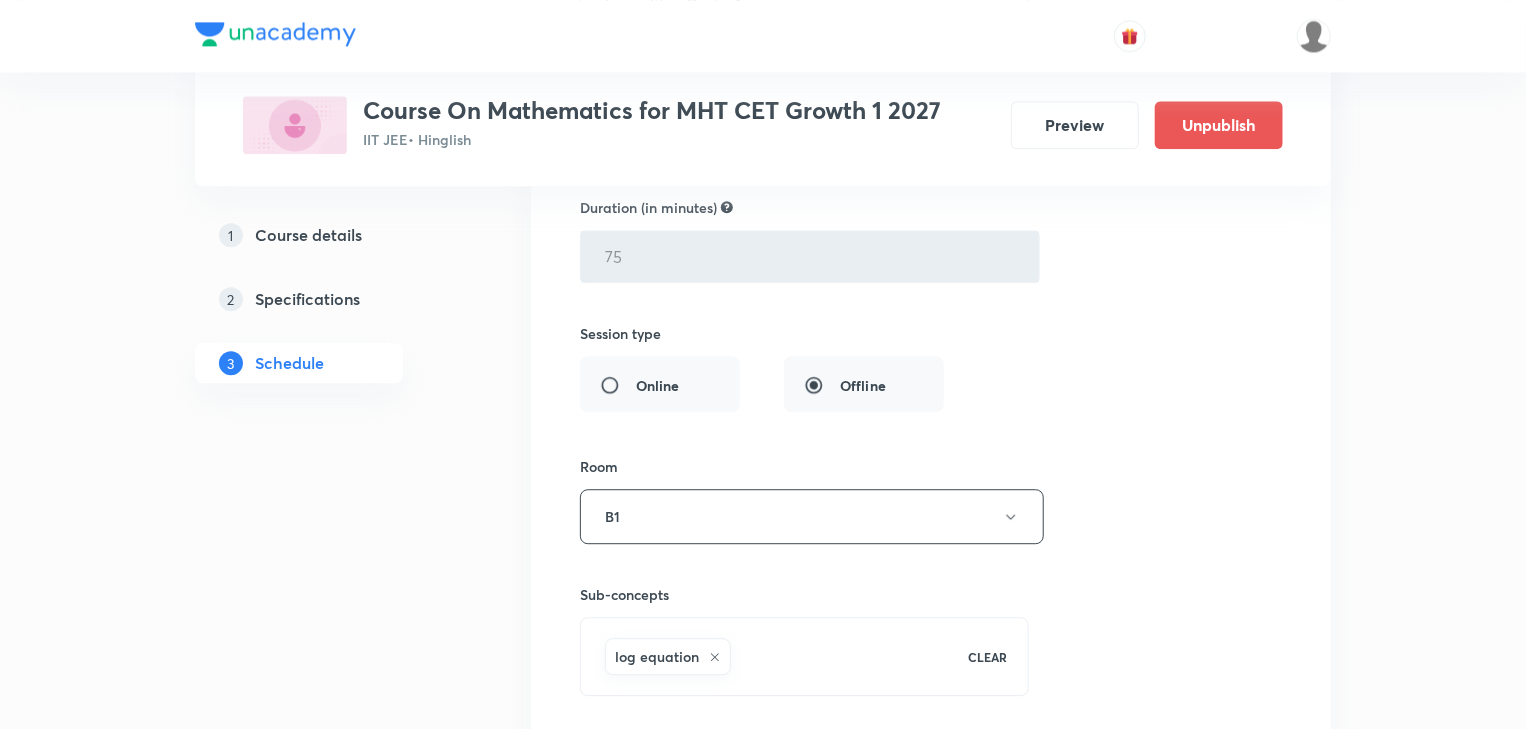 scroll, scrollTop: 2914, scrollLeft: 0, axis: vertical 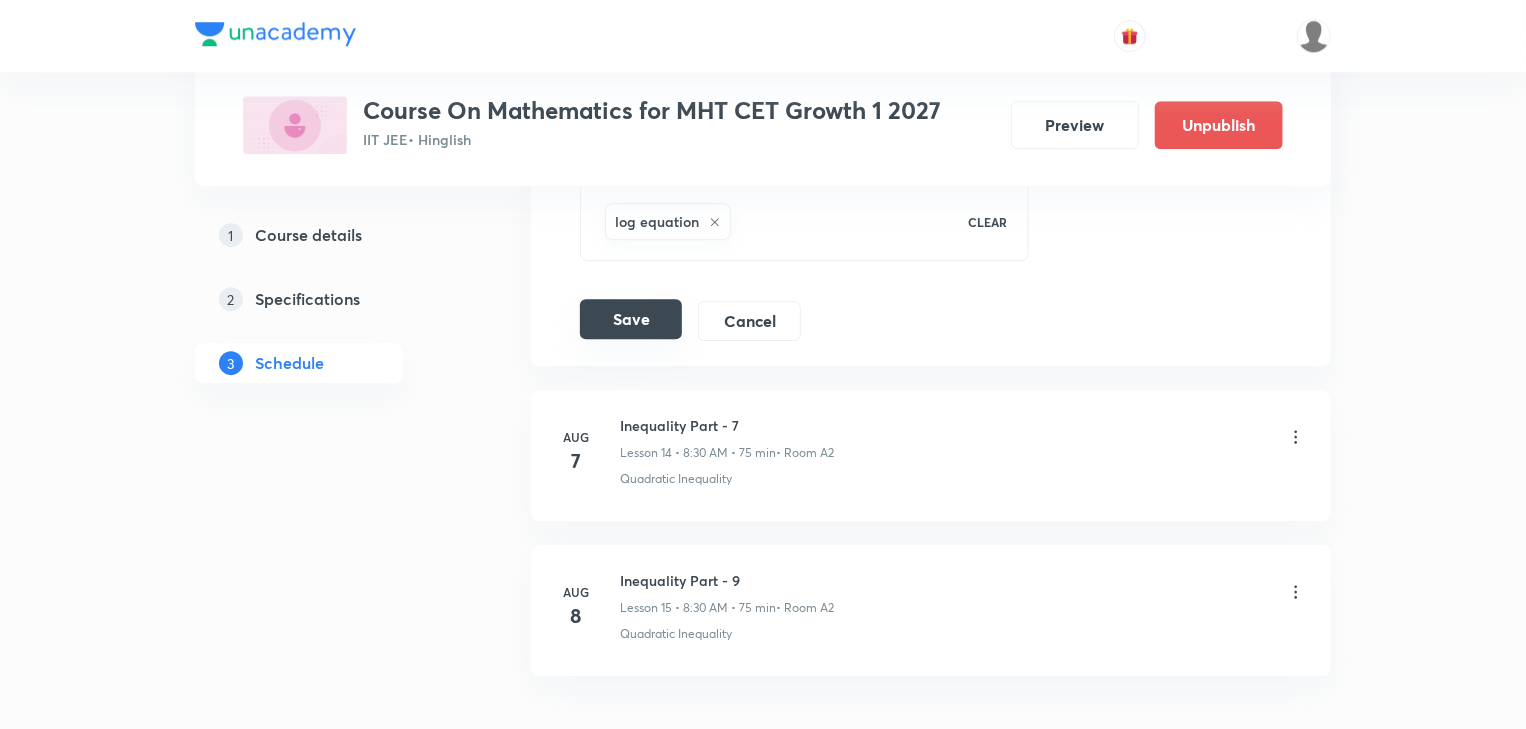 type on "Logarithm Part - 1" 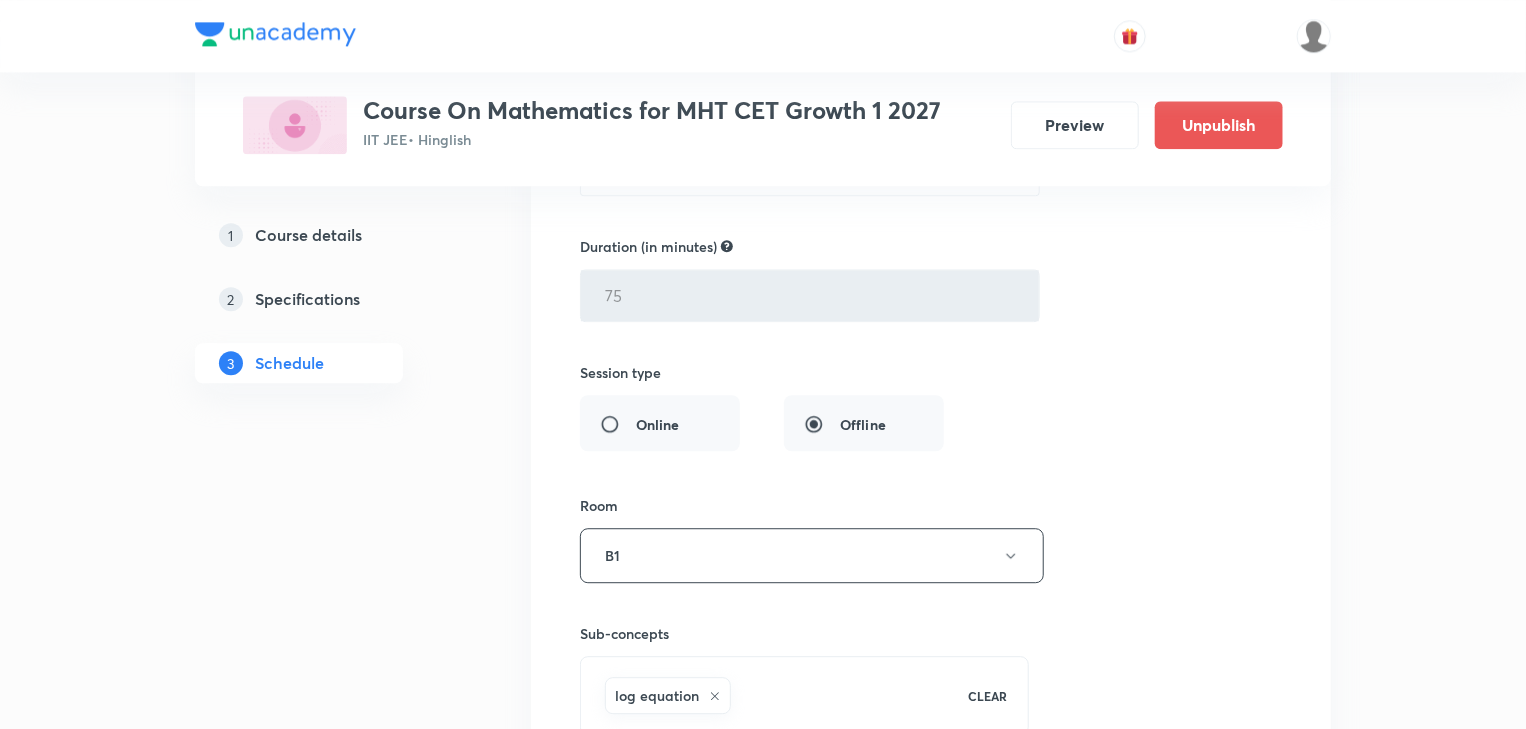 scroll, scrollTop: 2194, scrollLeft: 0, axis: vertical 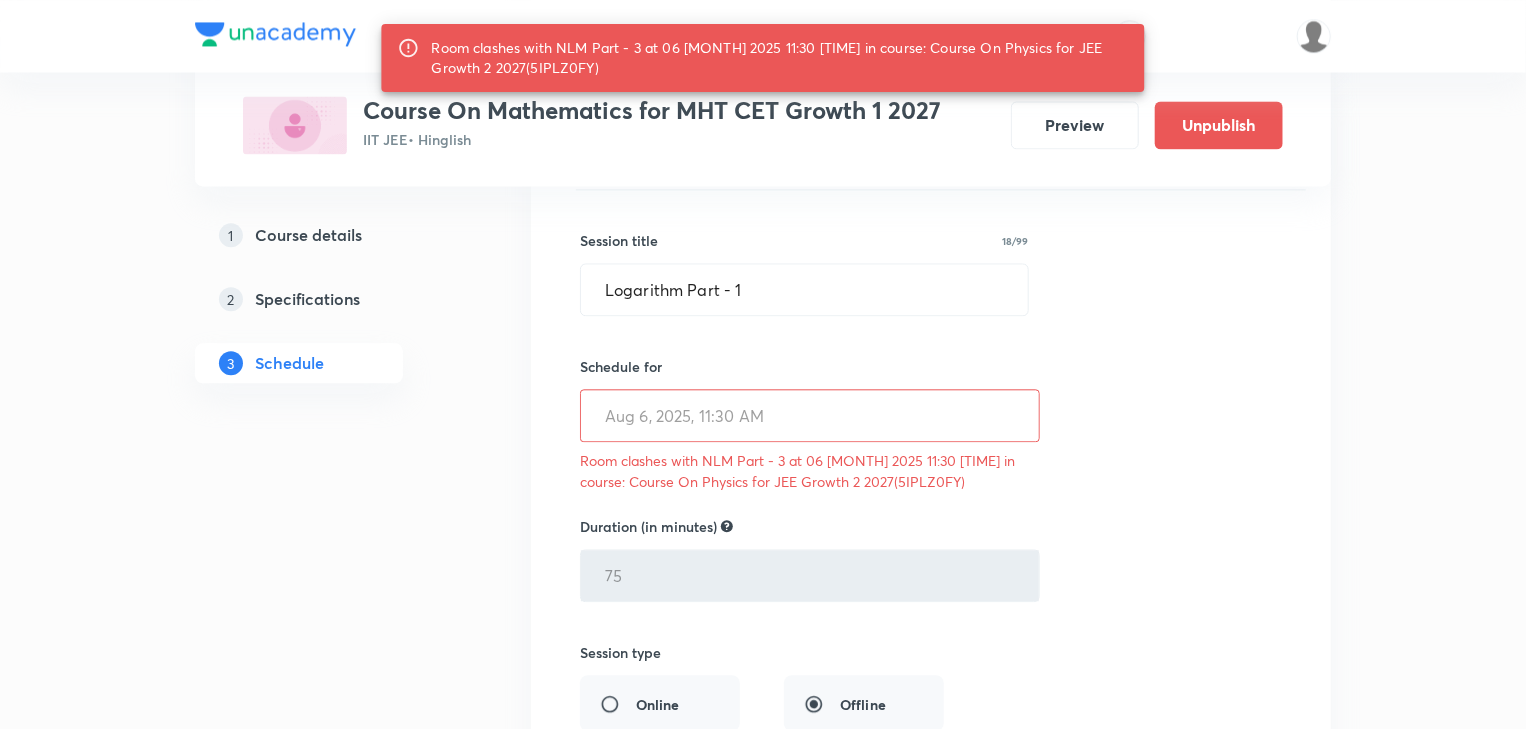 drag, startPoint x: 758, startPoint y: 292, endPoint x: 530, endPoint y: 313, distance: 228.96506 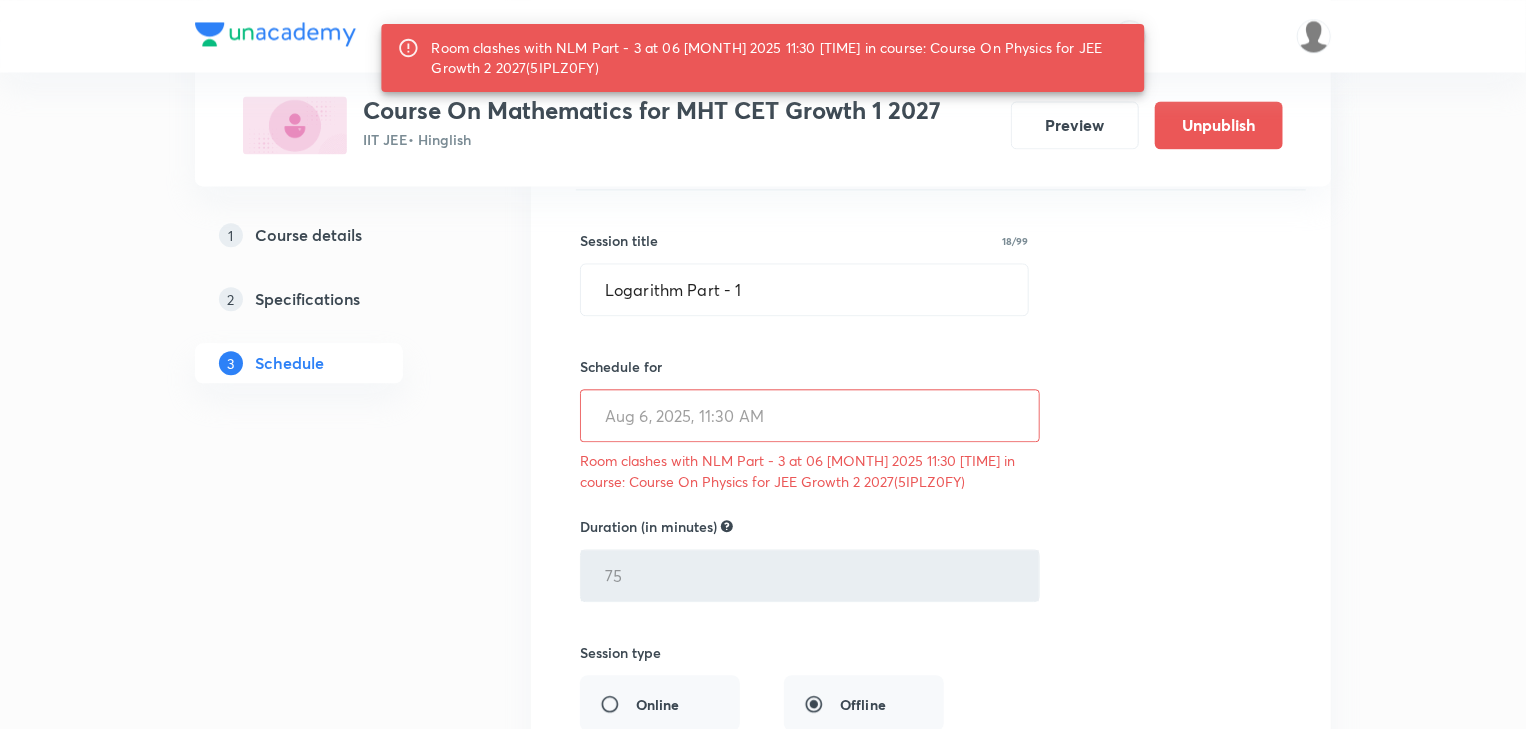 click on "Room  clashes with NLM Part - 3 at 06 [MONTH] 2025 11:30 [TIME] in course: Course On Physics for JEE Growth 2 2027(5IPLZ0FY)" at bounding box center [780, 58] 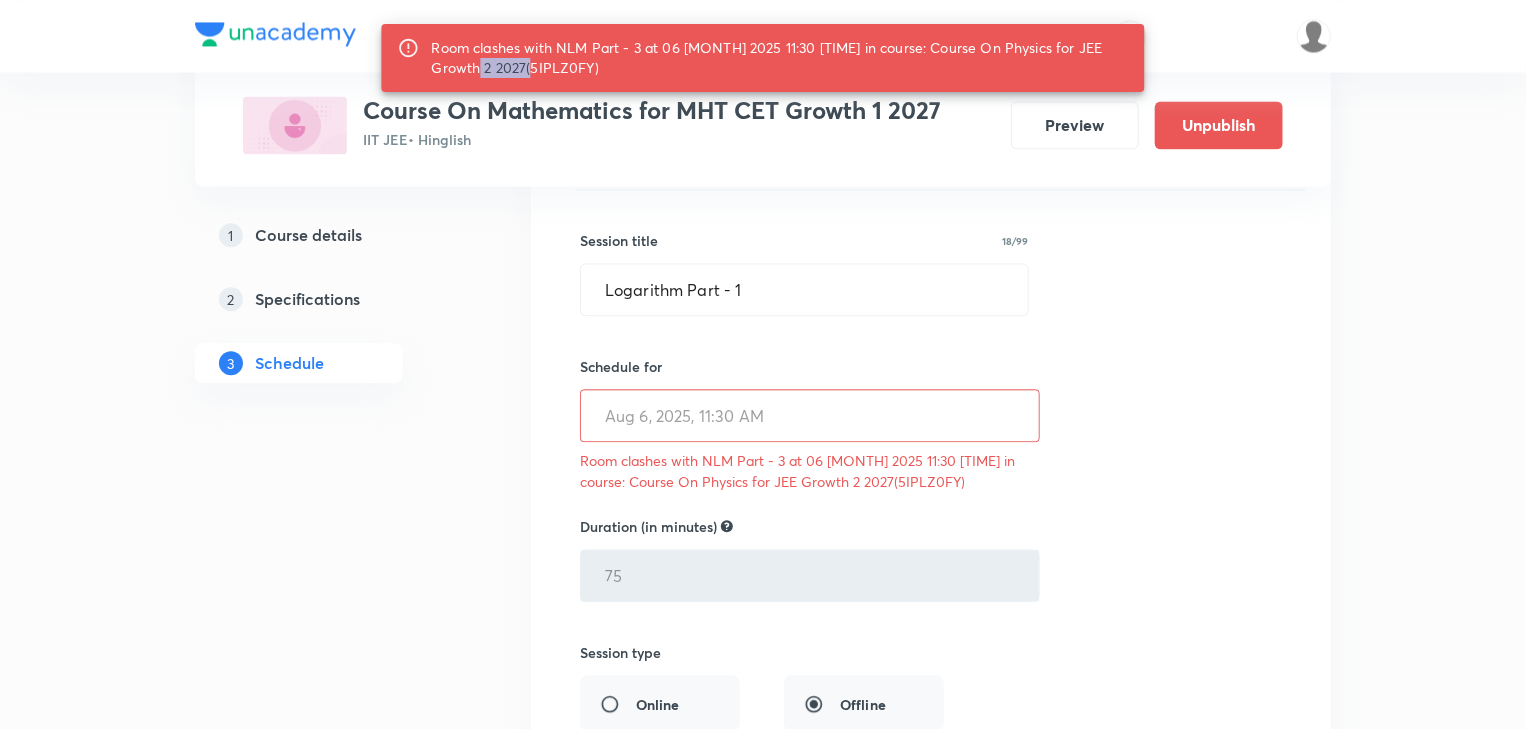 click on "Room  clashes with NLM Part - 3 at 06 [MONTH] 2025 11:30 [TIME] in course: Course On Physics for JEE Growth 2 2027(5IPLZ0FY)" at bounding box center (780, 58) 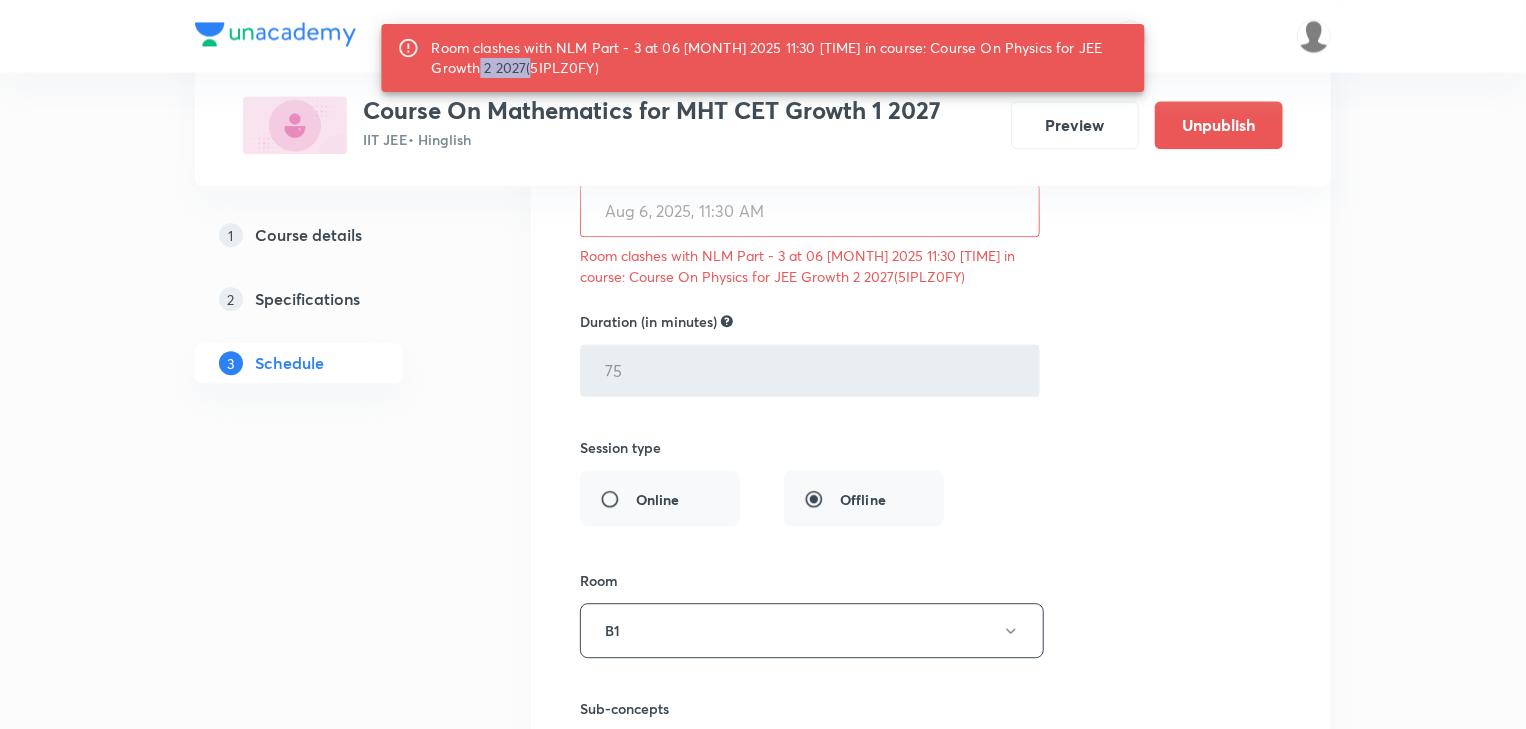scroll, scrollTop: 2834, scrollLeft: 0, axis: vertical 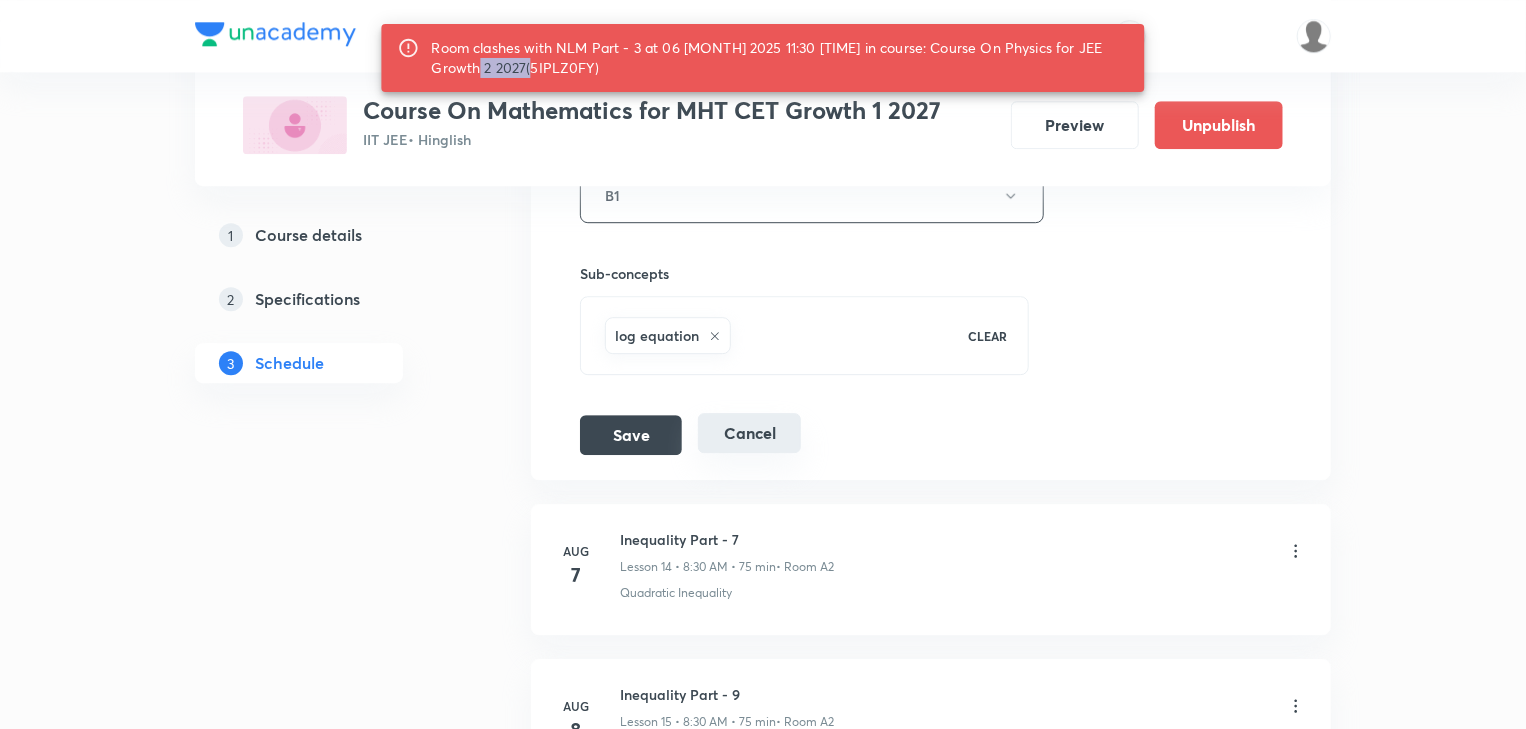 click on "Cancel" at bounding box center [749, 433] 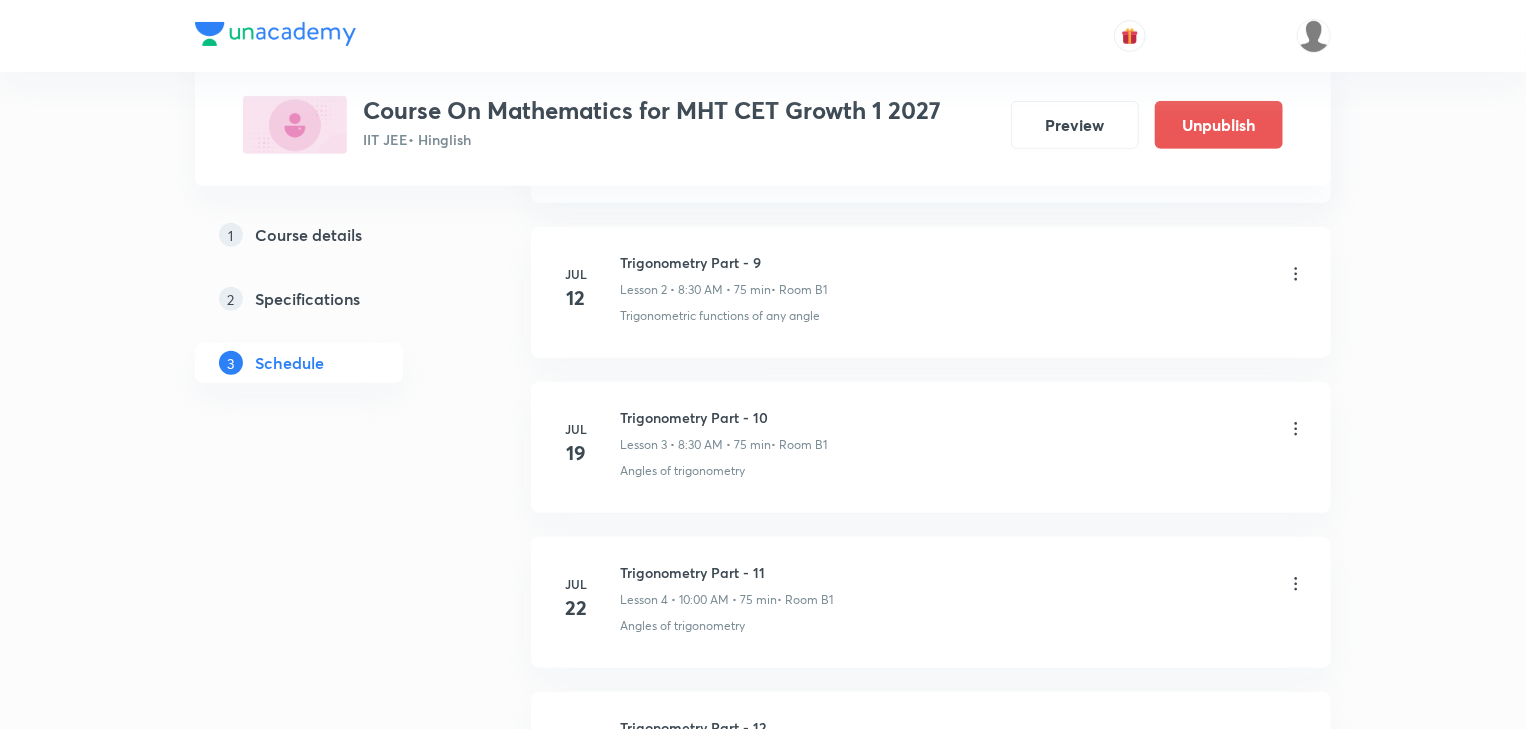 scroll, scrollTop: 560, scrollLeft: 0, axis: vertical 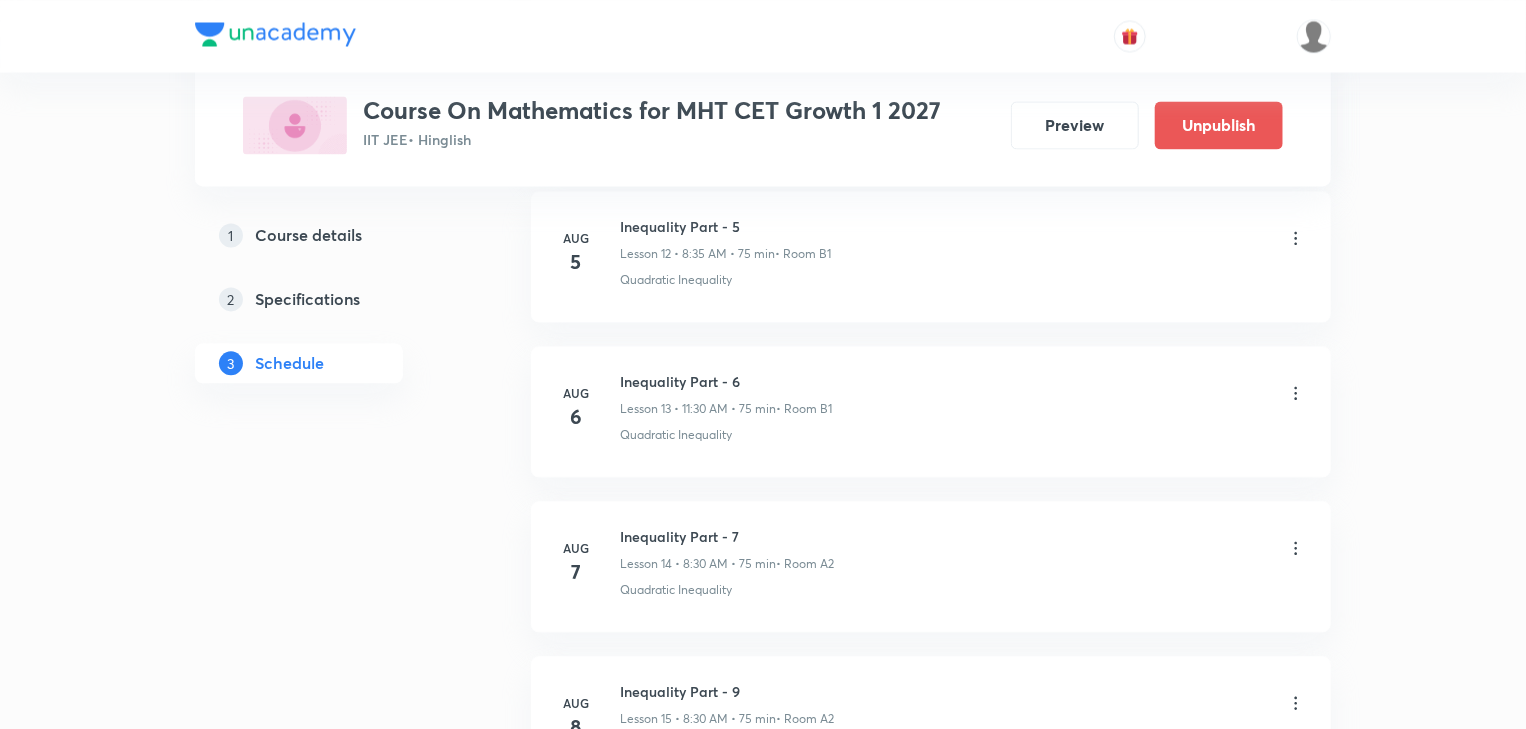 click 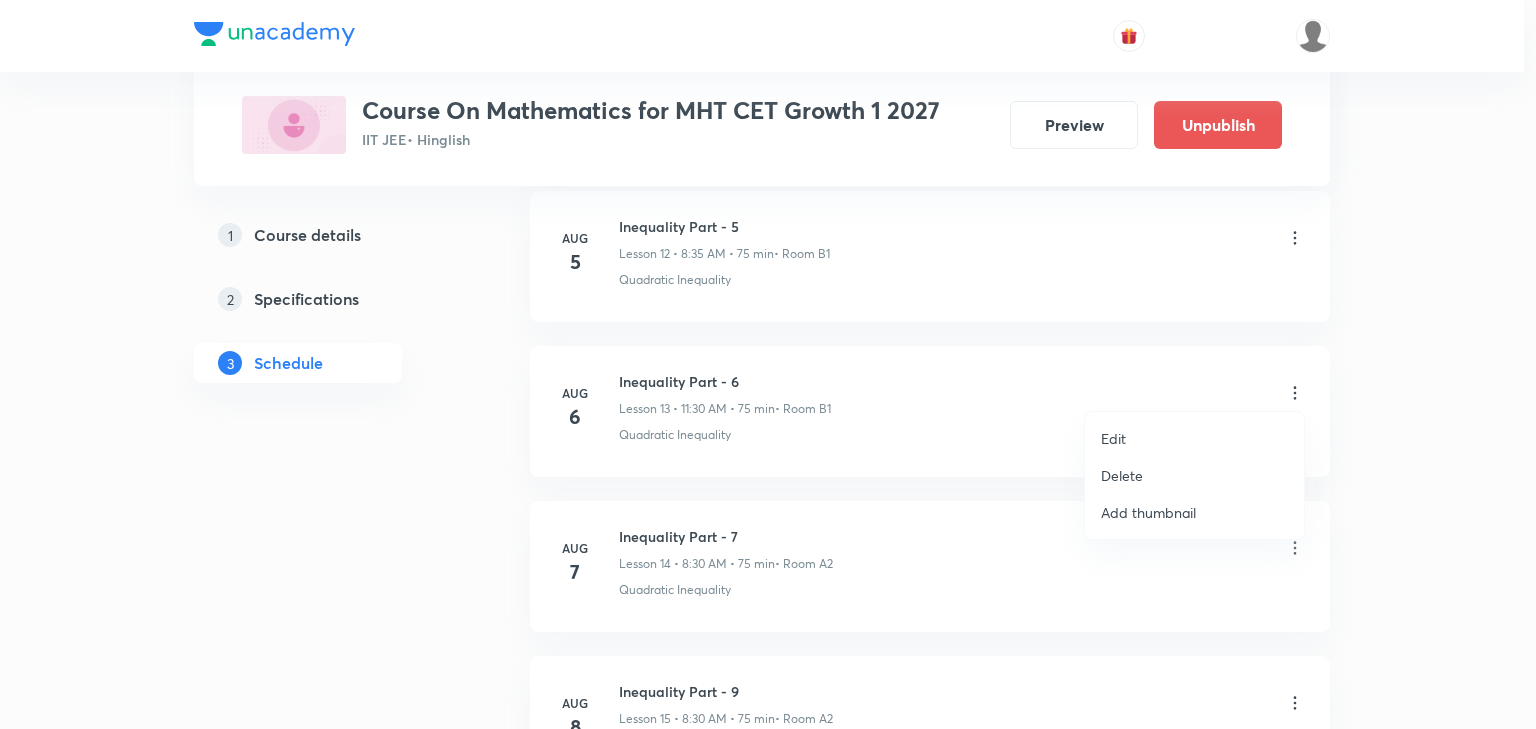 click on "Edit" at bounding box center [1113, 438] 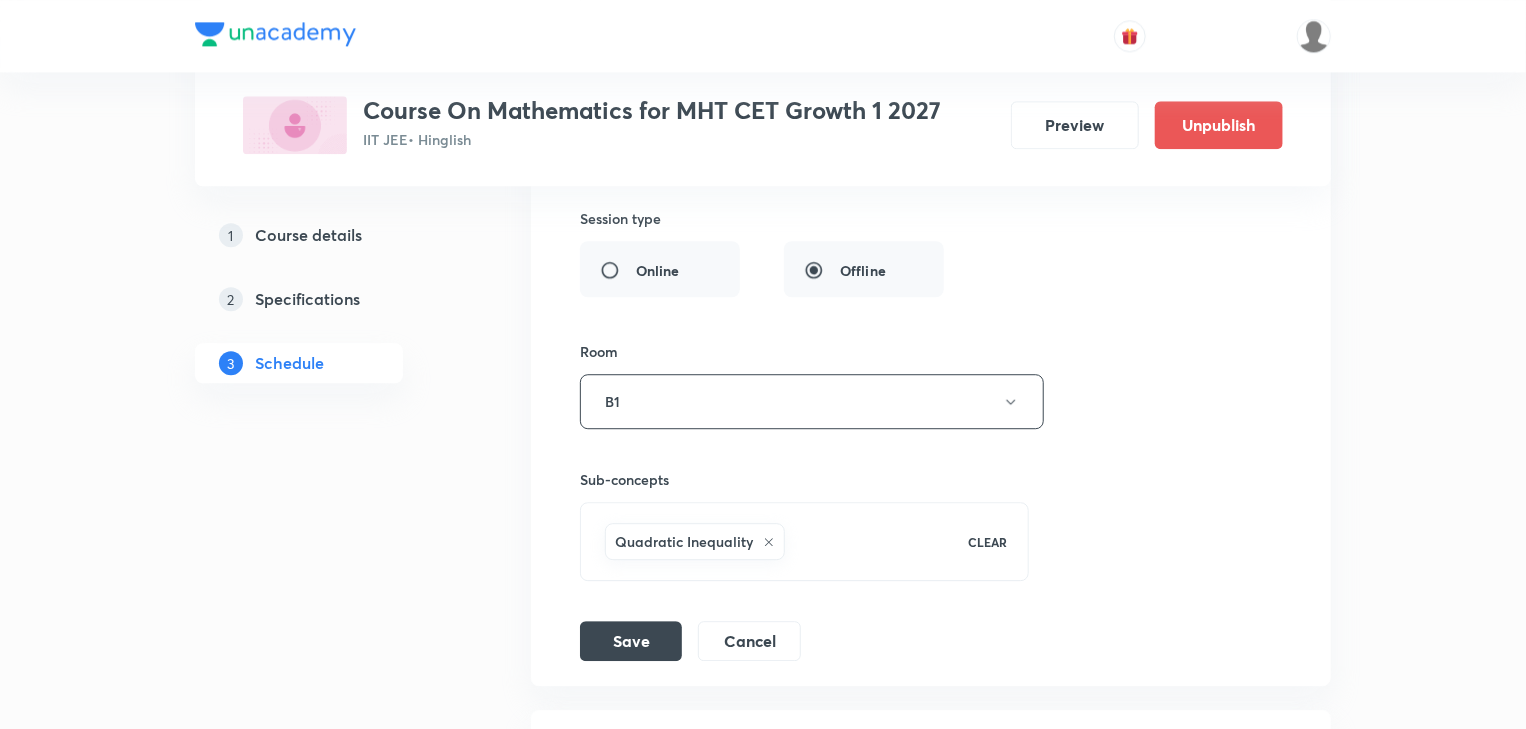scroll, scrollTop: 2834, scrollLeft: 0, axis: vertical 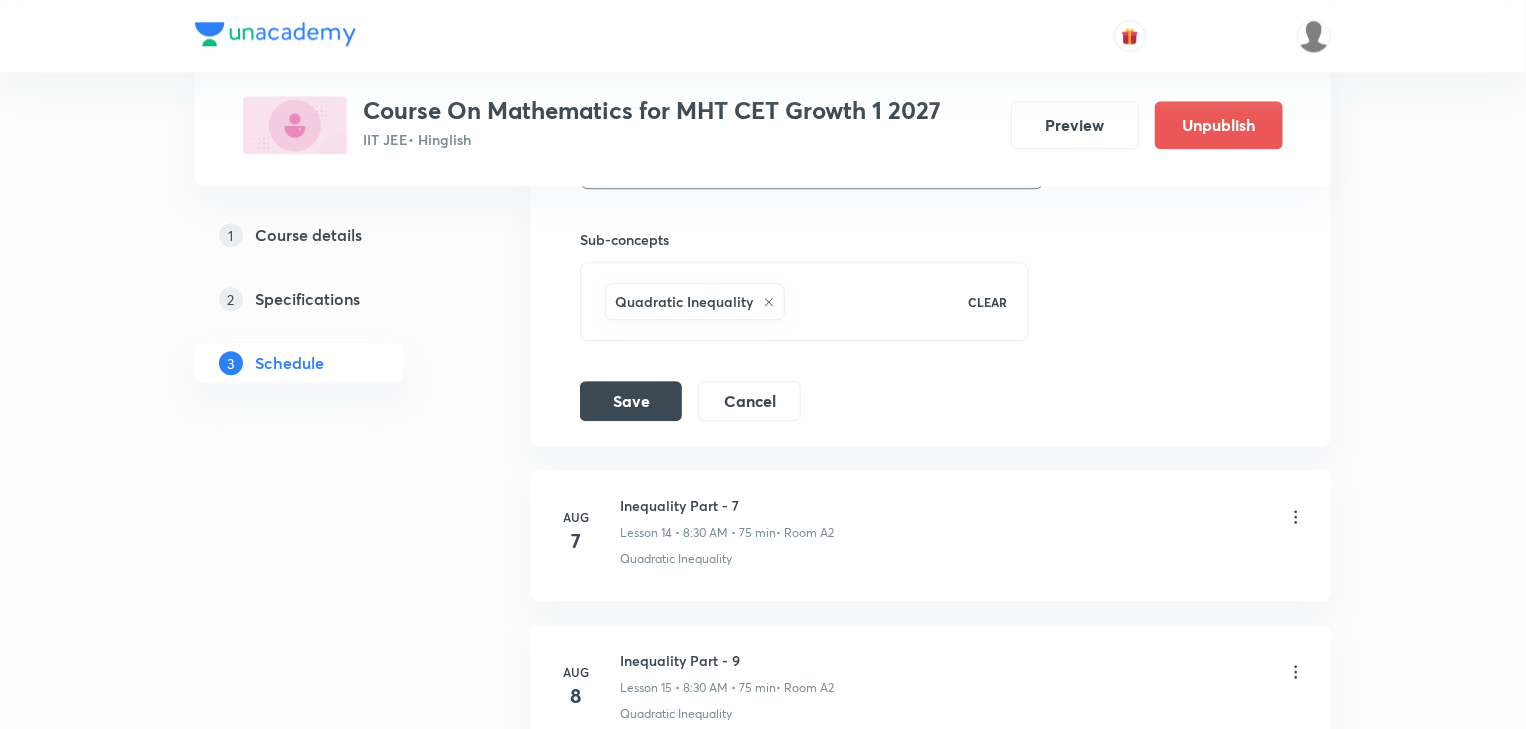 click 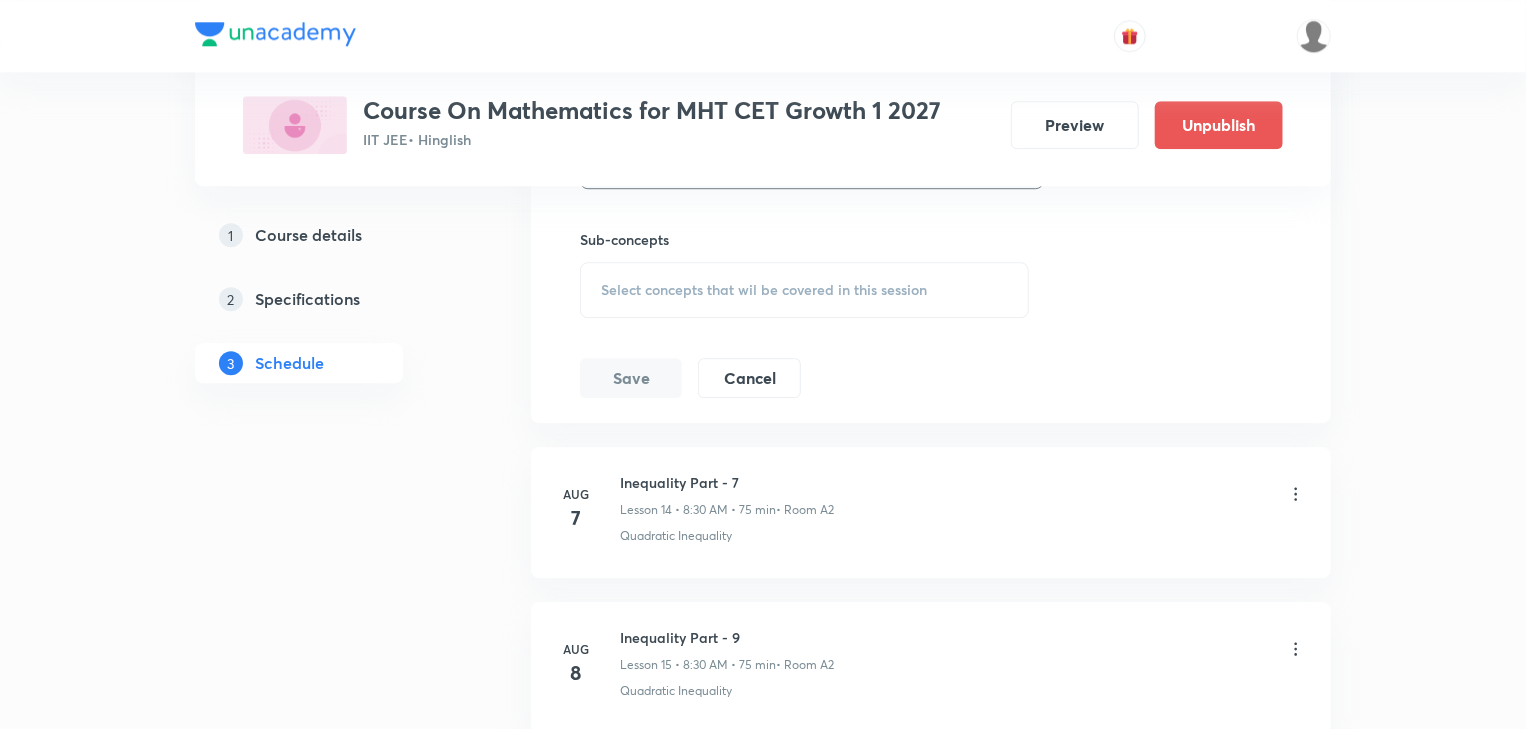 click on "Select concepts that wil be covered in this session" at bounding box center (764, 290) 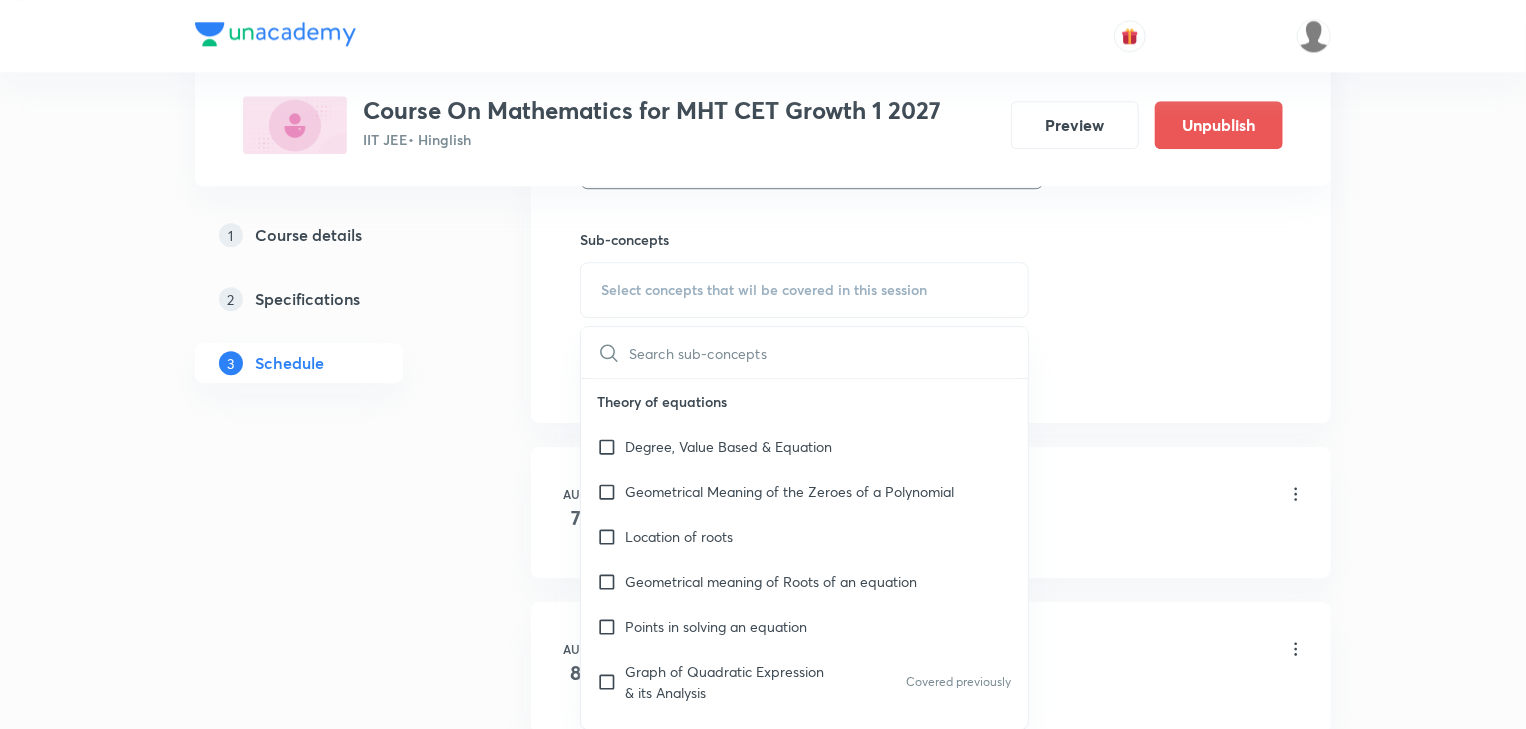 click at bounding box center (828, 352) 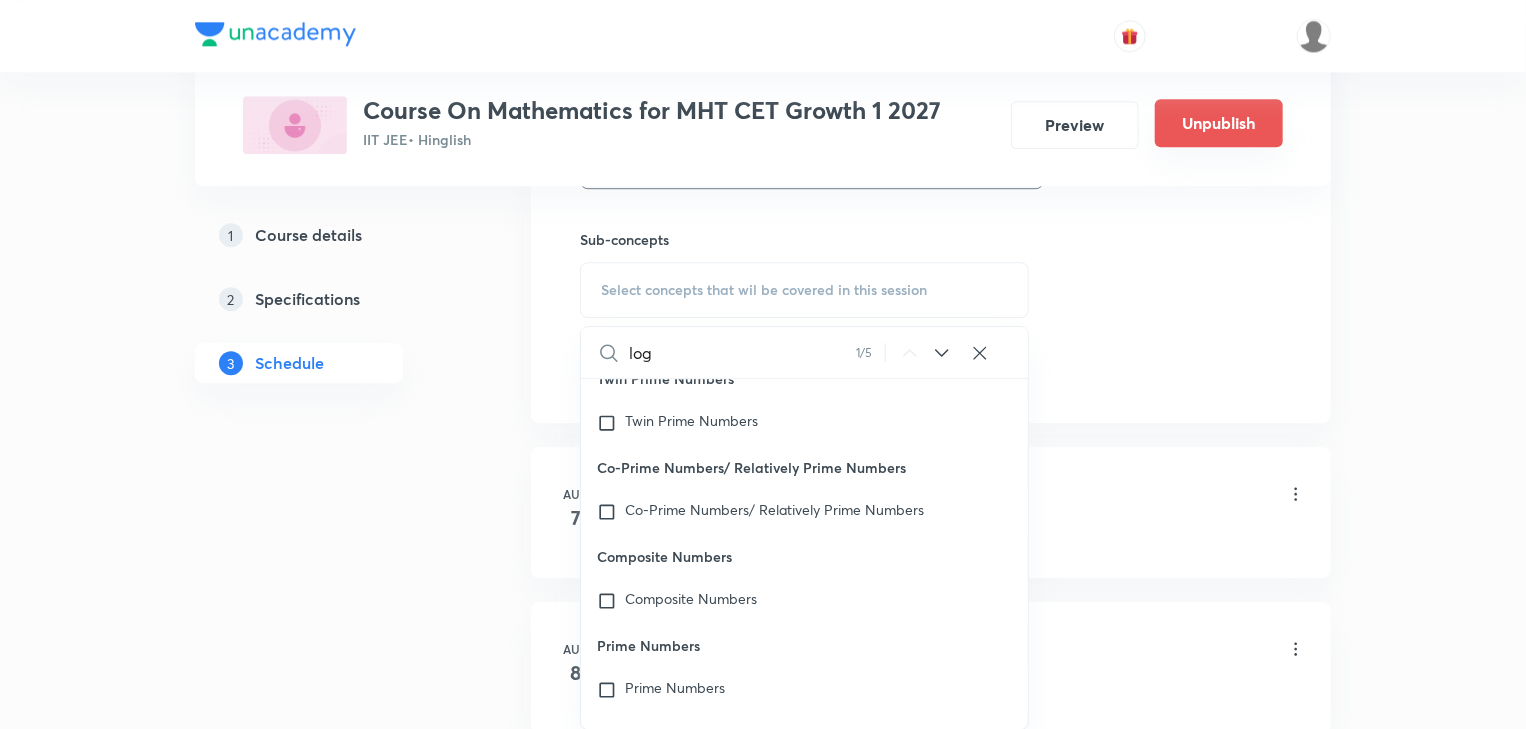 scroll, scrollTop: 25403, scrollLeft: 0, axis: vertical 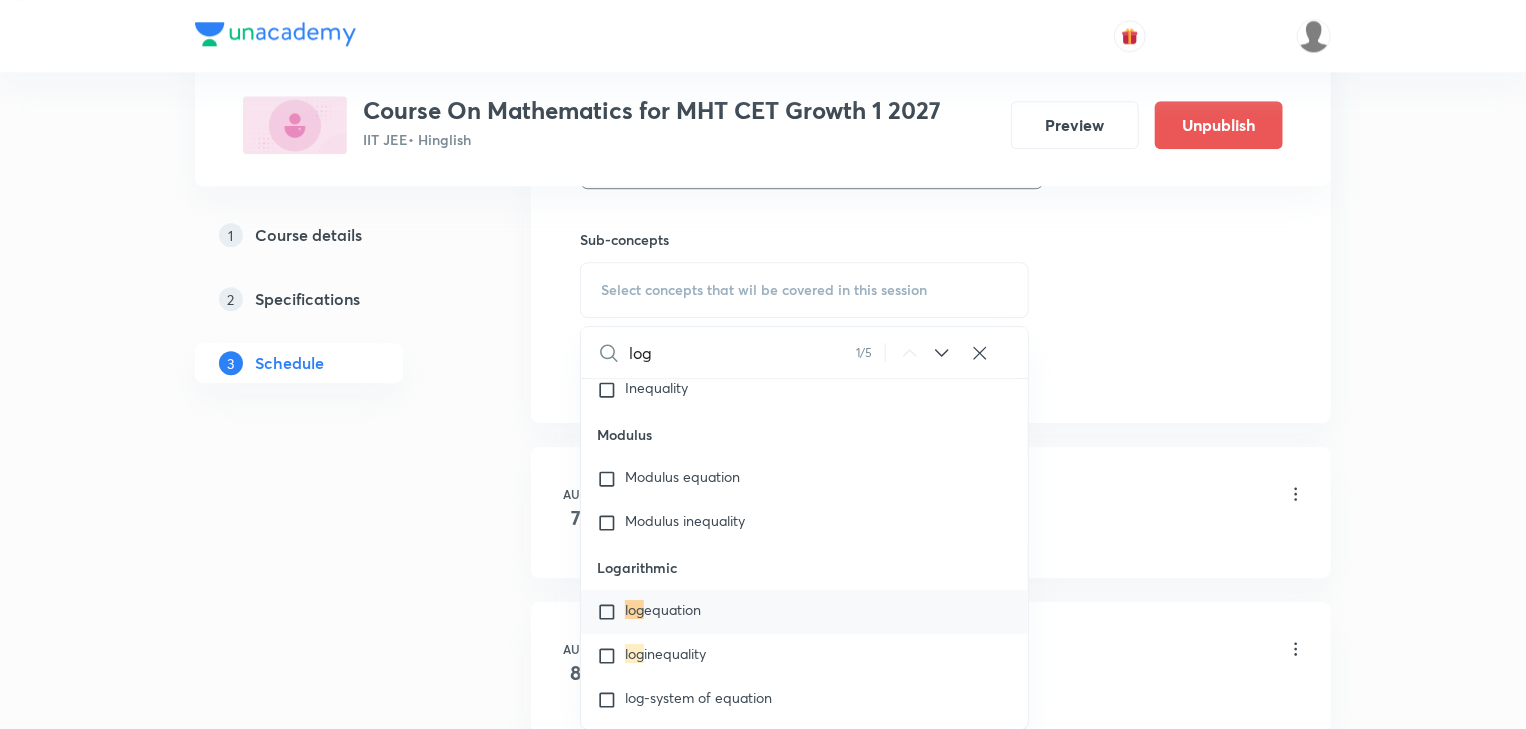 type on "log" 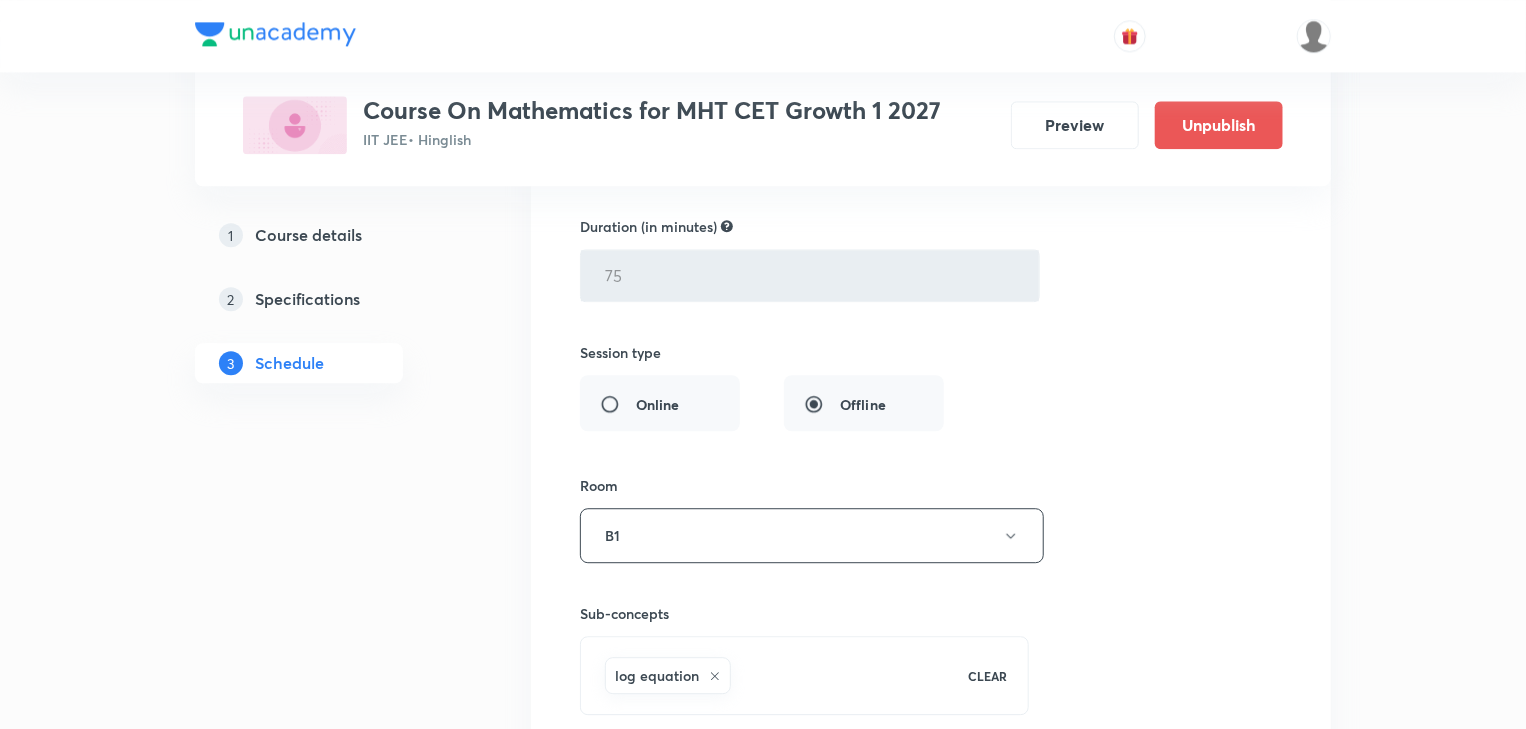 scroll, scrollTop: 2194, scrollLeft: 0, axis: vertical 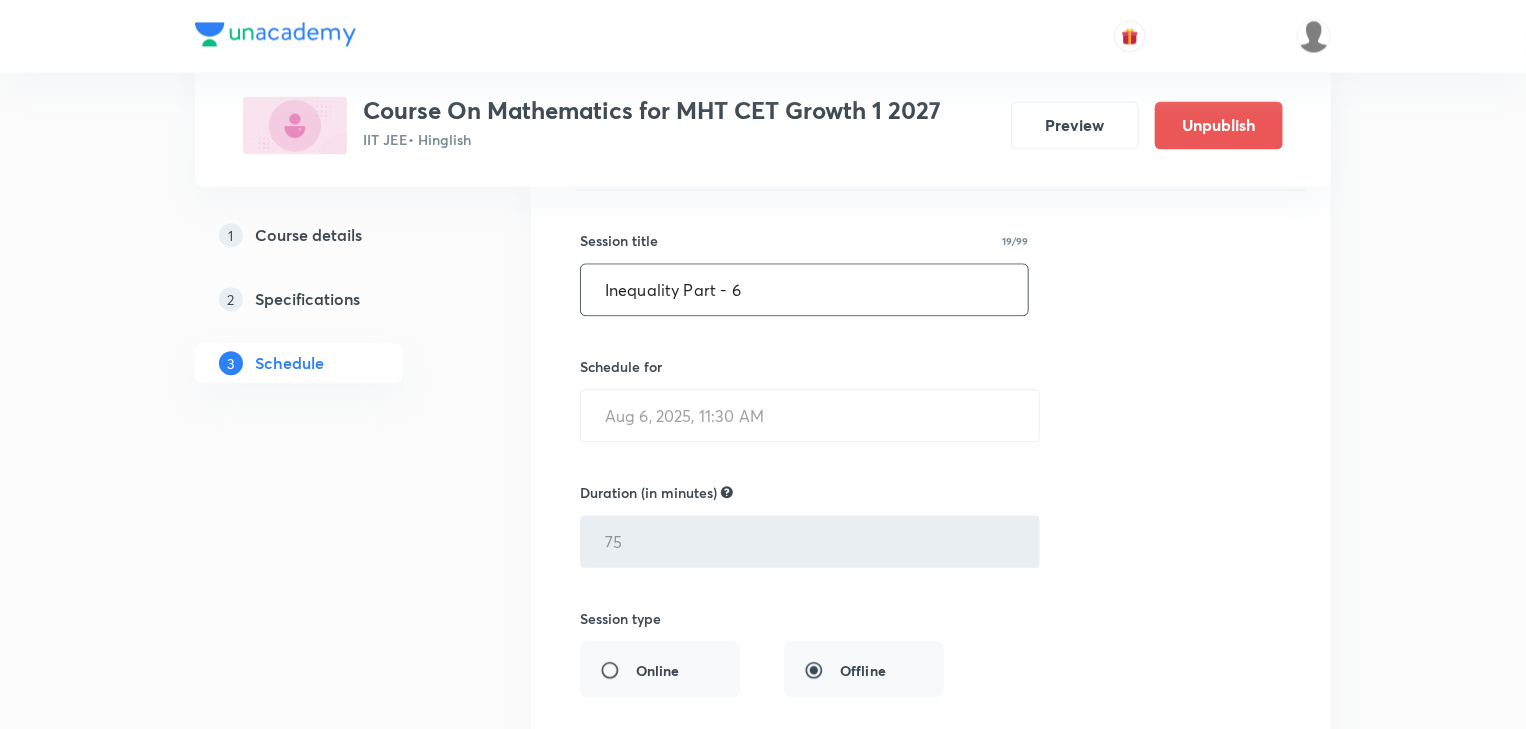 drag, startPoint x: 779, startPoint y: 281, endPoint x: 592, endPoint y: 285, distance: 187.04277 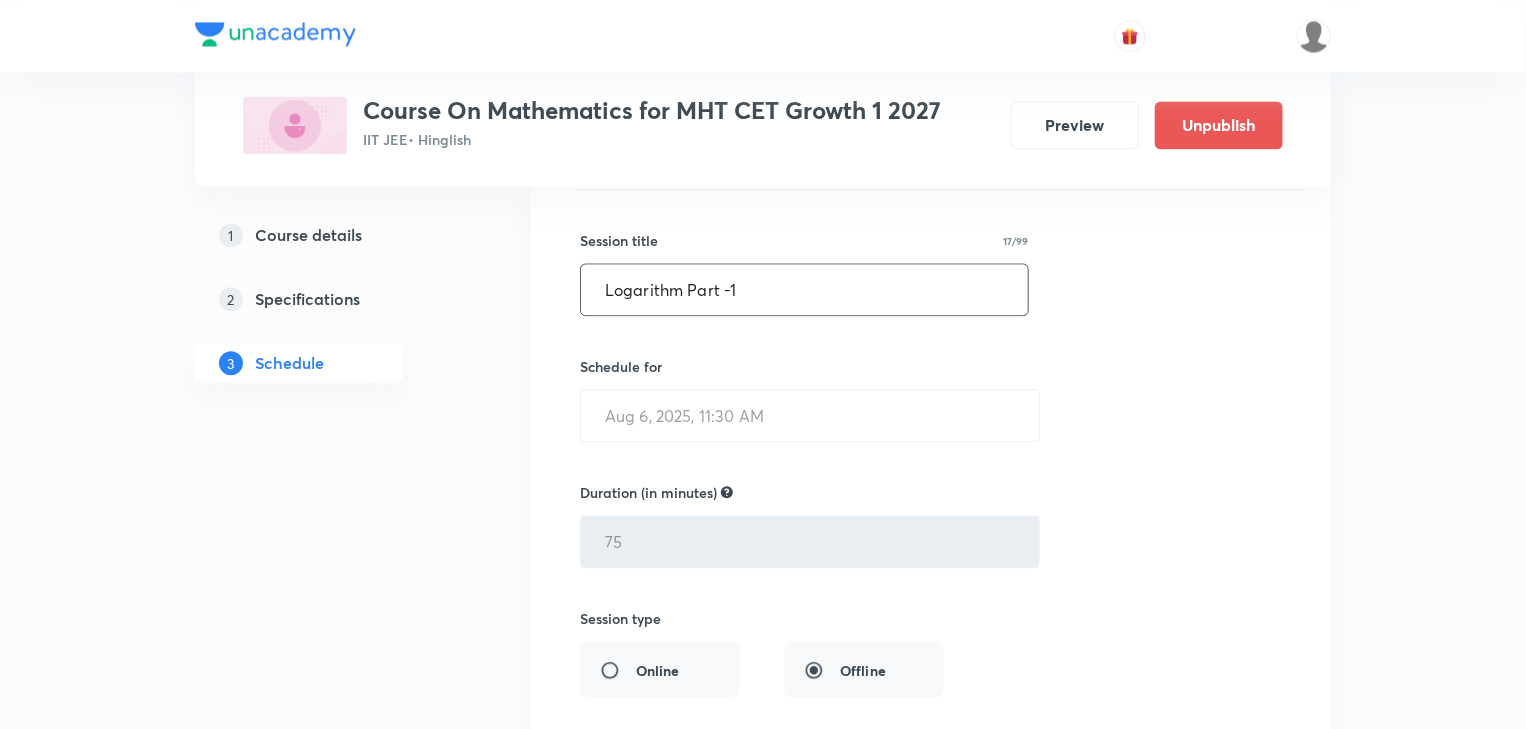 scroll, scrollTop: 2754, scrollLeft: 0, axis: vertical 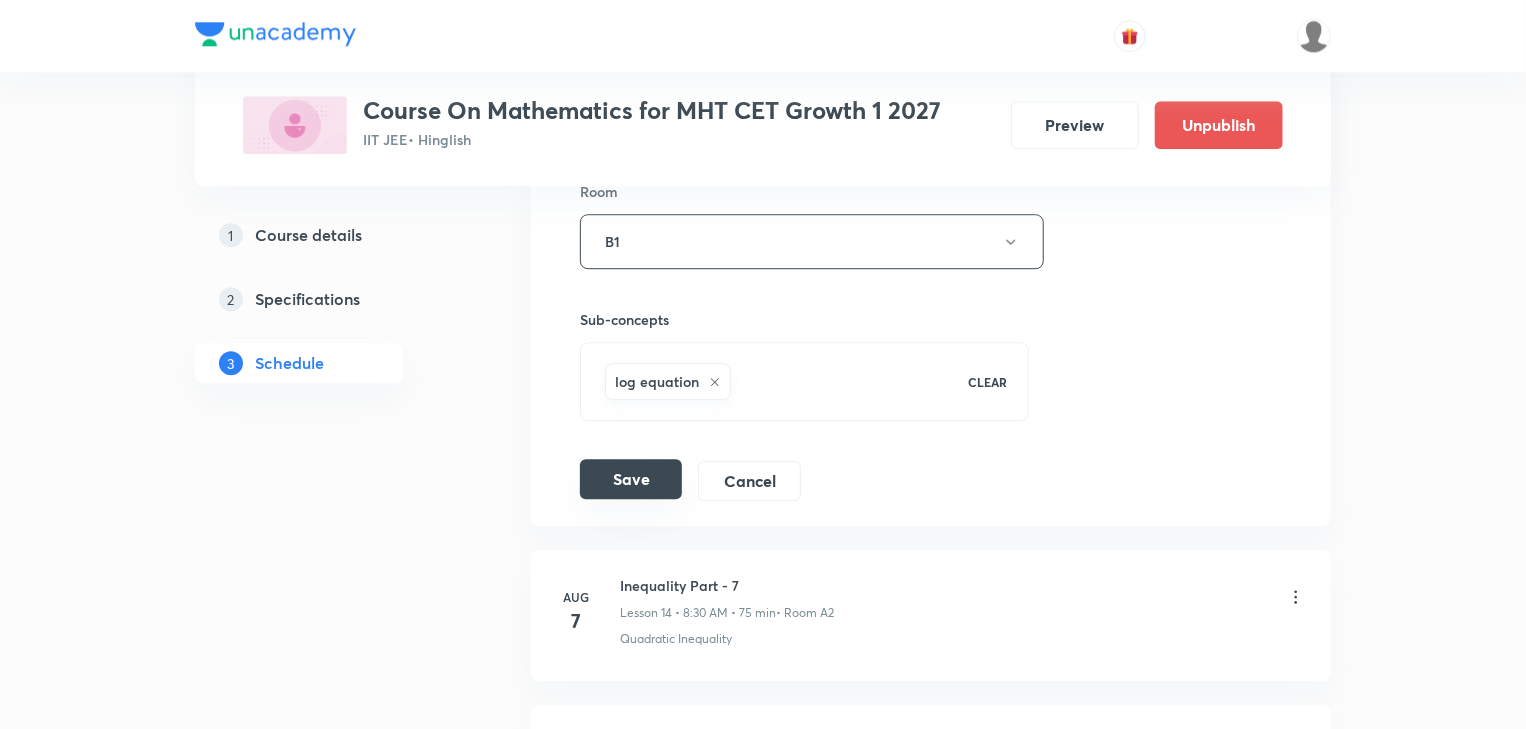 type on "Logarithm Part -1" 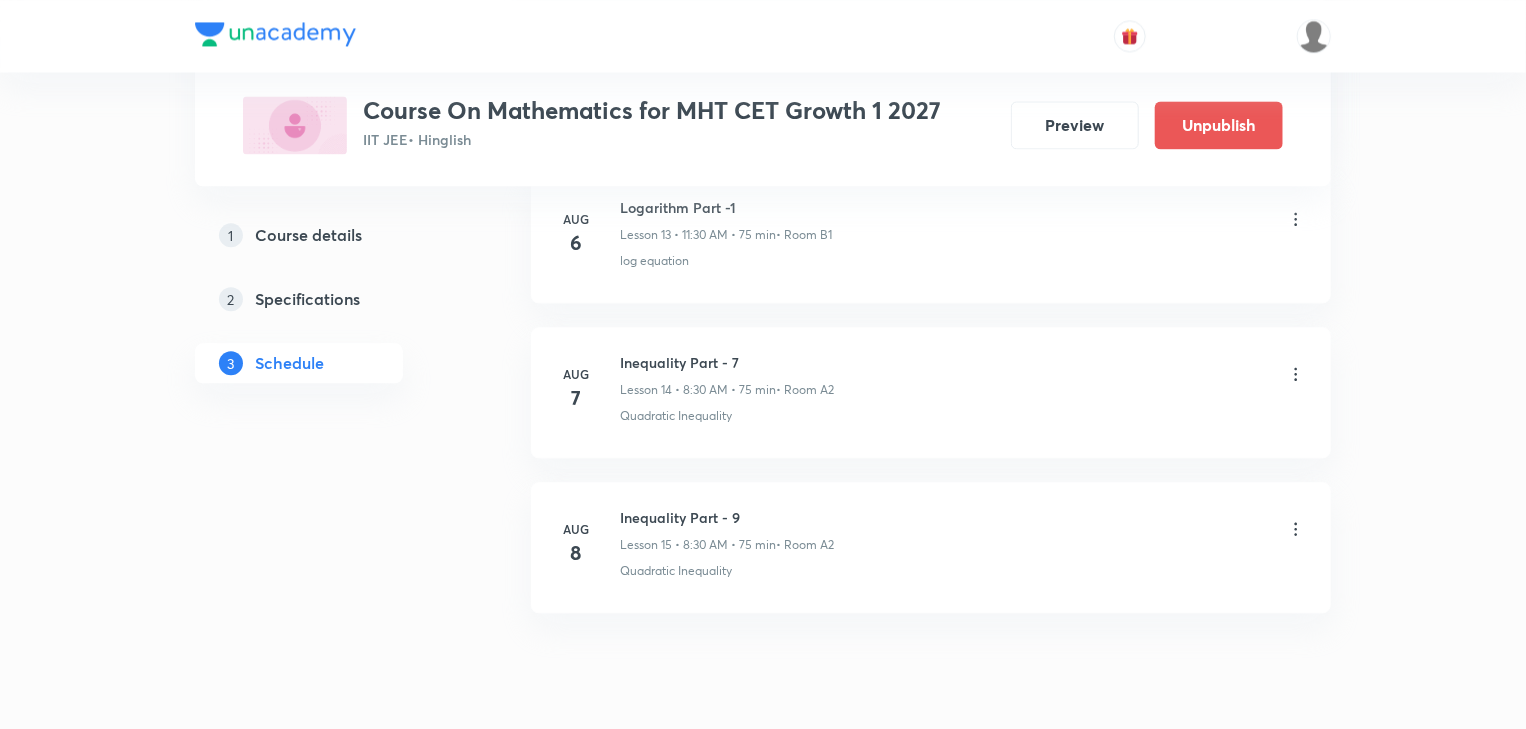 scroll, scrollTop: 2274, scrollLeft: 0, axis: vertical 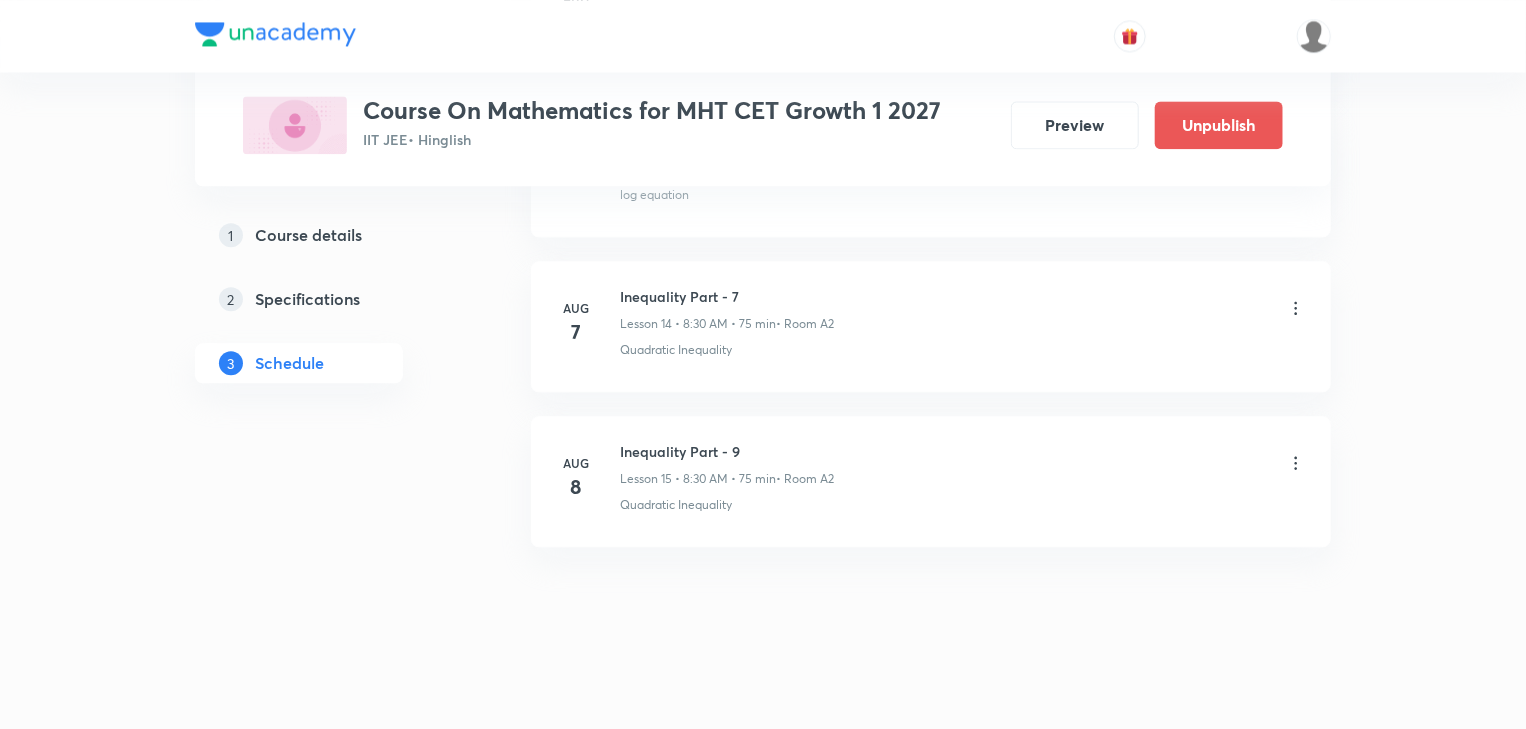 drag, startPoint x: 680, startPoint y: 148, endPoint x: 1060, endPoint y: 363, distance: 436.60623 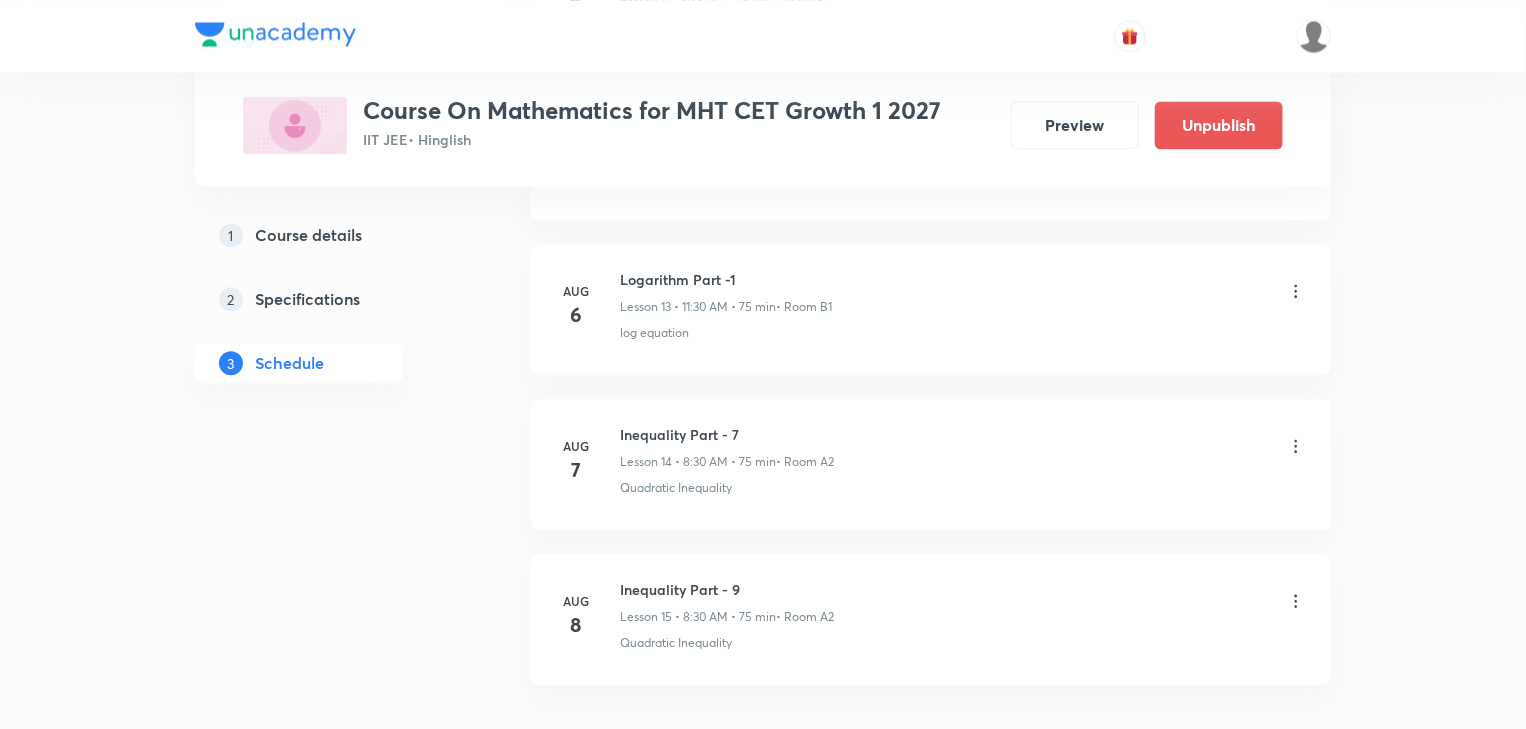 scroll, scrollTop: 2034, scrollLeft: 0, axis: vertical 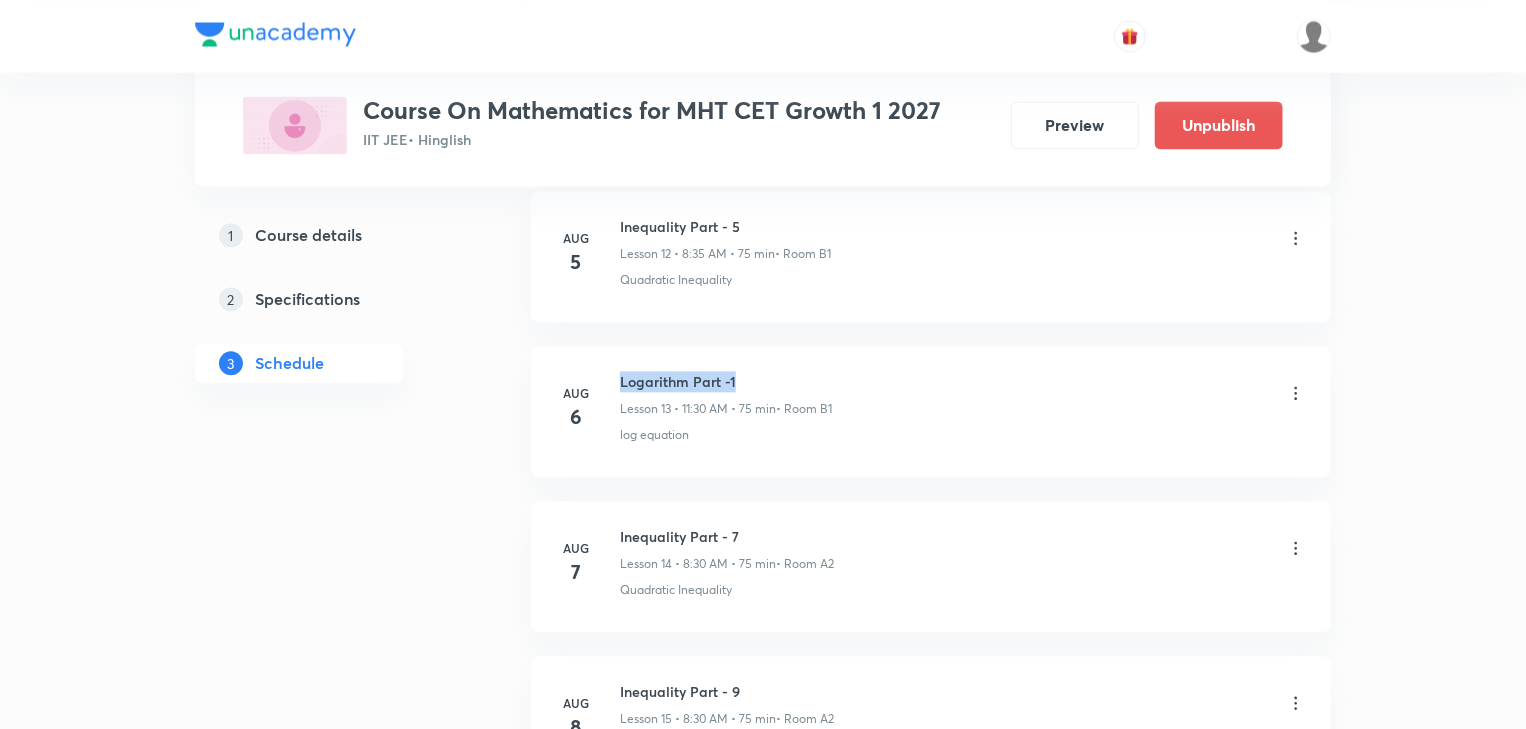 drag, startPoint x: 620, startPoint y: 375, endPoint x: 818, endPoint y: 363, distance: 198.3633 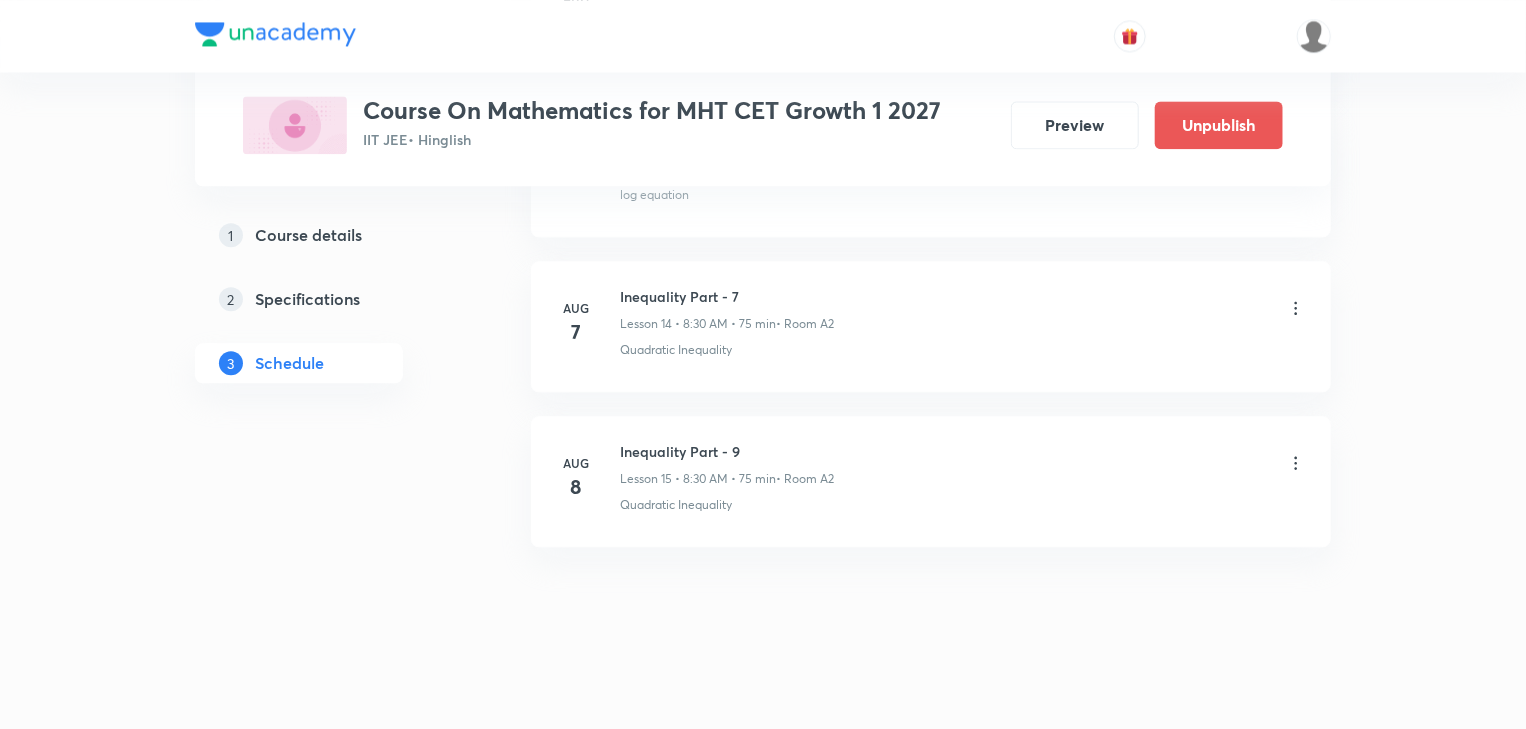 scroll, scrollTop: 2194, scrollLeft: 0, axis: vertical 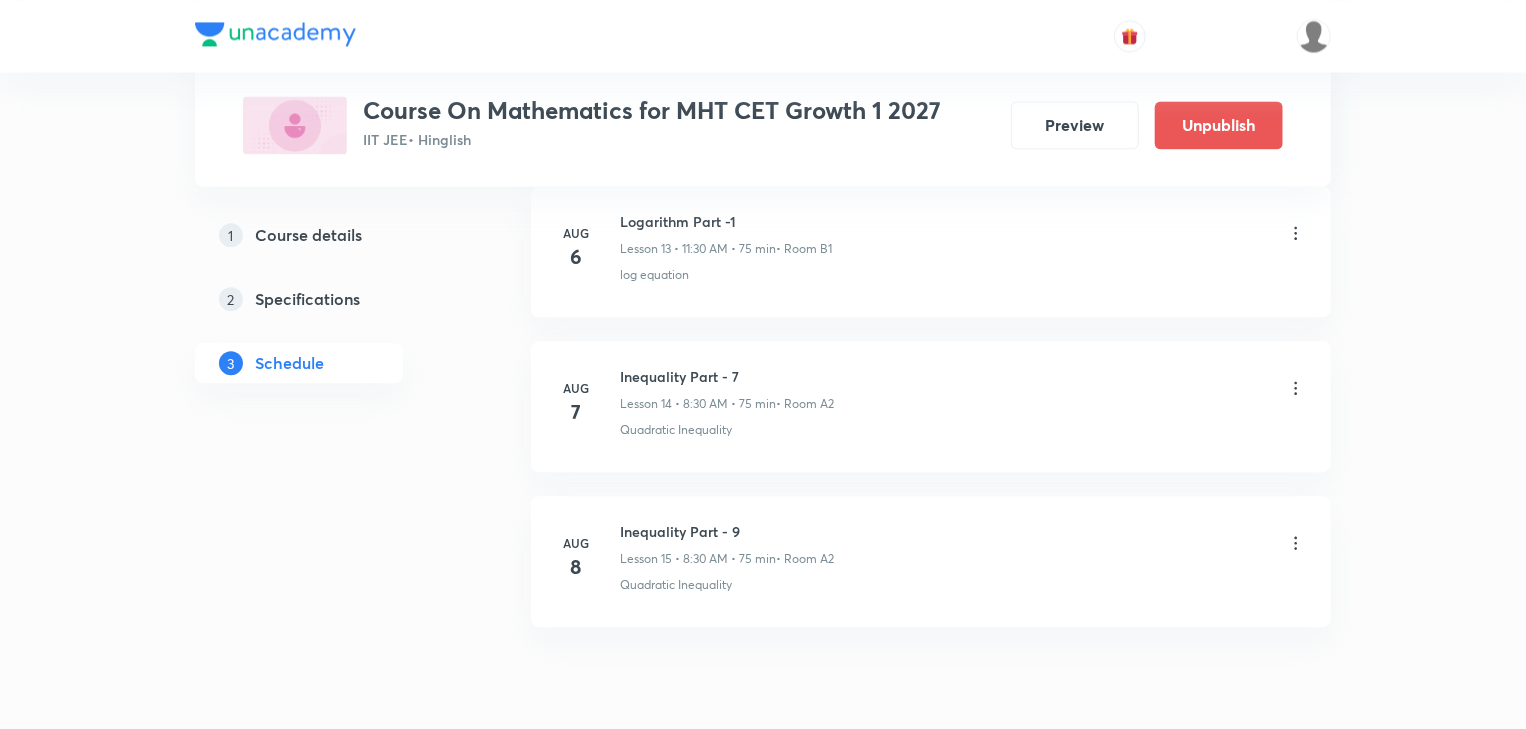 click on "[MONTH] 7 Inequality Part - 7 Lesson 14 • 8:30 [TIME] • 75 min  • Room A2 Quadratic Inequality" at bounding box center (931, 406) 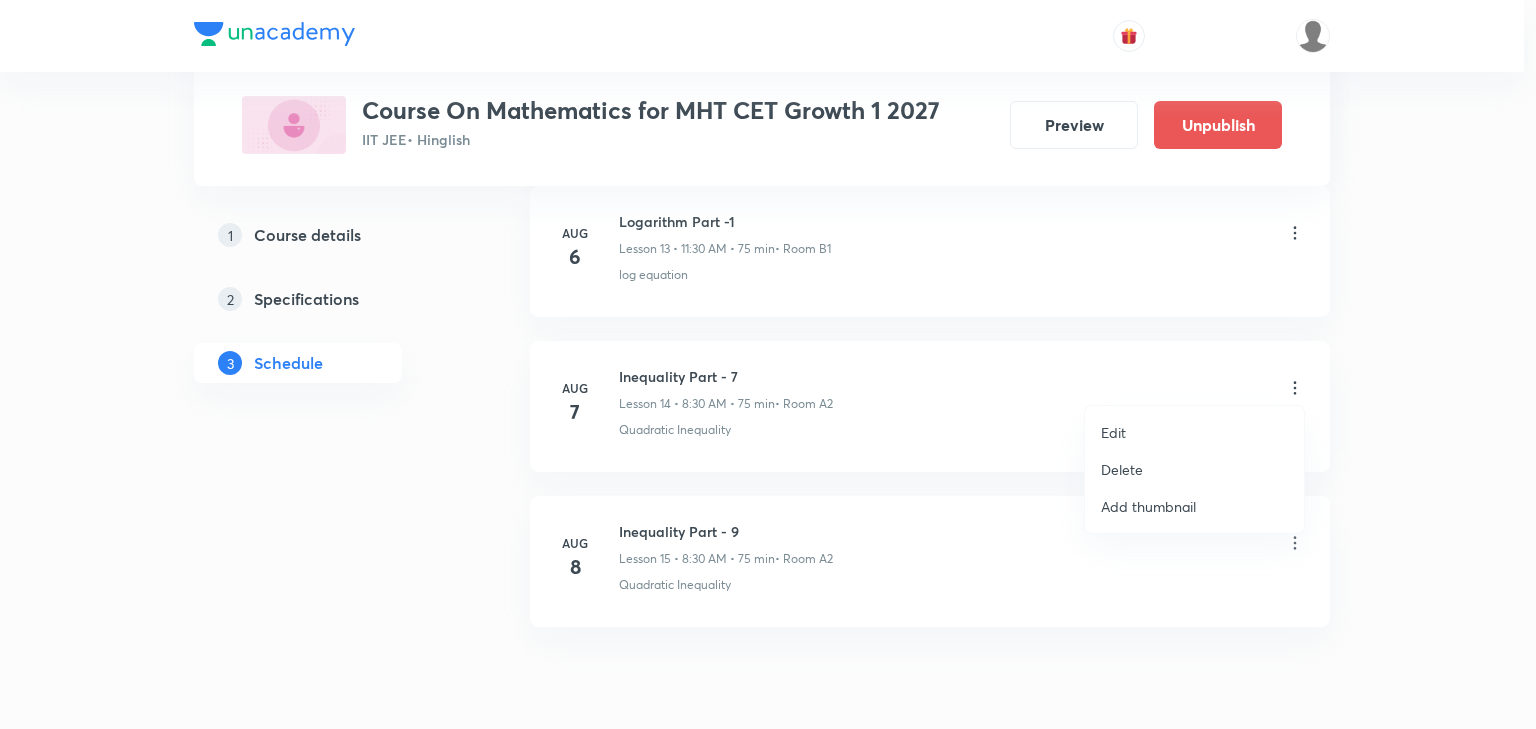 click on "Edit" at bounding box center (1194, 432) 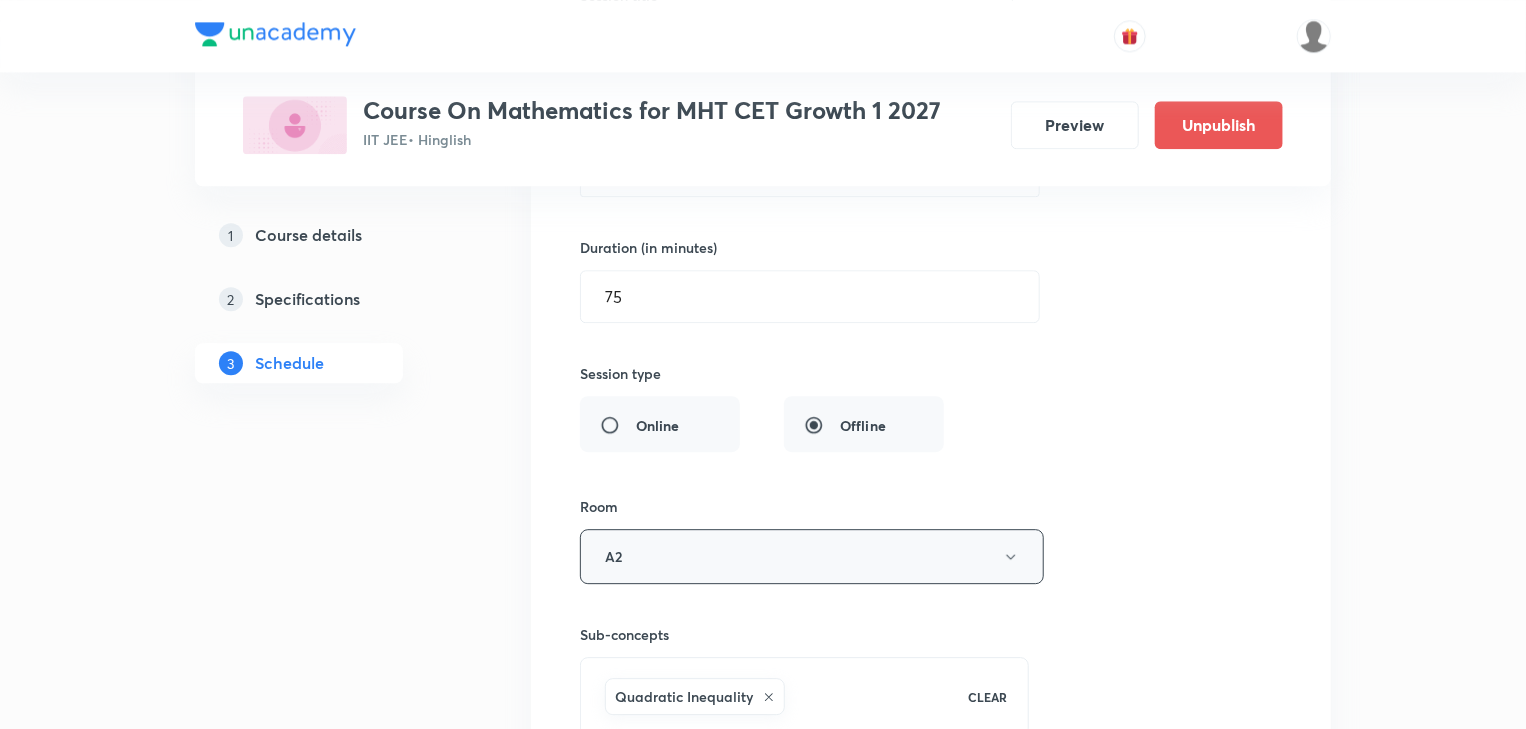 scroll, scrollTop: 2914, scrollLeft: 0, axis: vertical 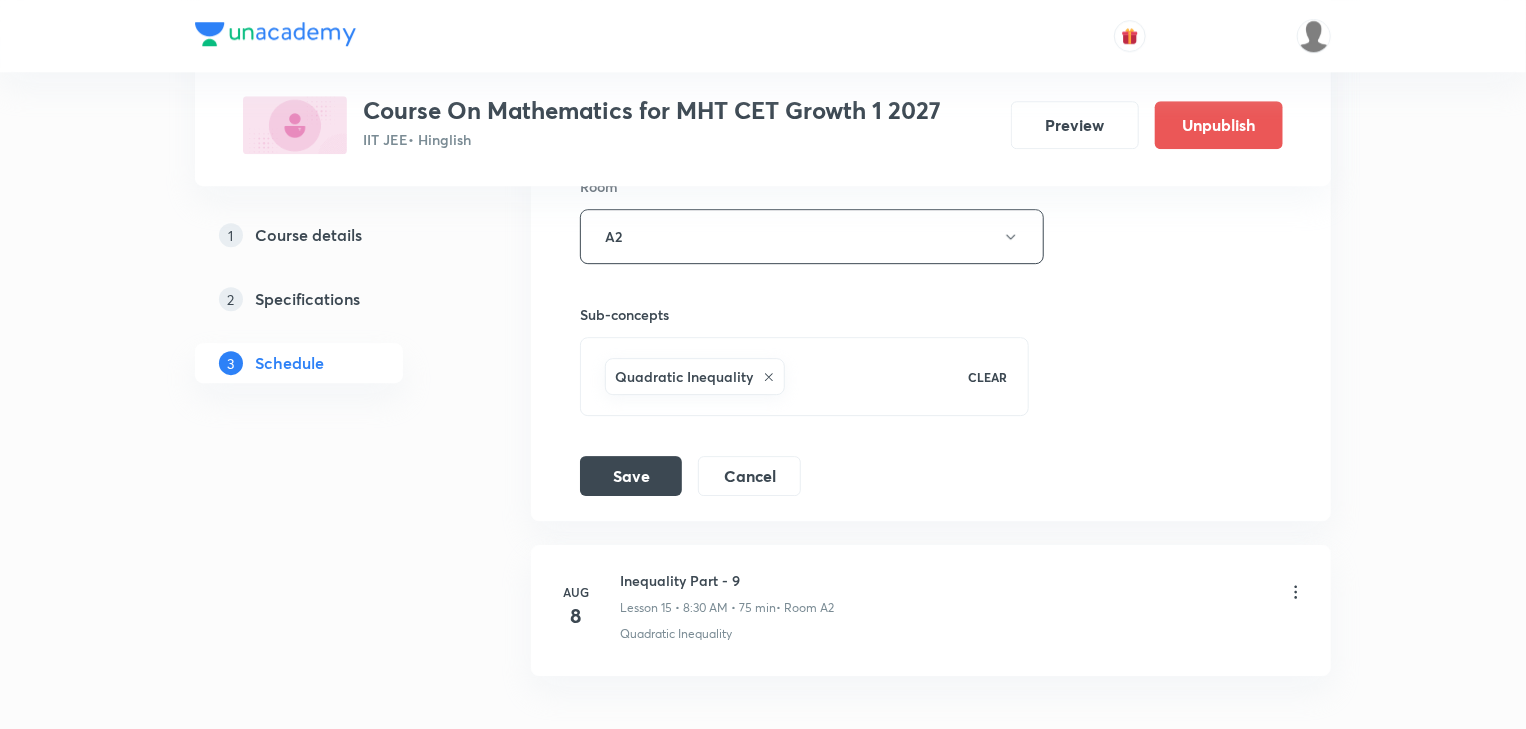 click 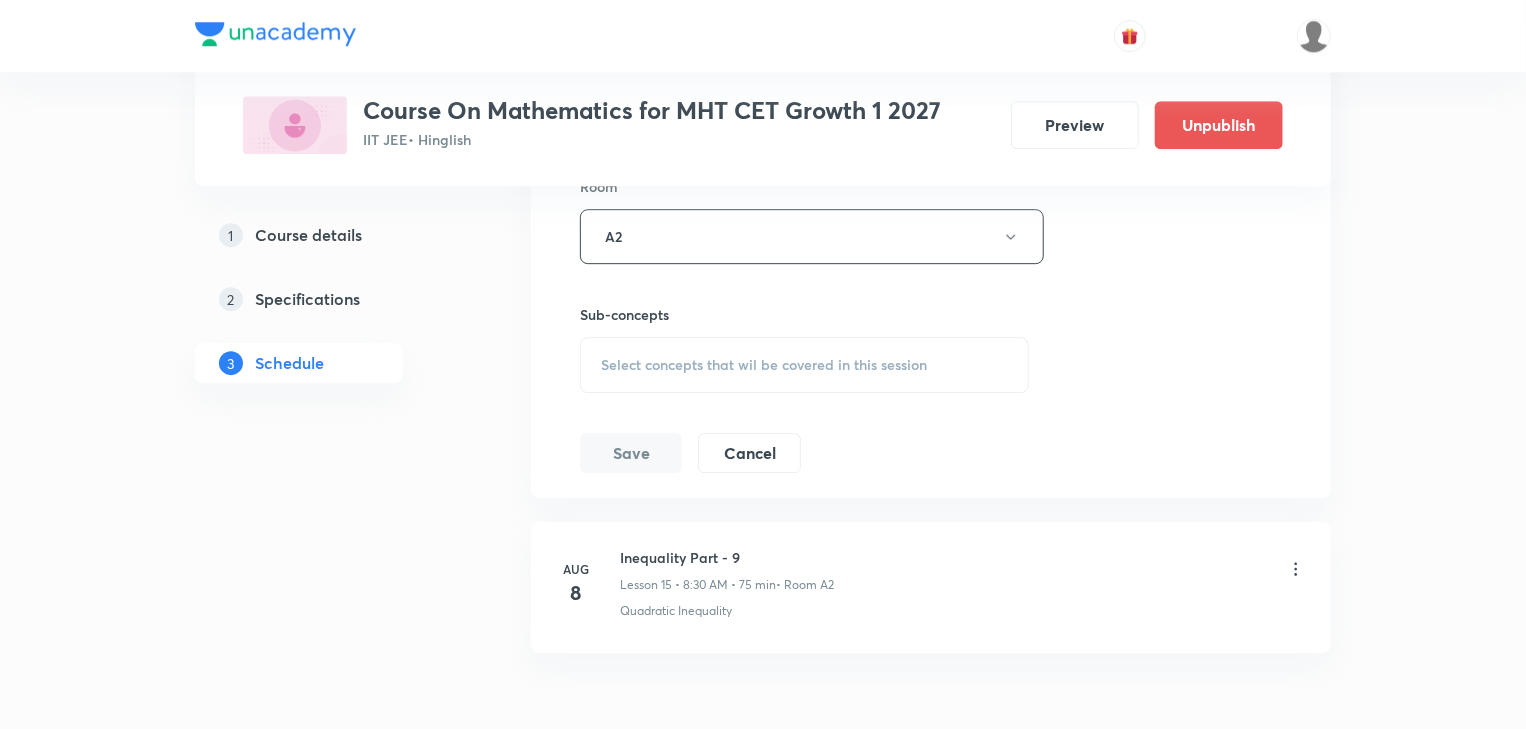 click on "Select concepts that wil be covered in this session" at bounding box center (764, 365) 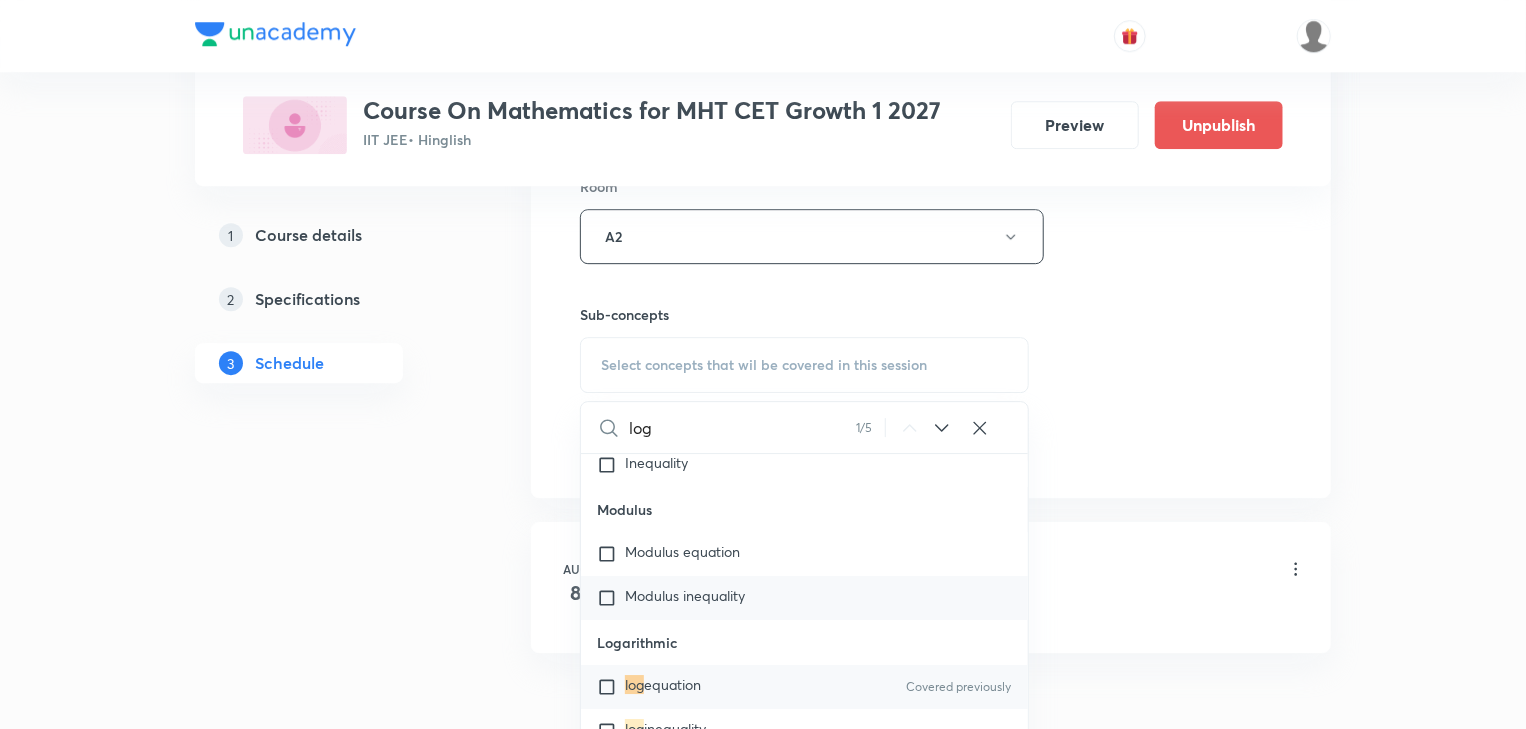 scroll, scrollTop: 25483, scrollLeft: 0, axis: vertical 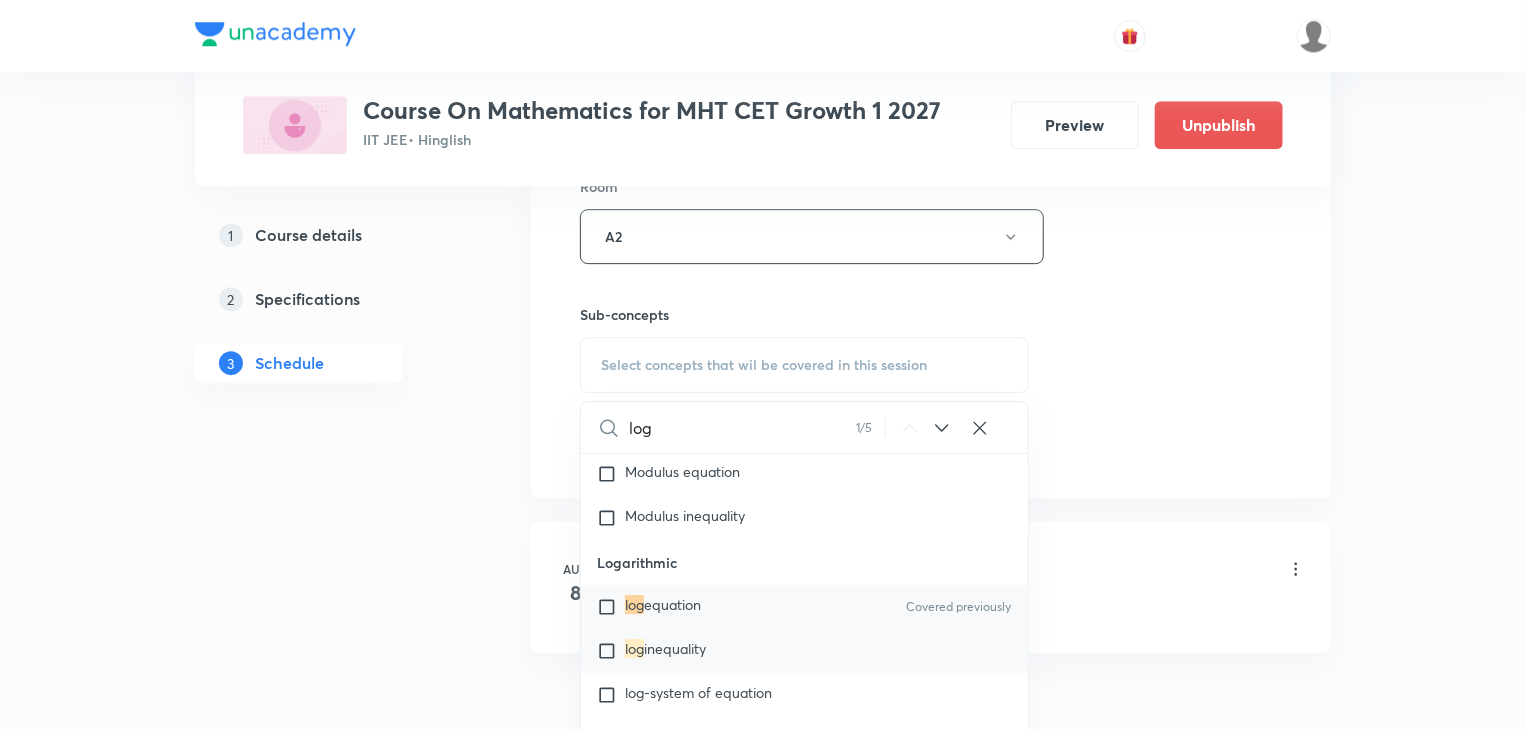 type on "log" 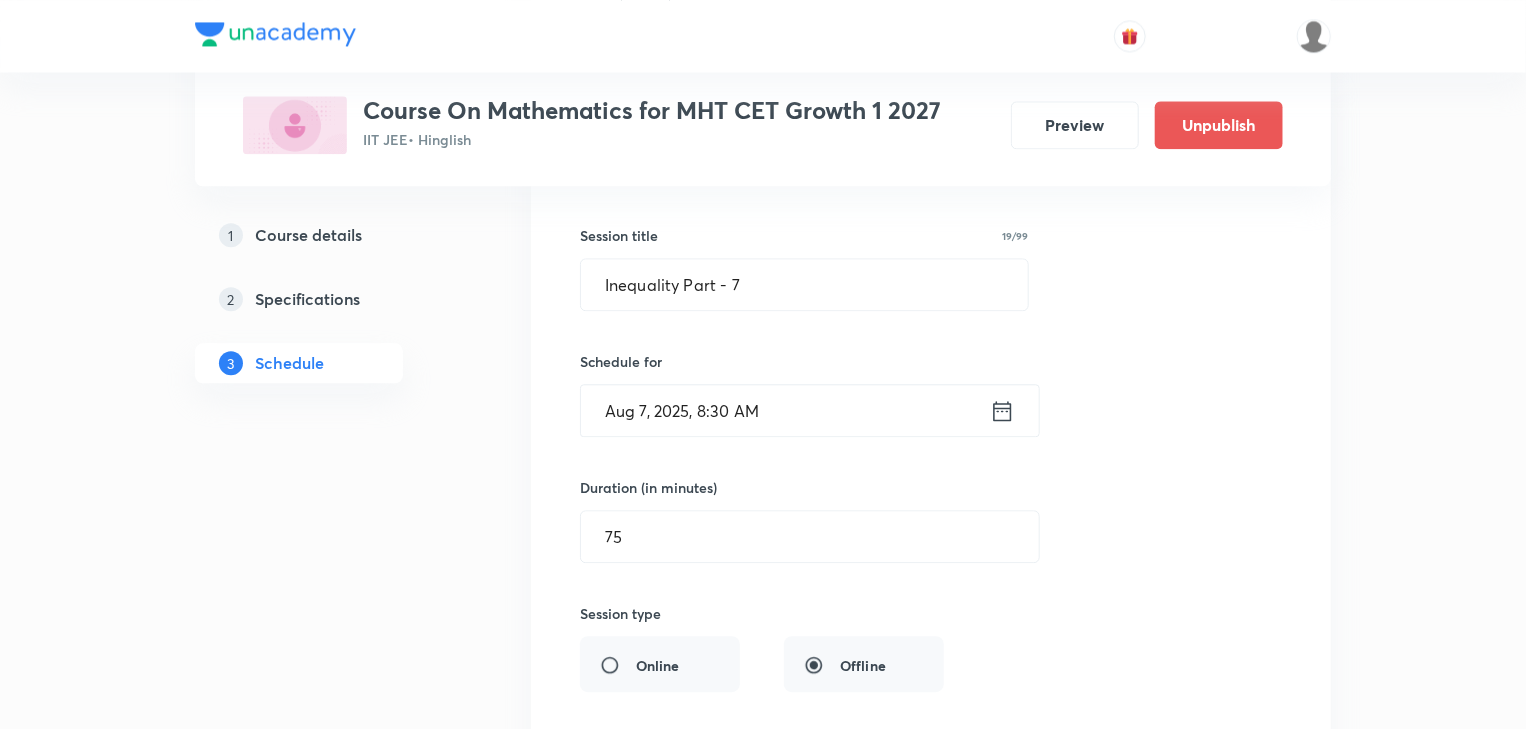 scroll, scrollTop: 2194, scrollLeft: 0, axis: vertical 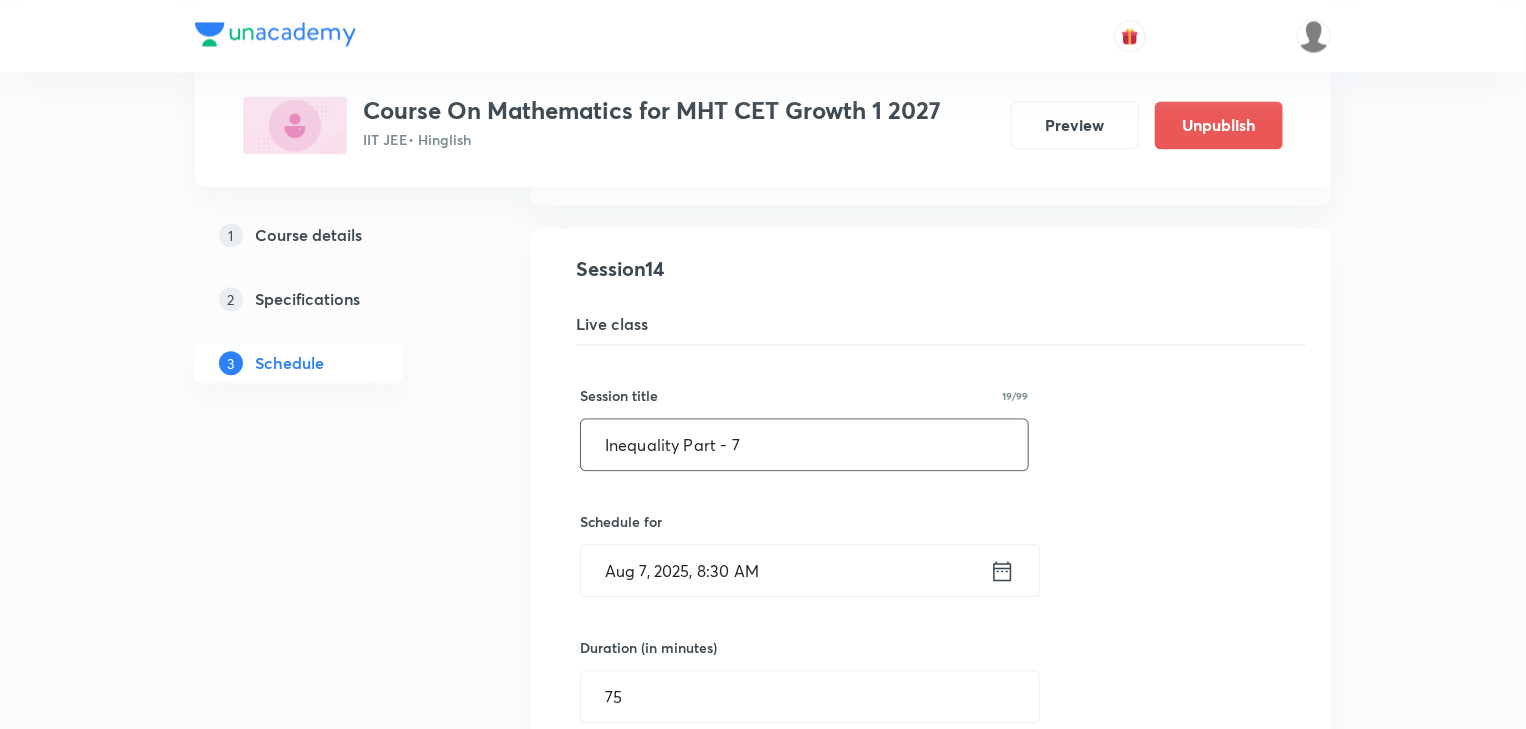 drag, startPoint x: 770, startPoint y: 436, endPoint x: 531, endPoint y: 444, distance: 239.13385 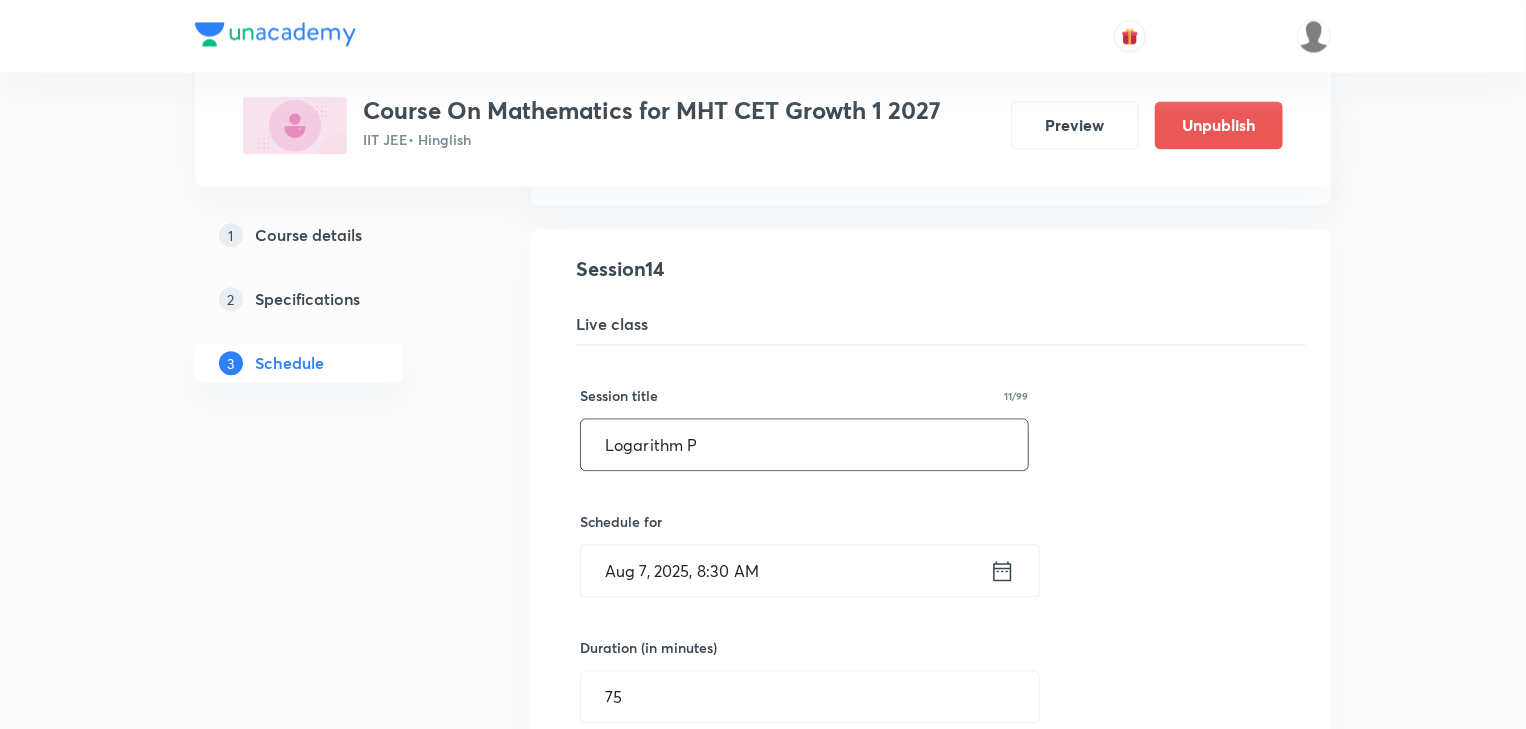 drag, startPoint x: 738, startPoint y: 436, endPoint x: 583, endPoint y: 464, distance: 157.50873 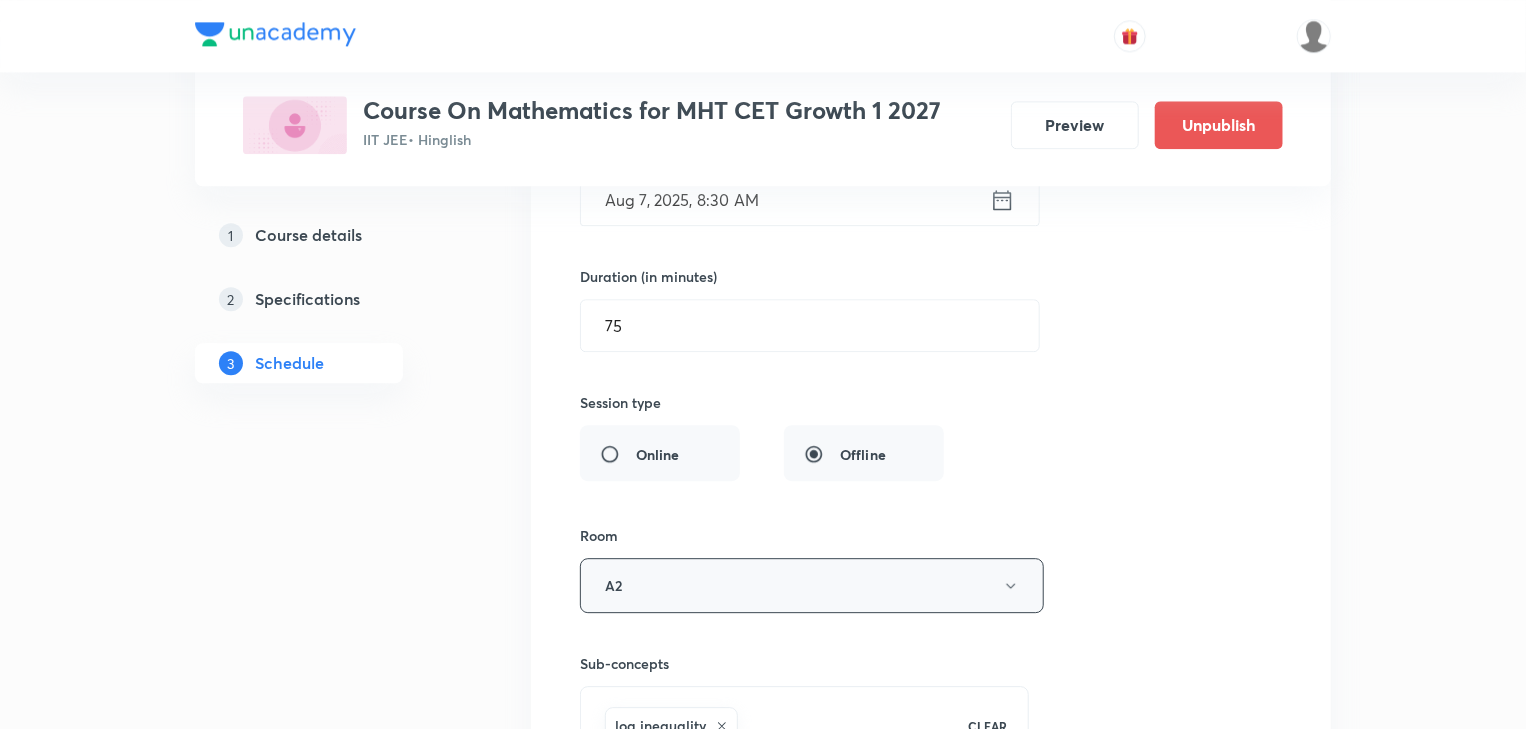 scroll, scrollTop: 2754, scrollLeft: 0, axis: vertical 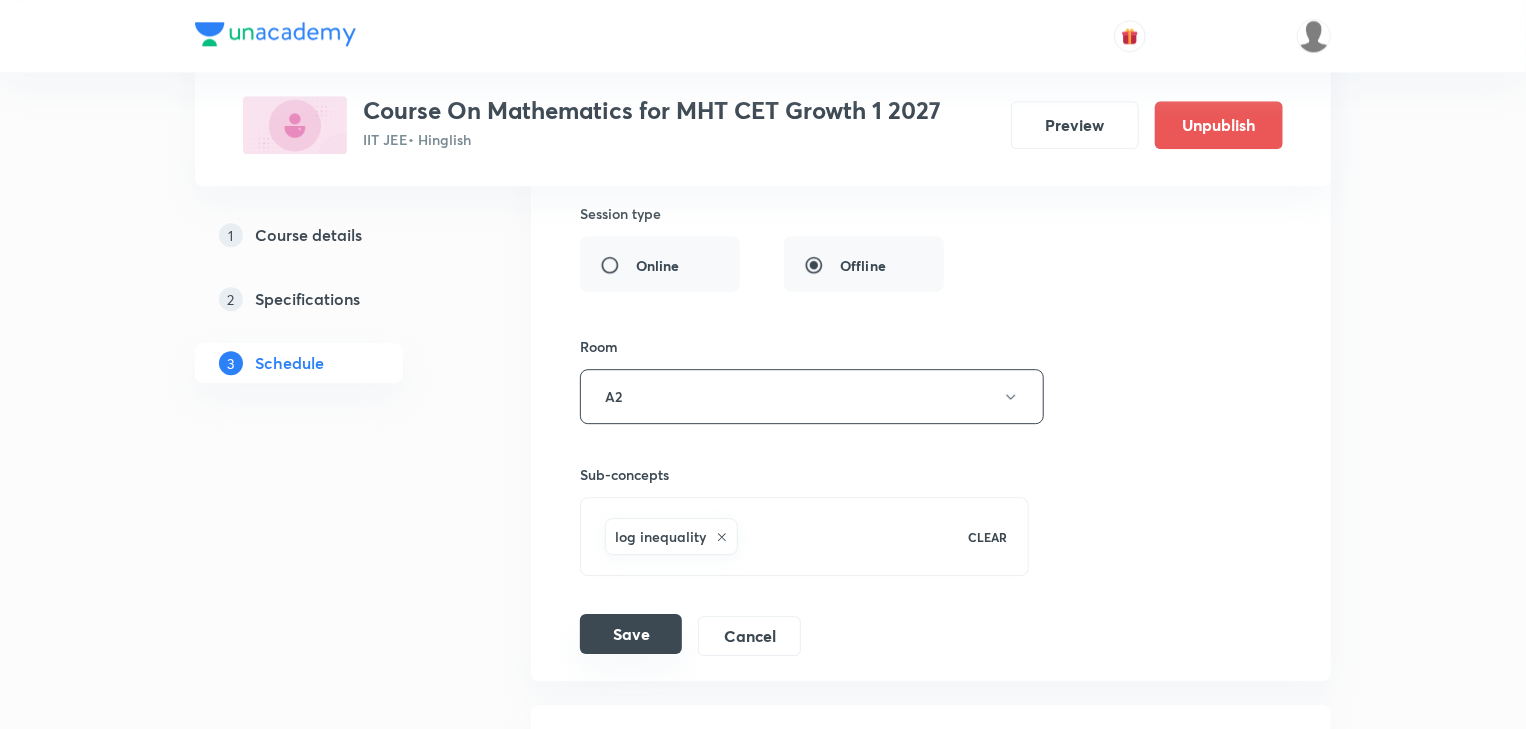 type on "Logarithm Part -2" 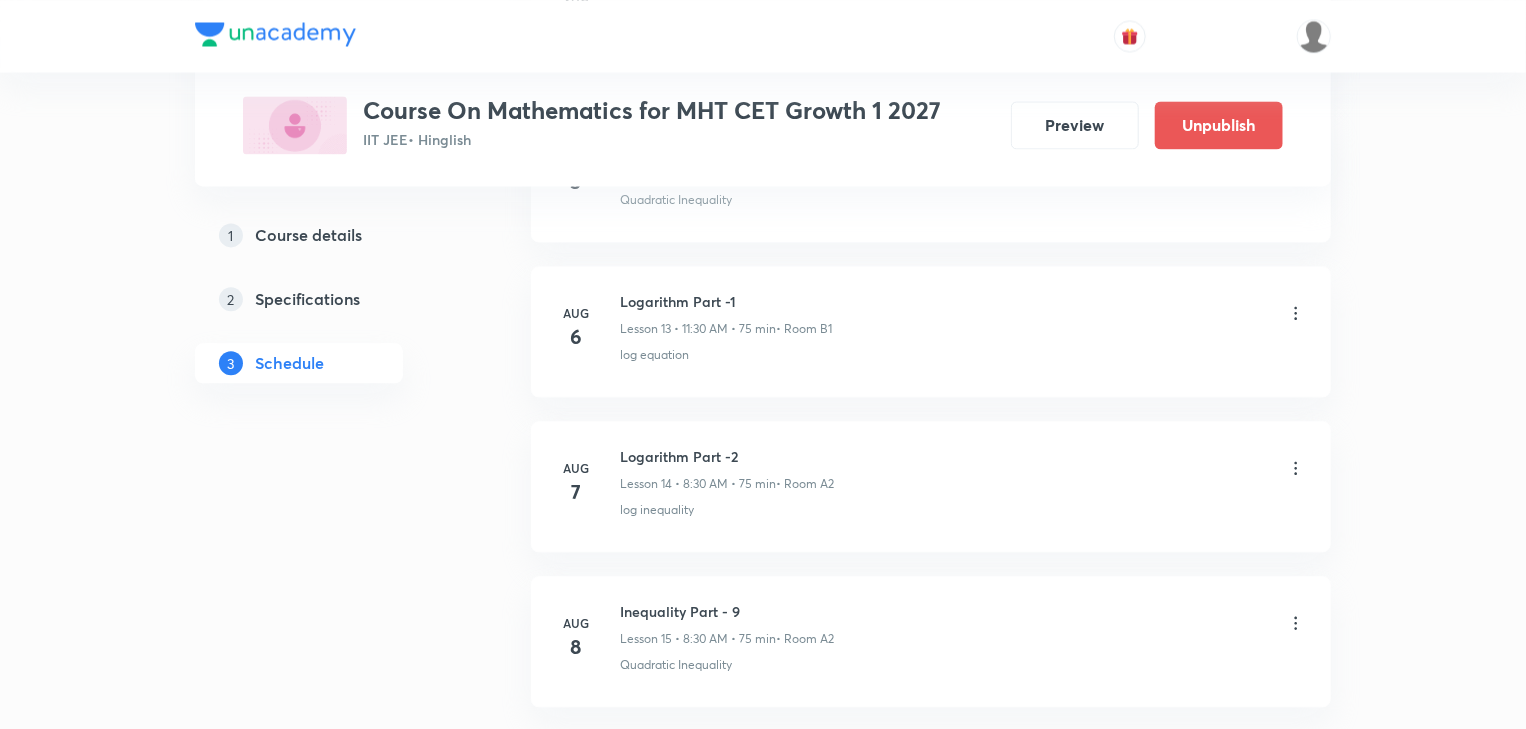 scroll, scrollTop: 2194, scrollLeft: 0, axis: vertical 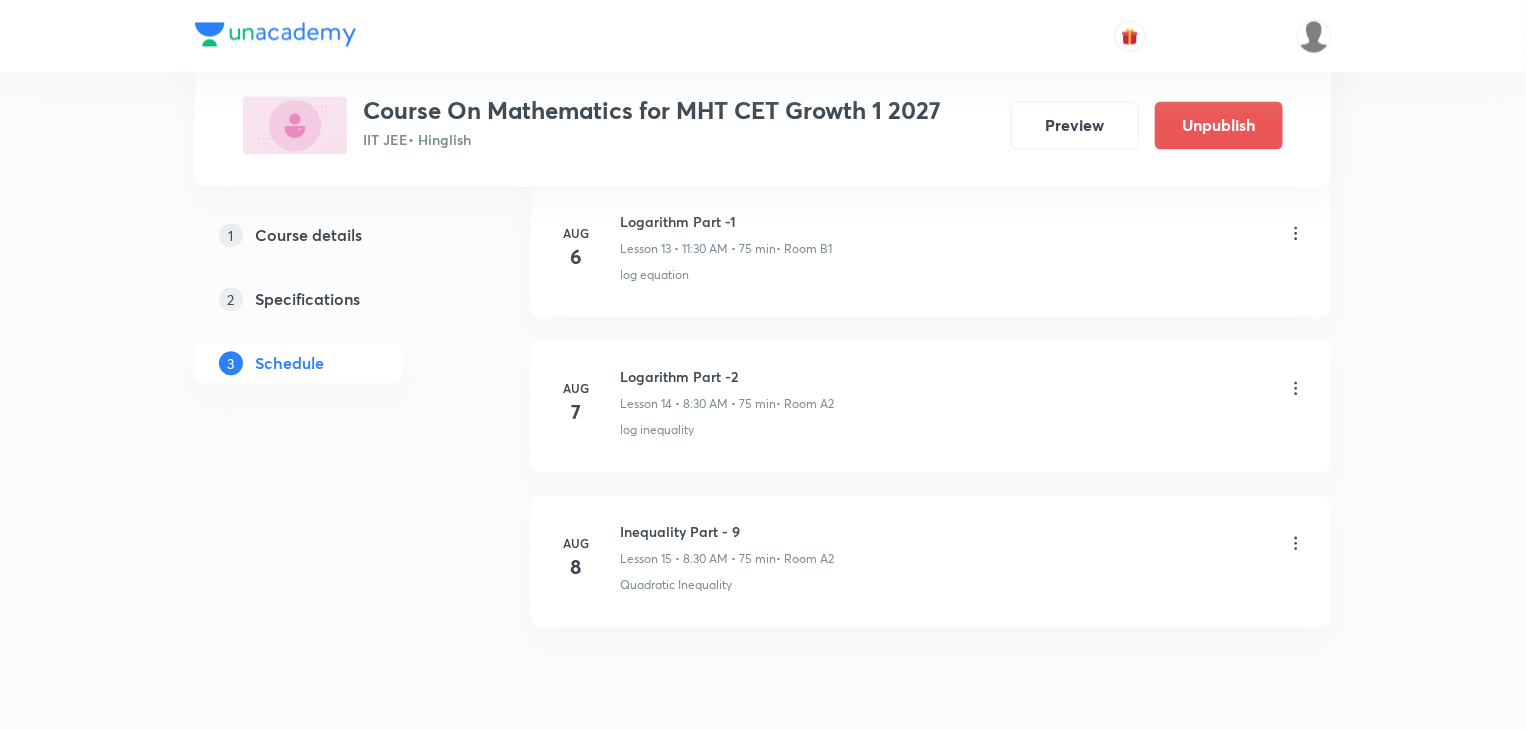 click on "Aug 7 Logarithm Part -2 Lesson 14 • 8:30 AM • 75 min  • Room A2 log inequality" at bounding box center (931, 406) 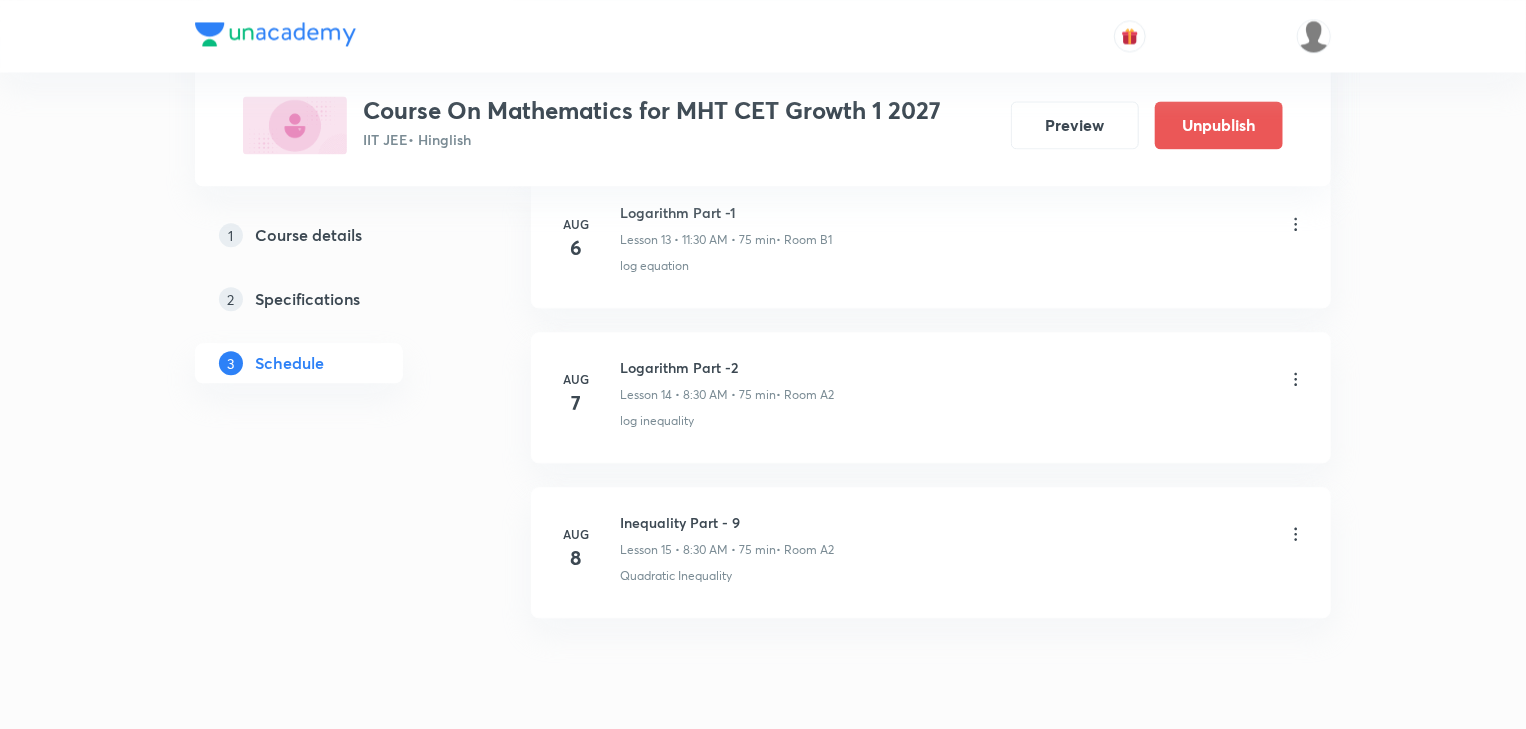 scroll, scrollTop: 2114, scrollLeft: 0, axis: vertical 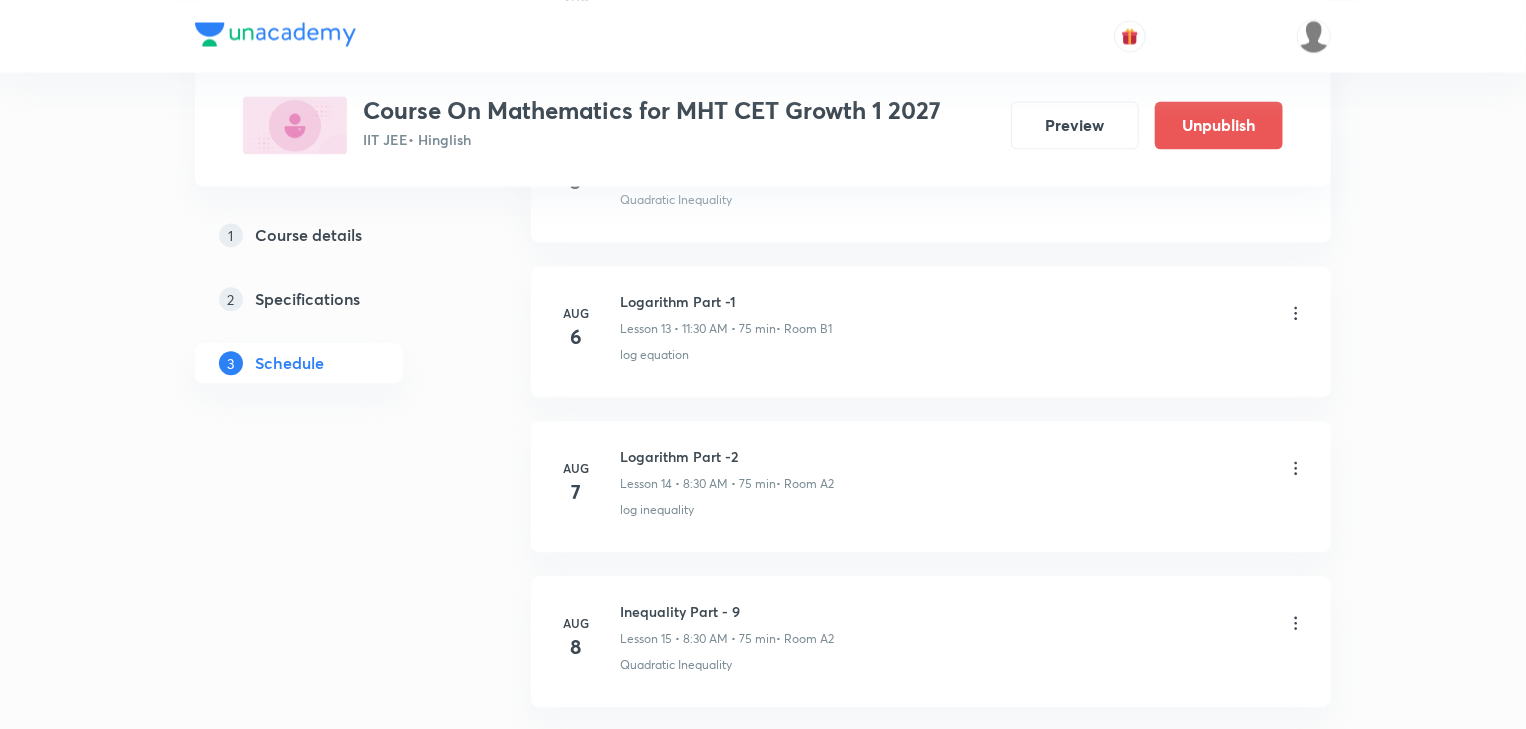 click 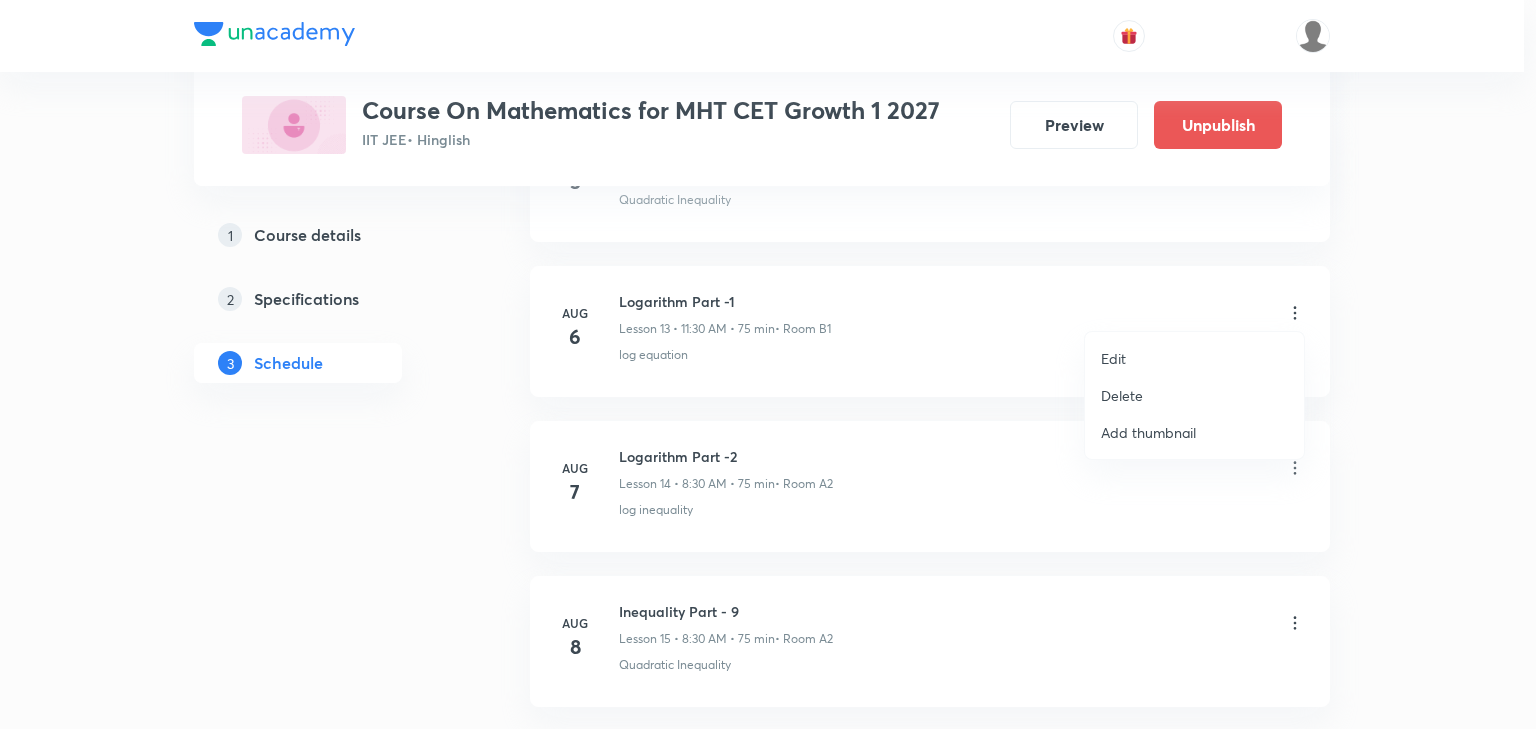 click on "Edit" at bounding box center (1113, 358) 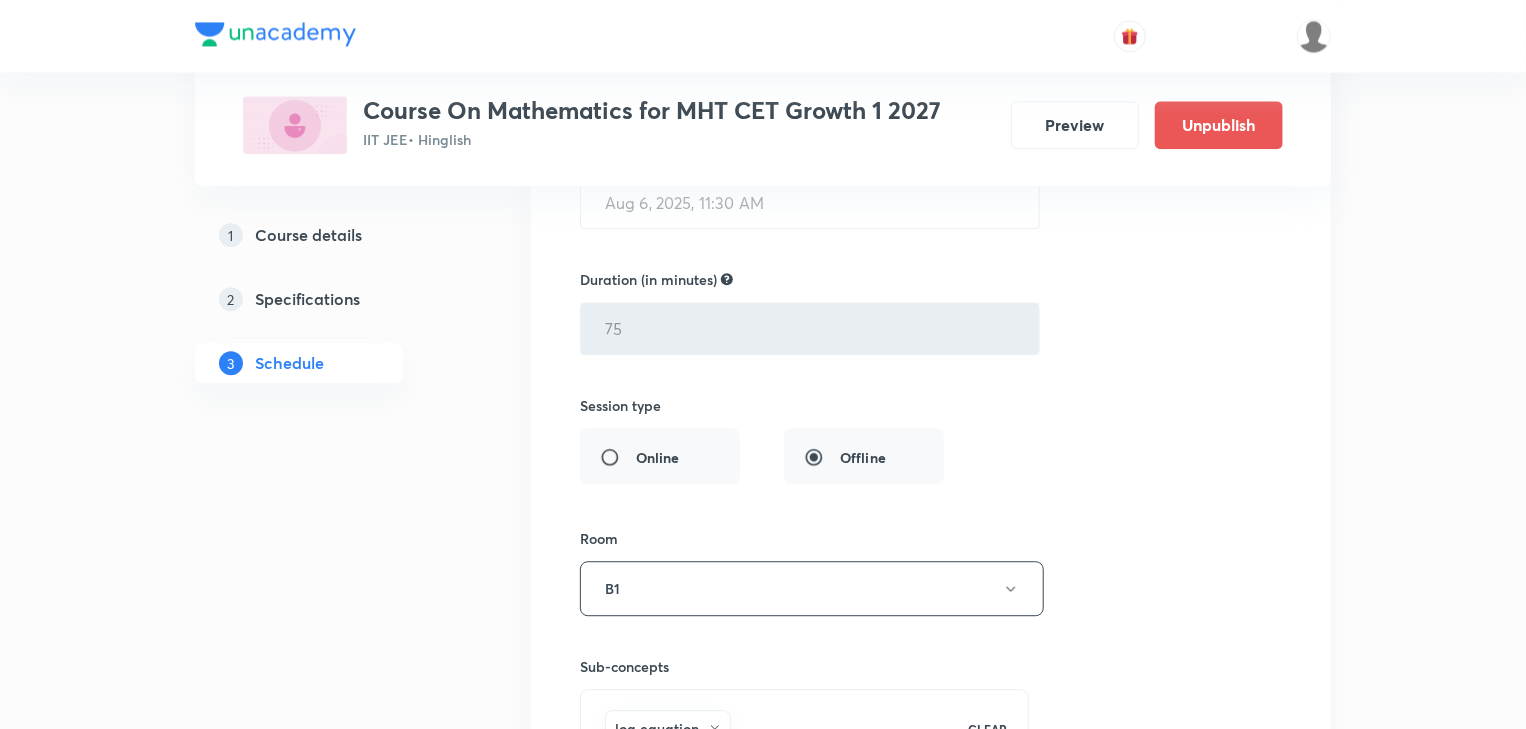 scroll, scrollTop: 2434, scrollLeft: 0, axis: vertical 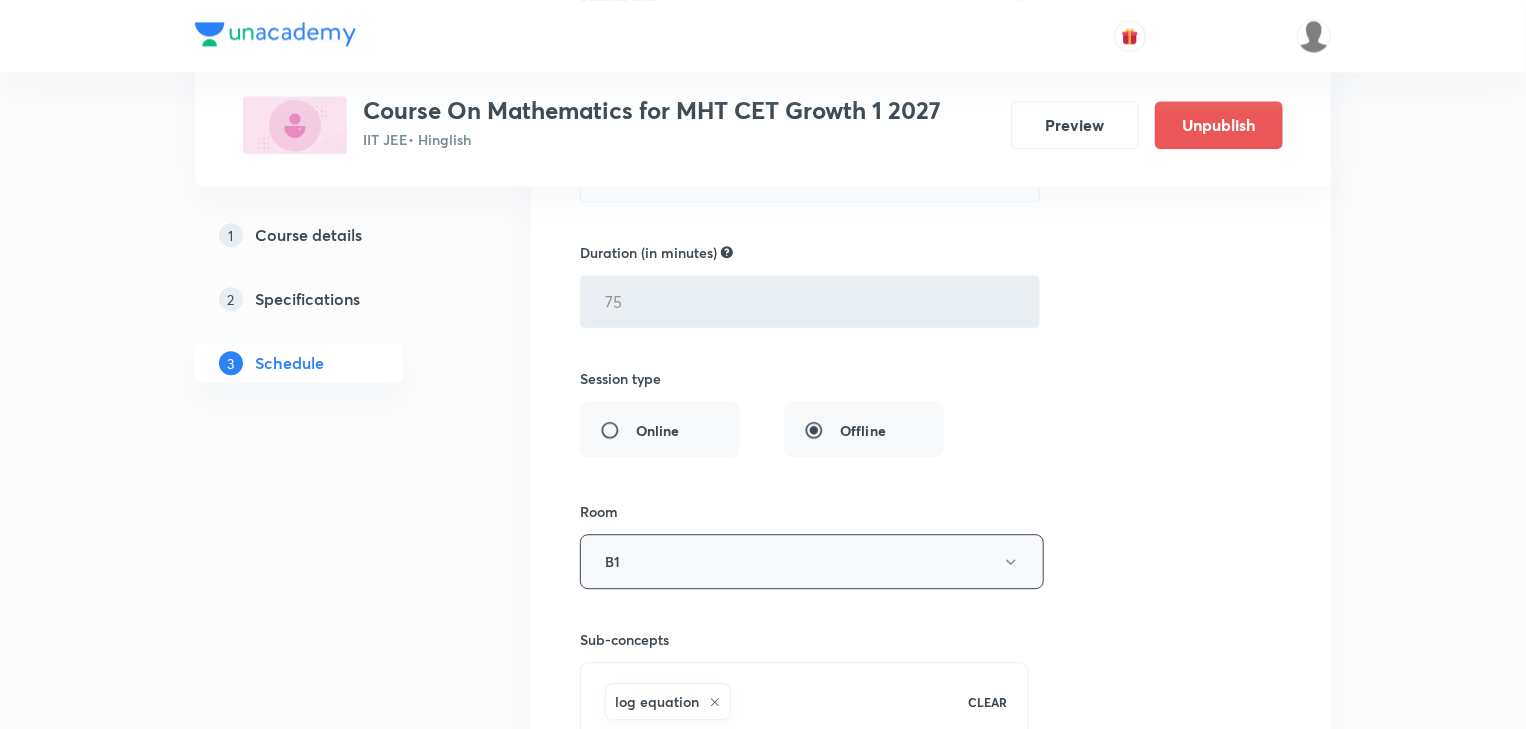 click on "B1" at bounding box center [812, 561] 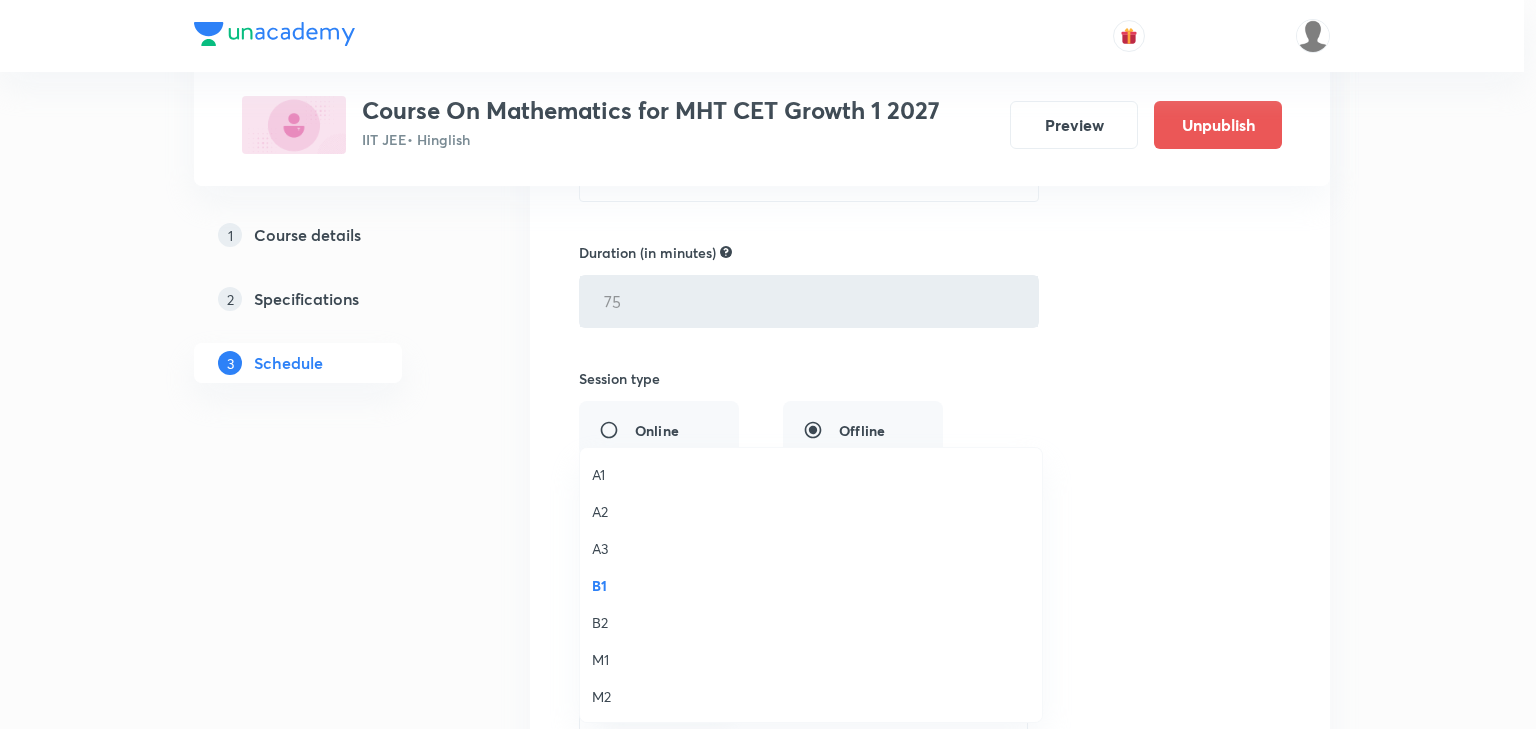click on "A2" at bounding box center (811, 511) 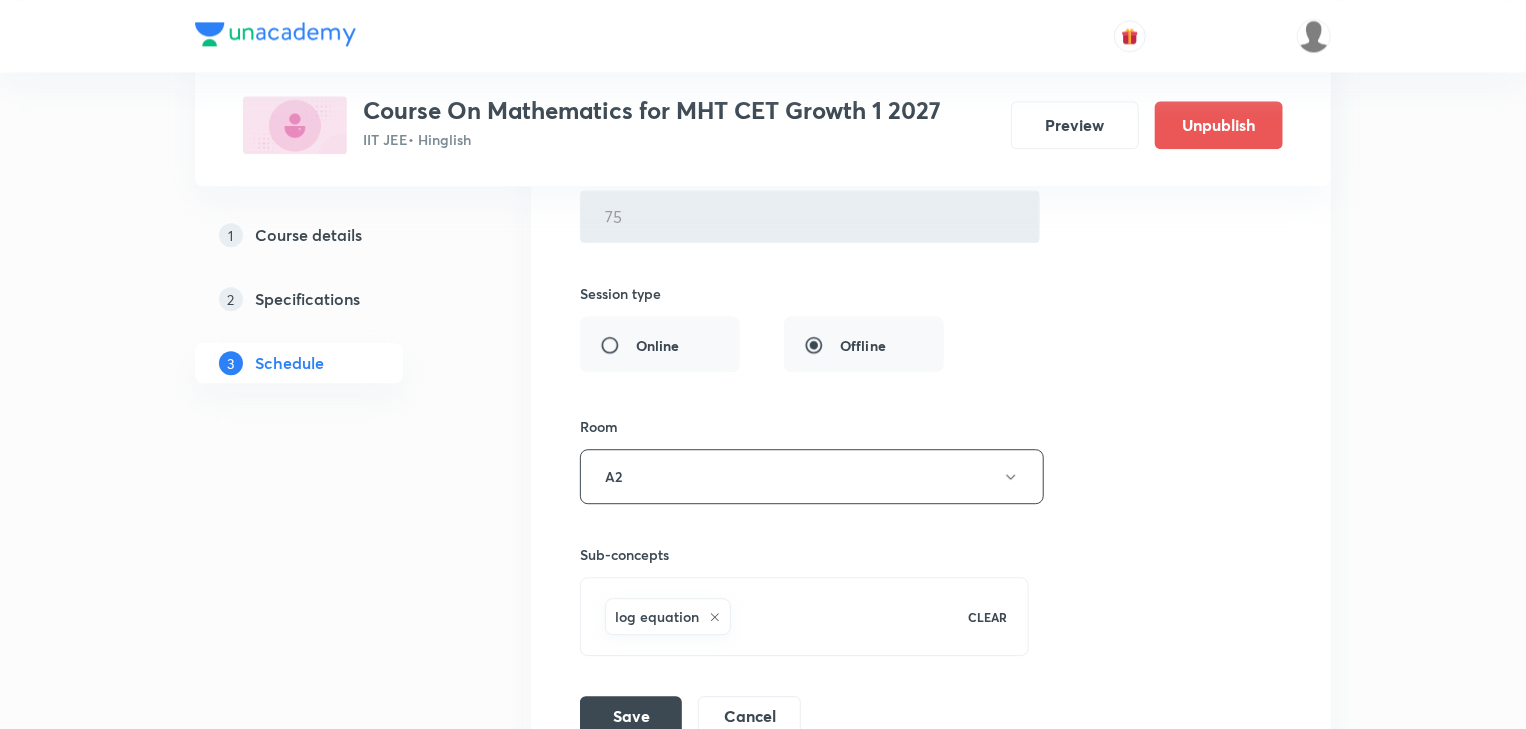 scroll, scrollTop: 2674, scrollLeft: 0, axis: vertical 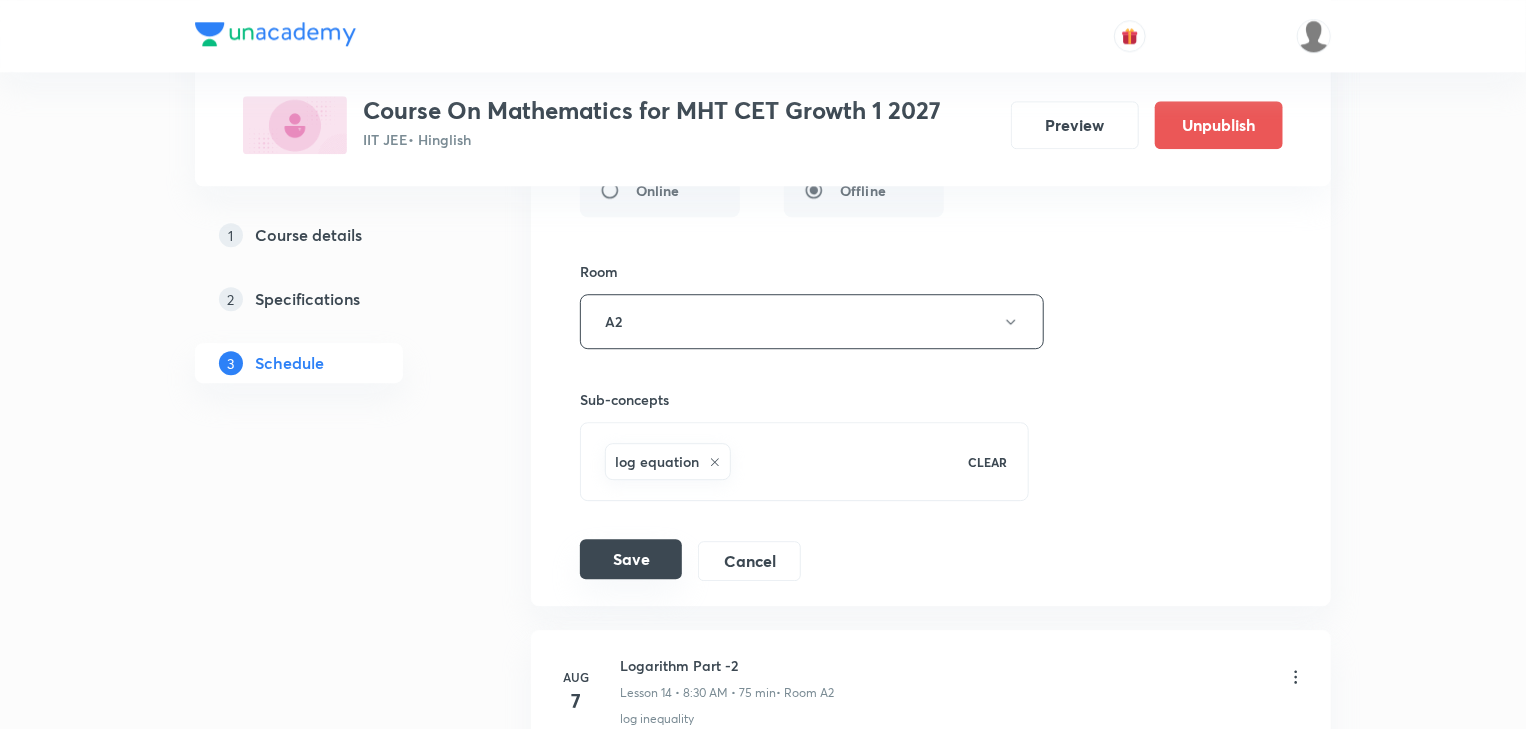 click on "Save" at bounding box center (631, 559) 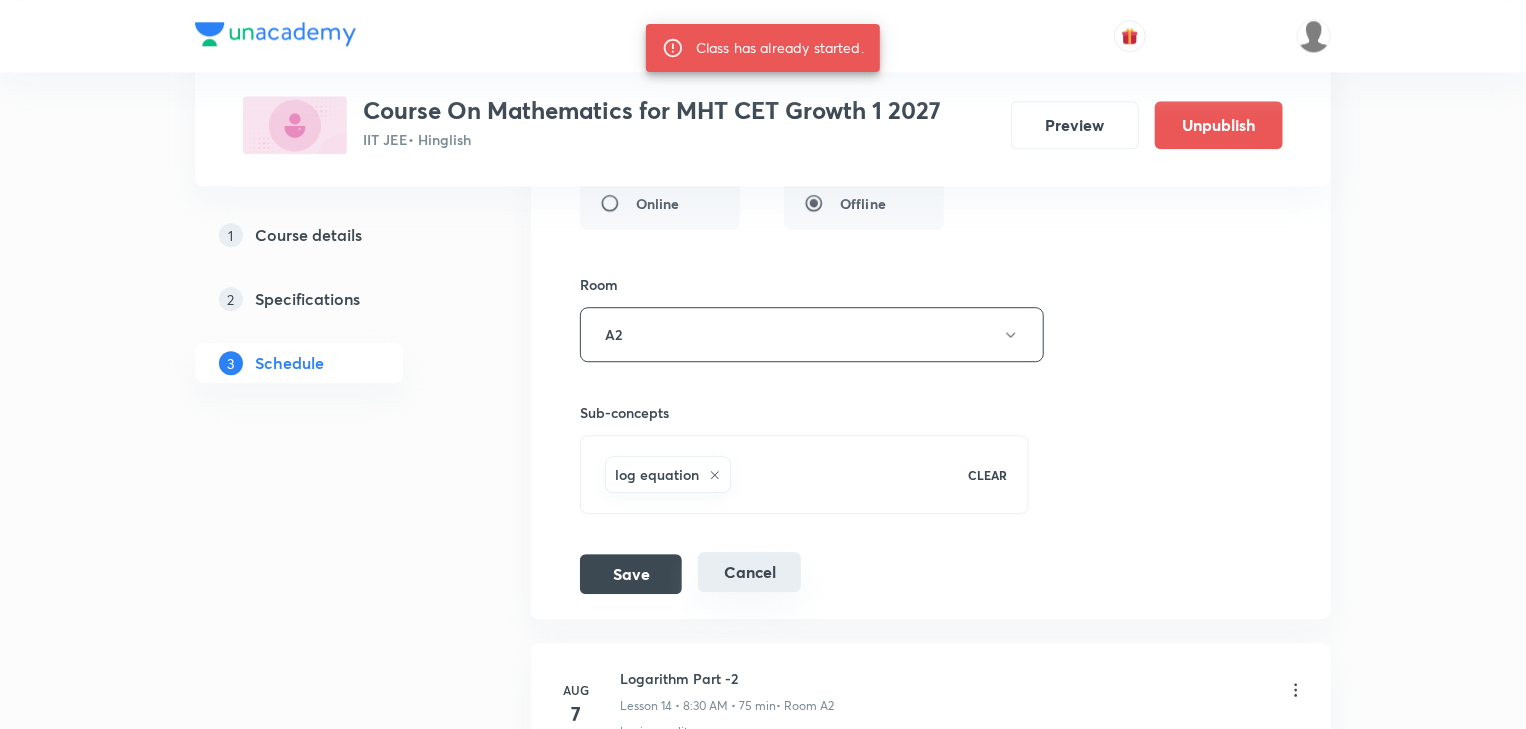 click on "Cancel" at bounding box center (749, 572) 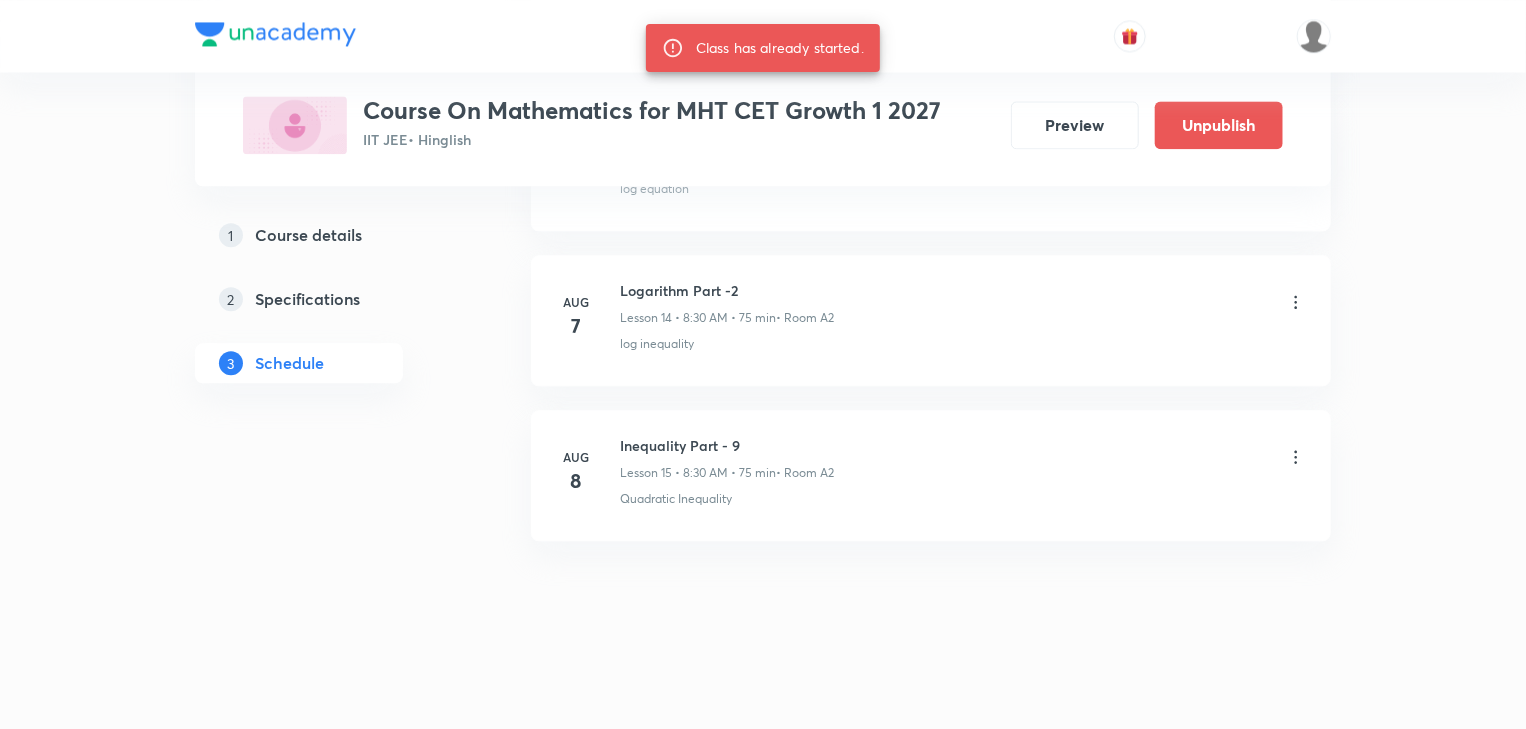 scroll, scrollTop: 2274, scrollLeft: 0, axis: vertical 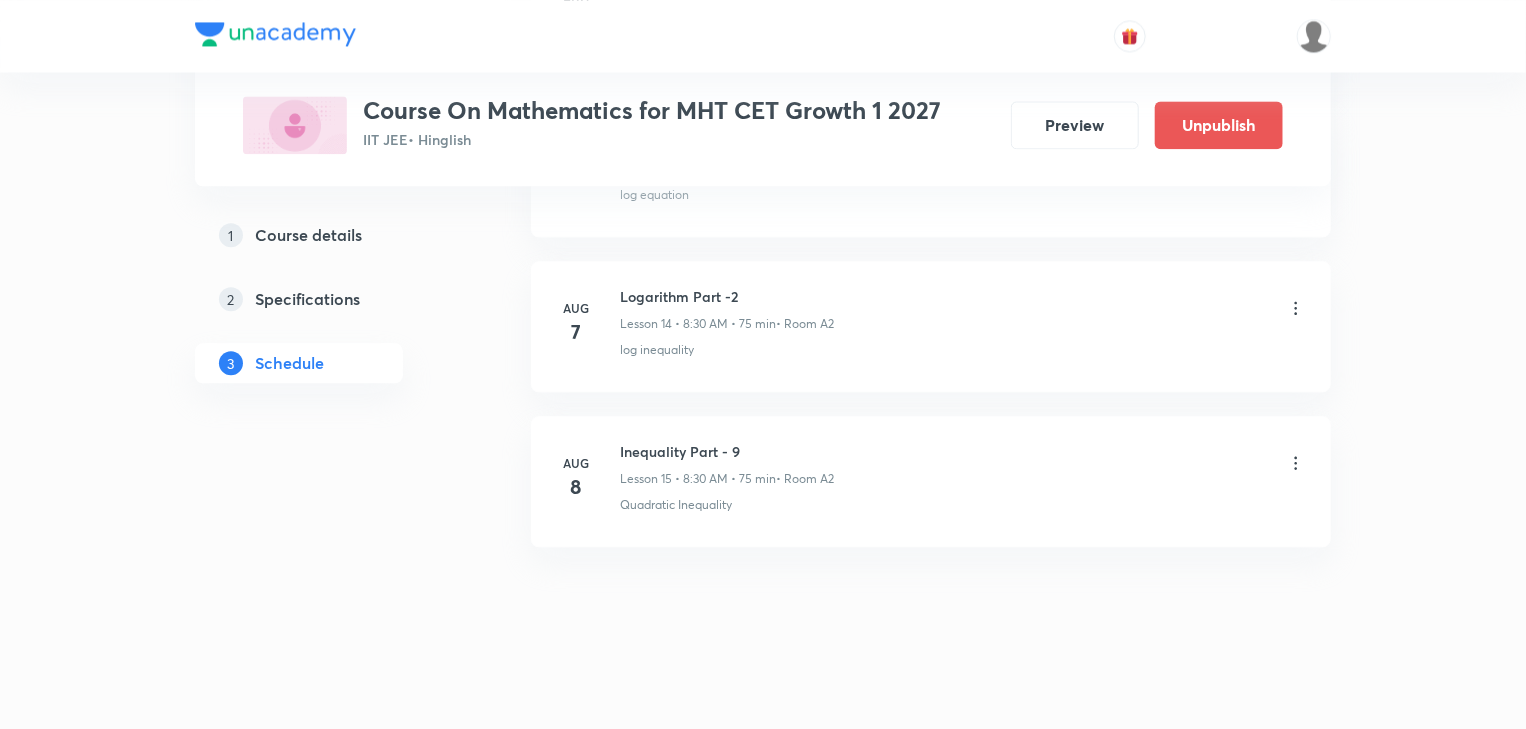 click on "Inequality Part - 9 Lesson 15 • 8:30 [TIME] • 75 min  • Room A2" at bounding box center [963, 464] 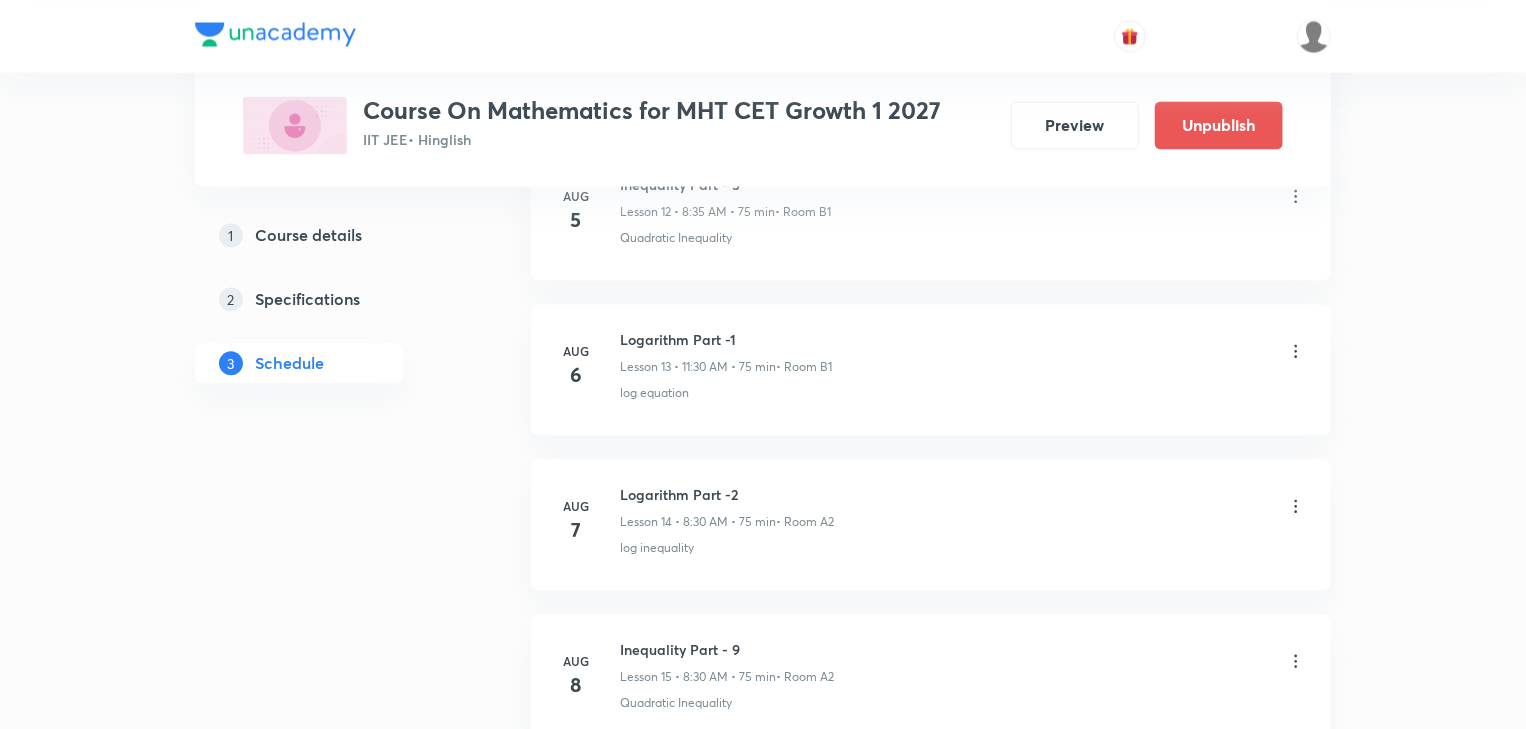 scroll, scrollTop: 2114, scrollLeft: 0, axis: vertical 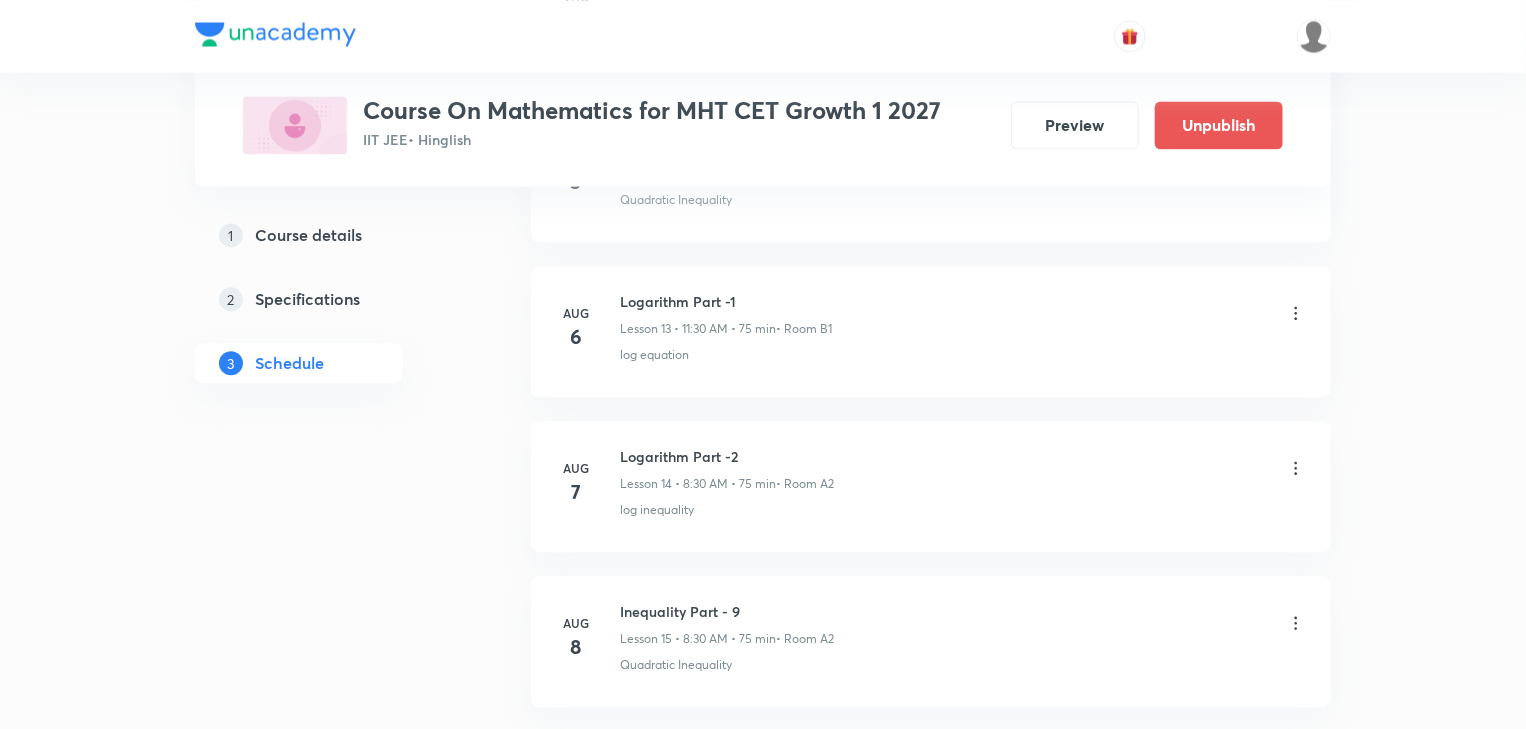 click 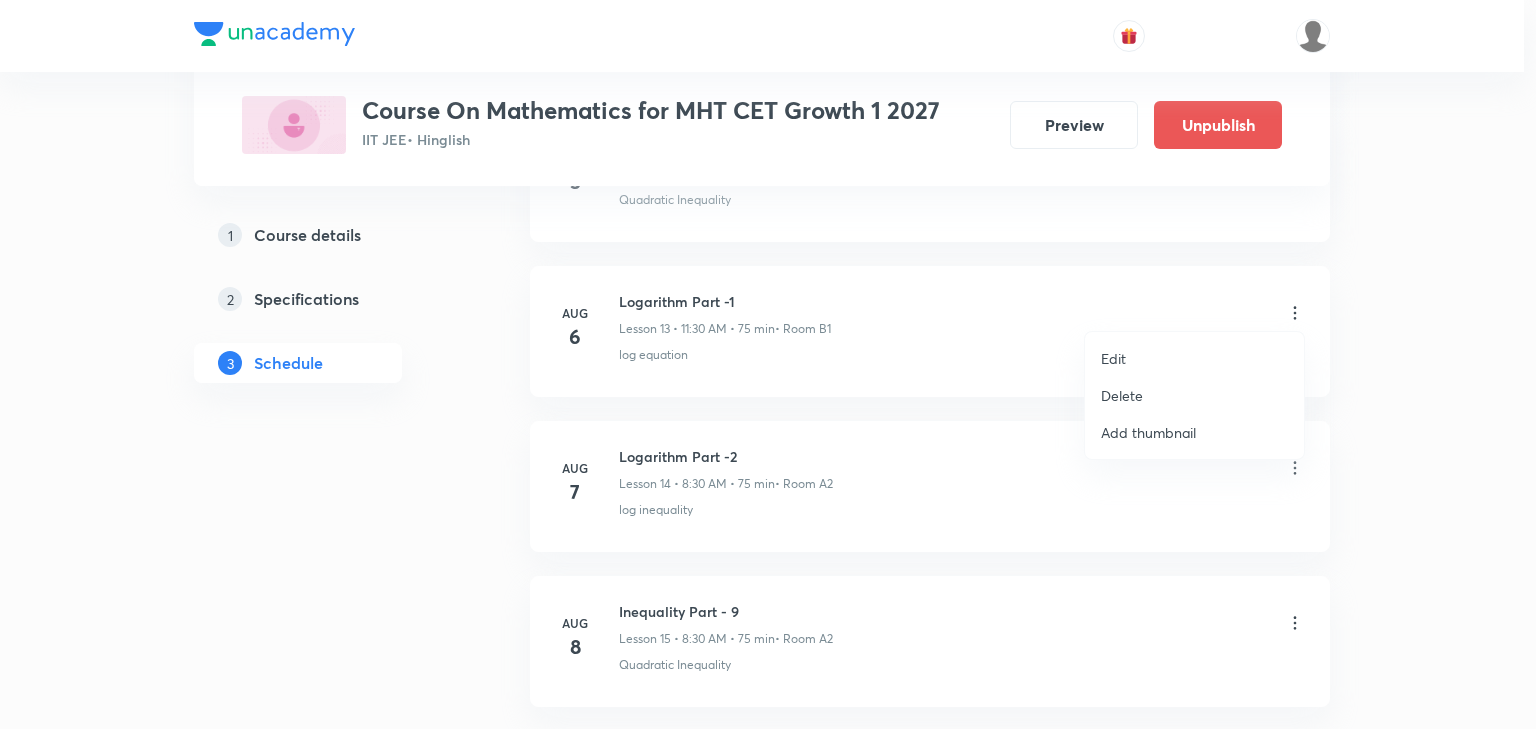 click at bounding box center [768, 364] 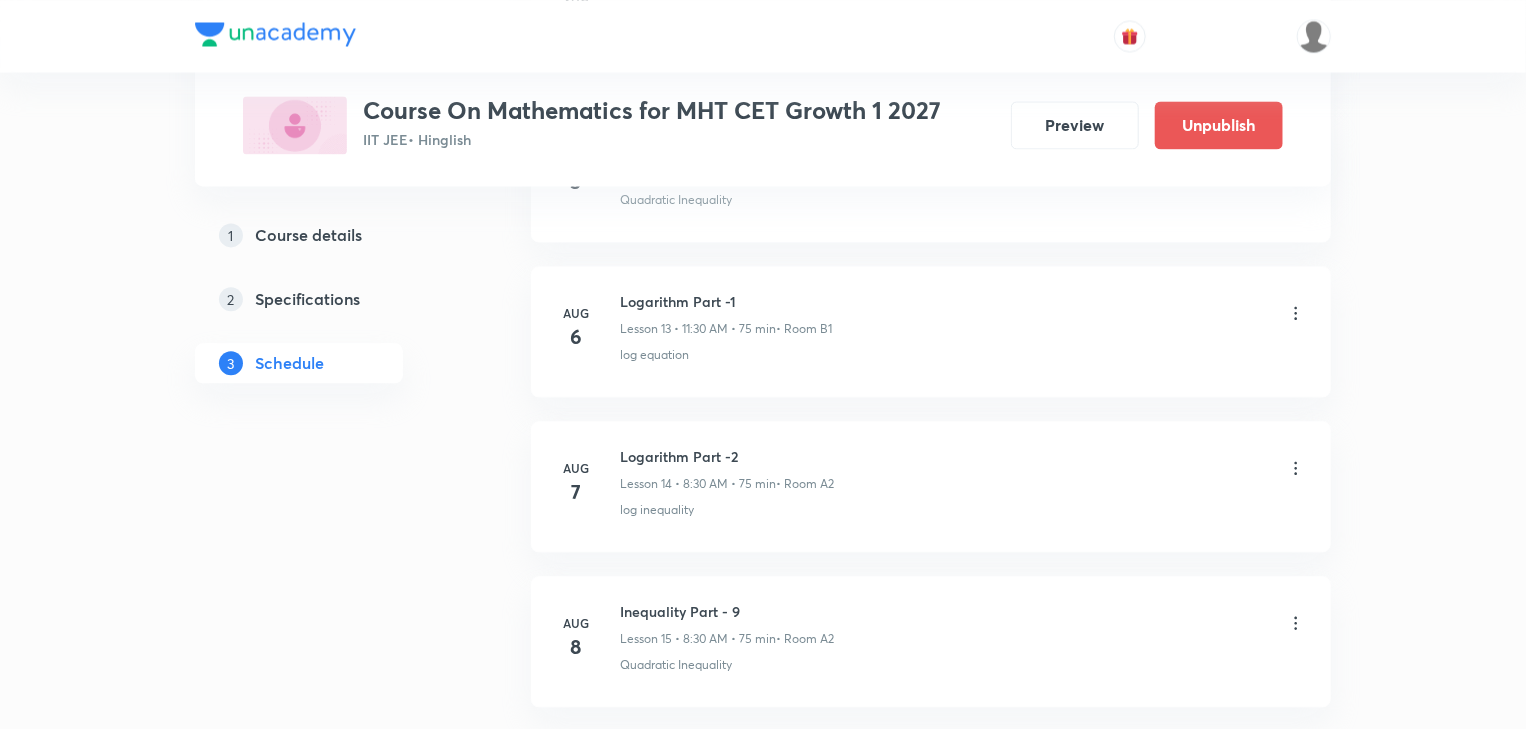 click on "[MONTH] 6 [TOPIC] Part -1 Lesson 13 • 11:30 [TIME] • 75 min  • Room B1 log equation" at bounding box center [931, 331] 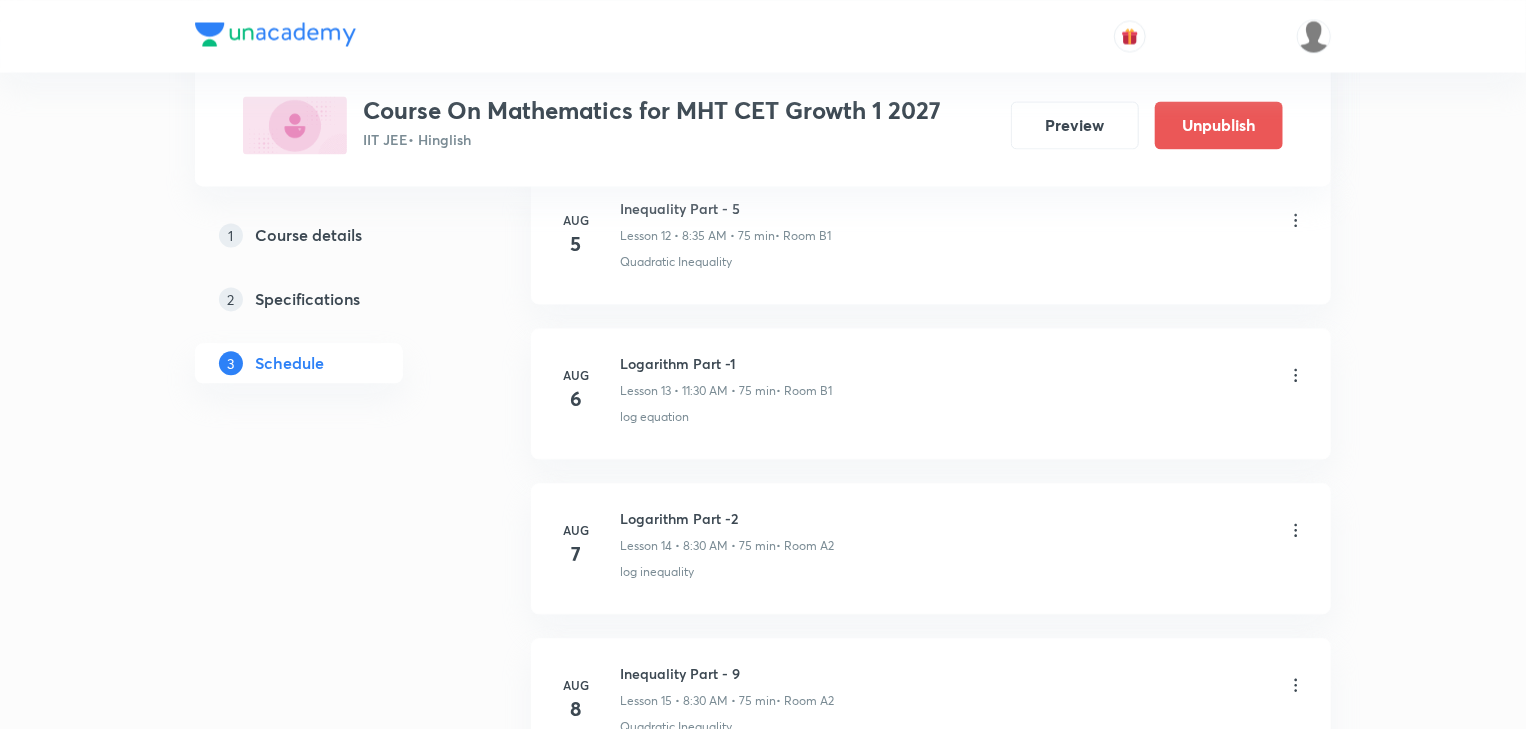 scroll, scrollTop: 1874, scrollLeft: 0, axis: vertical 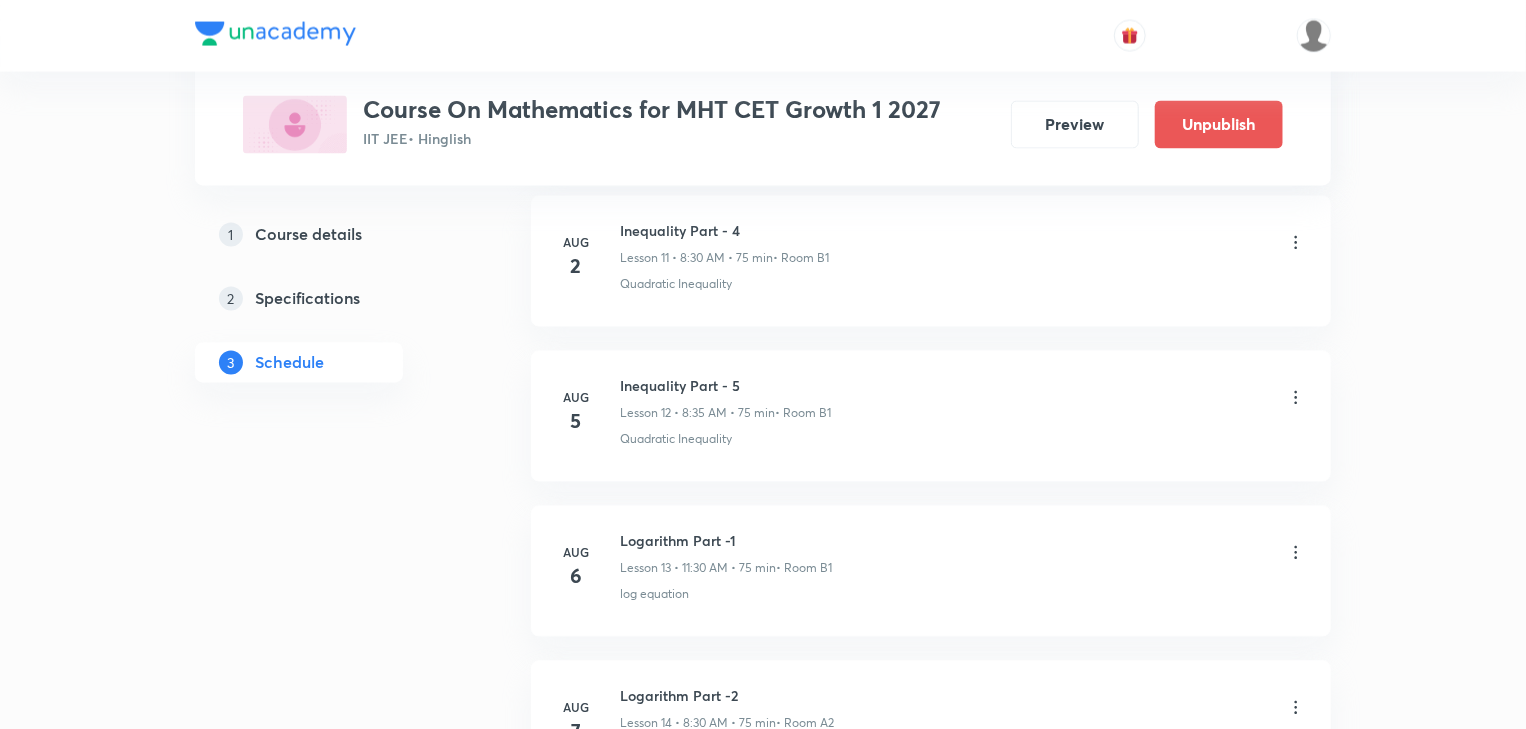 click on "Logarithm Part -1 Lesson 13 • 11:30 [TIME] • 75 min  • Room B1 log equation" at bounding box center [963, 567] 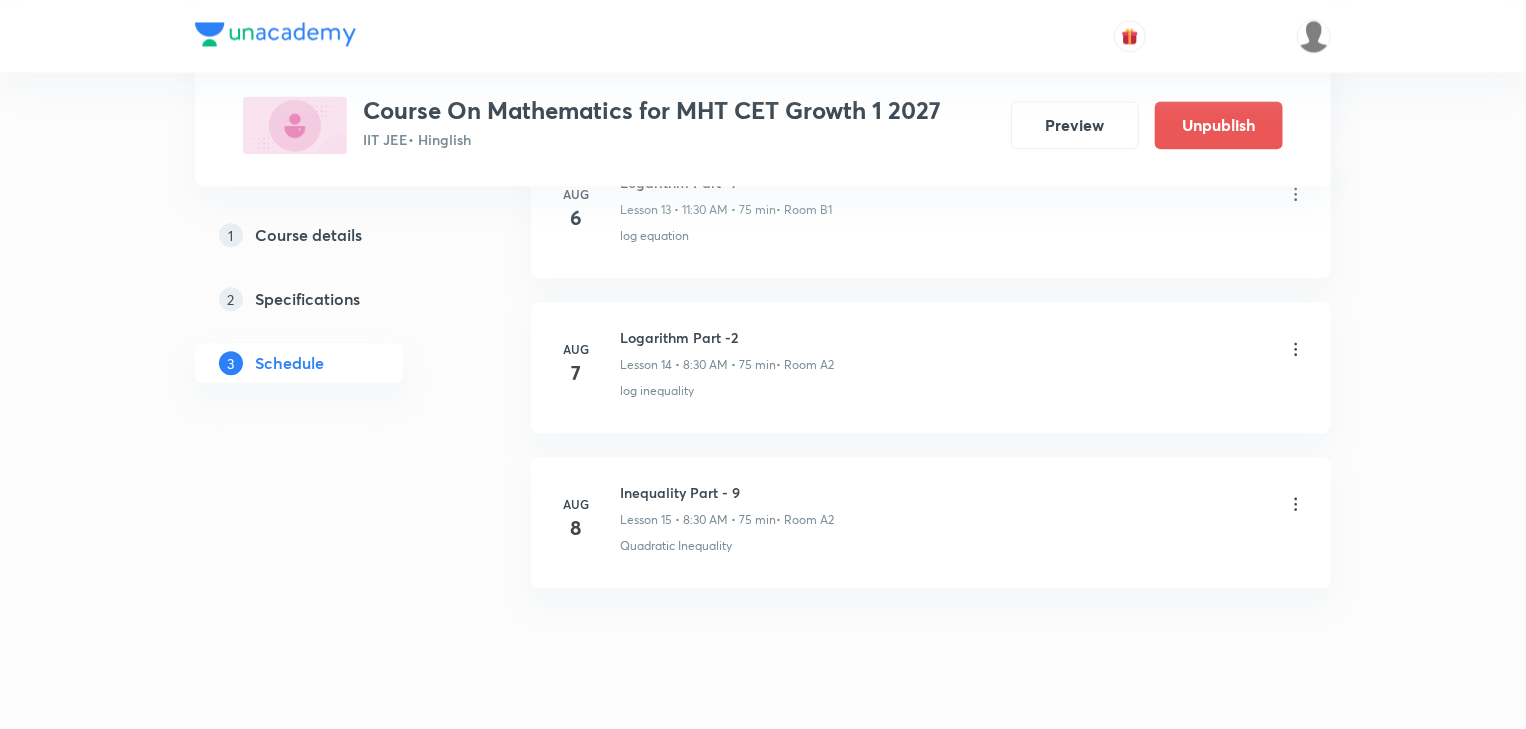 scroll, scrollTop: 2274, scrollLeft: 0, axis: vertical 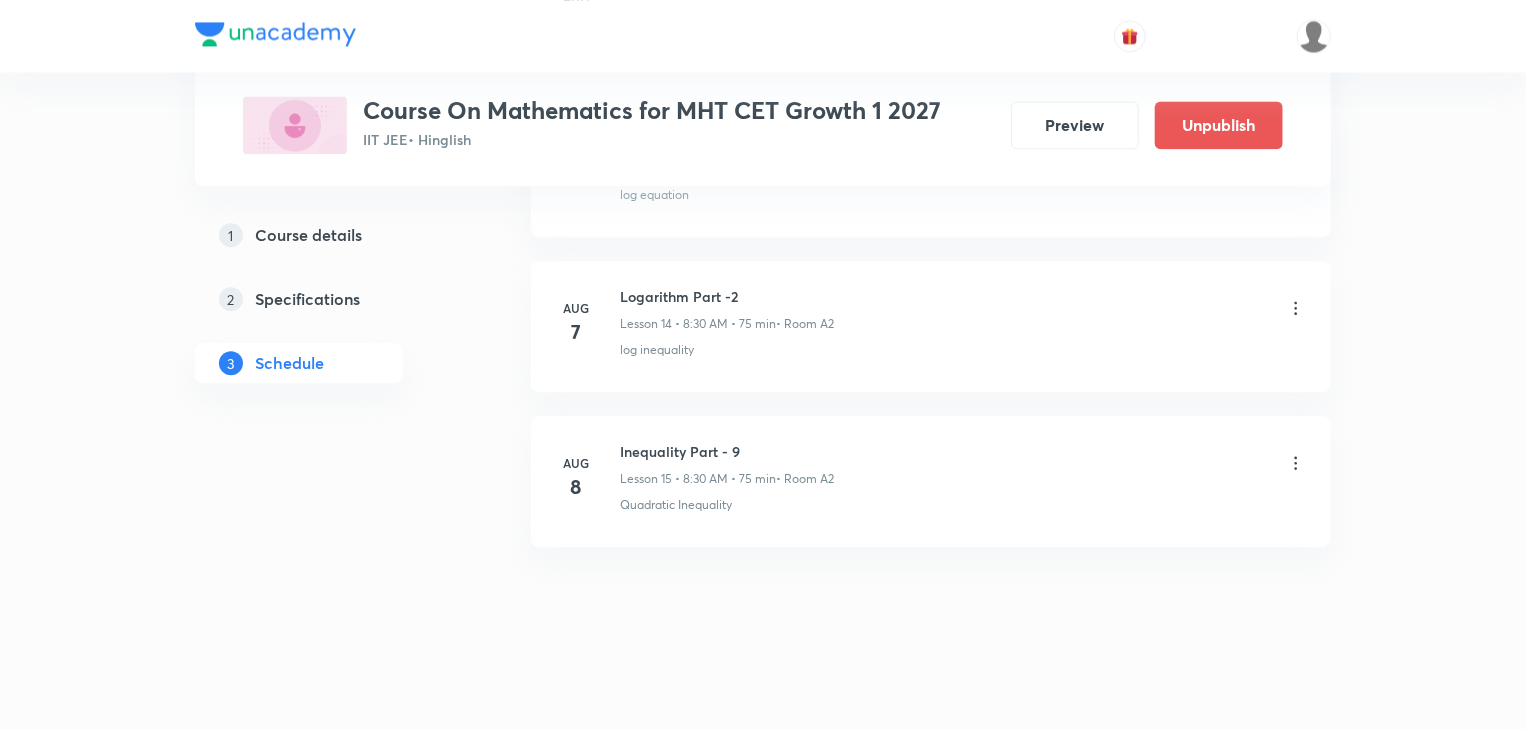 click on "Aug 7 Logarithm Part -2 Lesson 14 • 8:30 AM • 75 min  • Room A2 log inequality" at bounding box center [931, 322] 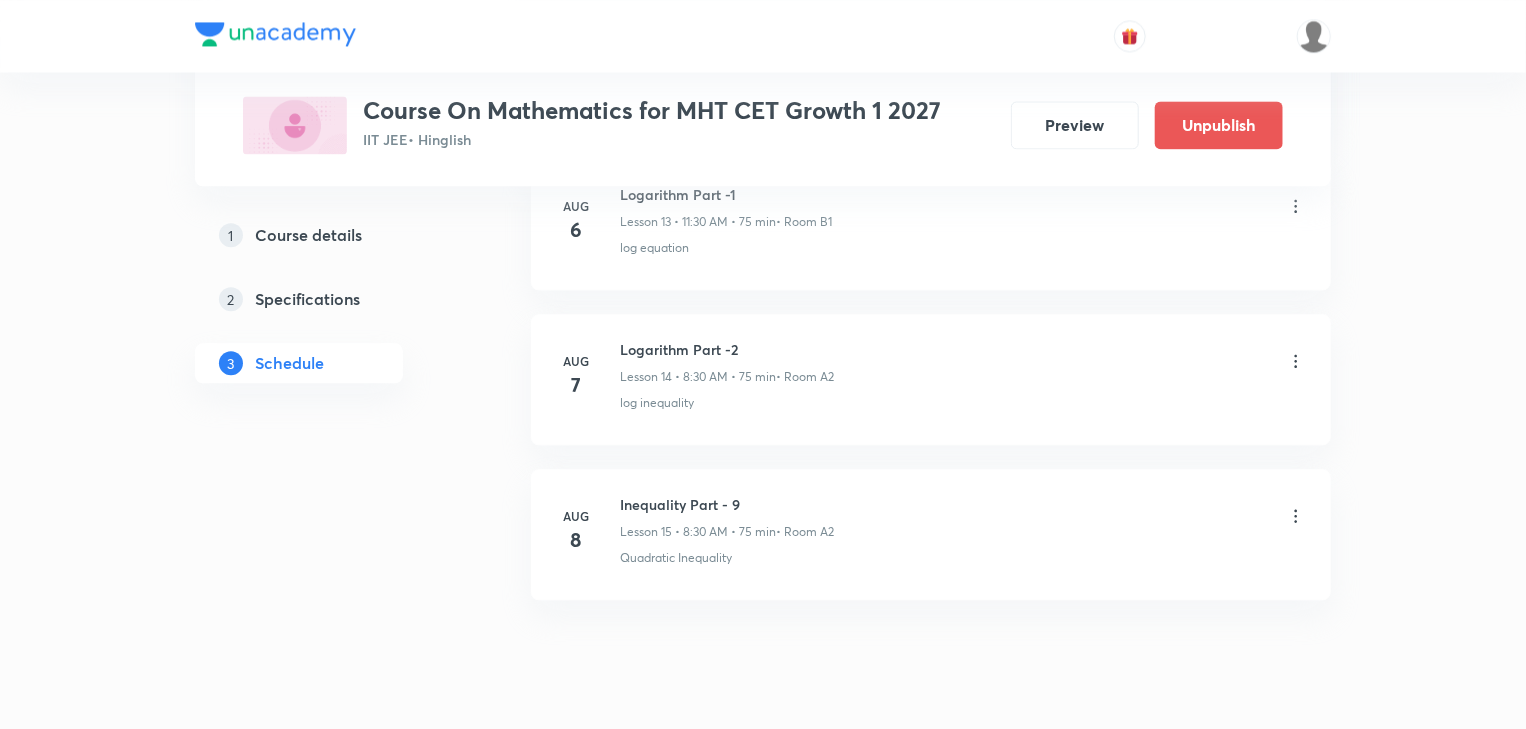 scroll, scrollTop: 2194, scrollLeft: 0, axis: vertical 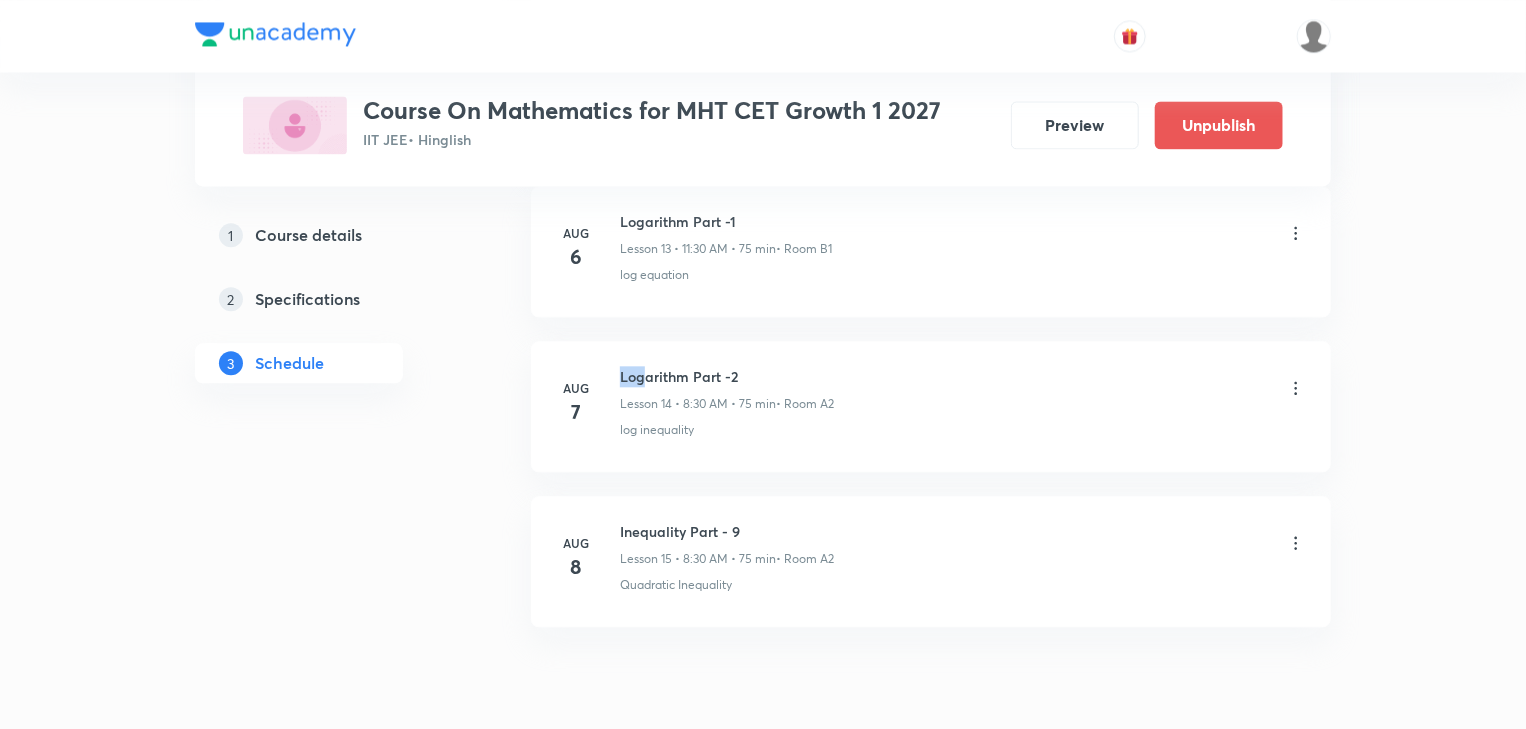drag, startPoint x: 621, startPoint y: 369, endPoint x: 647, endPoint y: 365, distance: 26.305893 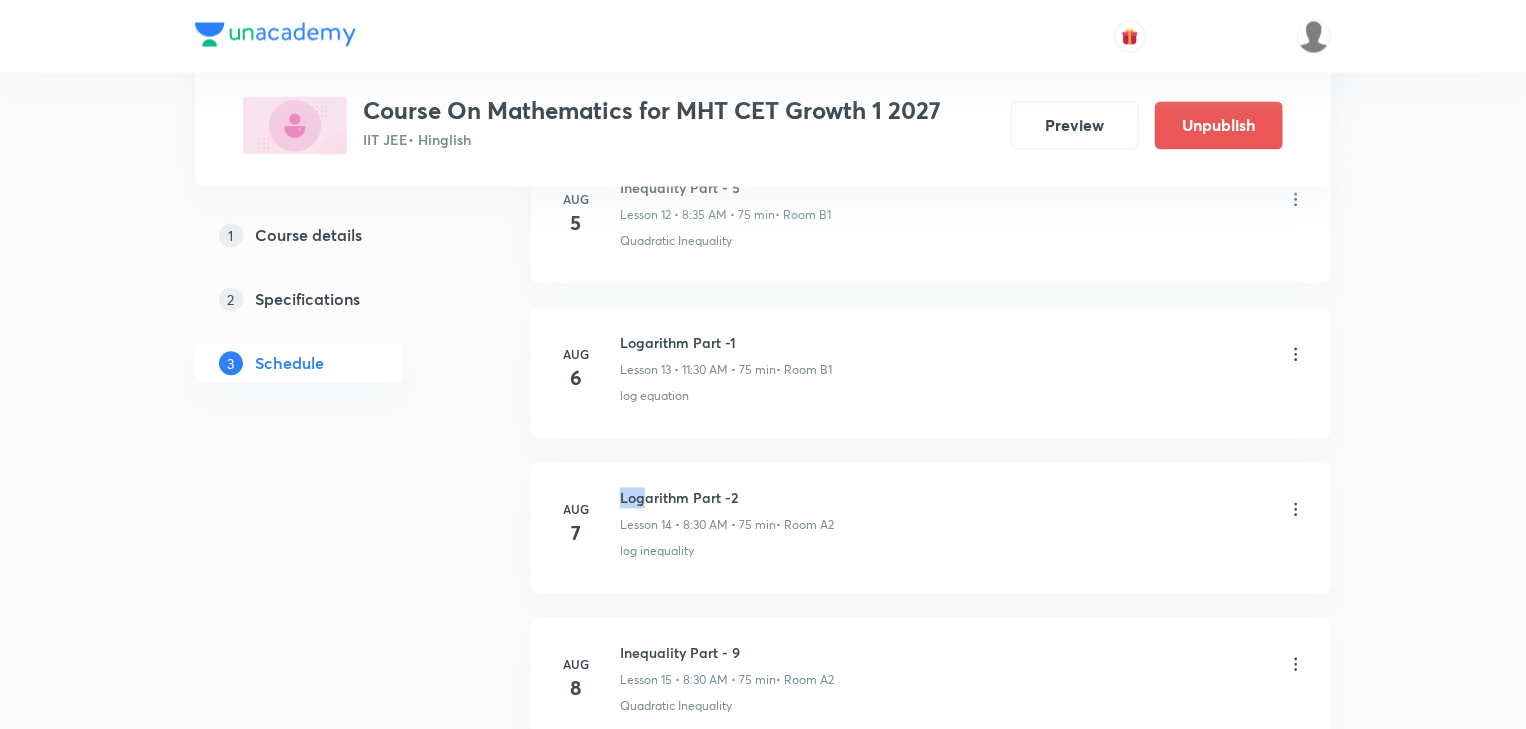 scroll, scrollTop: 2034, scrollLeft: 0, axis: vertical 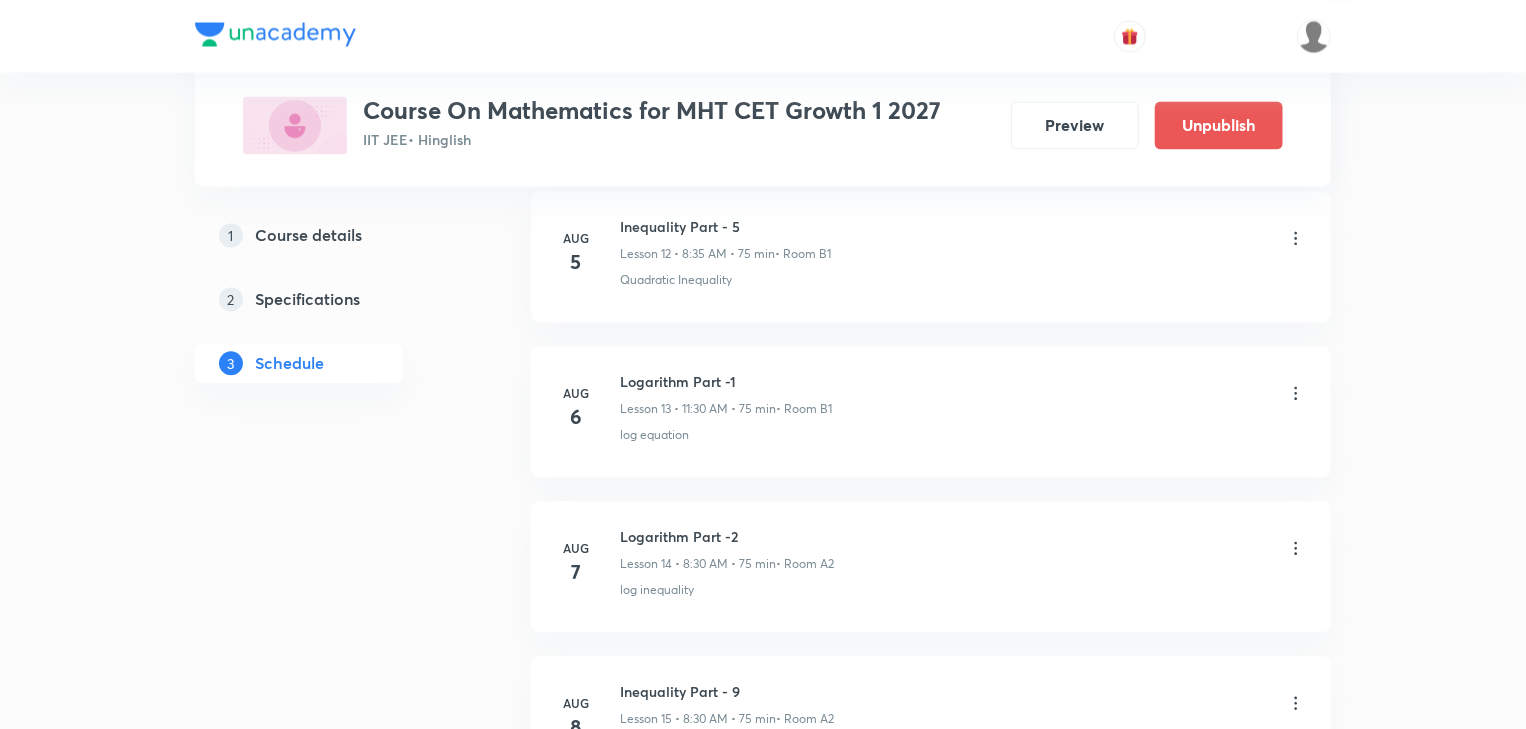 click on "Logarithm Part -1 Lesson 13 • 11:30 [TIME] • 75 min  • Room B1" at bounding box center (963, 394) 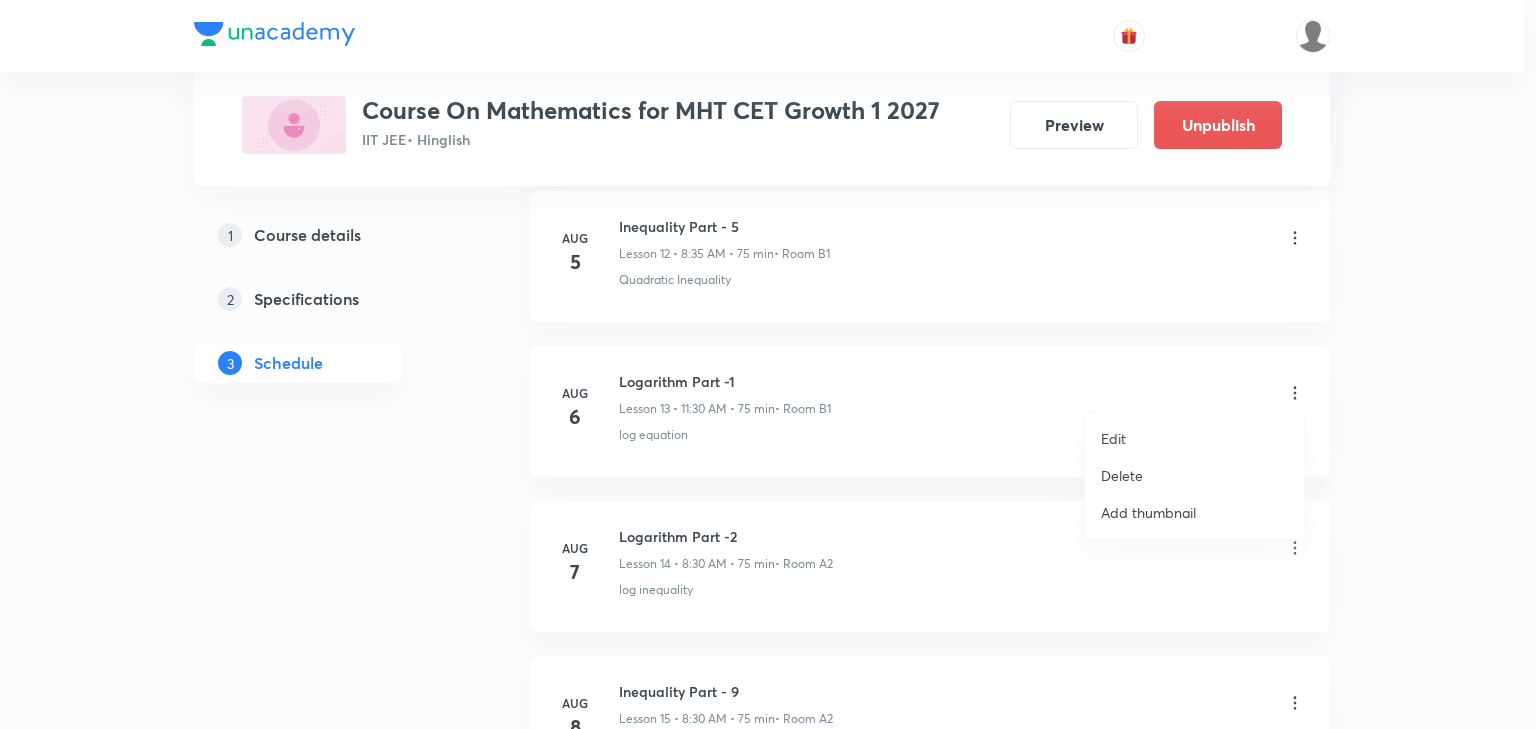 click on "Delete" at bounding box center [1122, 475] 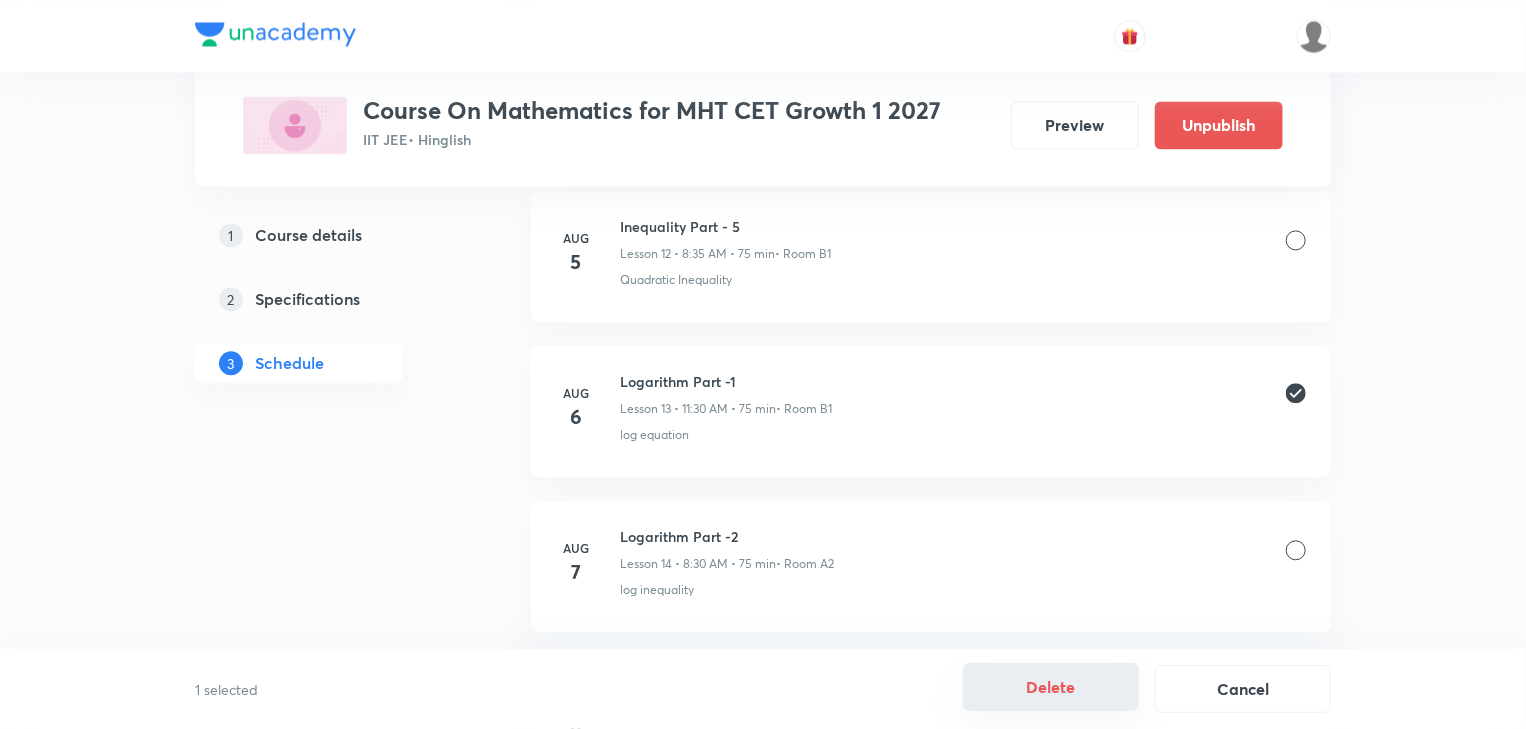 click on "Delete" at bounding box center [1051, 687] 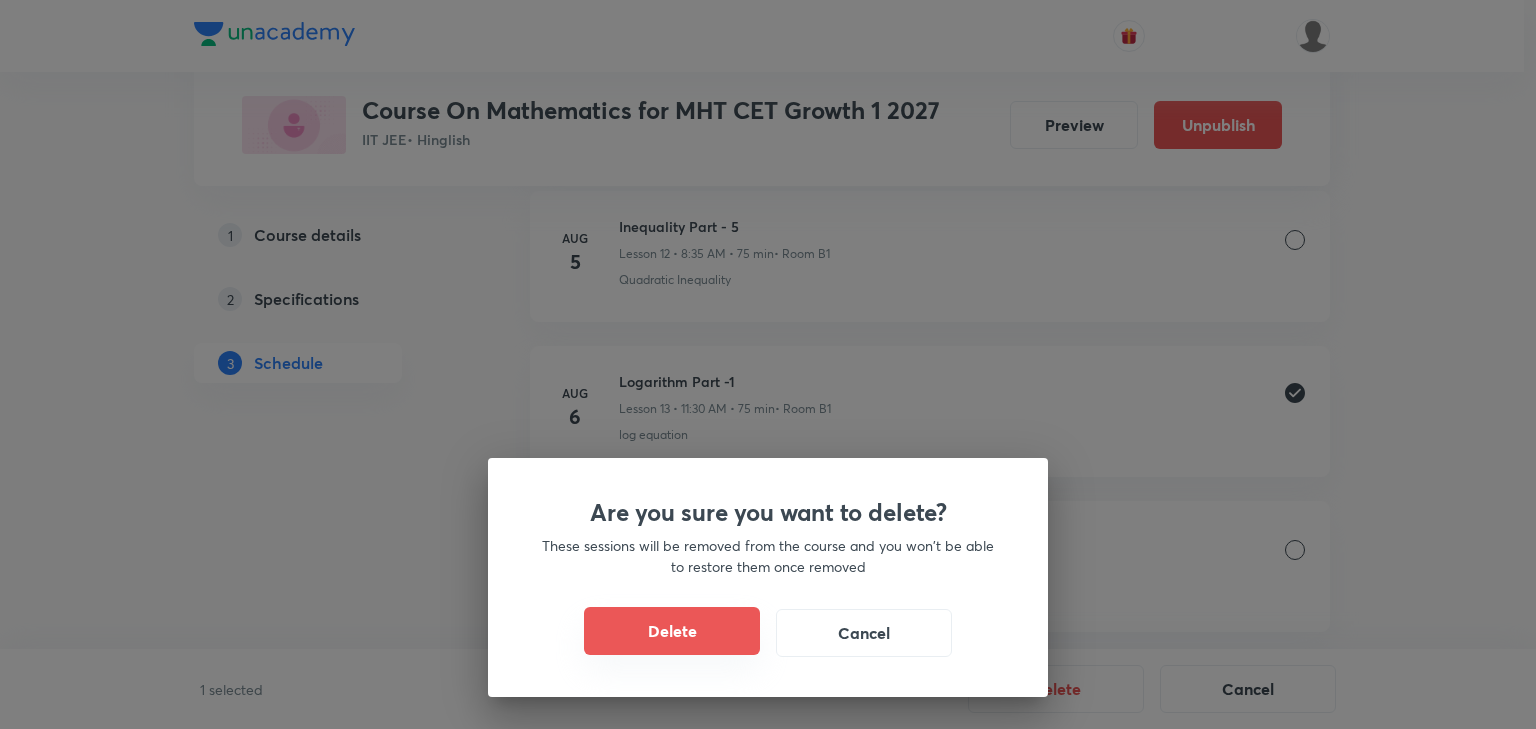 click on "Delete" at bounding box center [672, 631] 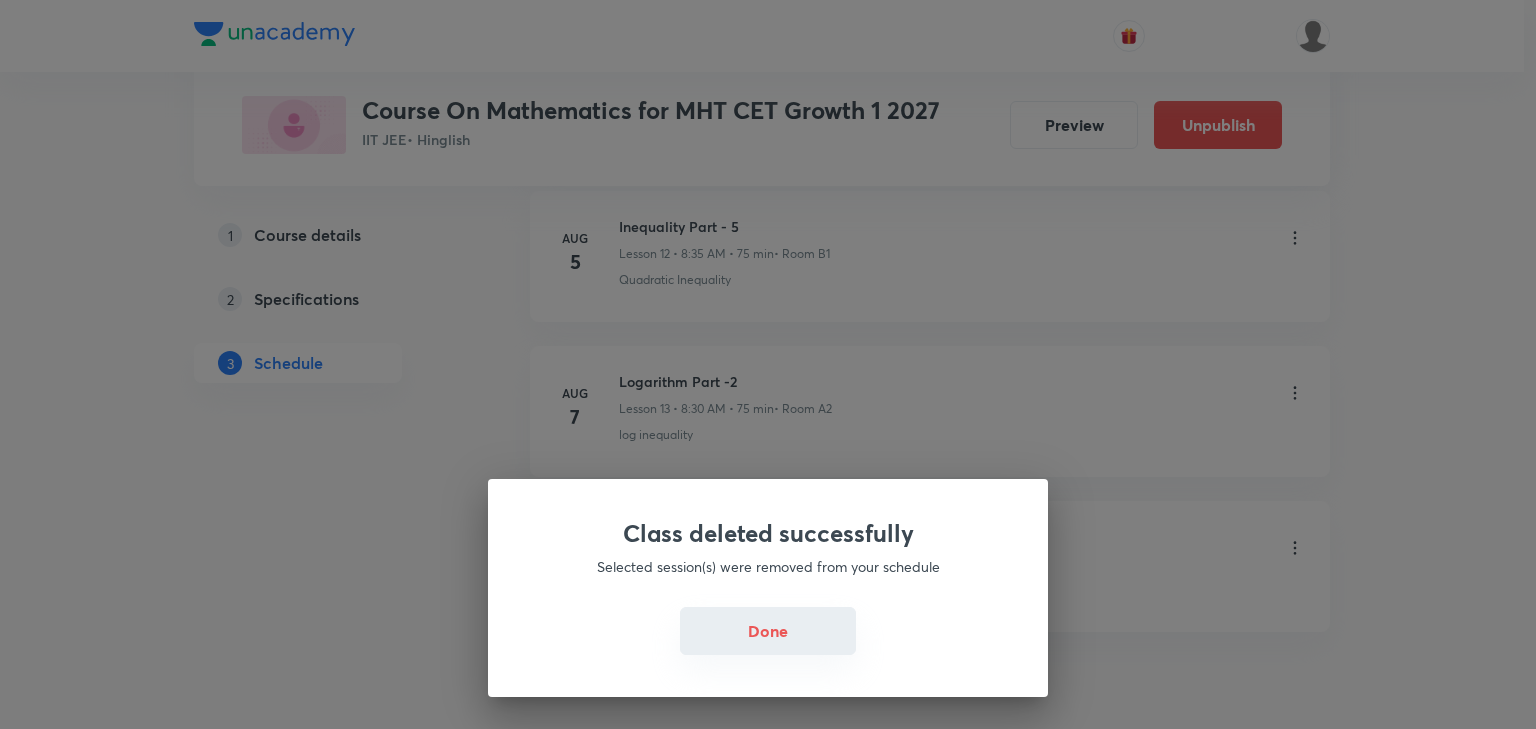 click on "Done" at bounding box center (768, 631) 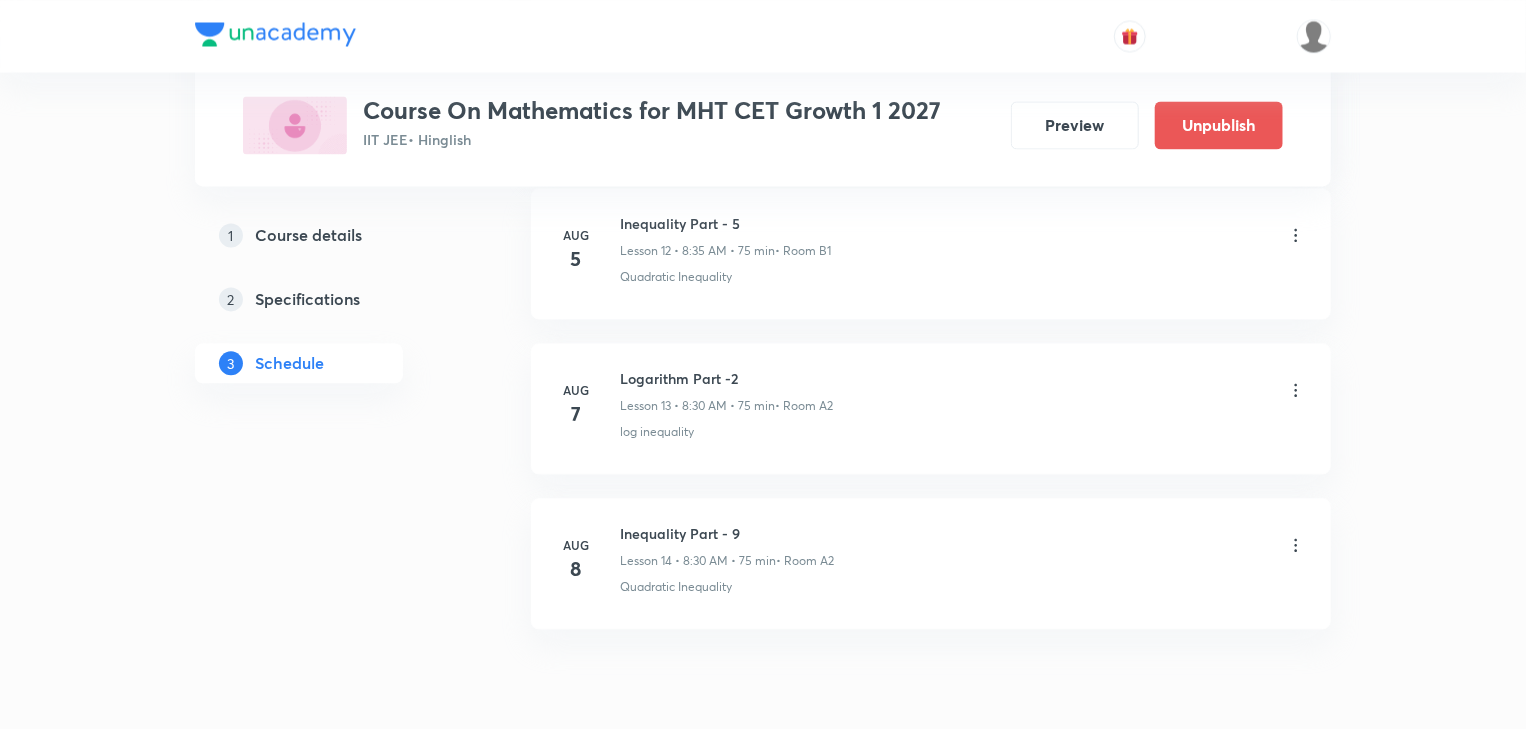 scroll, scrollTop: 1960, scrollLeft: 0, axis: vertical 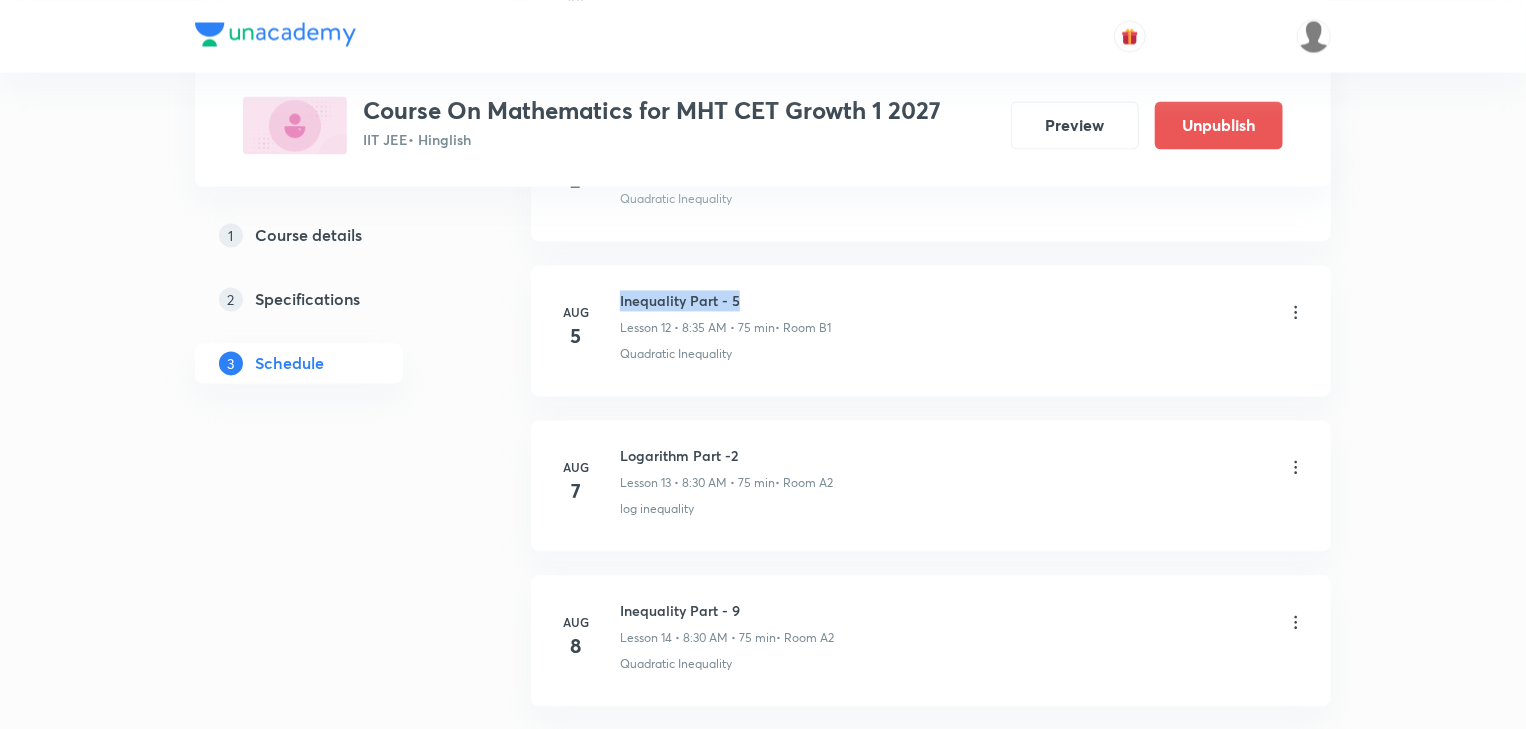 drag, startPoint x: 621, startPoint y: 292, endPoint x: 764, endPoint y: 289, distance: 143.03146 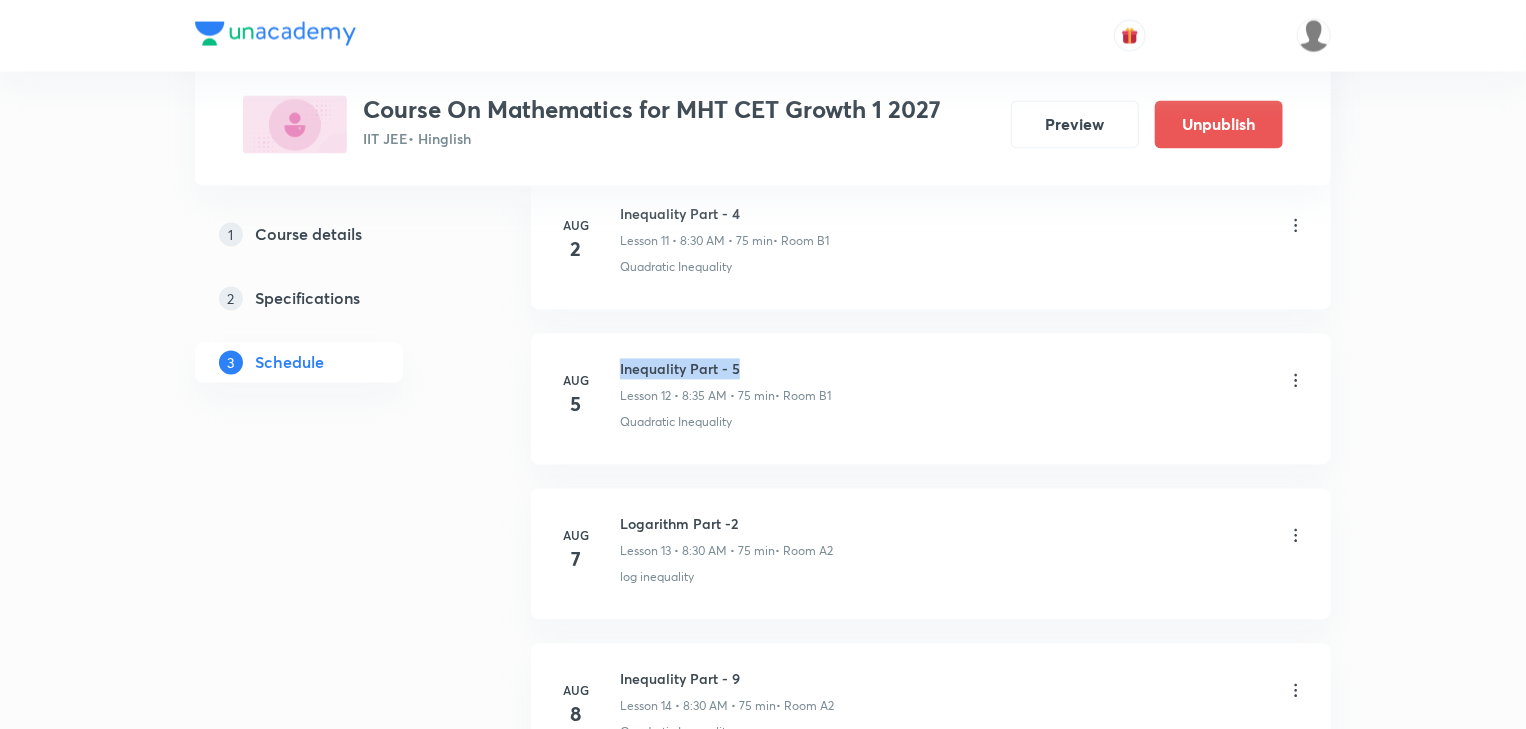 scroll, scrollTop: 1880, scrollLeft: 0, axis: vertical 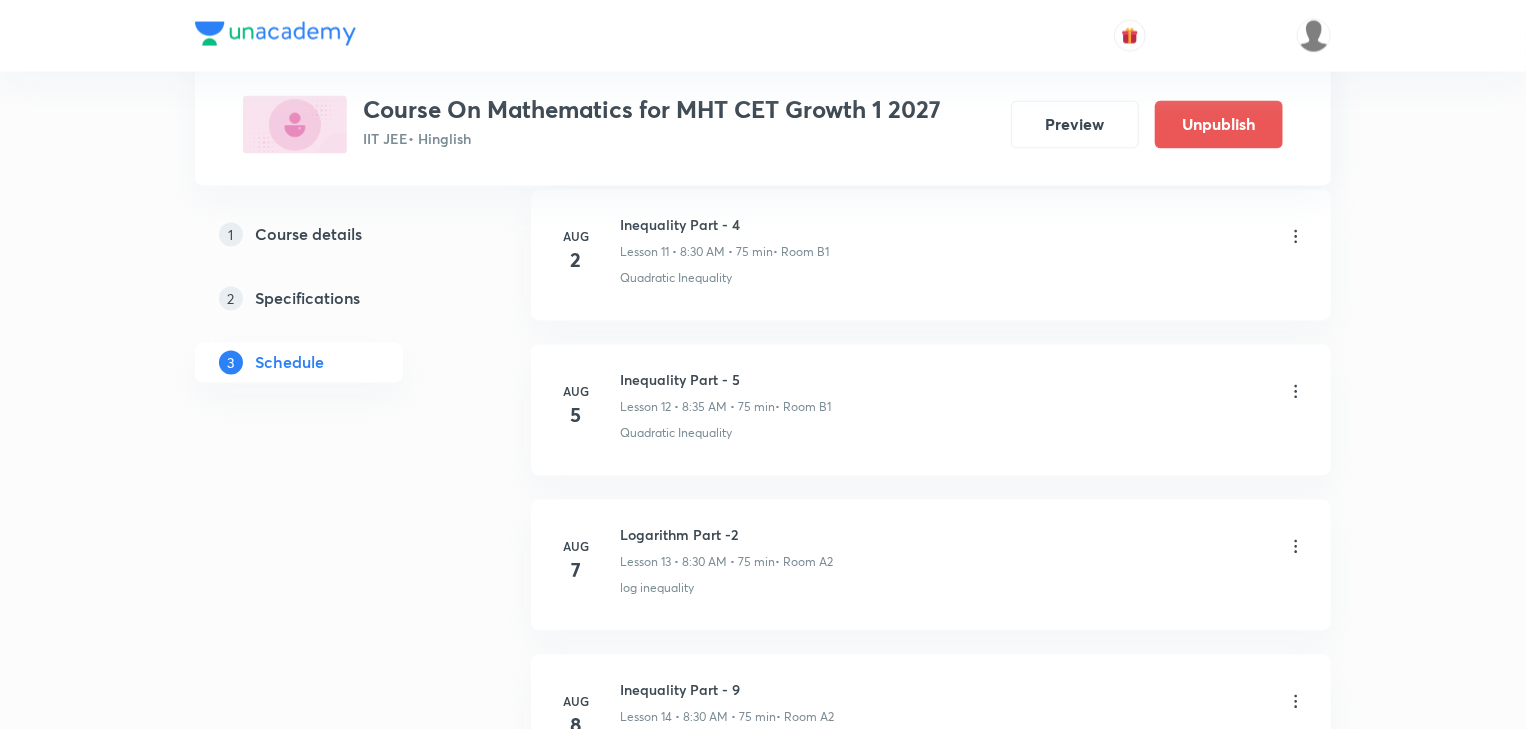 drag, startPoint x: 891, startPoint y: 534, endPoint x: 563, endPoint y: 523, distance: 328.1844 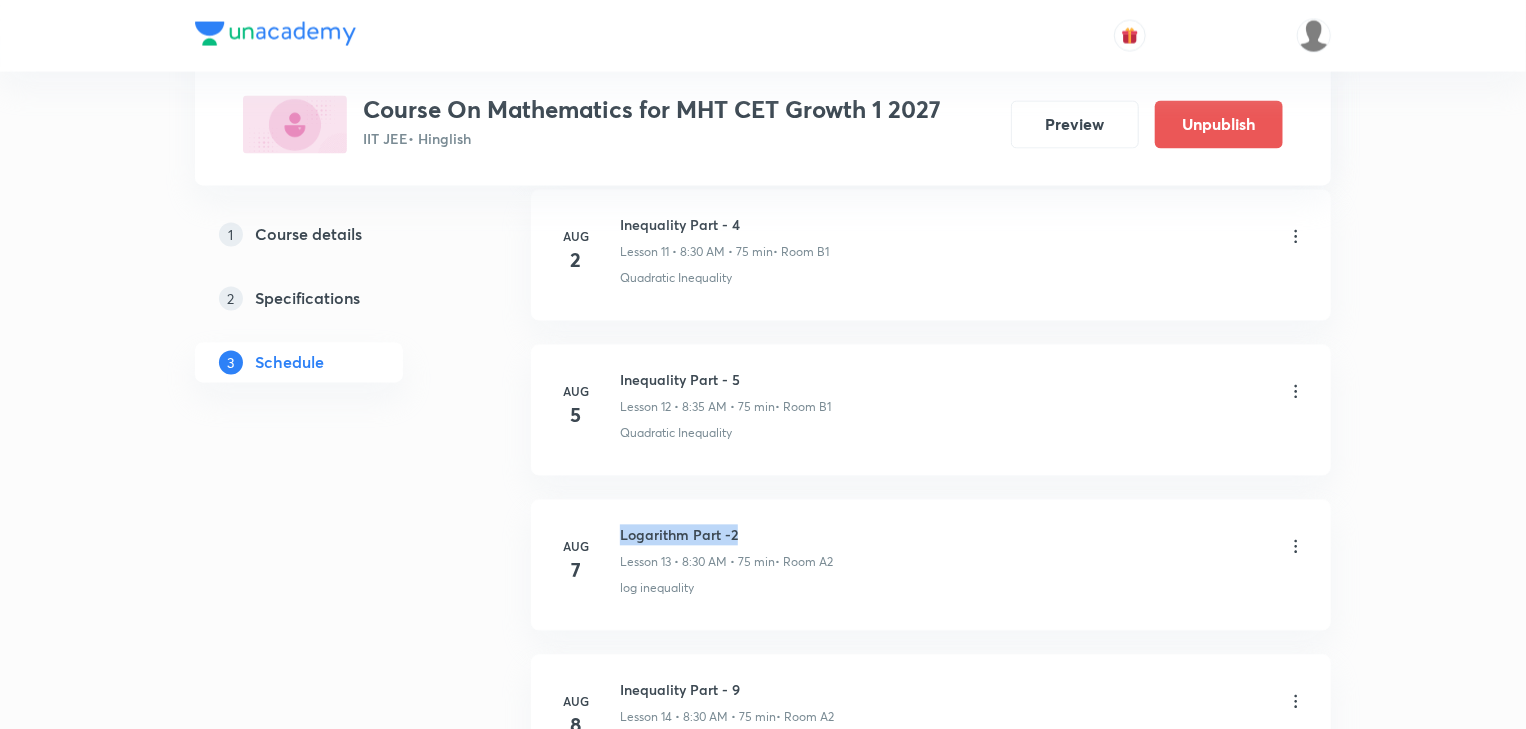 drag, startPoint x: 619, startPoint y: 531, endPoint x: 775, endPoint y: 532, distance: 156.0032 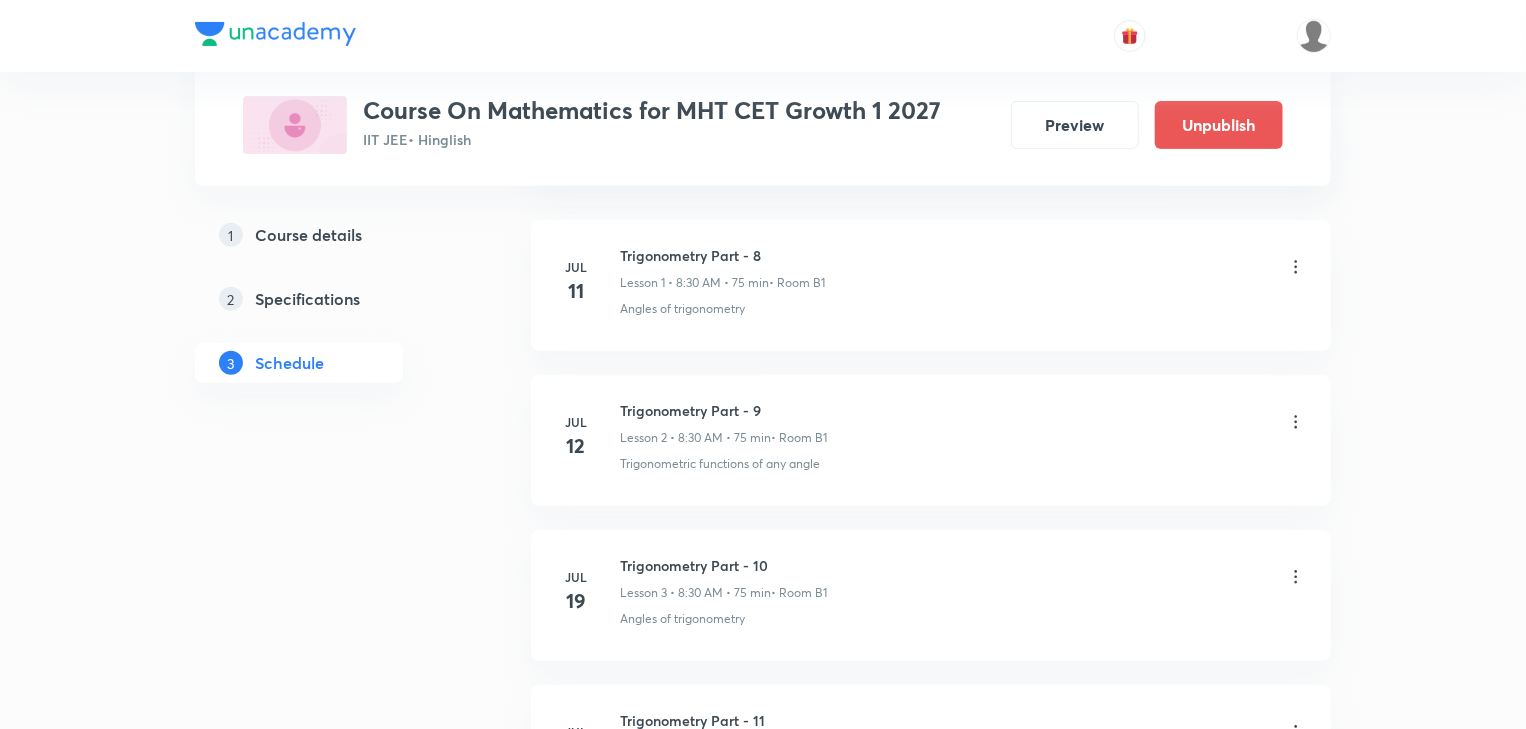 scroll, scrollTop: 0, scrollLeft: 0, axis: both 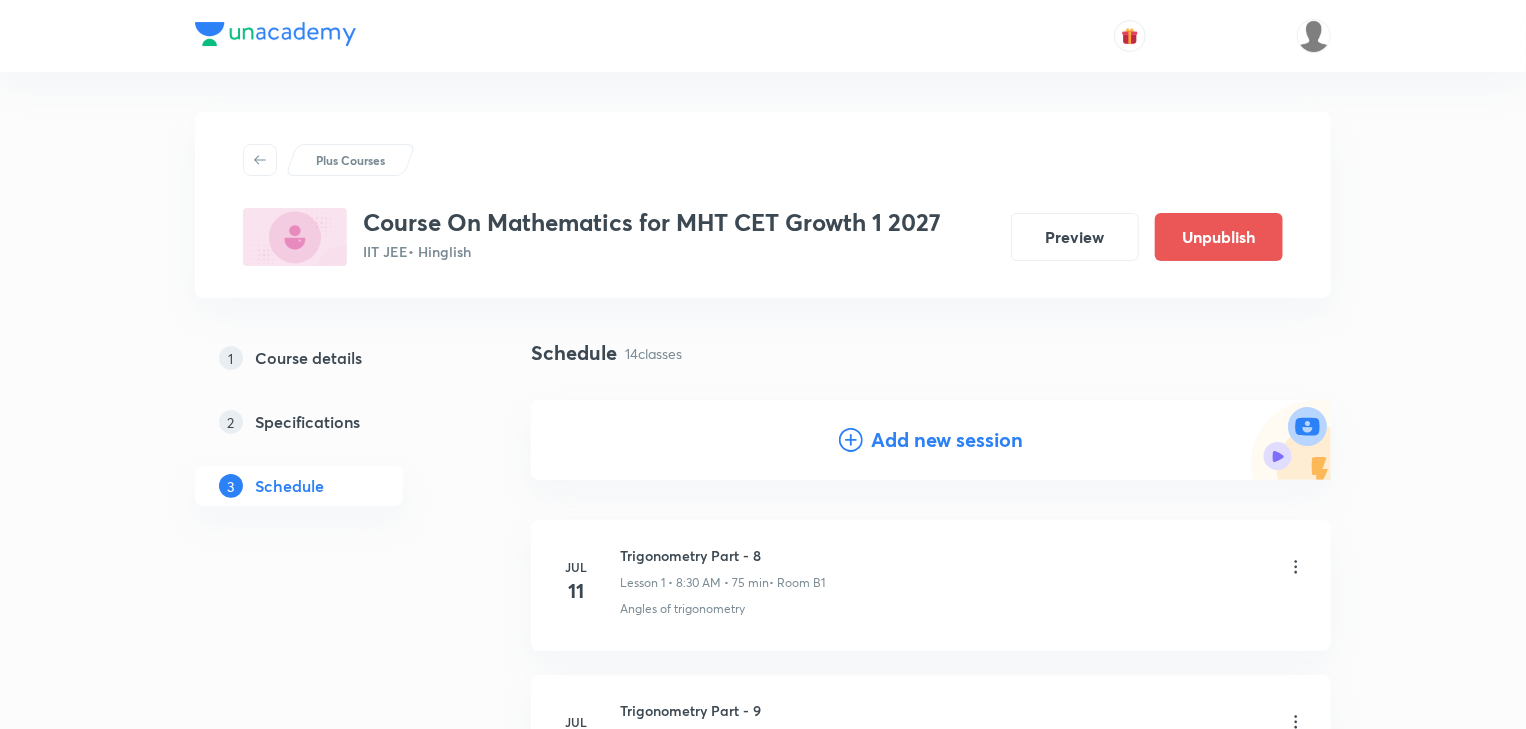 click on "Add new session" at bounding box center [947, 440] 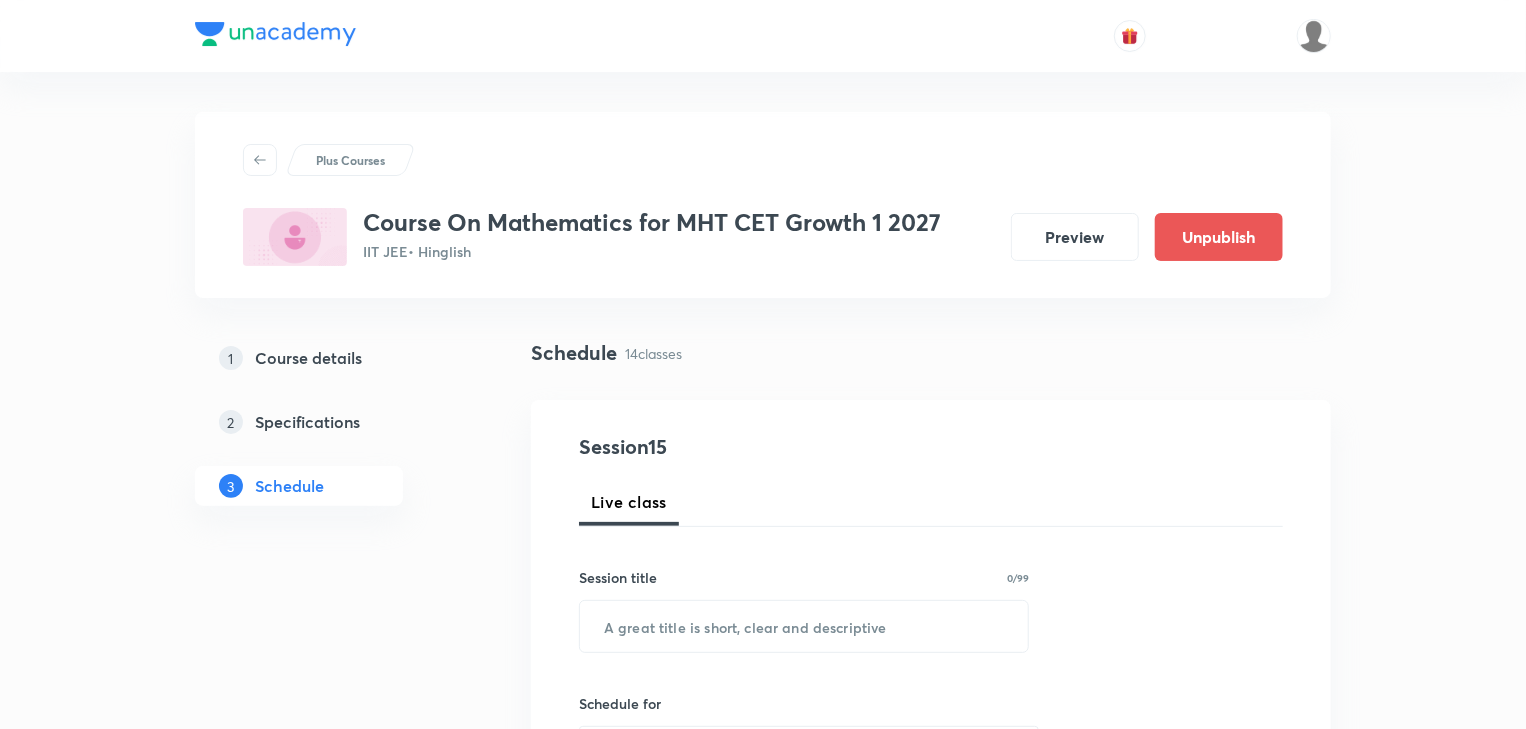 click on "Session title 0/99 ​" at bounding box center [804, 610] 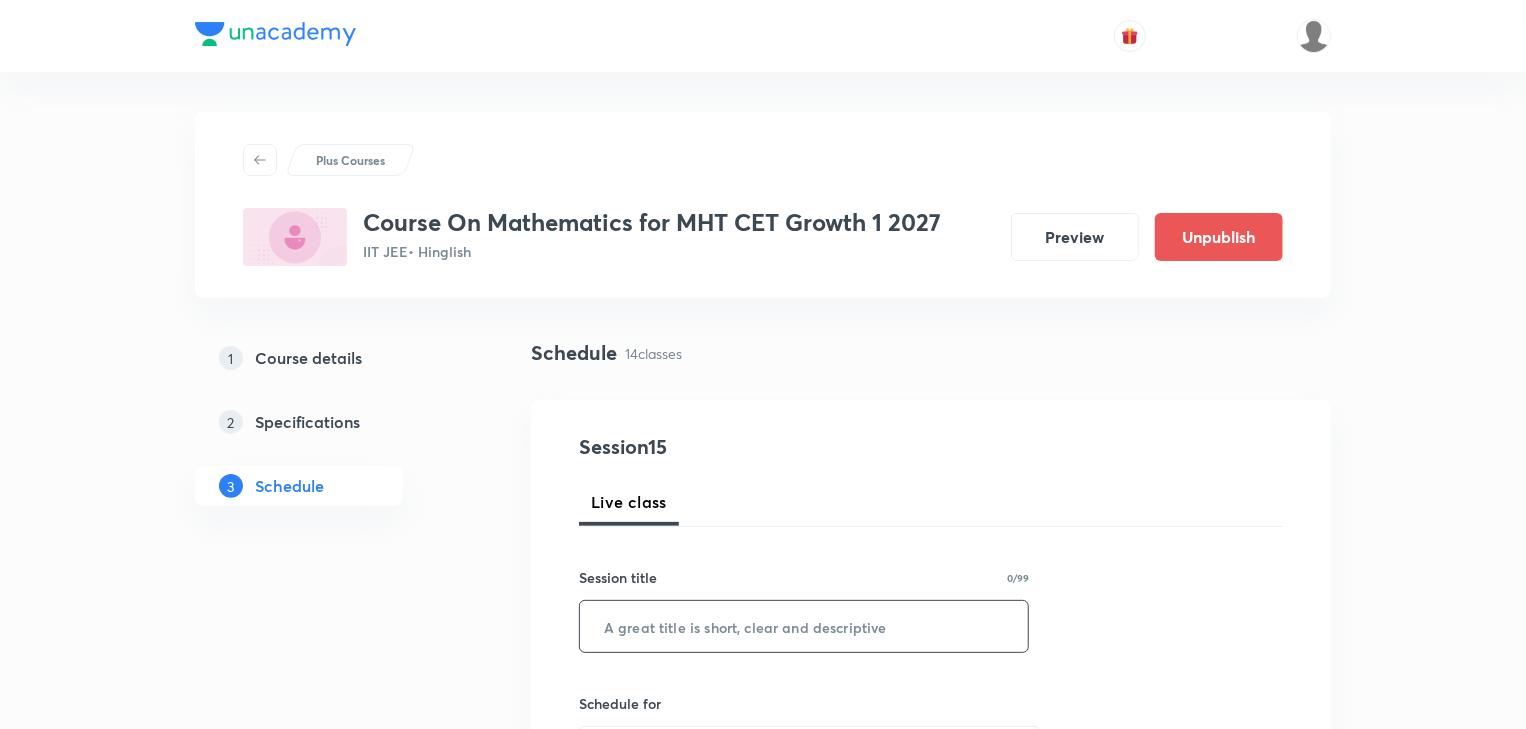 paste on "Logarithm Part -2" 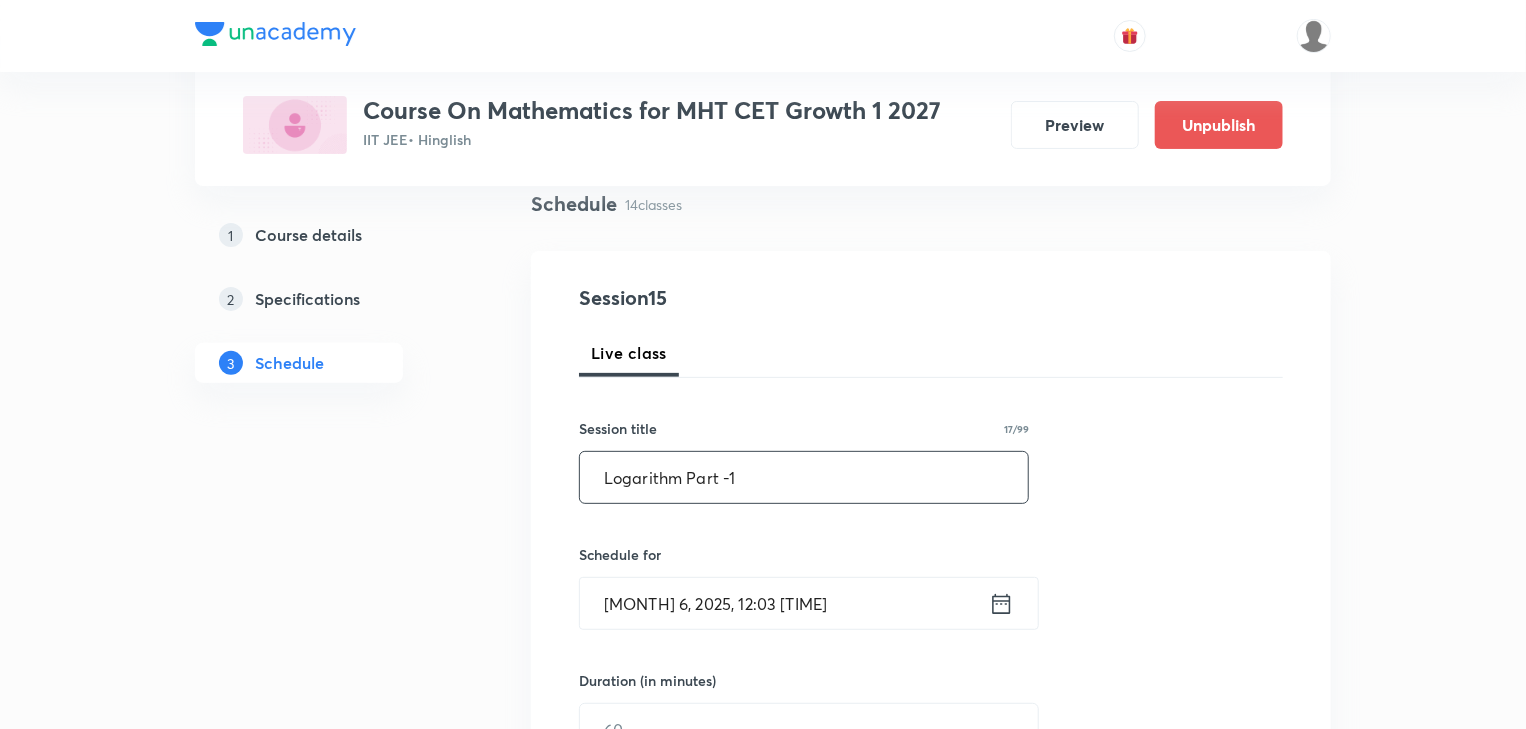 scroll, scrollTop: 240, scrollLeft: 0, axis: vertical 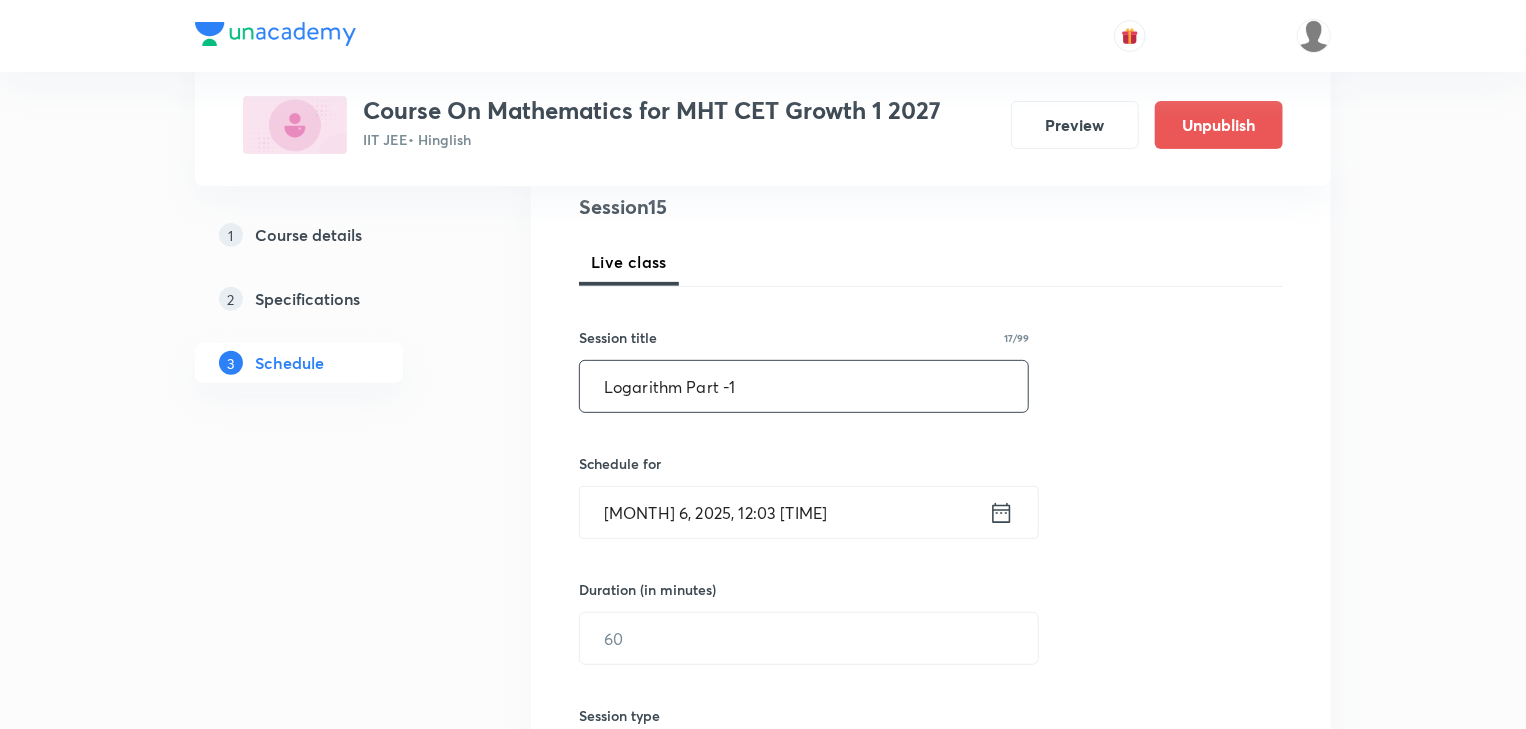 type on "Logarithm Part -1" 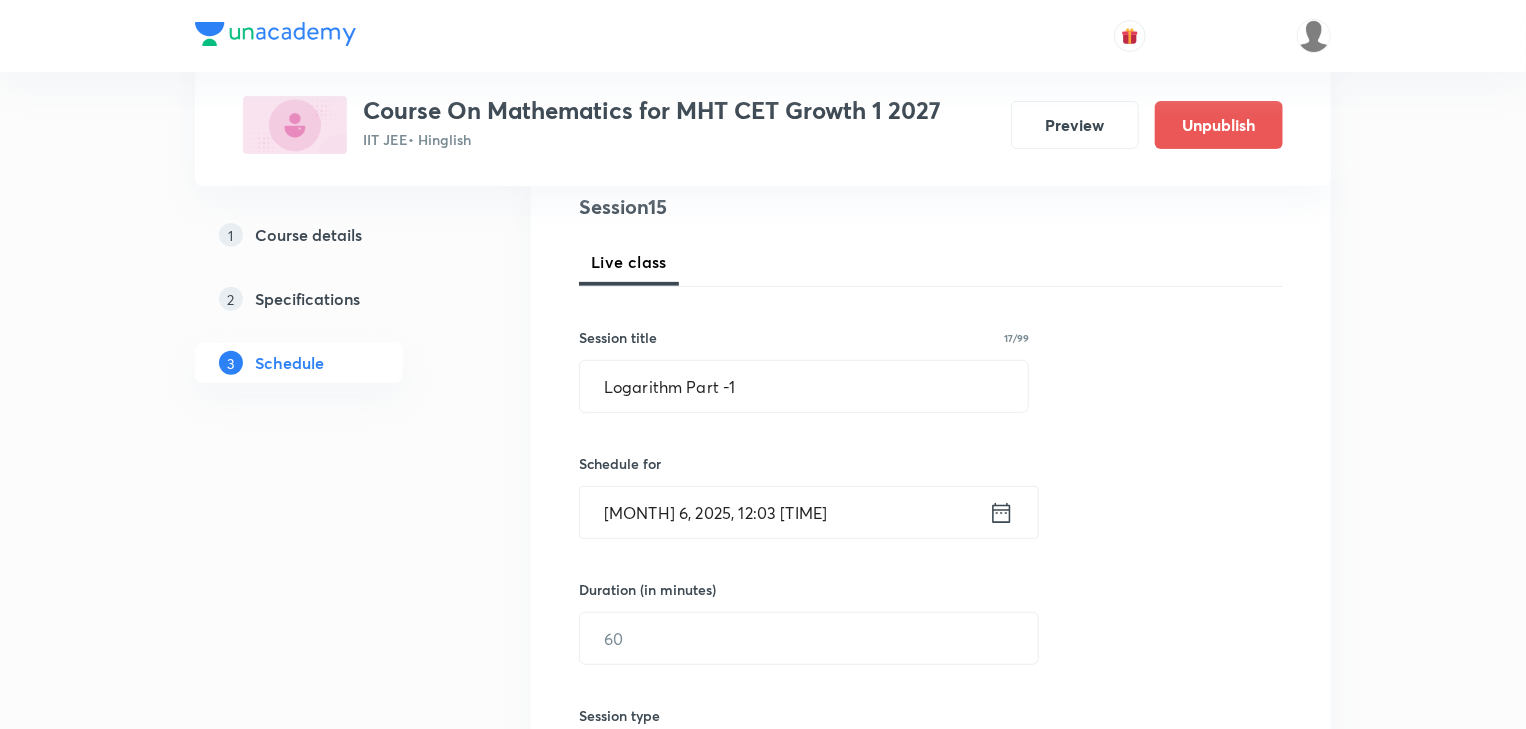click 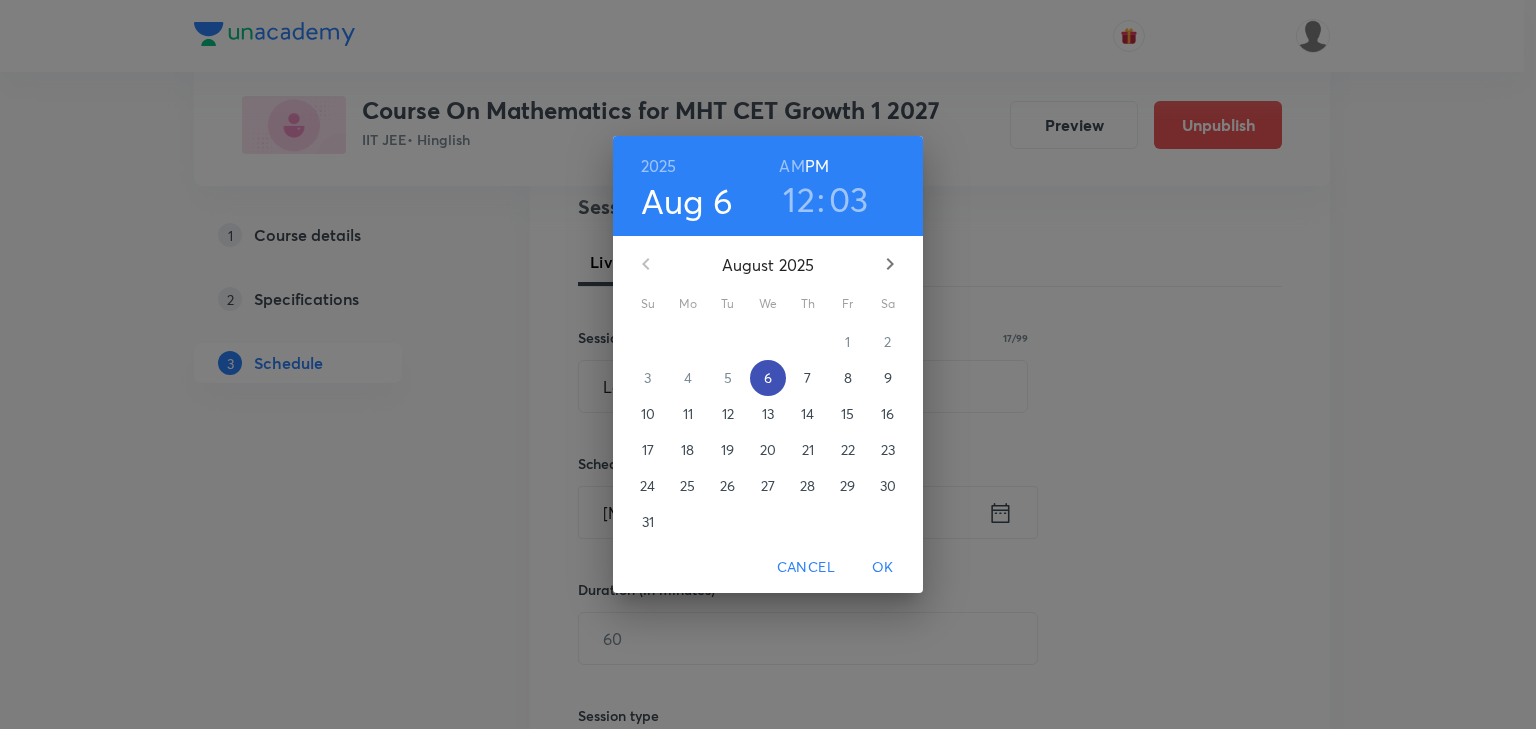 click on "6" at bounding box center (768, 378) 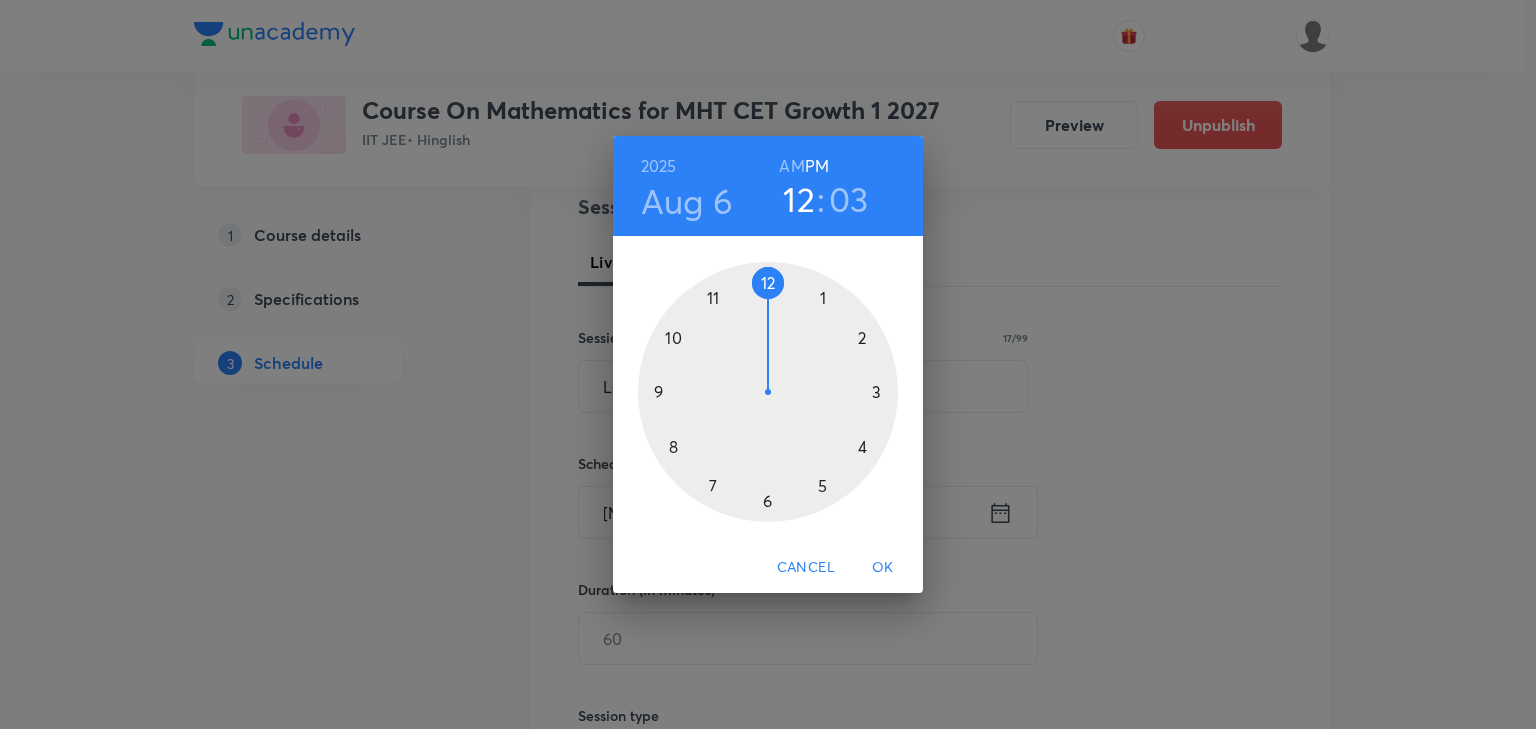 click on "AM" at bounding box center (791, 166) 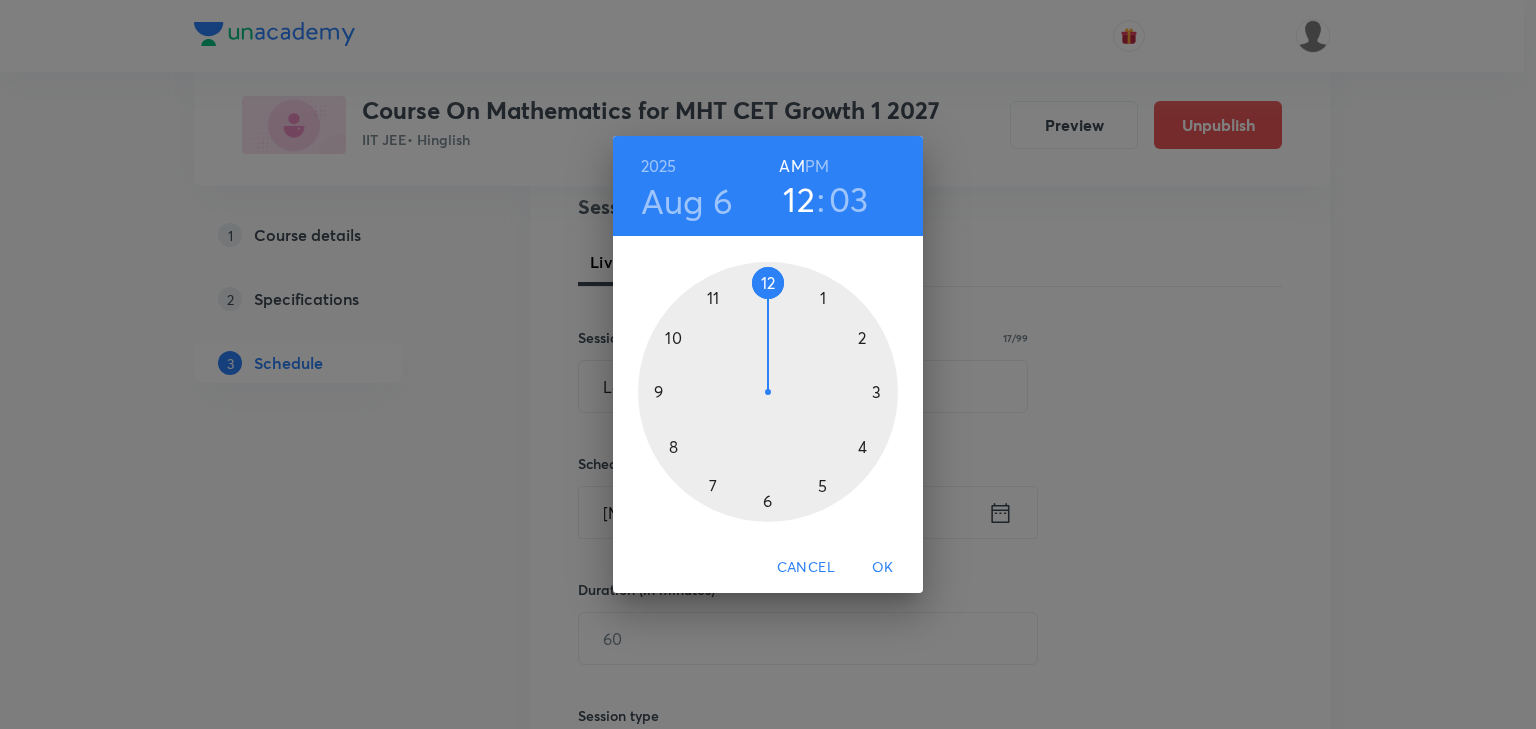 click on "12" at bounding box center (799, 199) 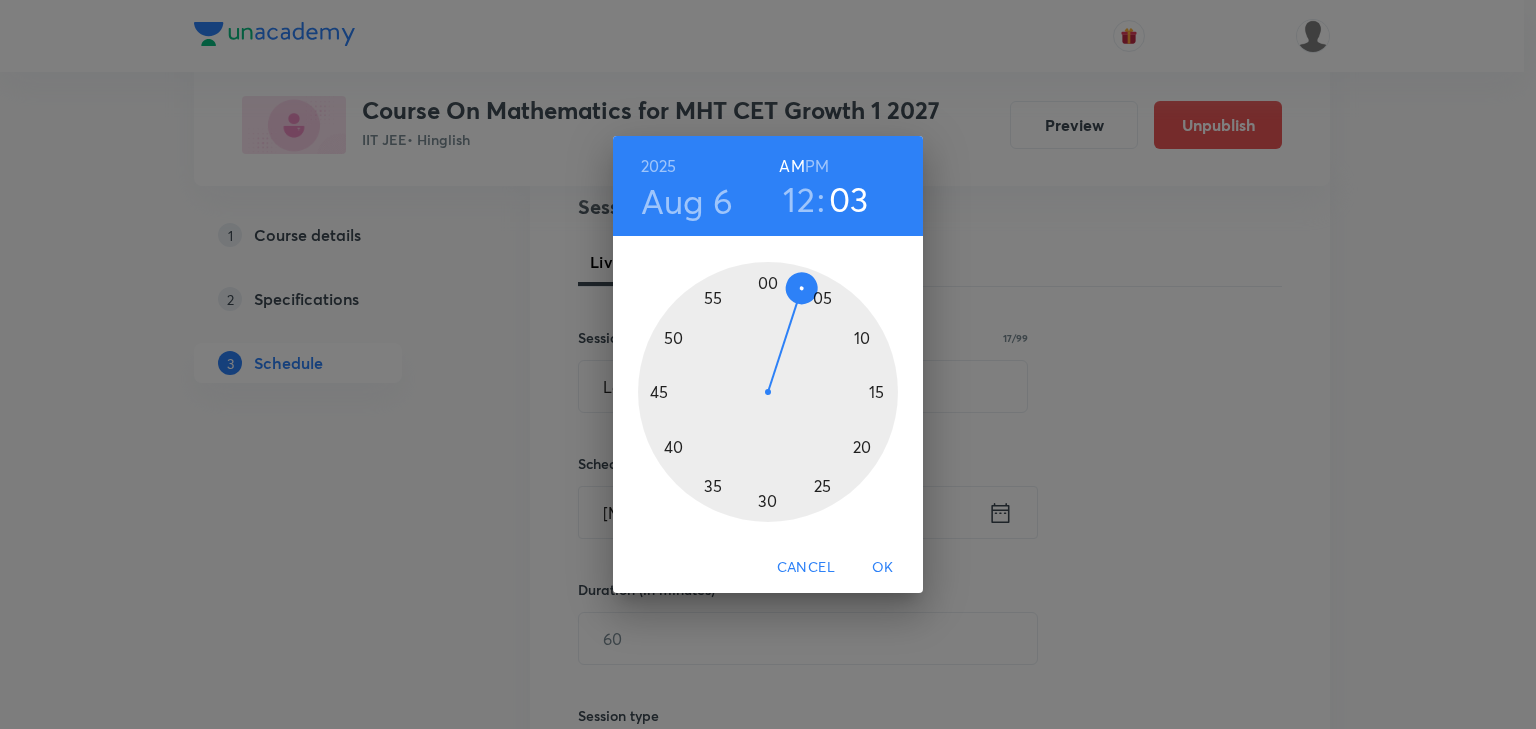 click at bounding box center [768, 392] 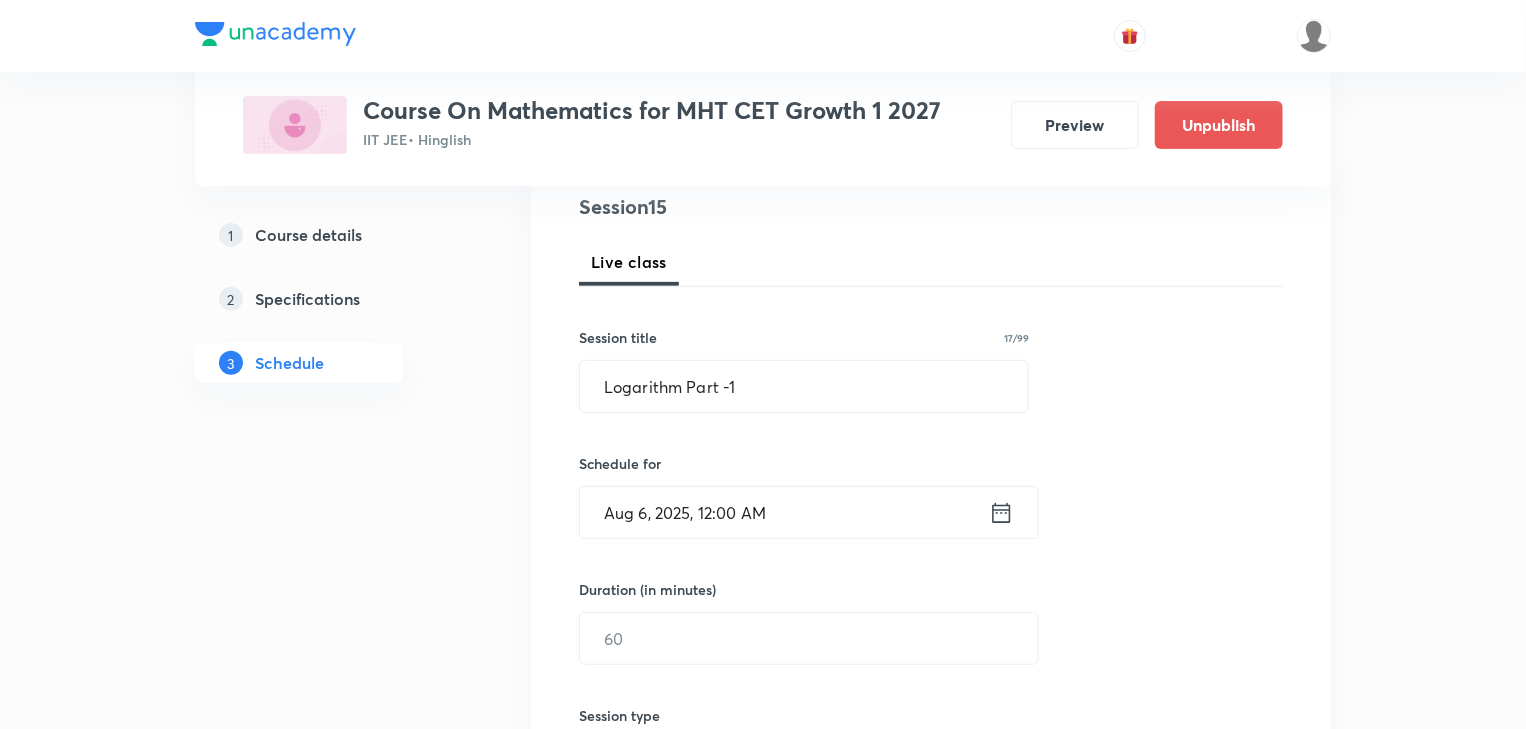 scroll, scrollTop: 400, scrollLeft: 0, axis: vertical 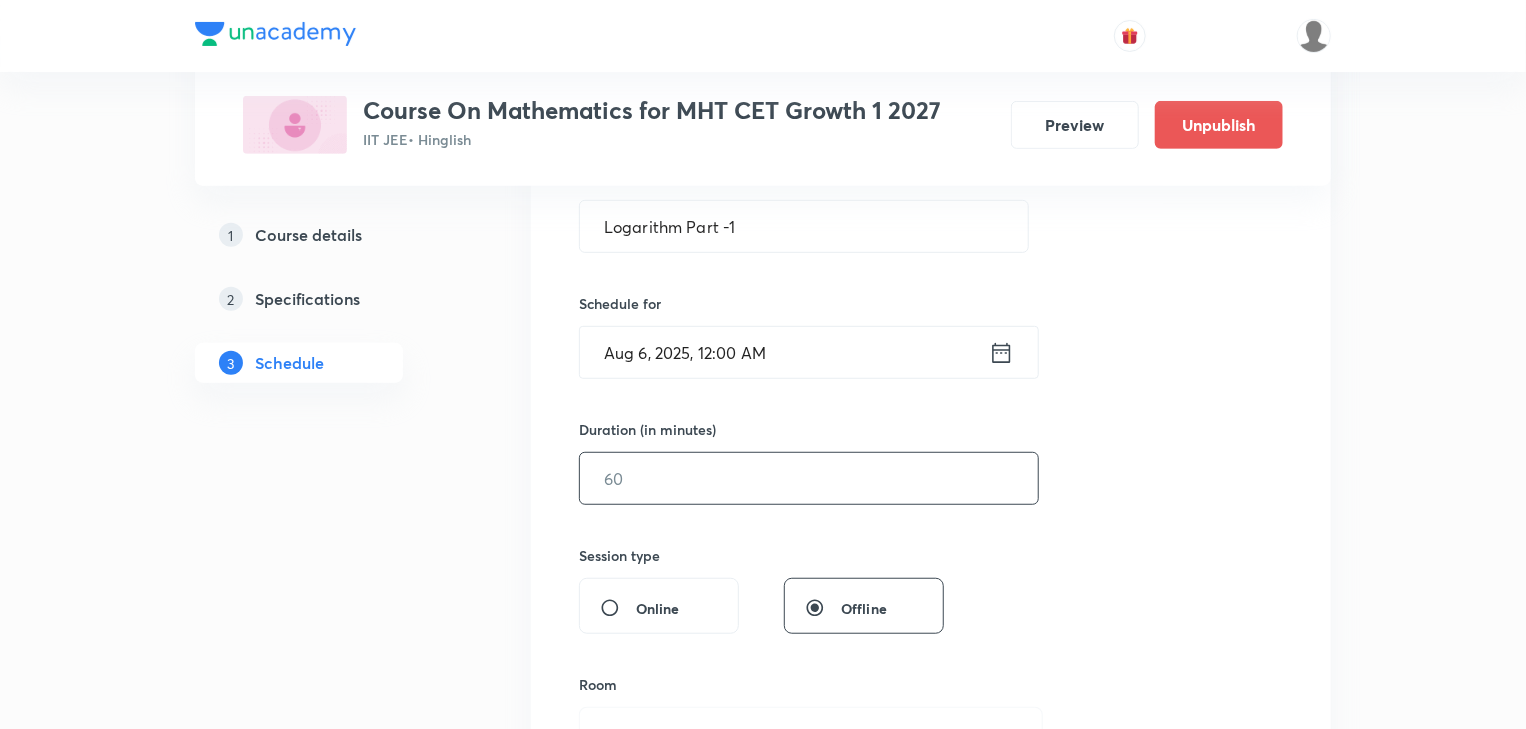 click at bounding box center (809, 478) 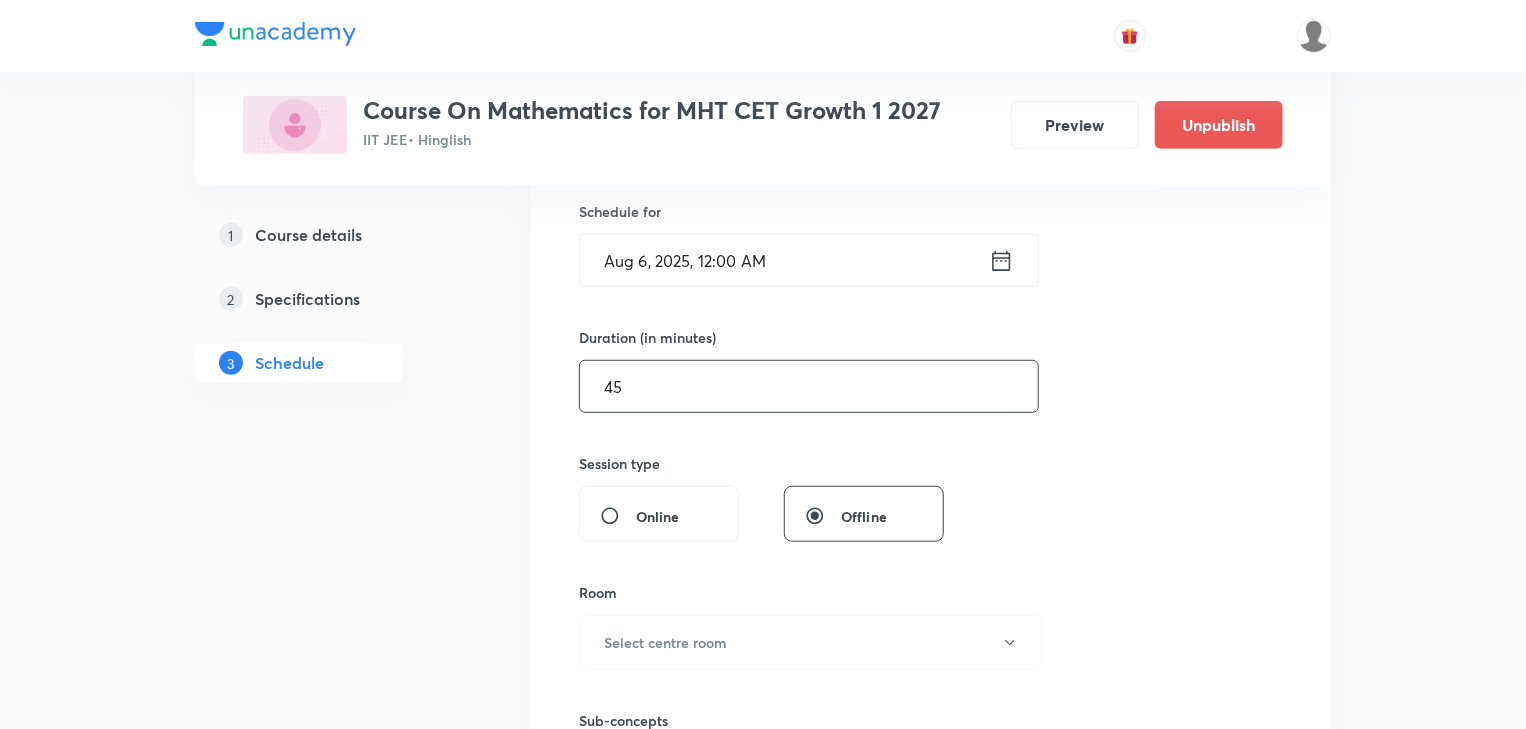 scroll, scrollTop: 560, scrollLeft: 0, axis: vertical 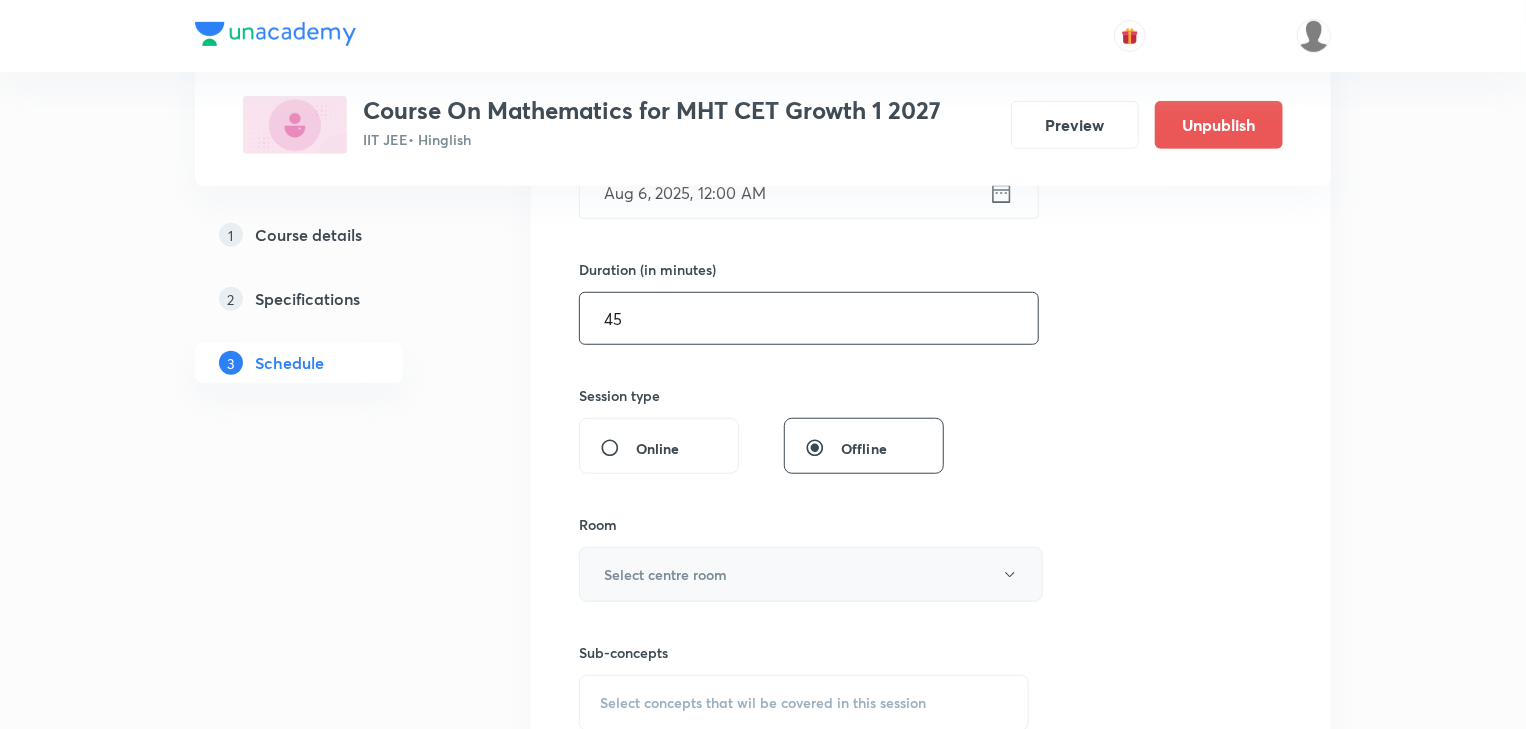 type on "45" 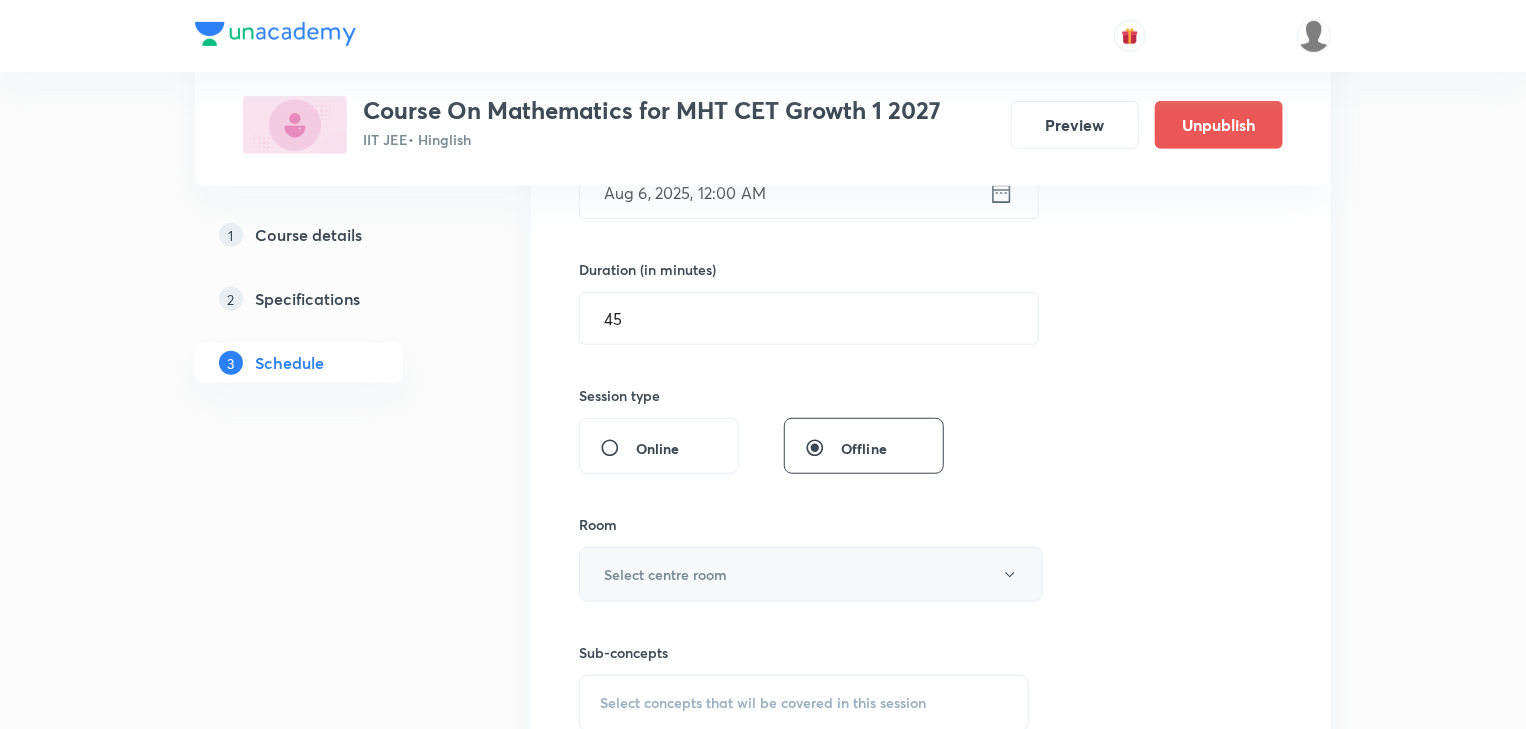click on "Select centre room" at bounding box center (665, 574) 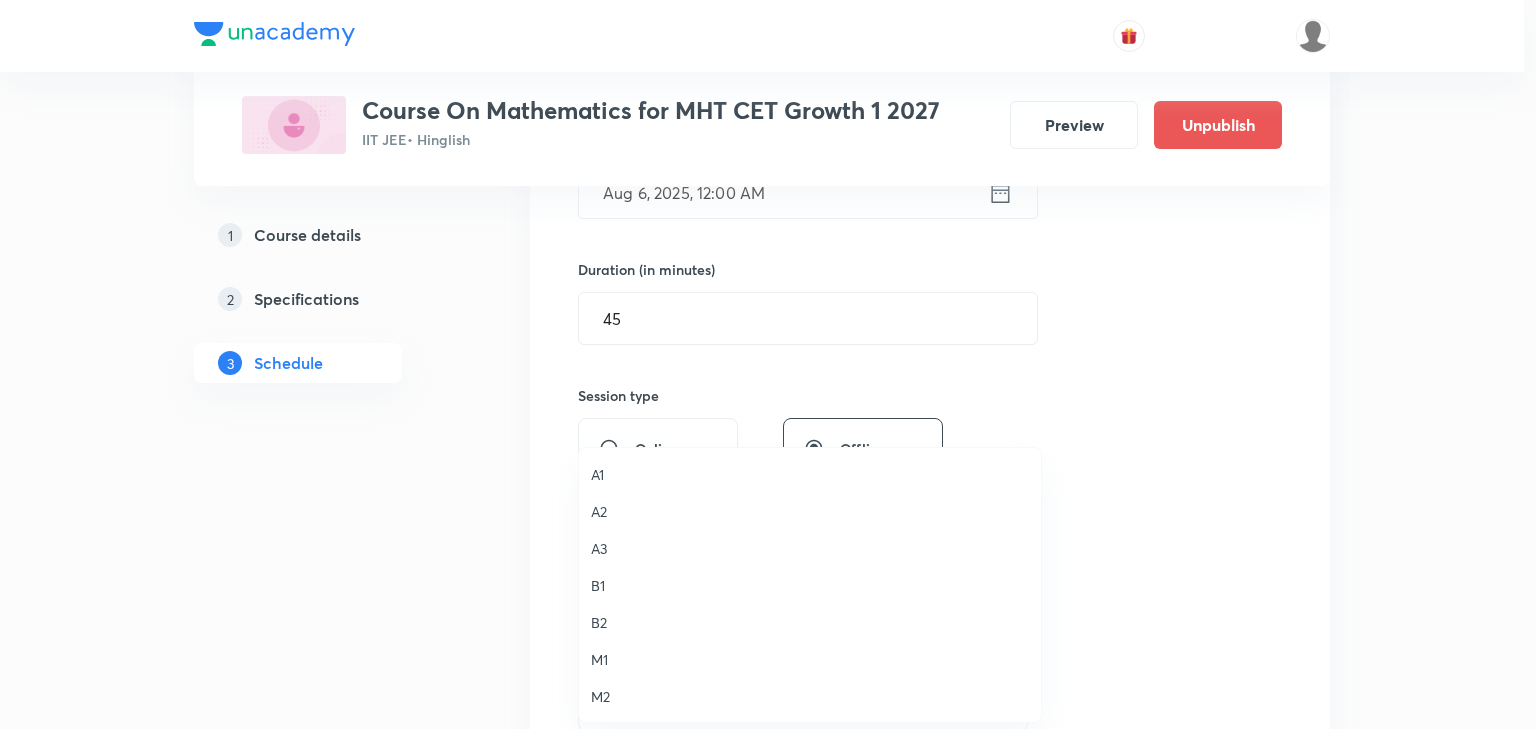 click on "A2" at bounding box center [810, 511] 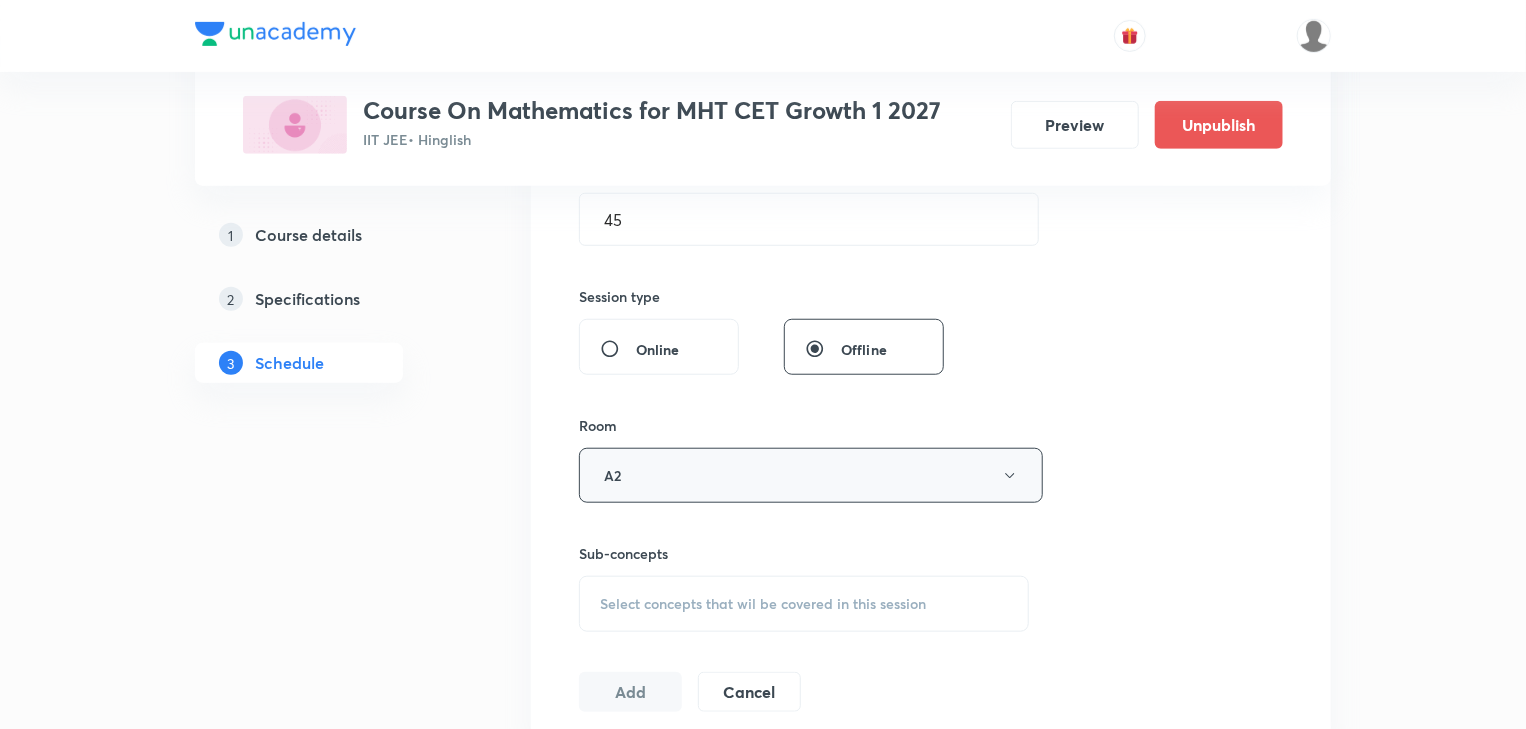 scroll, scrollTop: 800, scrollLeft: 0, axis: vertical 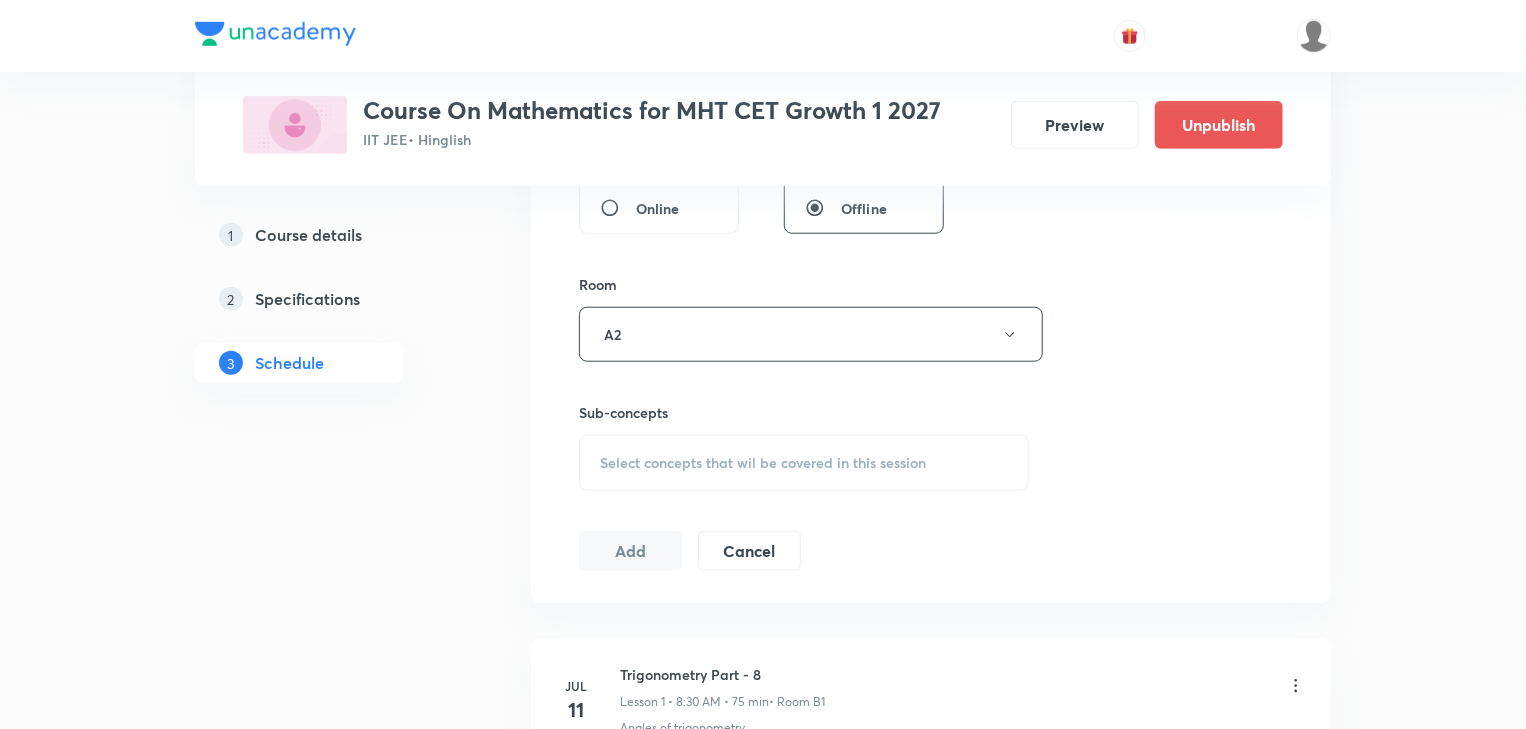 click on "Select concepts that wil be covered in this session" at bounding box center (804, 463) 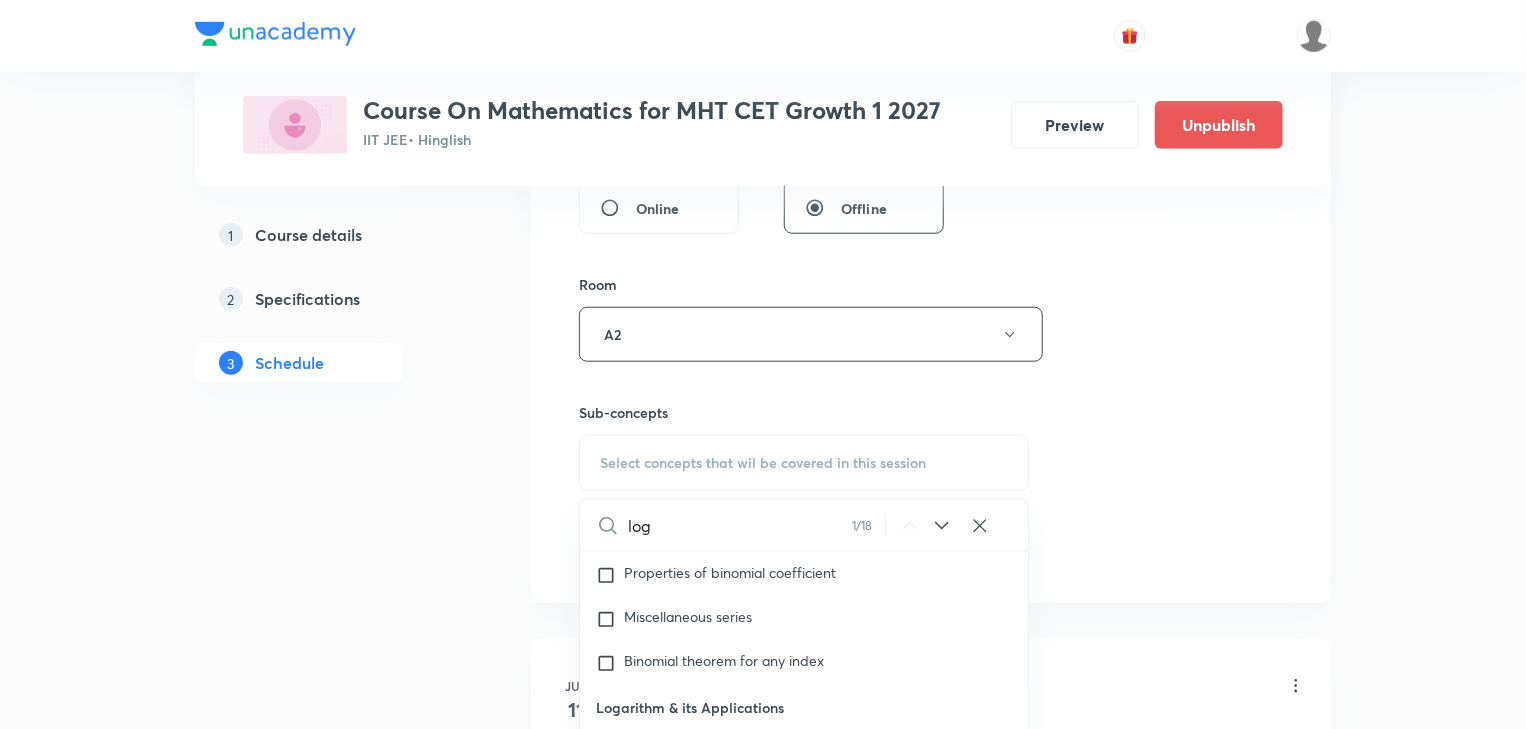 type on "log" 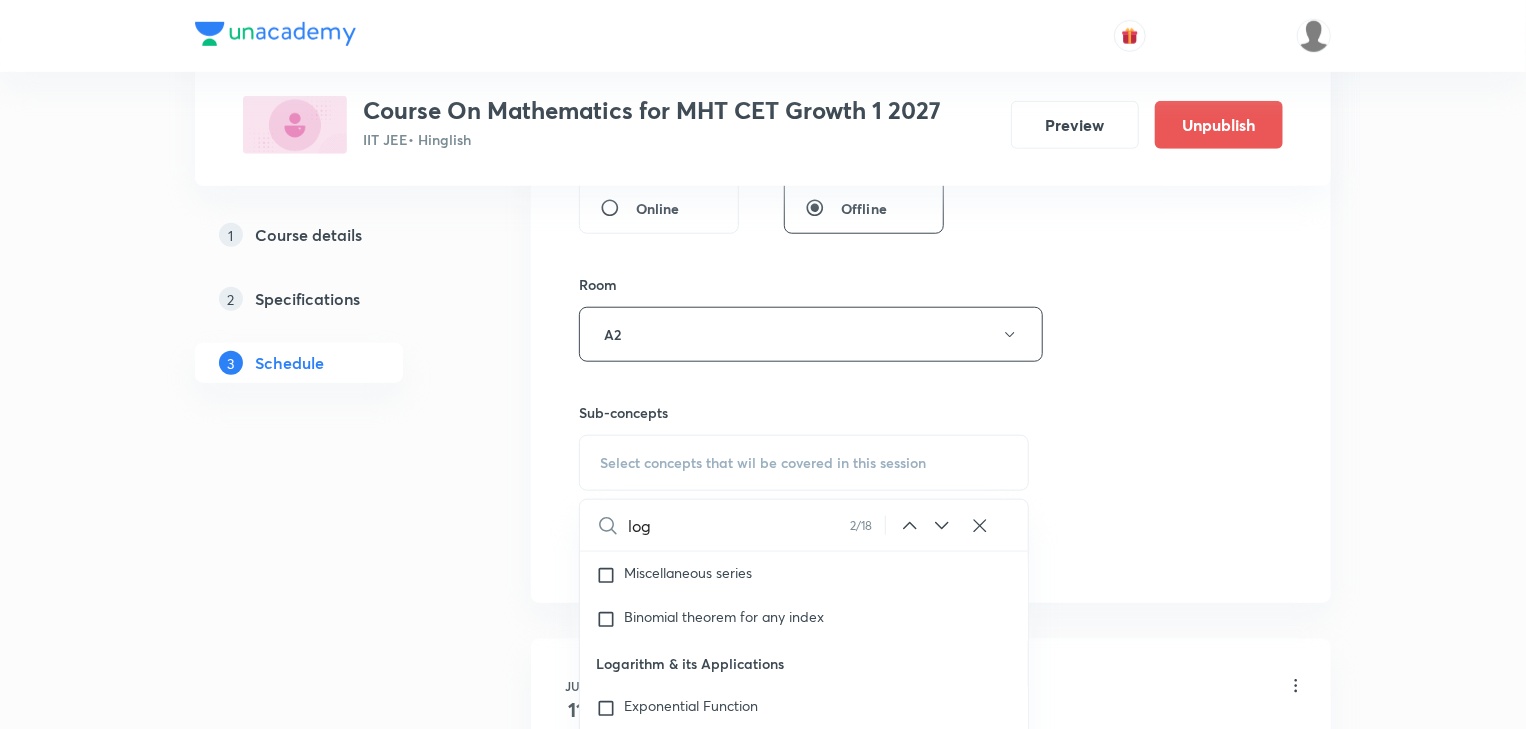 click 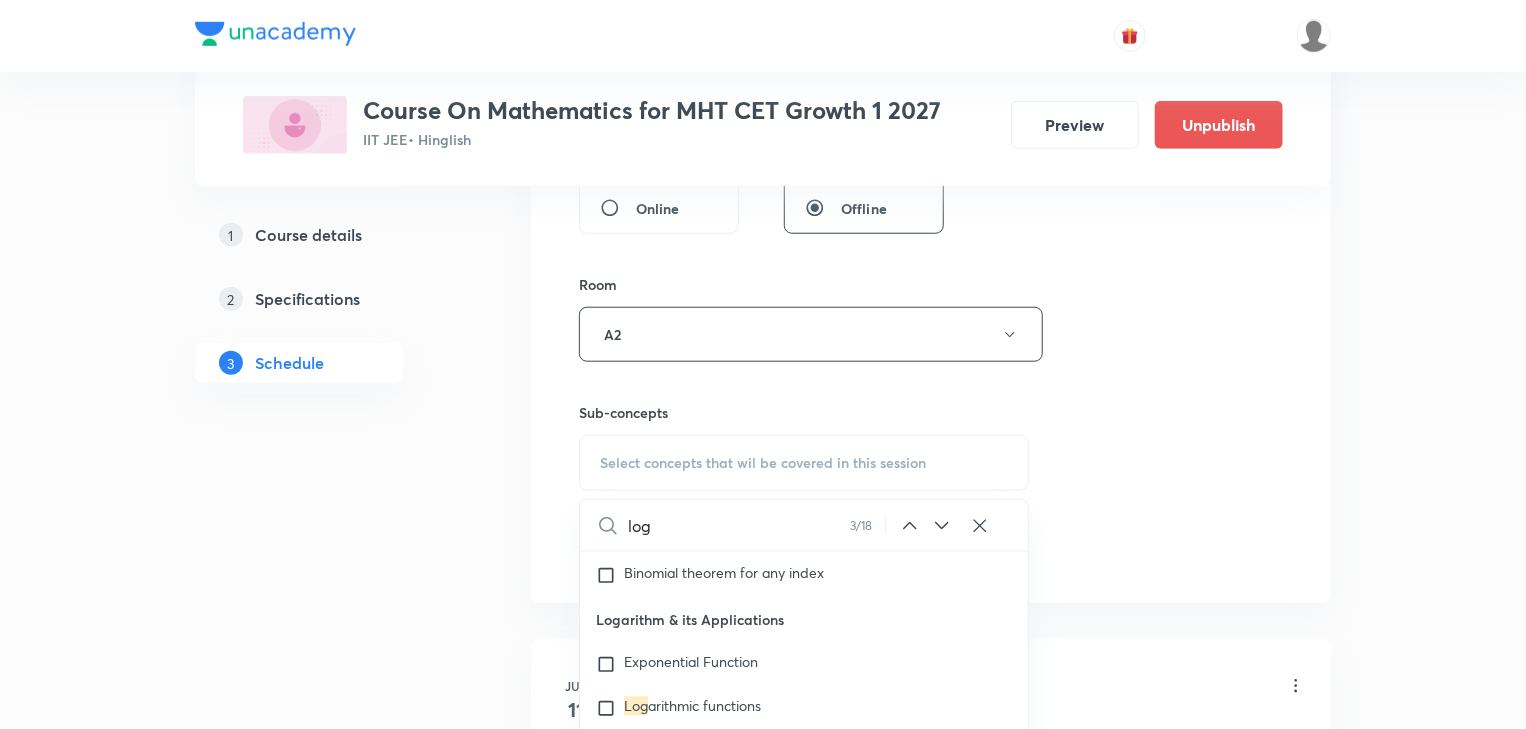click 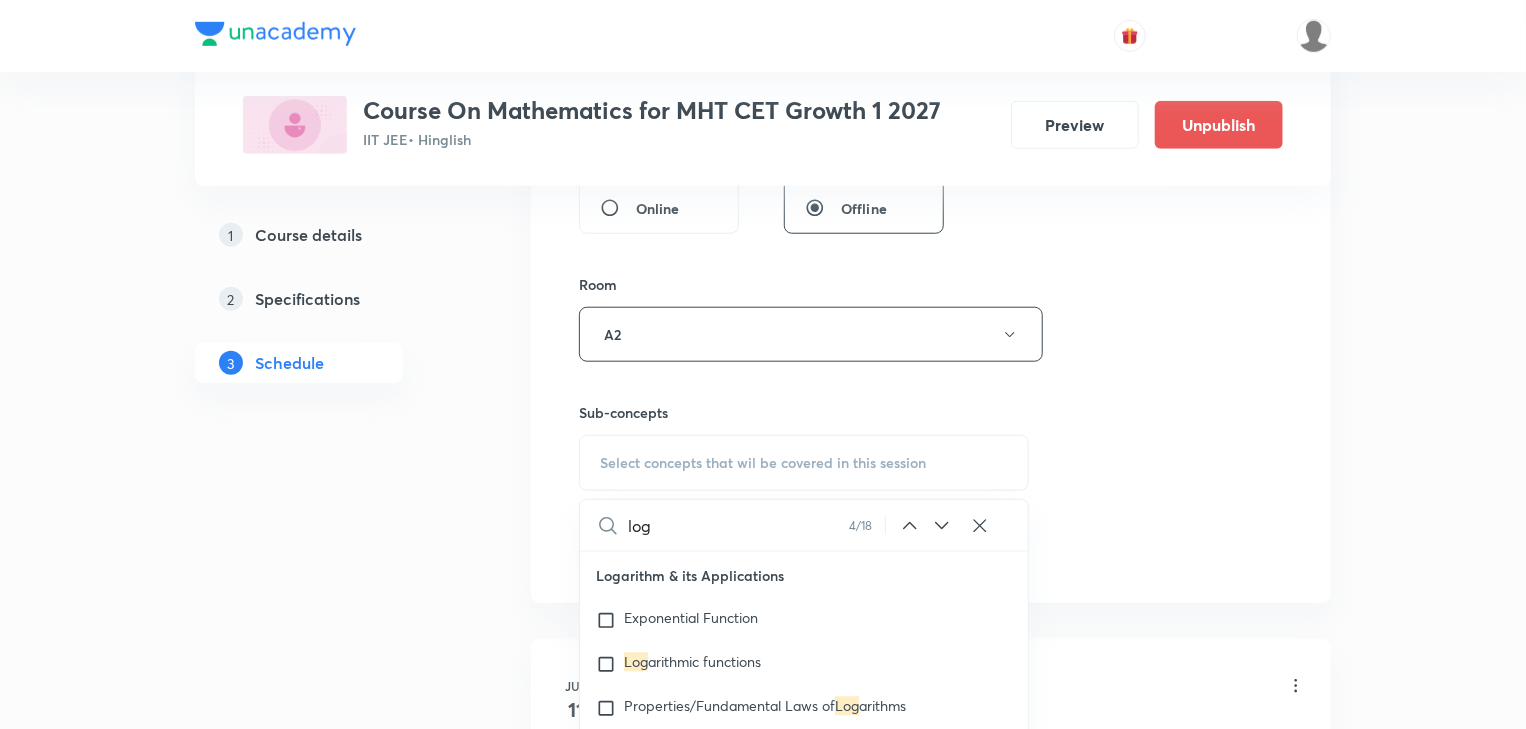 click 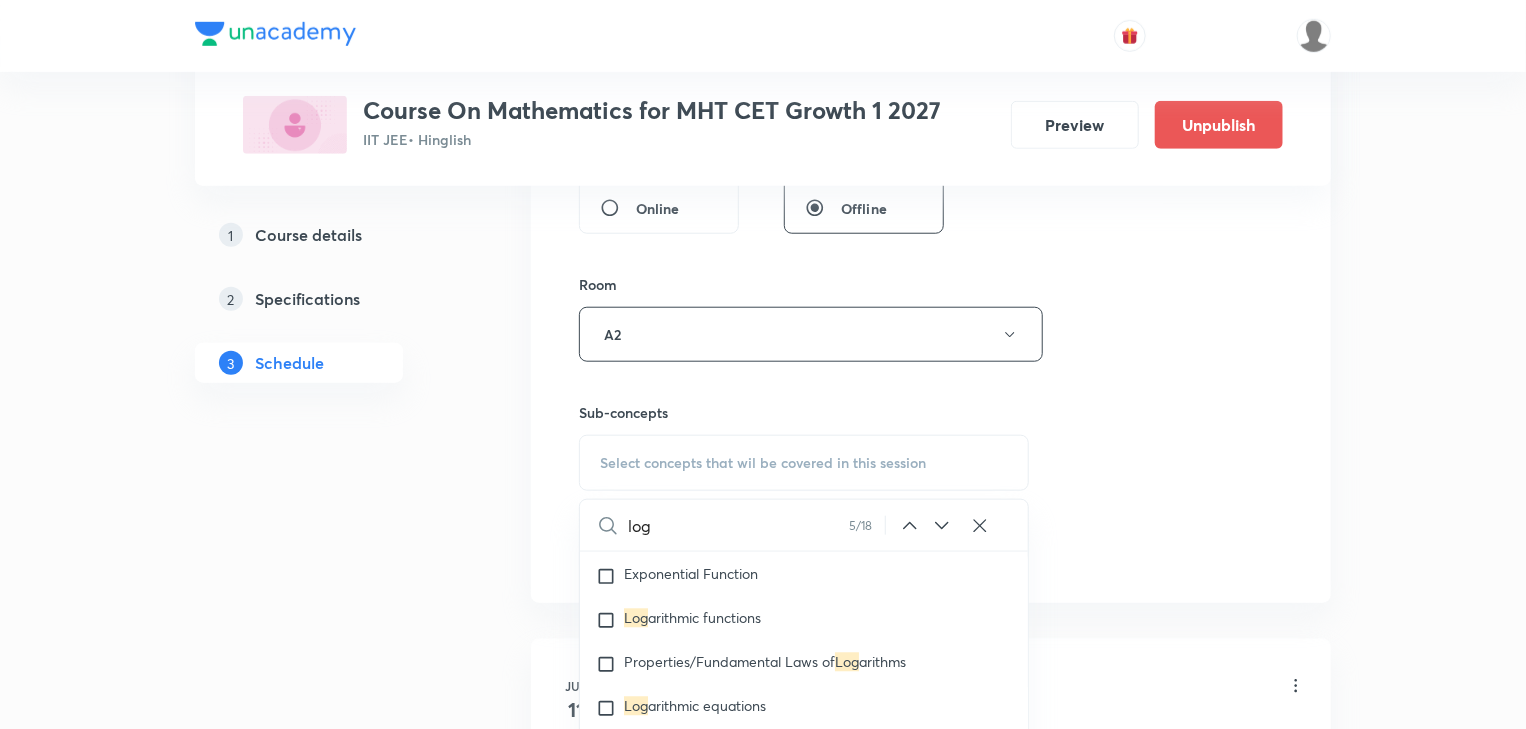 click 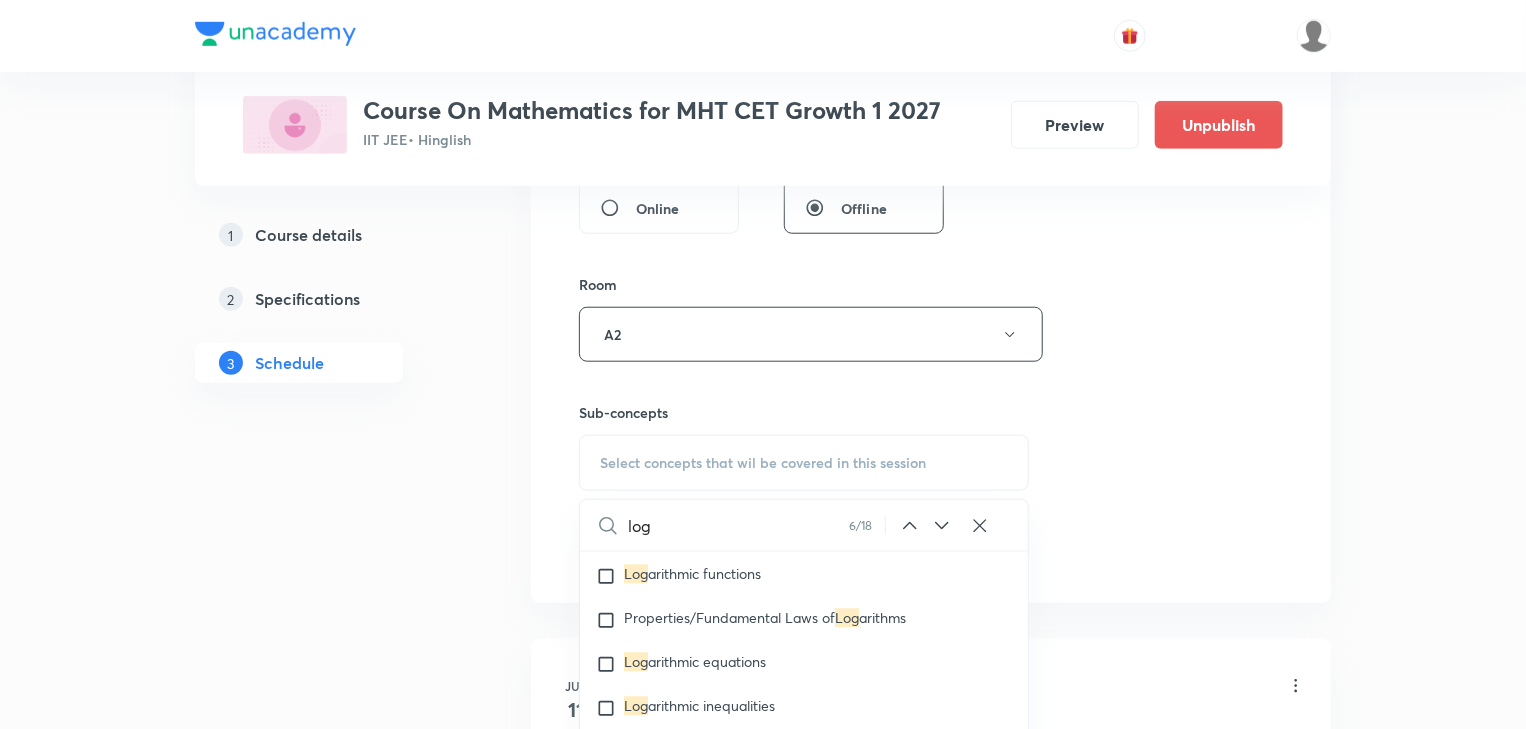 click 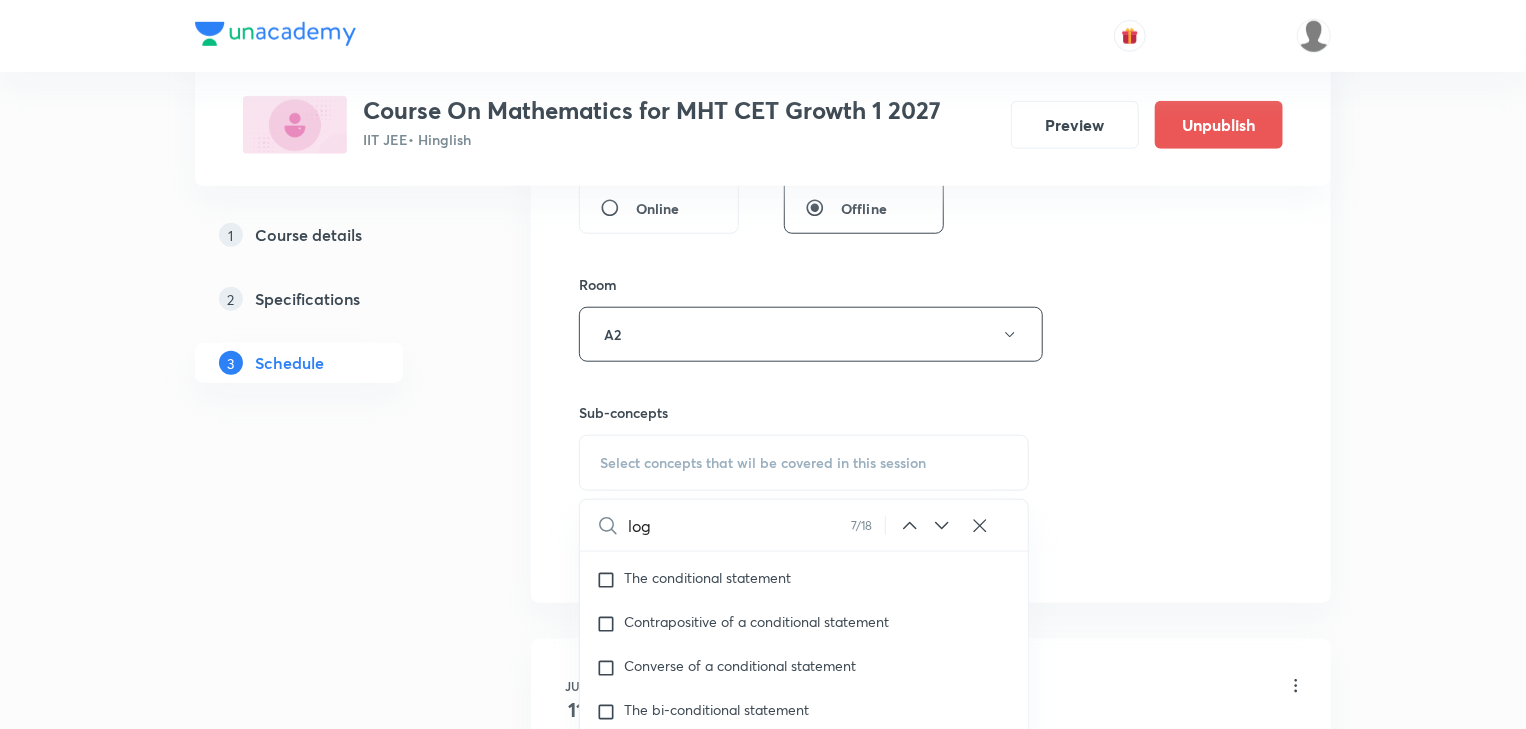 scroll, scrollTop: 7500, scrollLeft: 0, axis: vertical 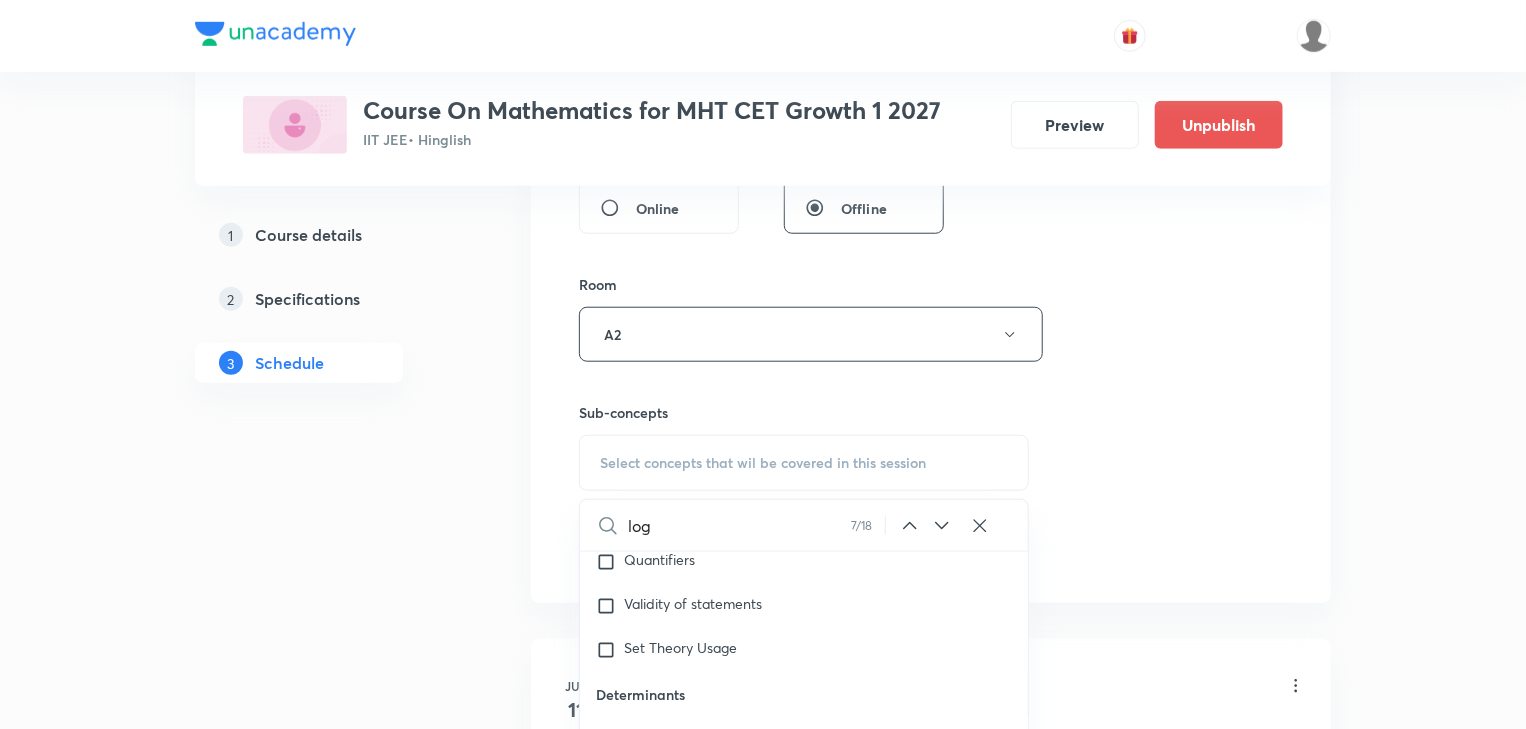 click 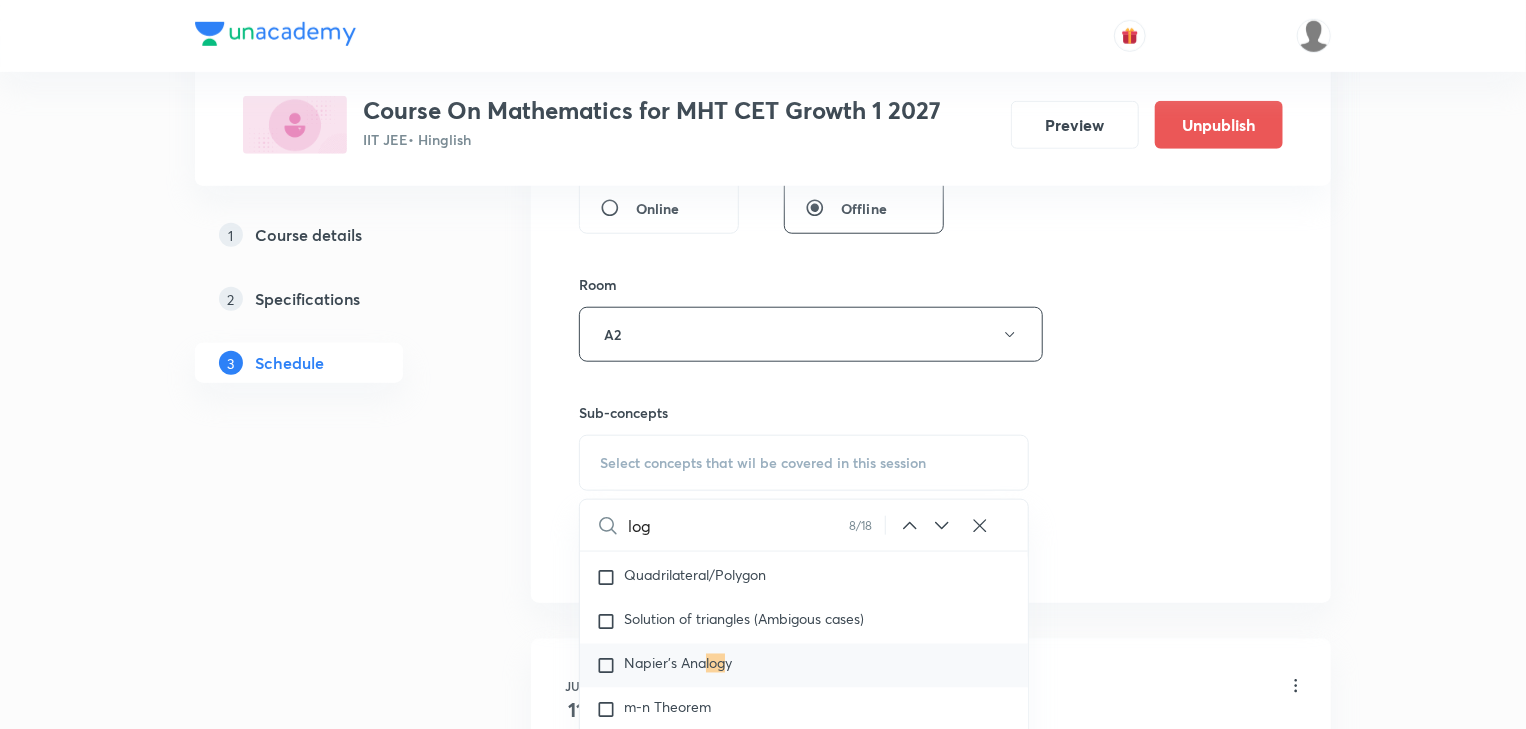 scroll, scrollTop: 9564, scrollLeft: 0, axis: vertical 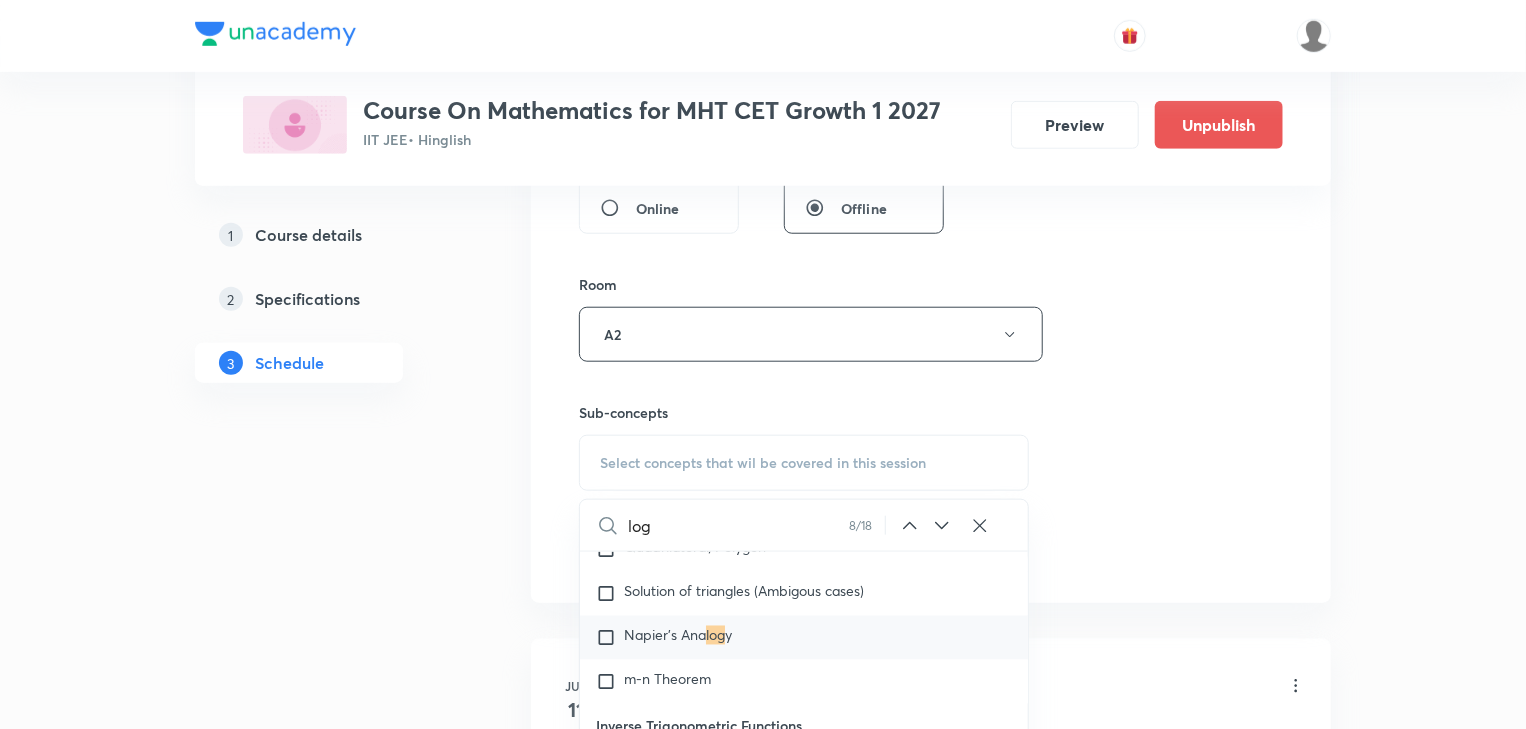 click 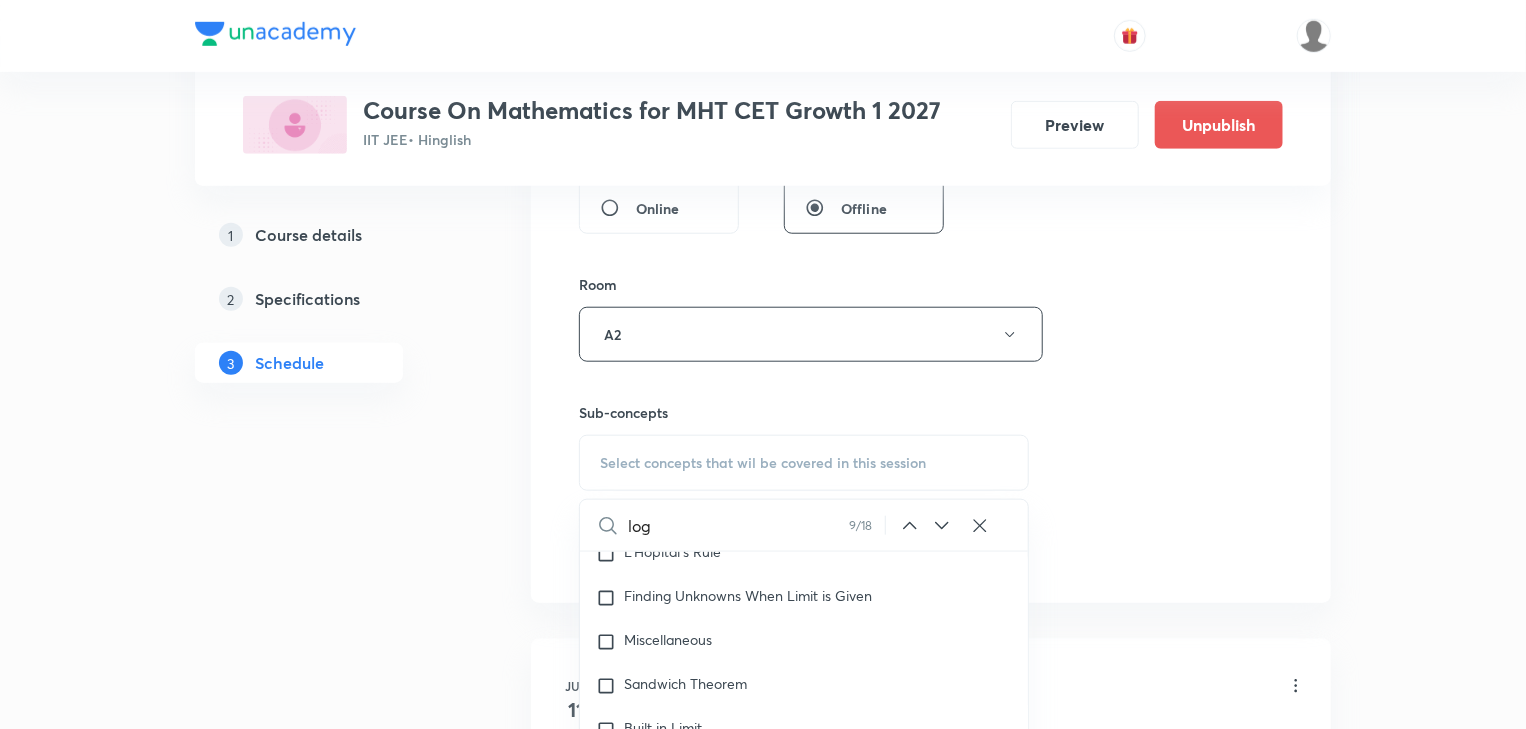 click 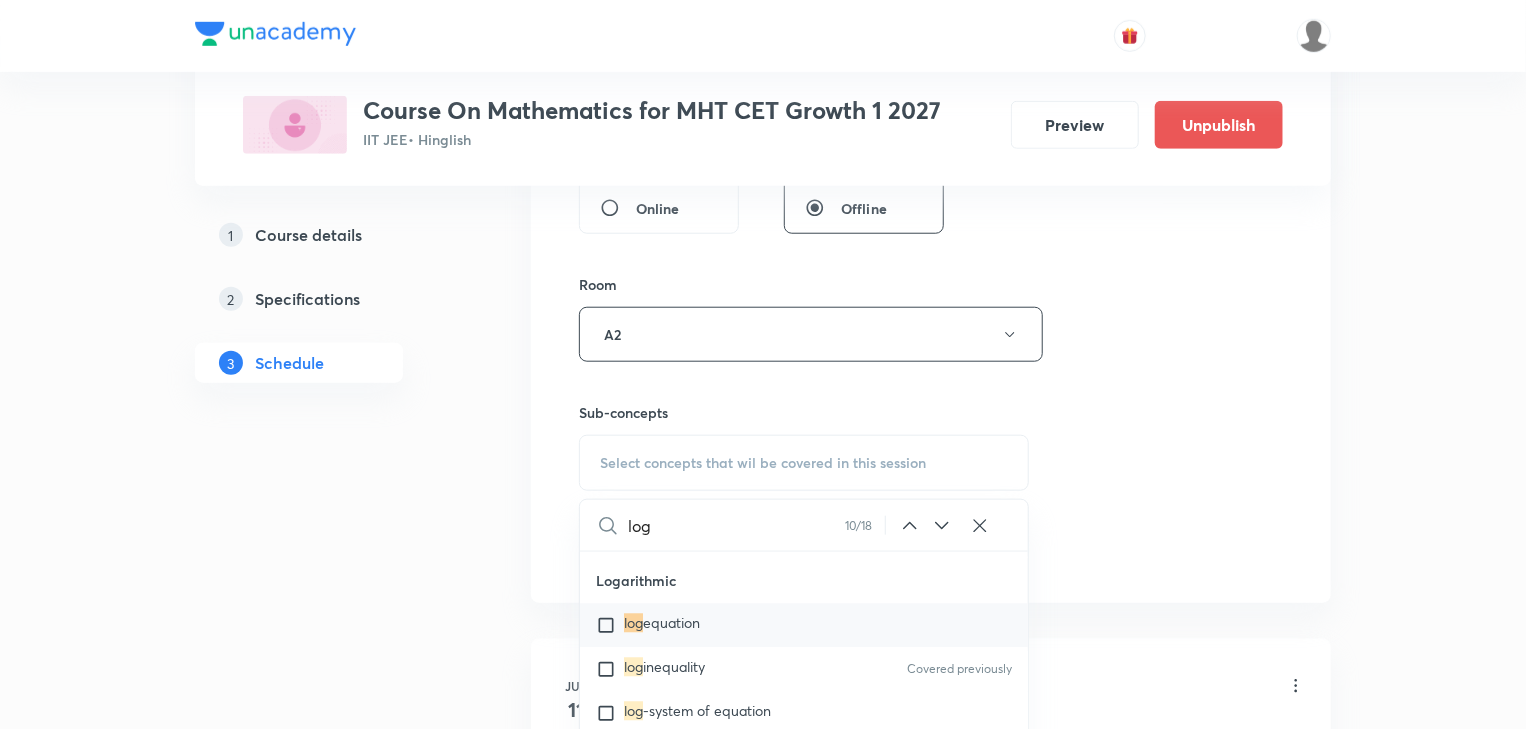 scroll, scrollTop: 25563, scrollLeft: 0, axis: vertical 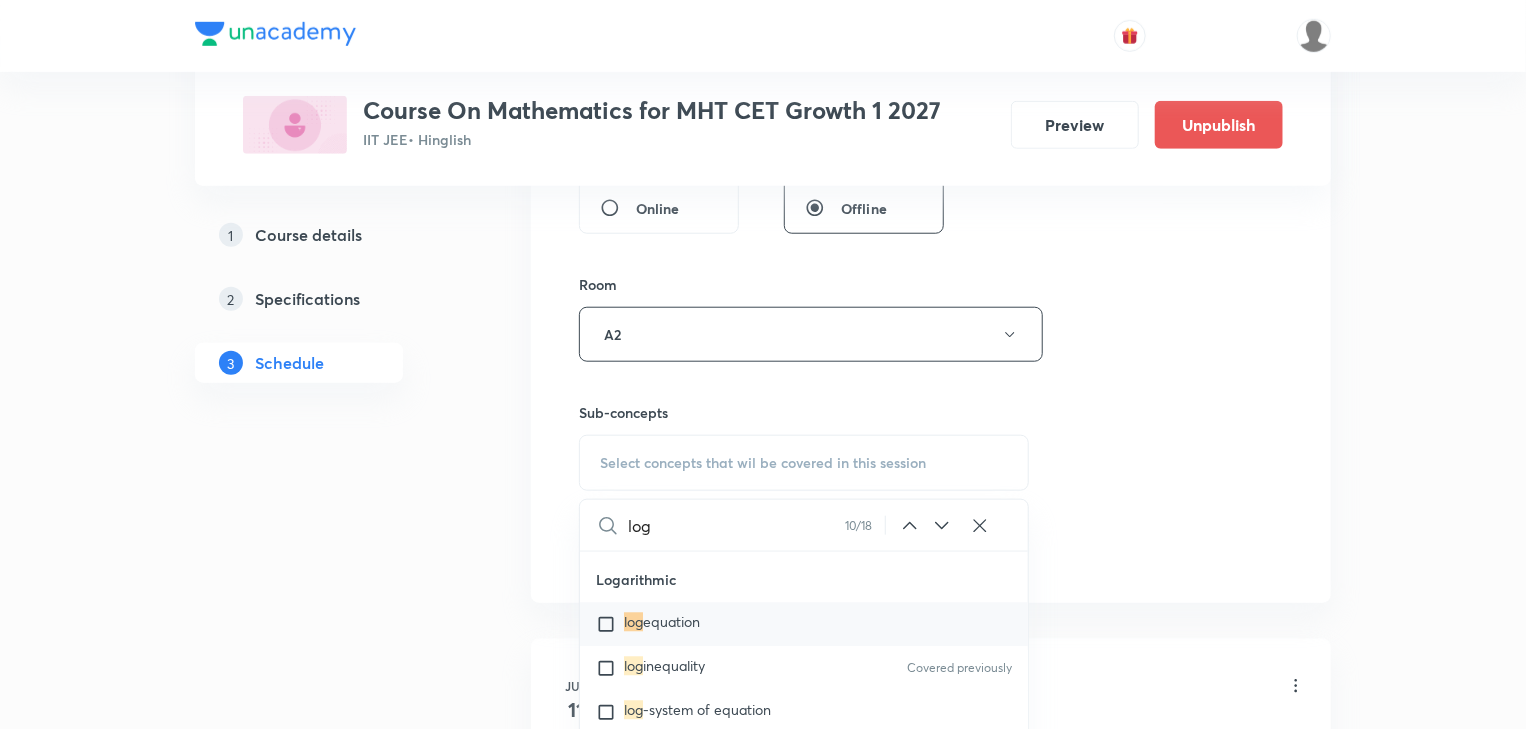 click on "equation" at bounding box center [671, 622] 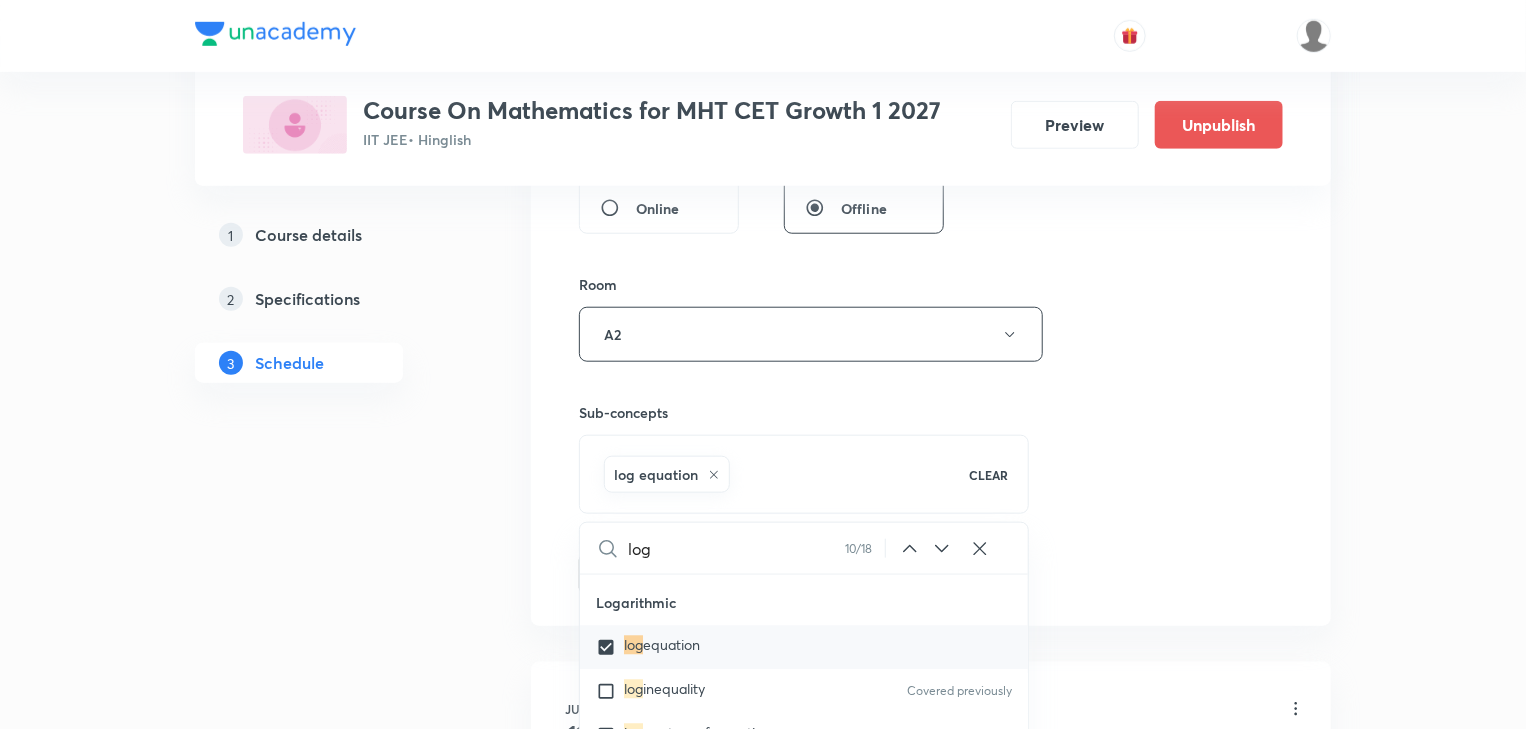 click on "Session  15 Live class Session title 17/99 Logarithm Part -1 ​ Schedule for [MONTH] 6, 2025, 12:00 [AMPM] ​ Duration (in minutes) 45 ​   Session type Online Offline Room A2 Sub-concepts log equation CLEAR log 10 / 18 ​ Theory of equations Degree, Value Based & Equation Geometrical Meaning of the Zeroes of a Polynomial Location of roots Geometrical meaning of Roots of an equation Points in solving an equation Graph of Quadratic Expression & its Analysis Covered previously Range of Quadratic Equation Remainder and factor theorems Identity Quadratic equations Common Roots Location of Roots General Equation of Second Degree in Variable x and y Theory of Equations Relation Between Roots and Coefficients Nature of Roots: Real, Imaginary, and Integer Quadratic with Complex Co-efficient Quadratic Inequality Covered previously Pseudo Quadratic Equation: Quadratic in any Function Polynomial with Integral Coefficient Rational Root Theorem and Integral Root Theorem Graph Based Problems Complex Numbers Introduction Series" at bounding box center [931, 113] 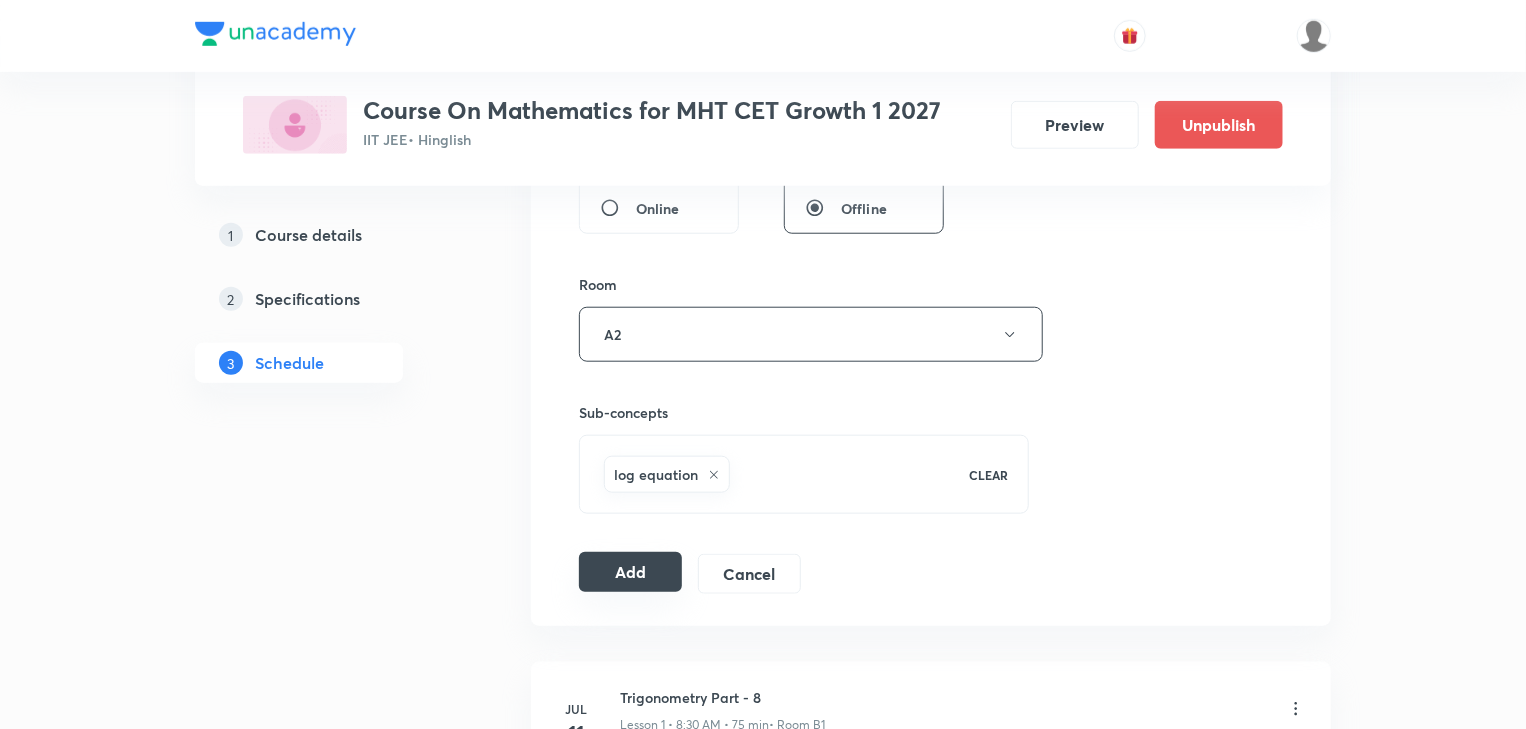 click on "Add" at bounding box center [630, 572] 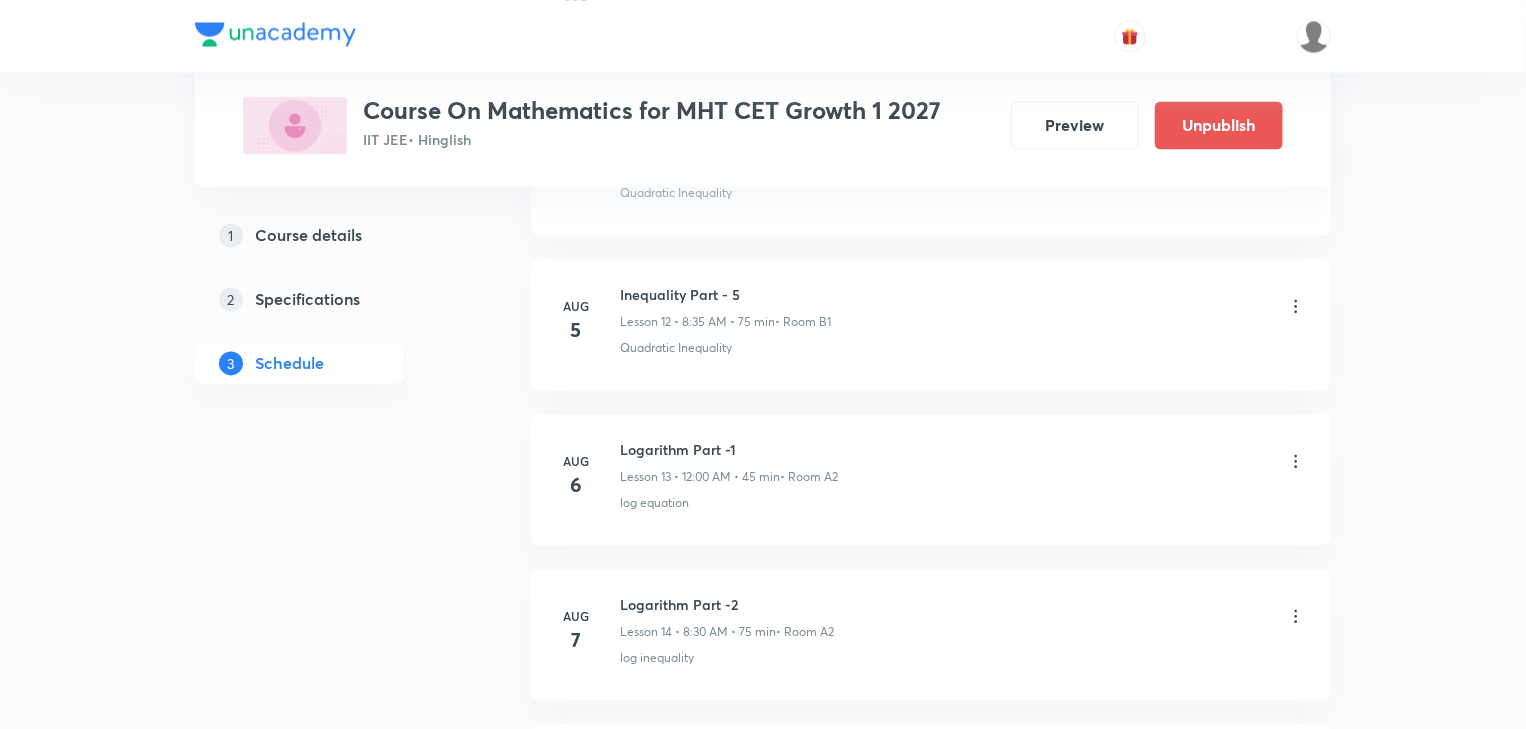 scroll, scrollTop: 1954, scrollLeft: 0, axis: vertical 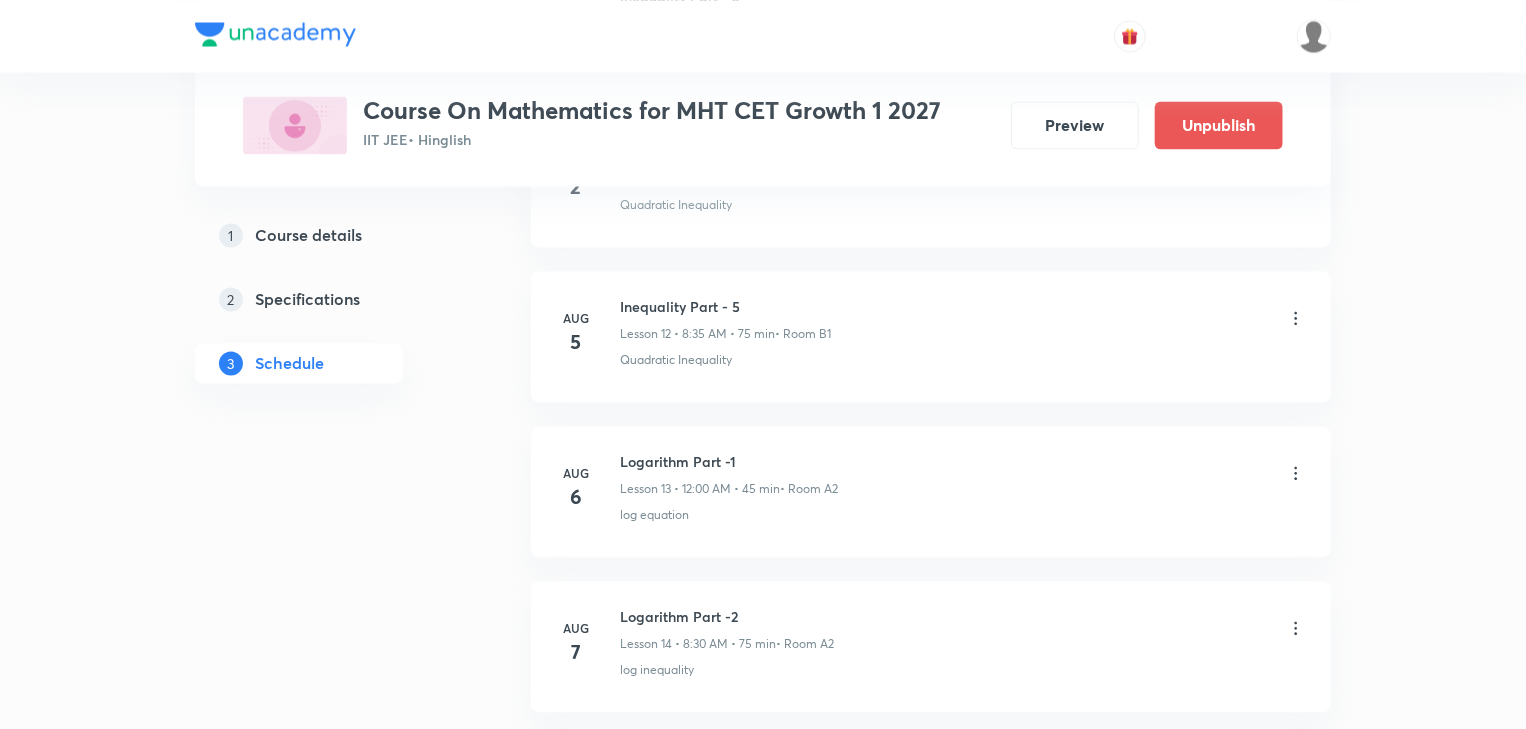 click on "Lesson 12 • 8:35 AM • 75 min" at bounding box center (697, 334) 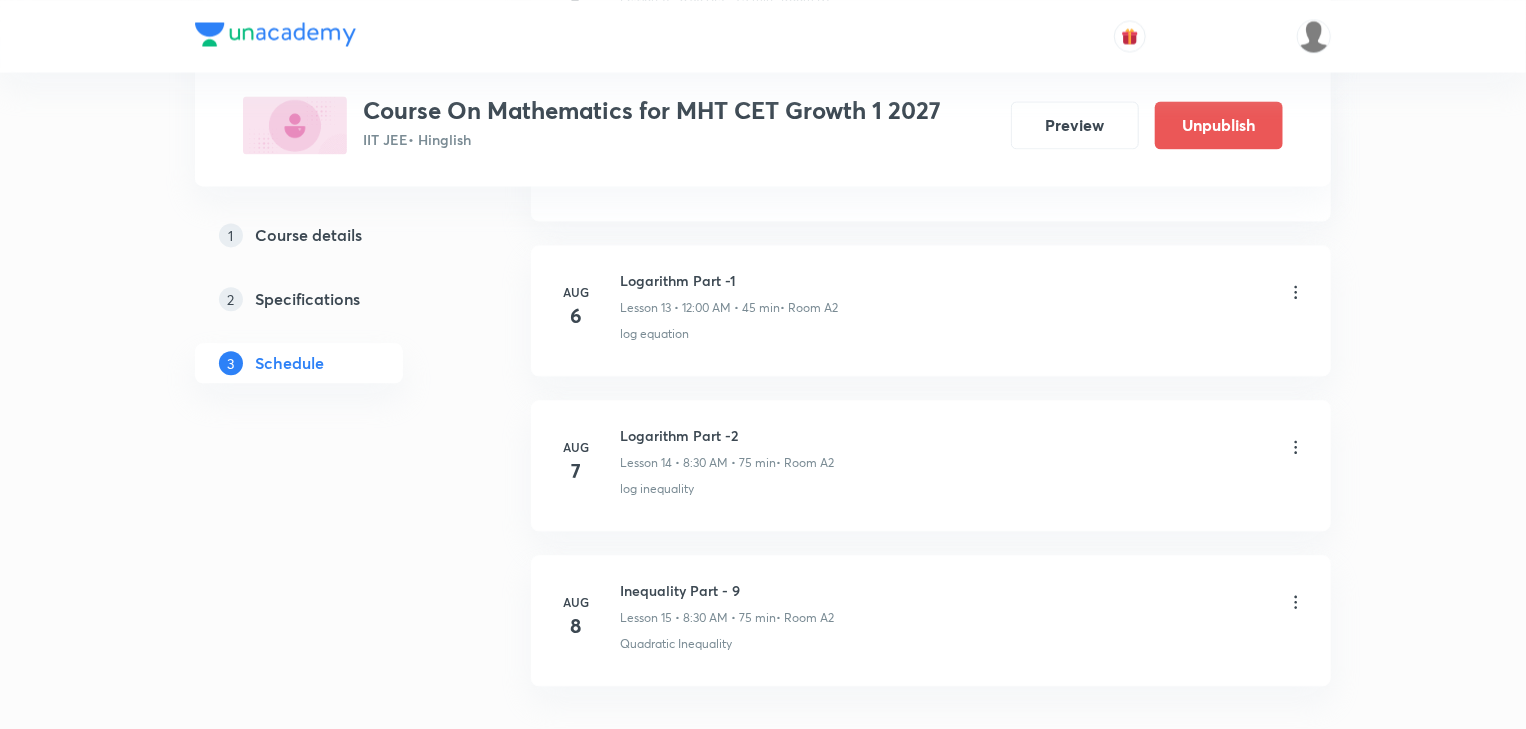 scroll, scrollTop: 2034, scrollLeft: 0, axis: vertical 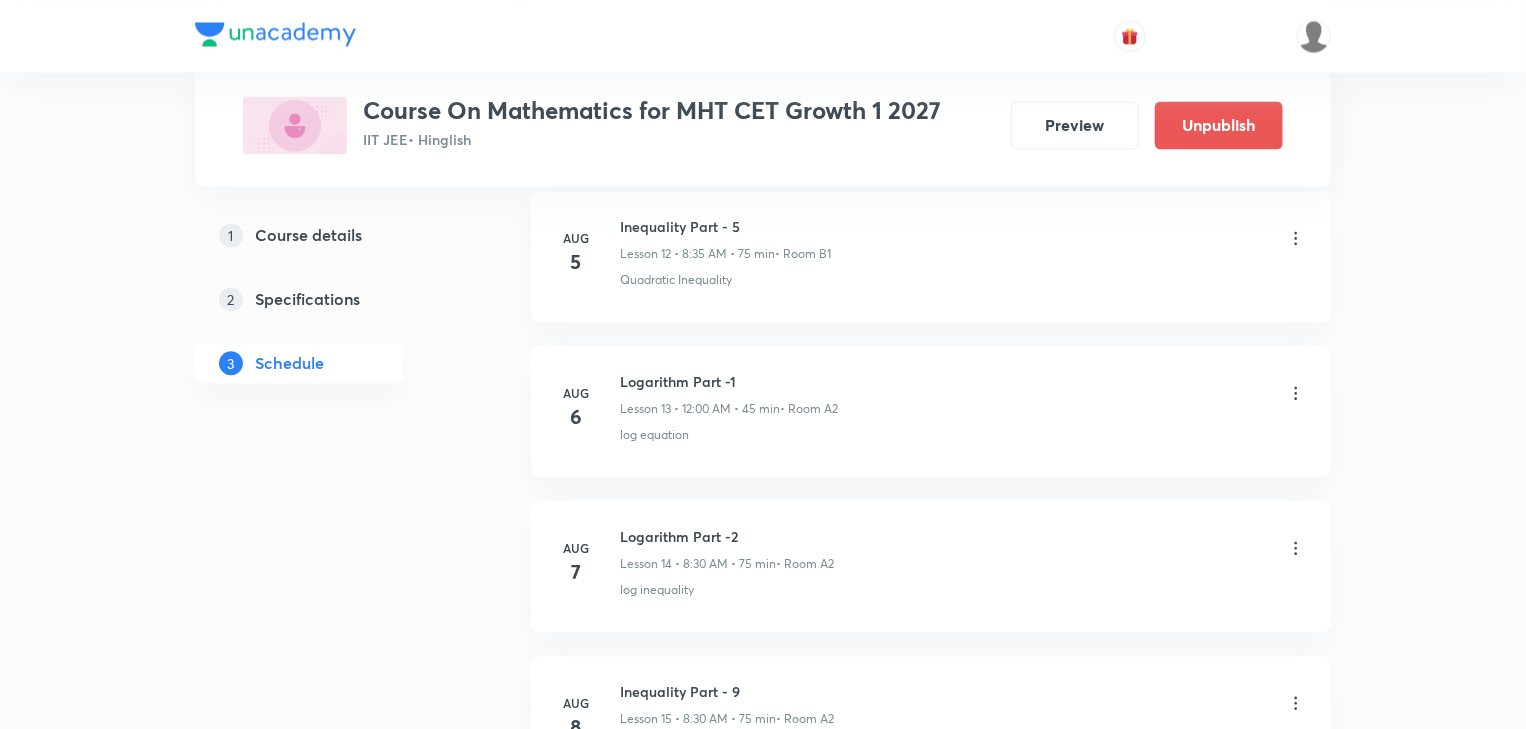 click on "5" at bounding box center (576, 262) 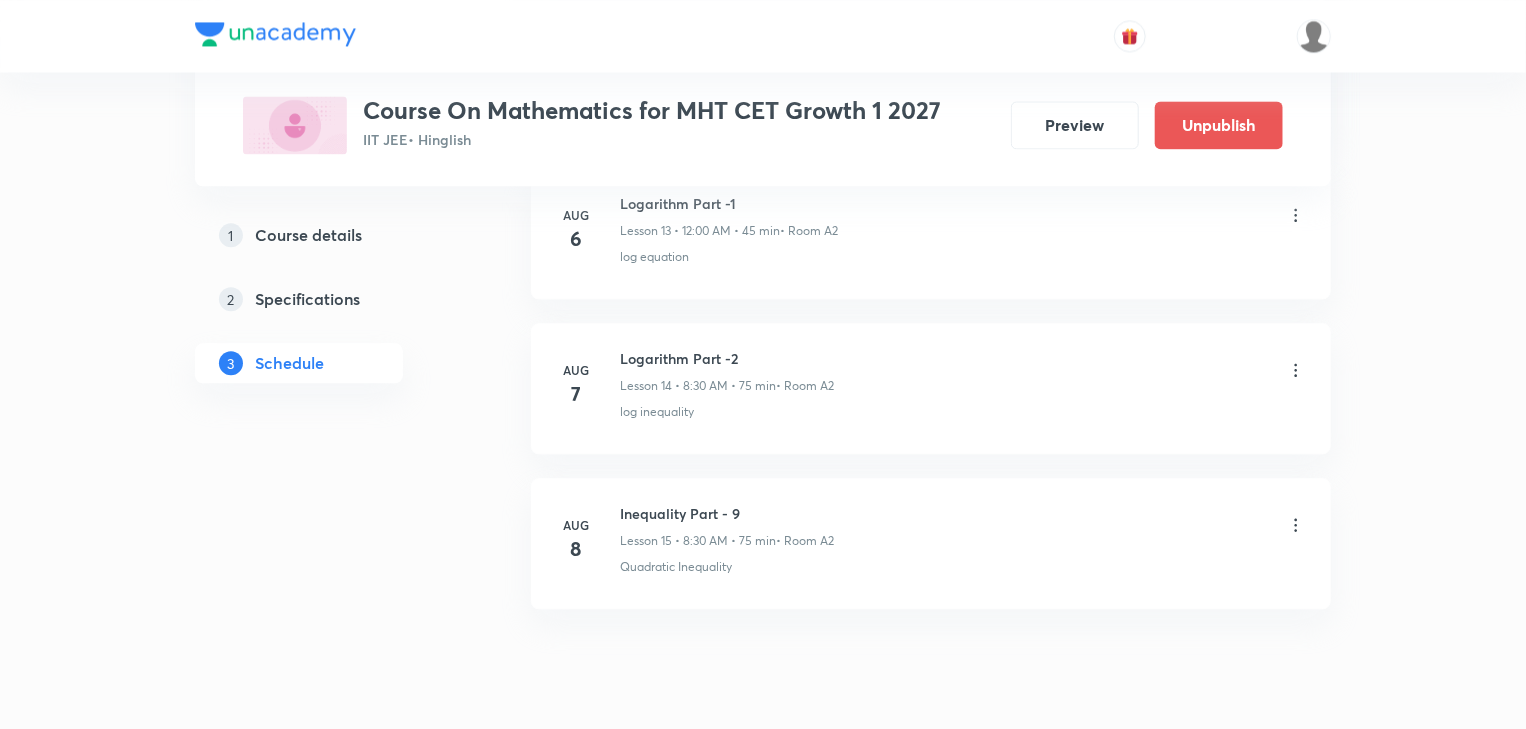 scroll, scrollTop: 2274, scrollLeft: 0, axis: vertical 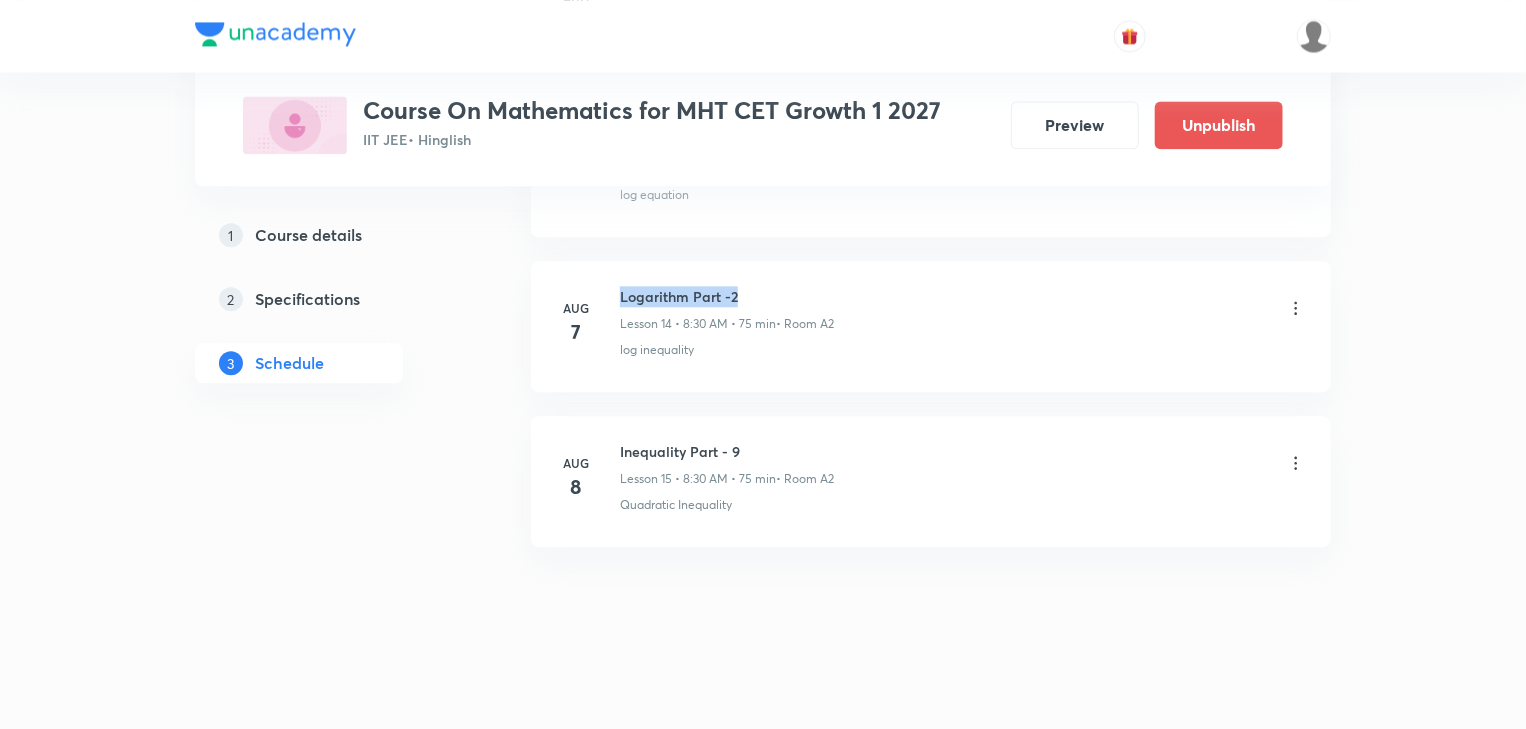 drag, startPoint x: 621, startPoint y: 292, endPoint x: 785, endPoint y: 296, distance: 164.04877 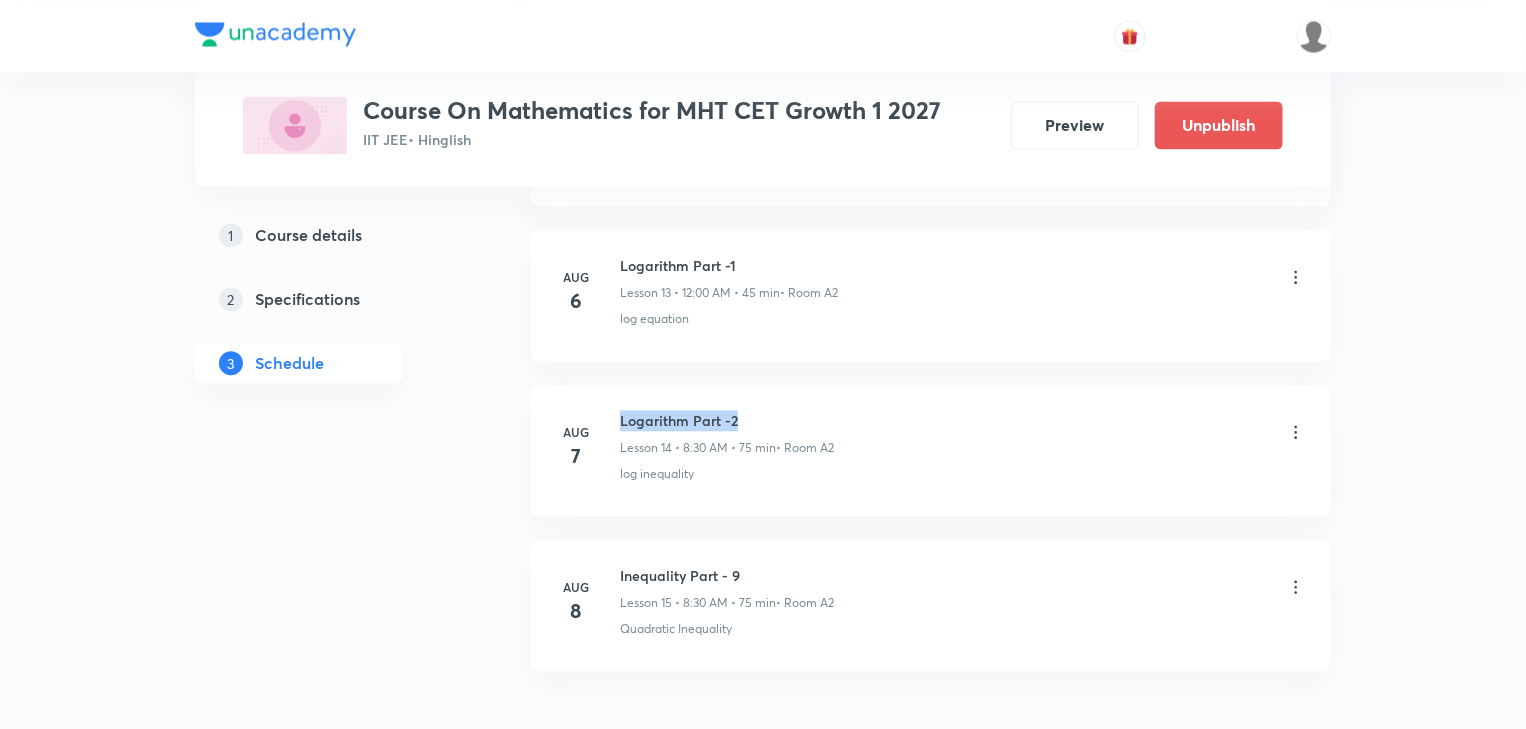 scroll, scrollTop: 2114, scrollLeft: 0, axis: vertical 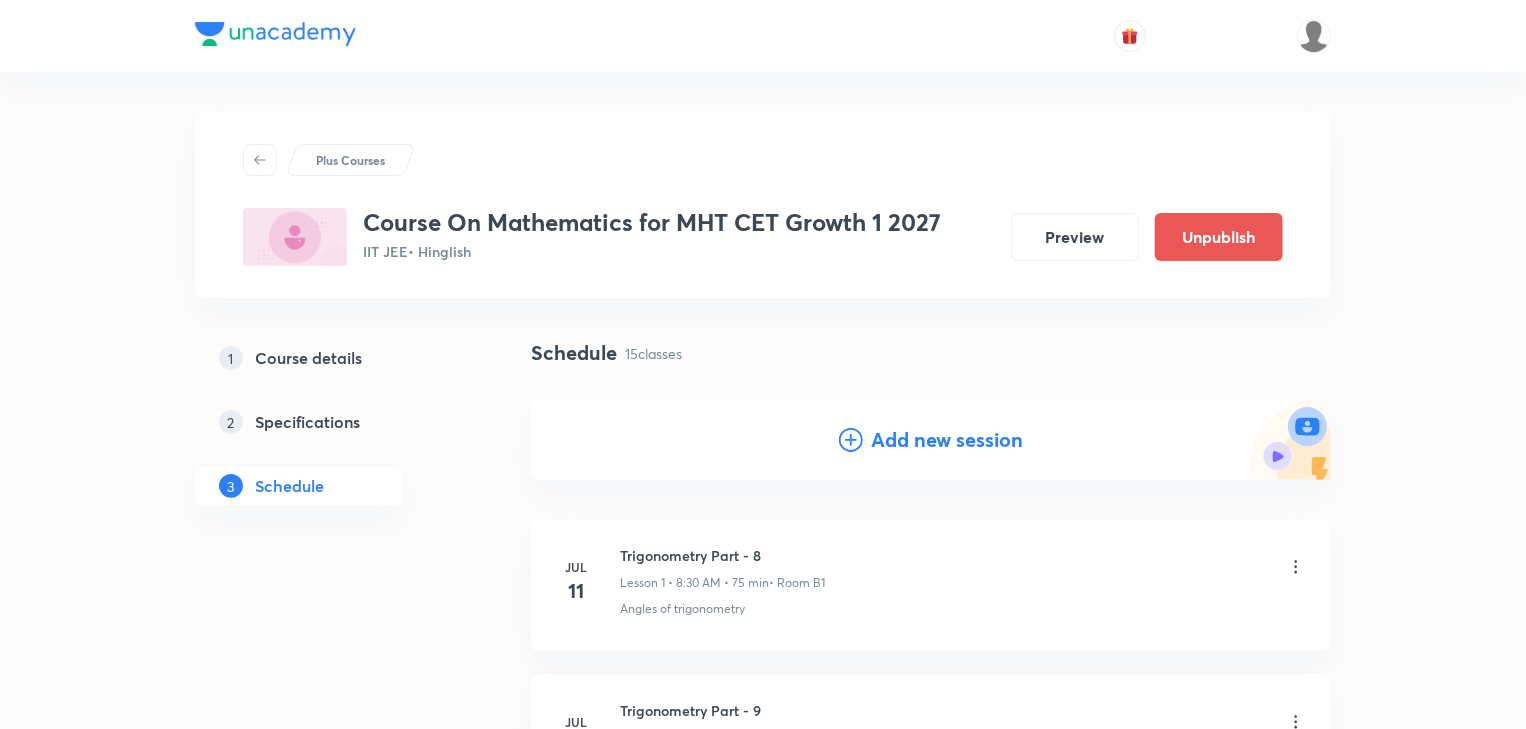 click on "Add new session" at bounding box center [947, 440] 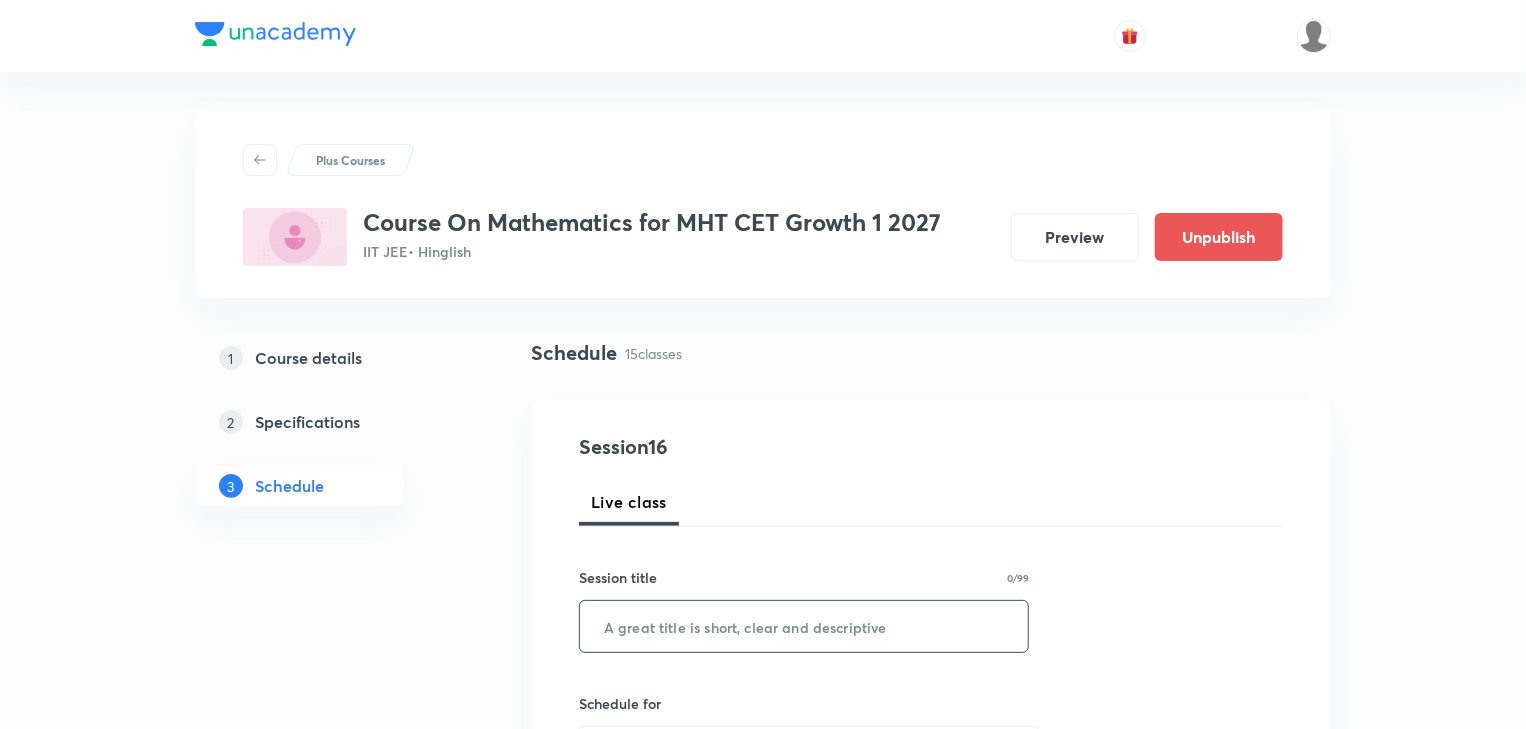 click at bounding box center (804, 626) 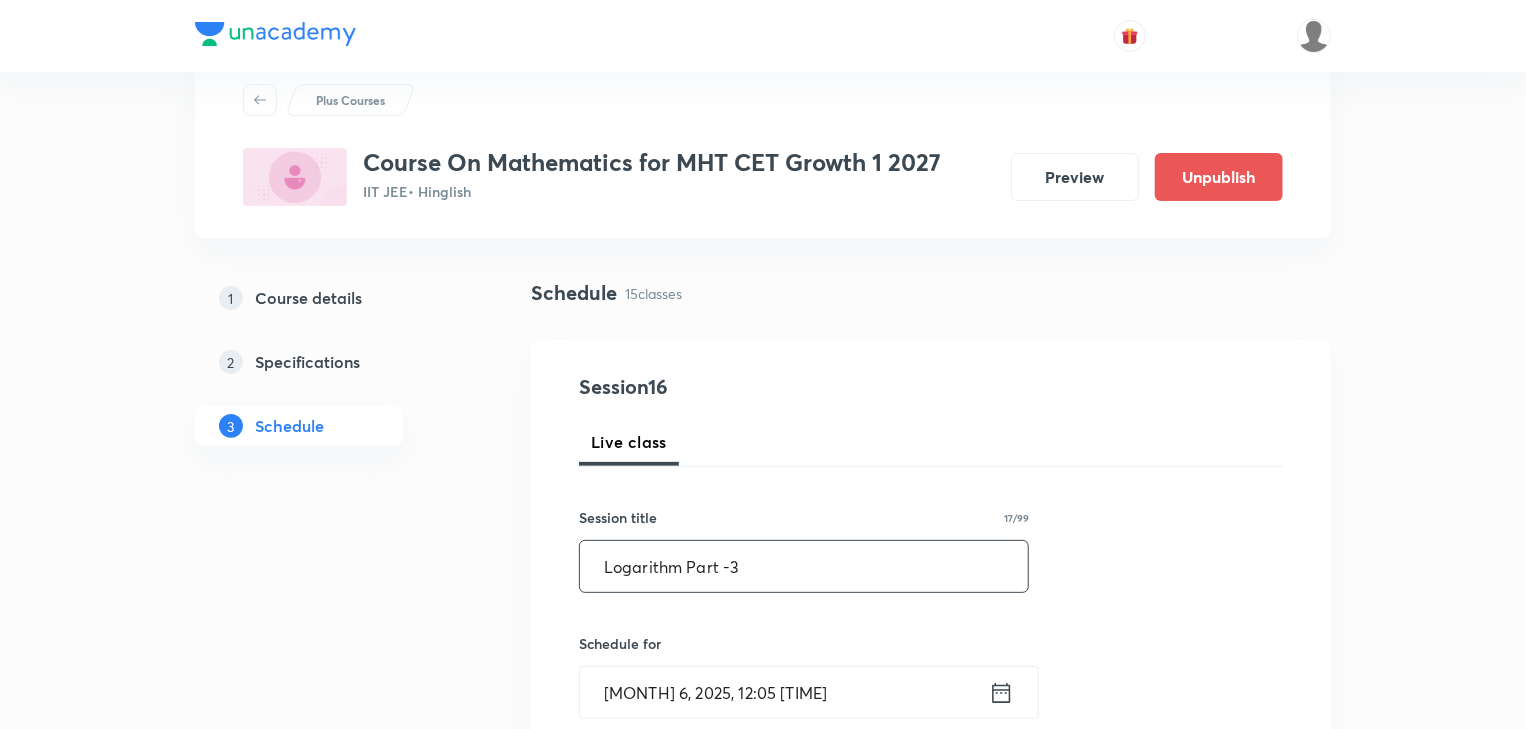 scroll, scrollTop: 320, scrollLeft: 0, axis: vertical 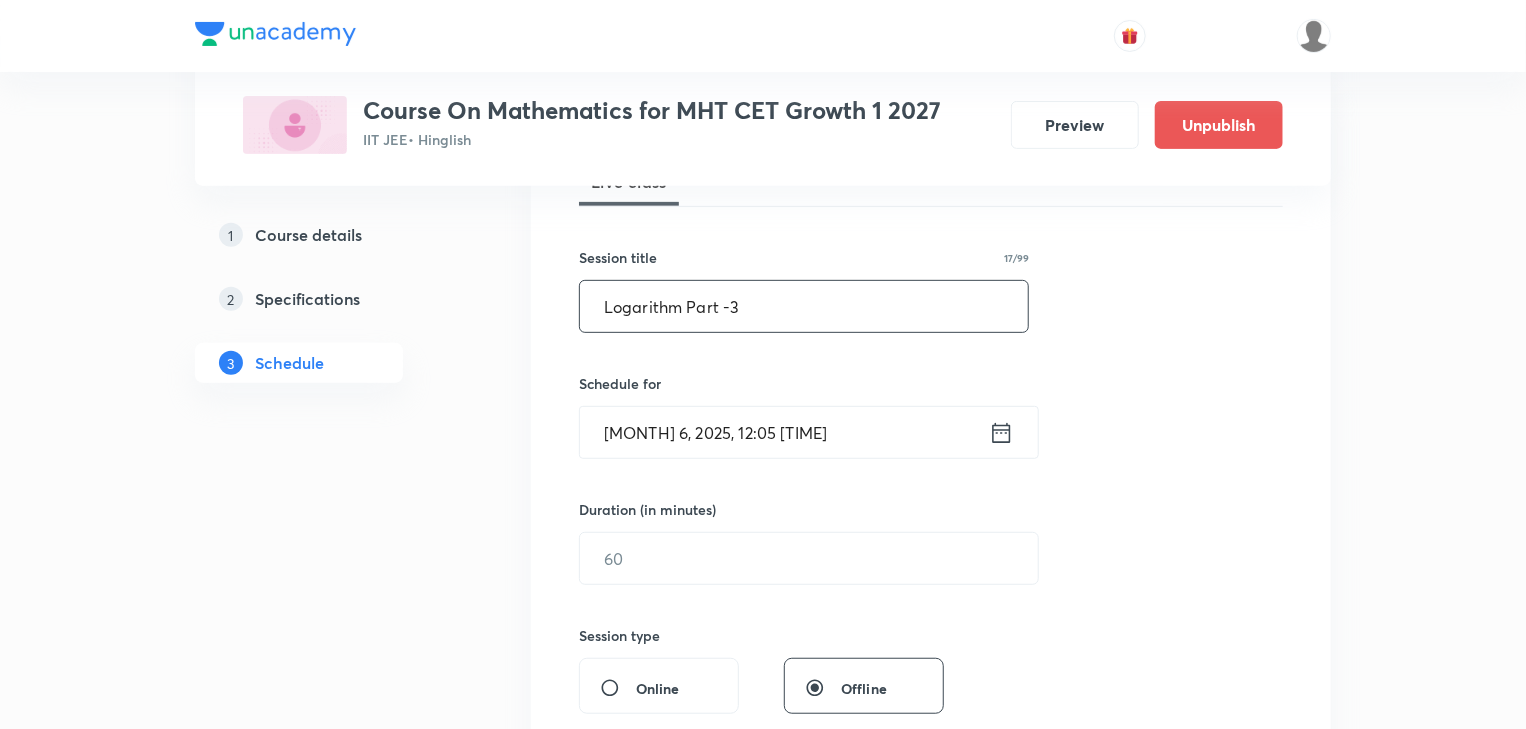 type on "Logarithm Part -3" 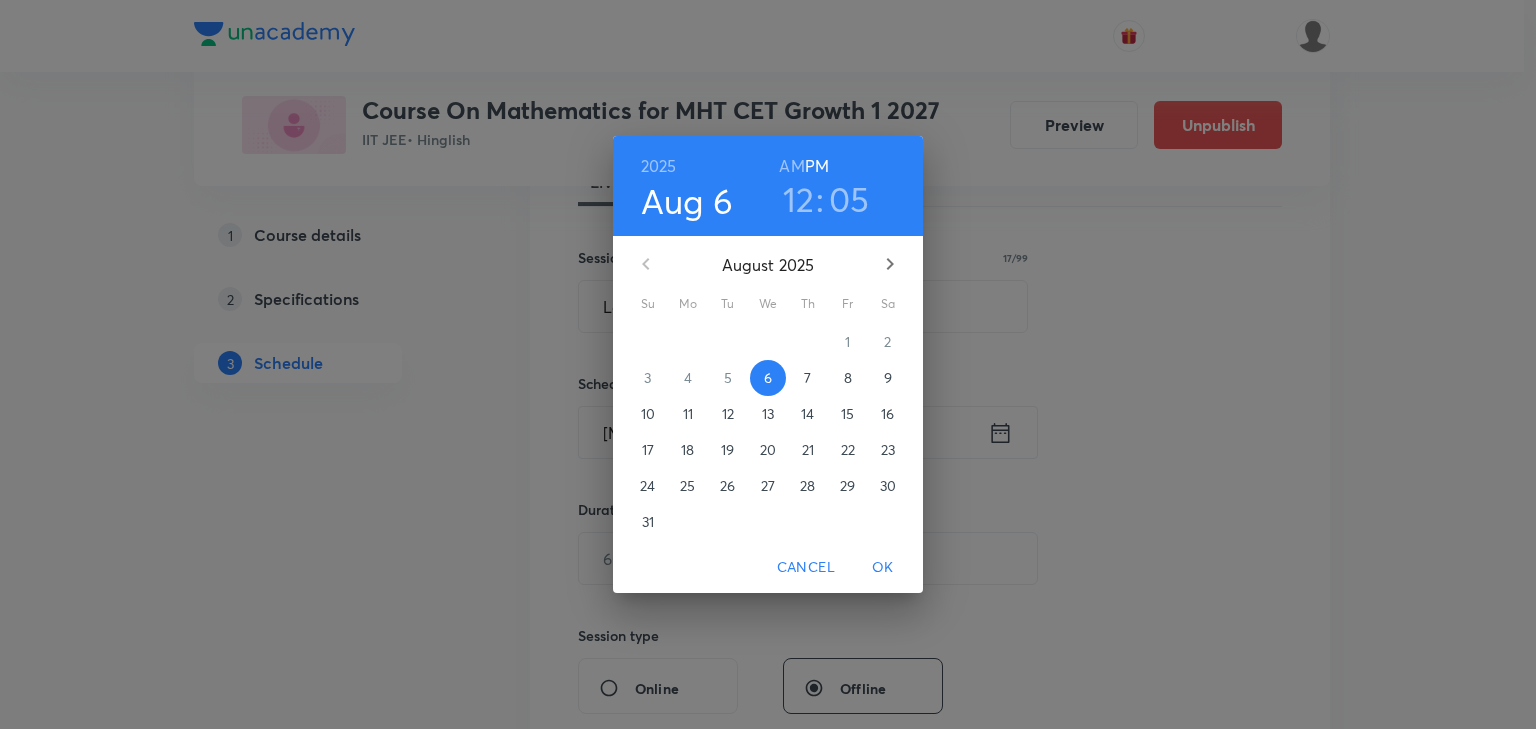 click on "7" at bounding box center [807, 378] 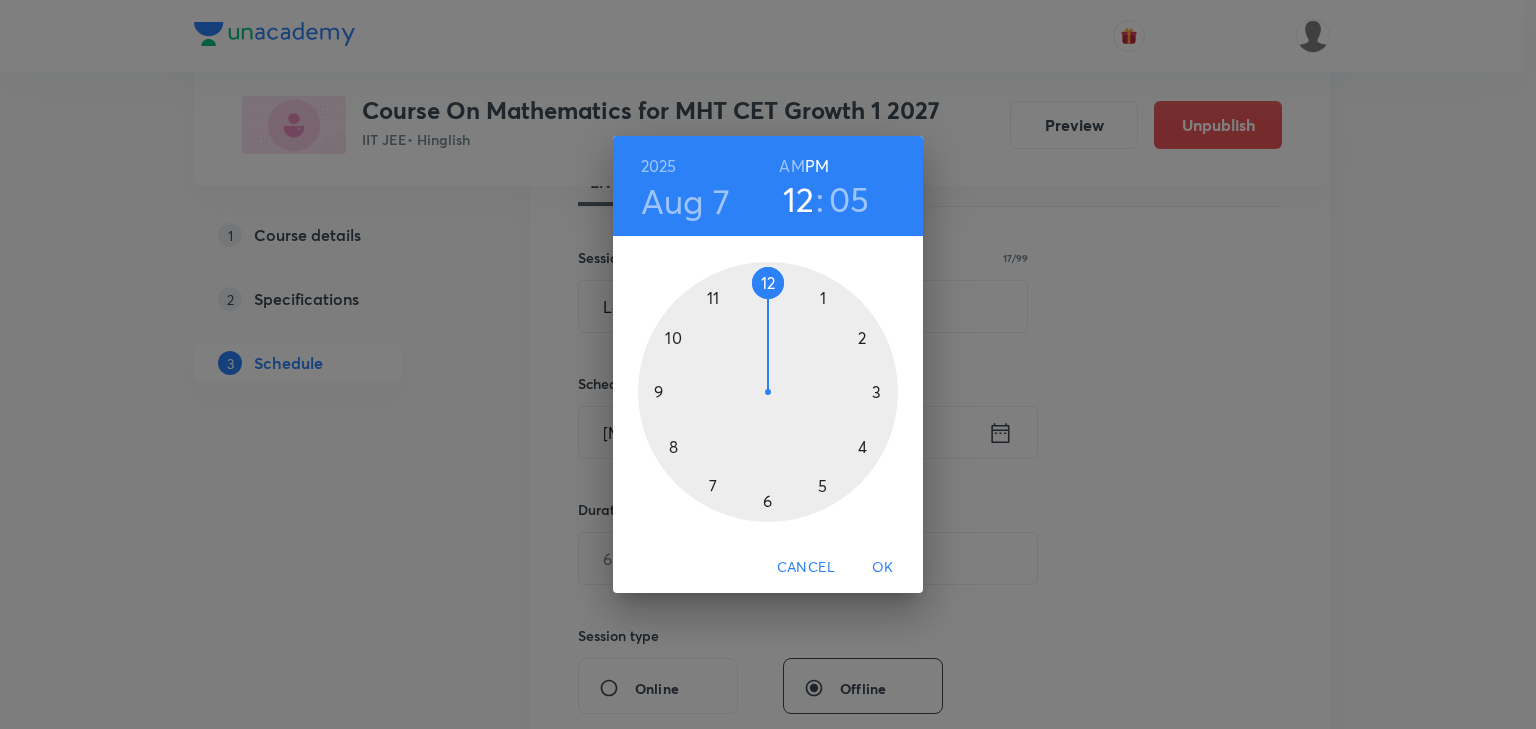 click on "AM" at bounding box center (791, 166) 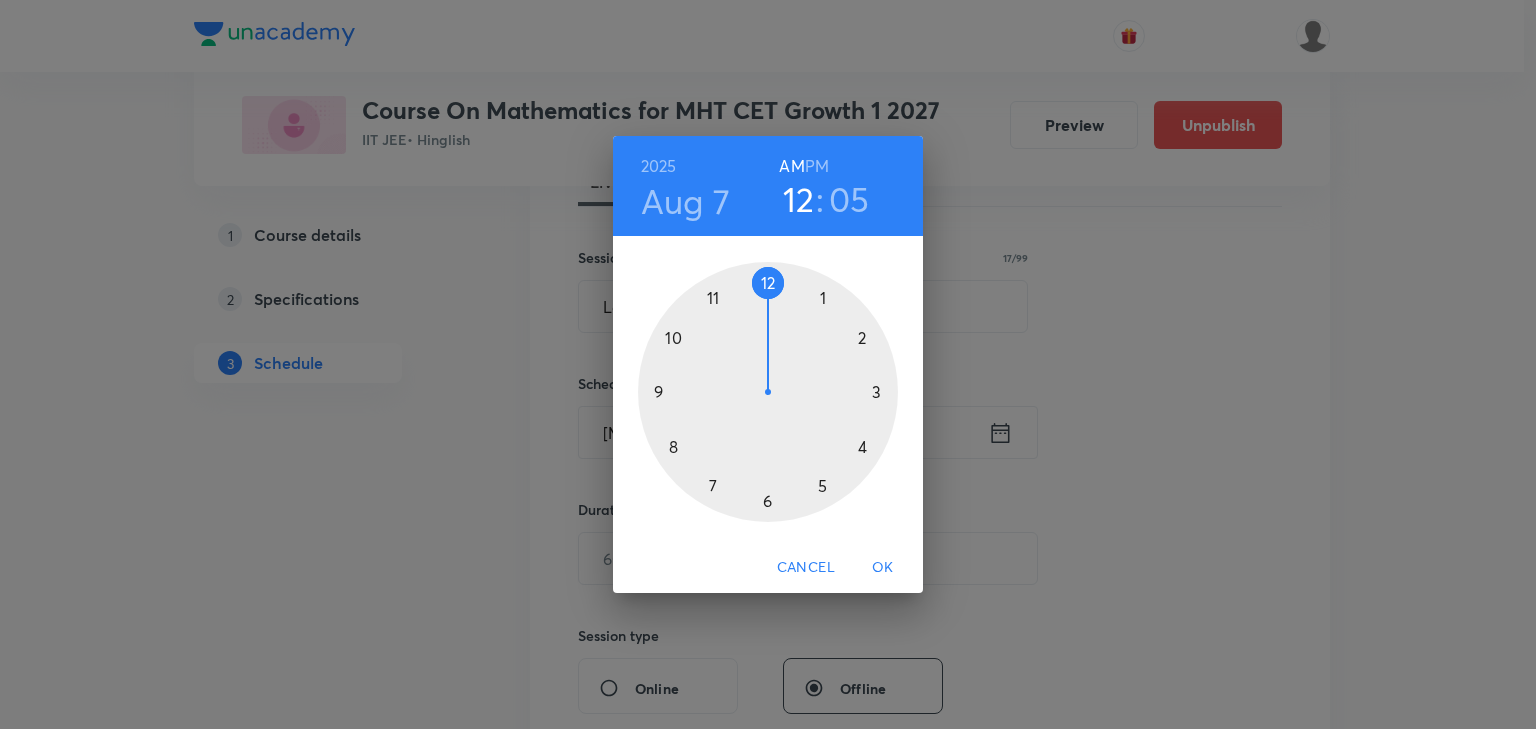 click on "12" at bounding box center (799, 199) 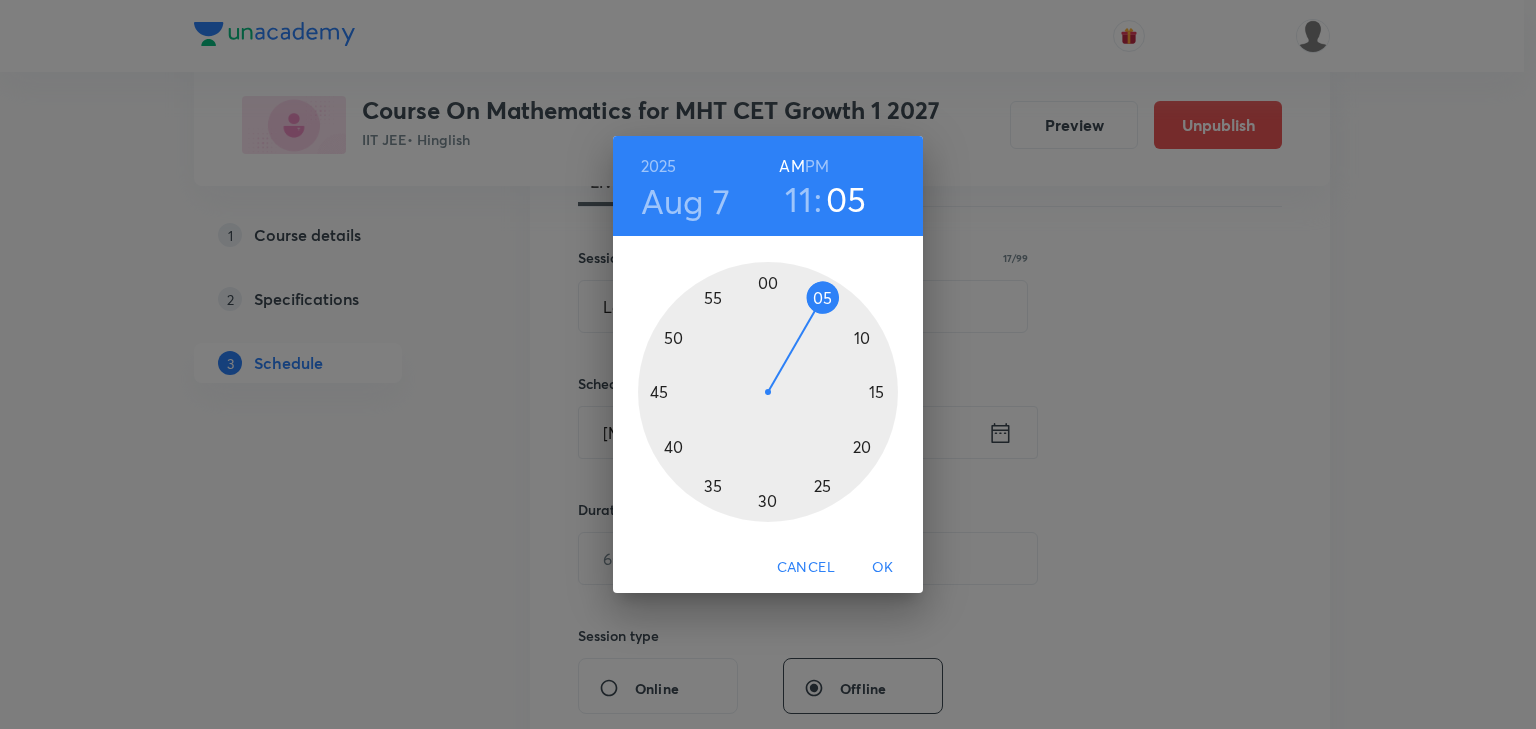click at bounding box center (768, 392) 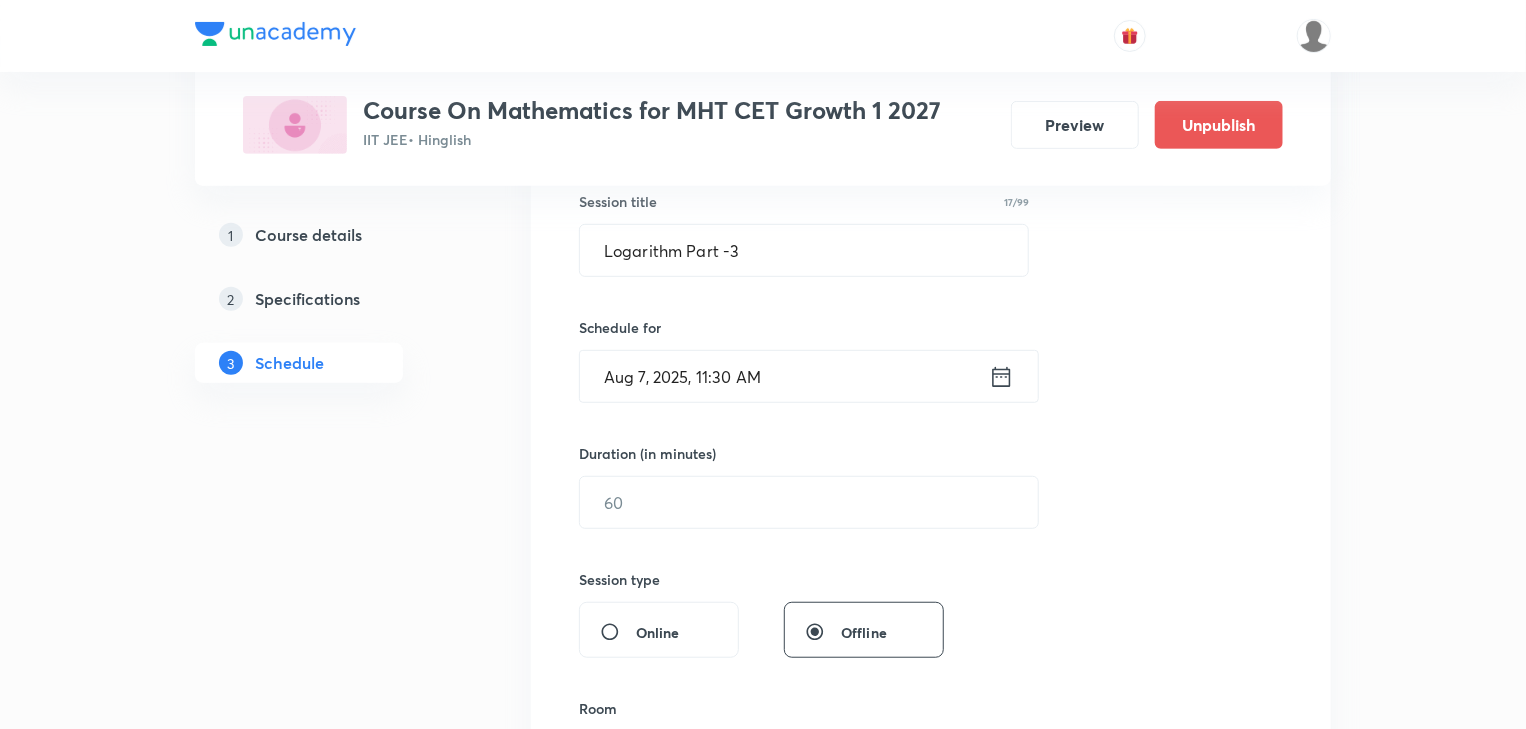 scroll, scrollTop: 400, scrollLeft: 0, axis: vertical 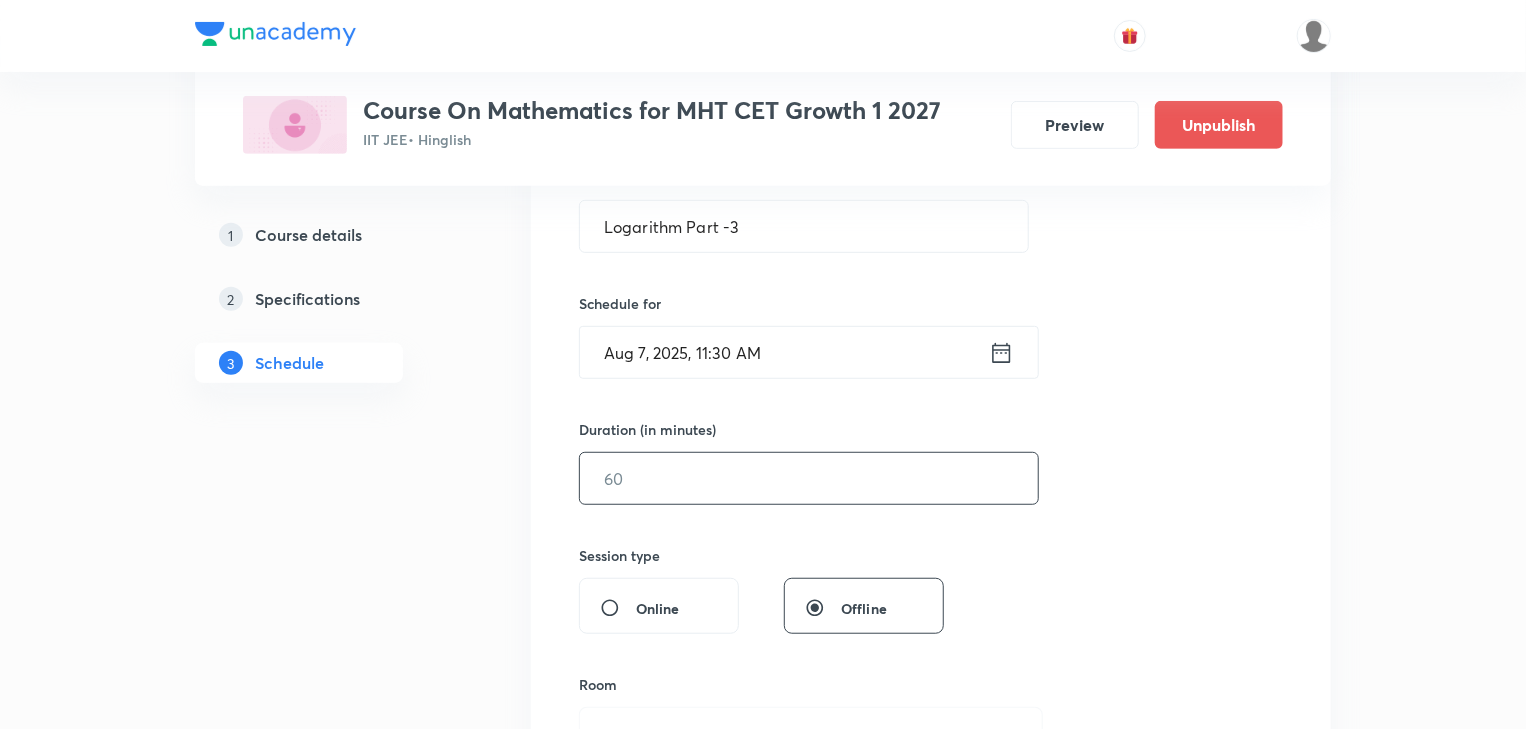 click at bounding box center [809, 478] 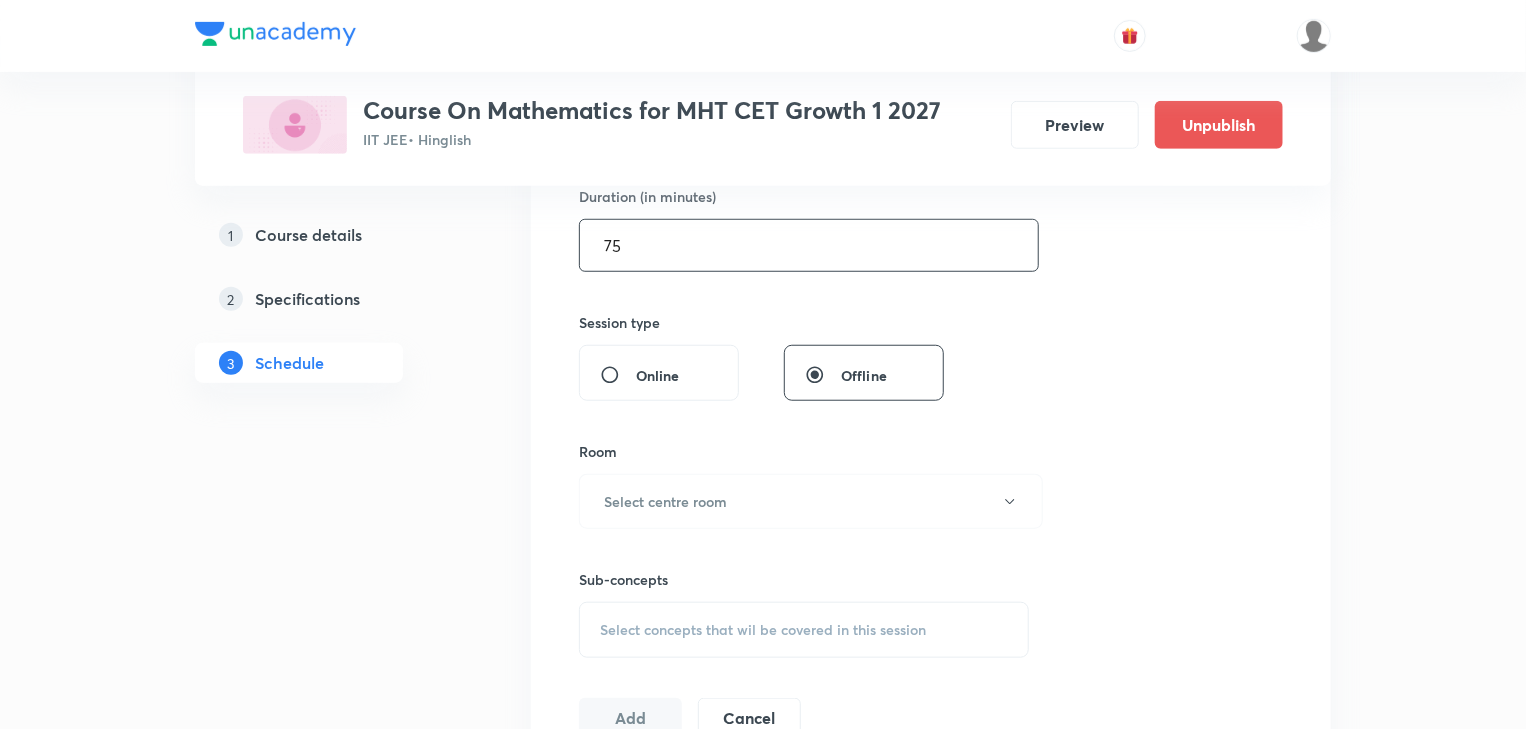 scroll, scrollTop: 640, scrollLeft: 0, axis: vertical 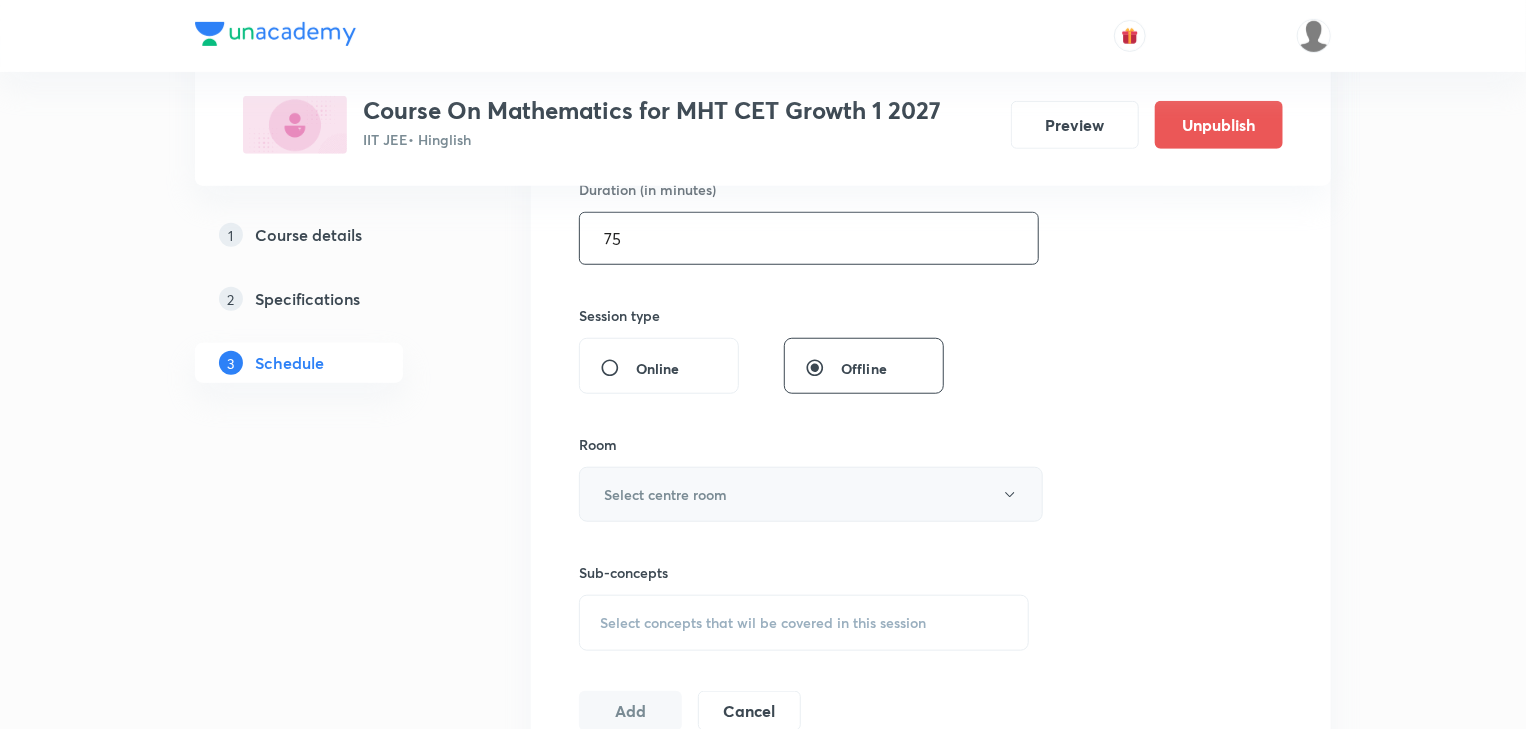 type on "75" 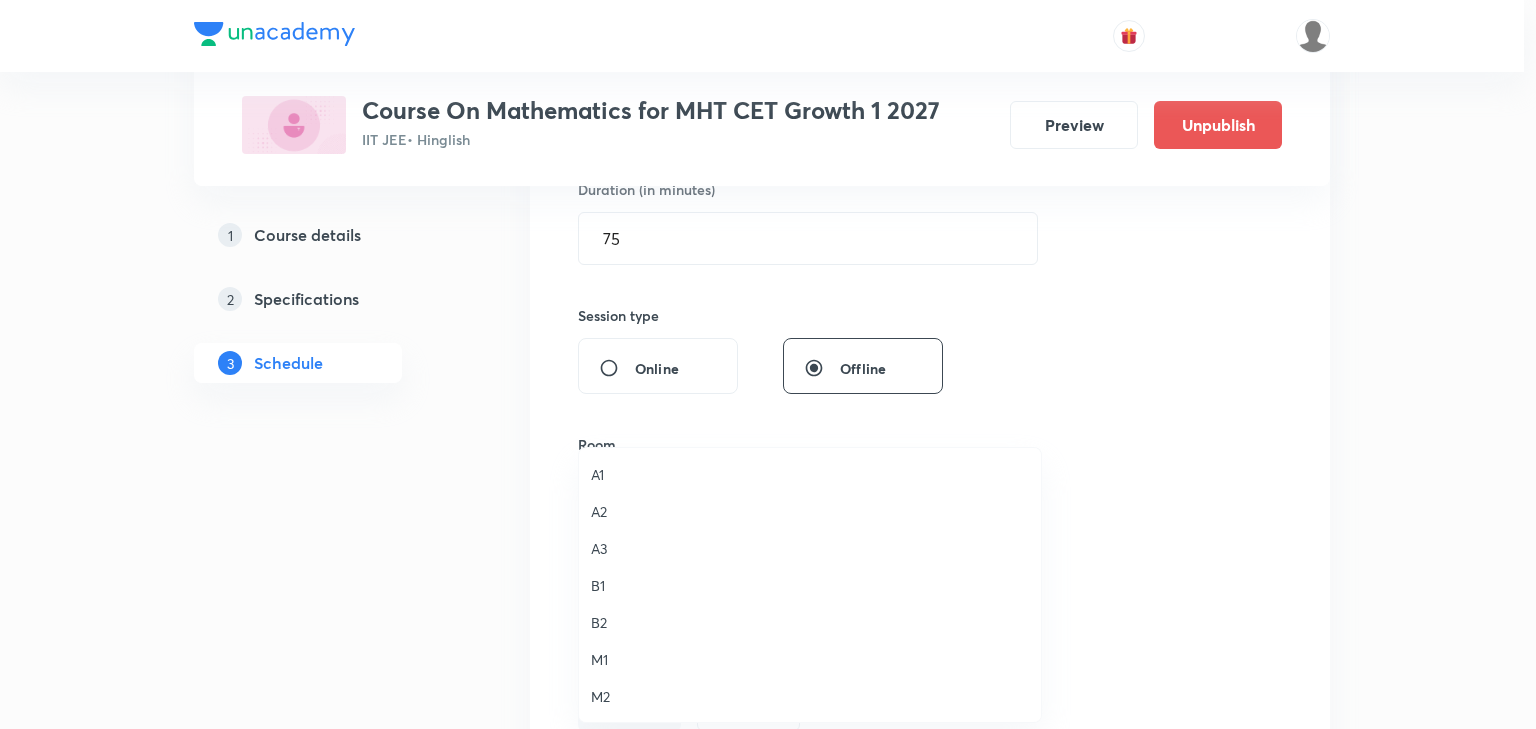 click on "A2" at bounding box center (810, 511) 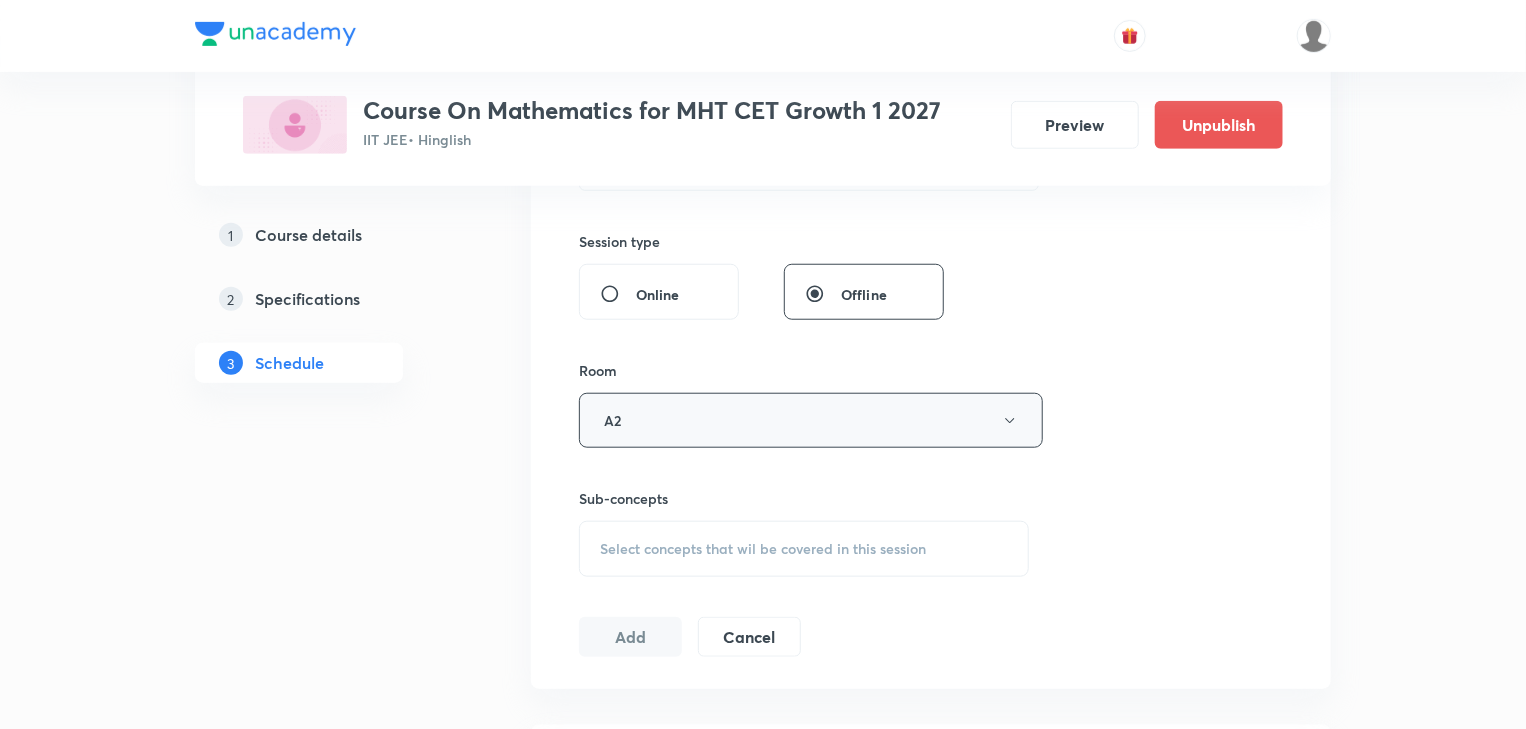 scroll, scrollTop: 880, scrollLeft: 0, axis: vertical 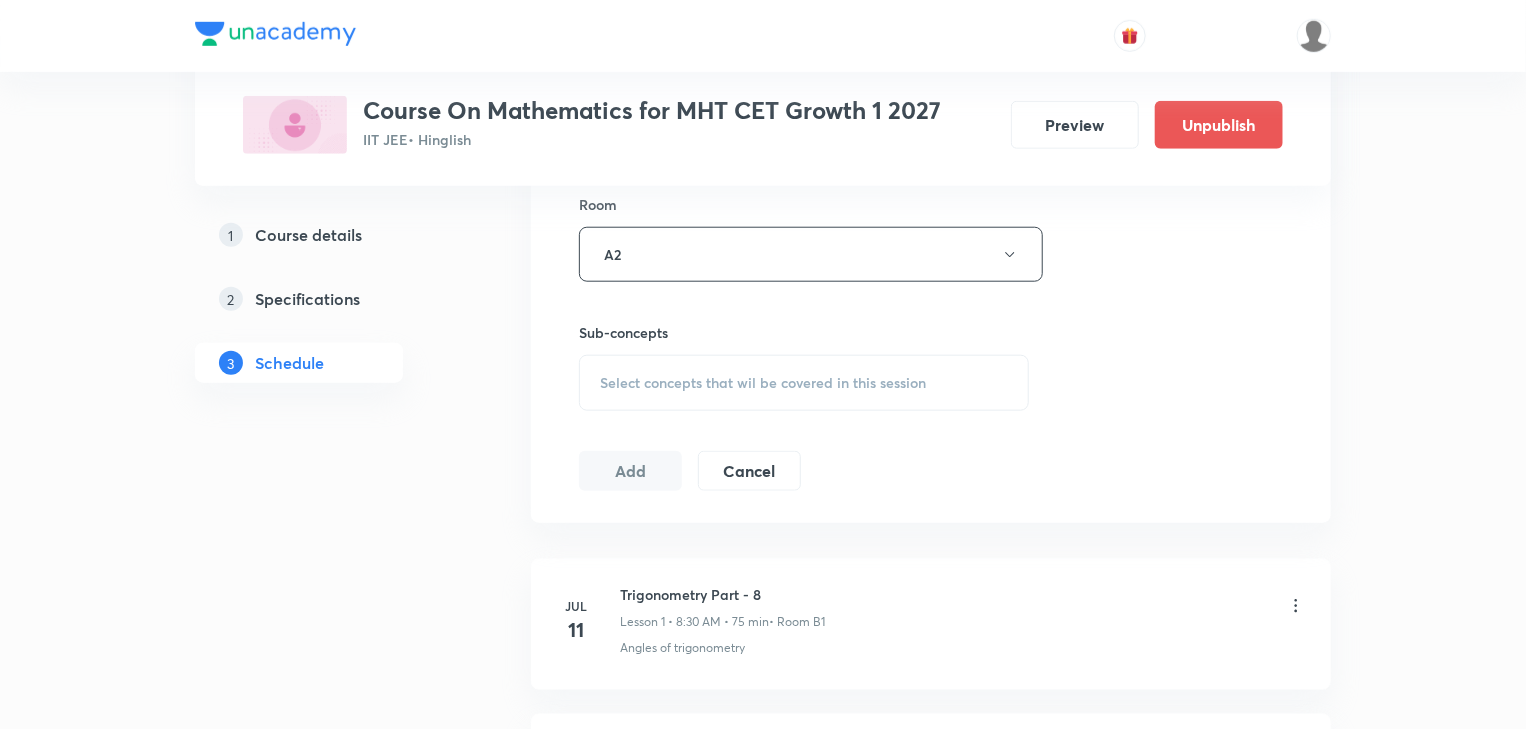 click on "Select concepts that wil be covered in this session" at bounding box center [763, 383] 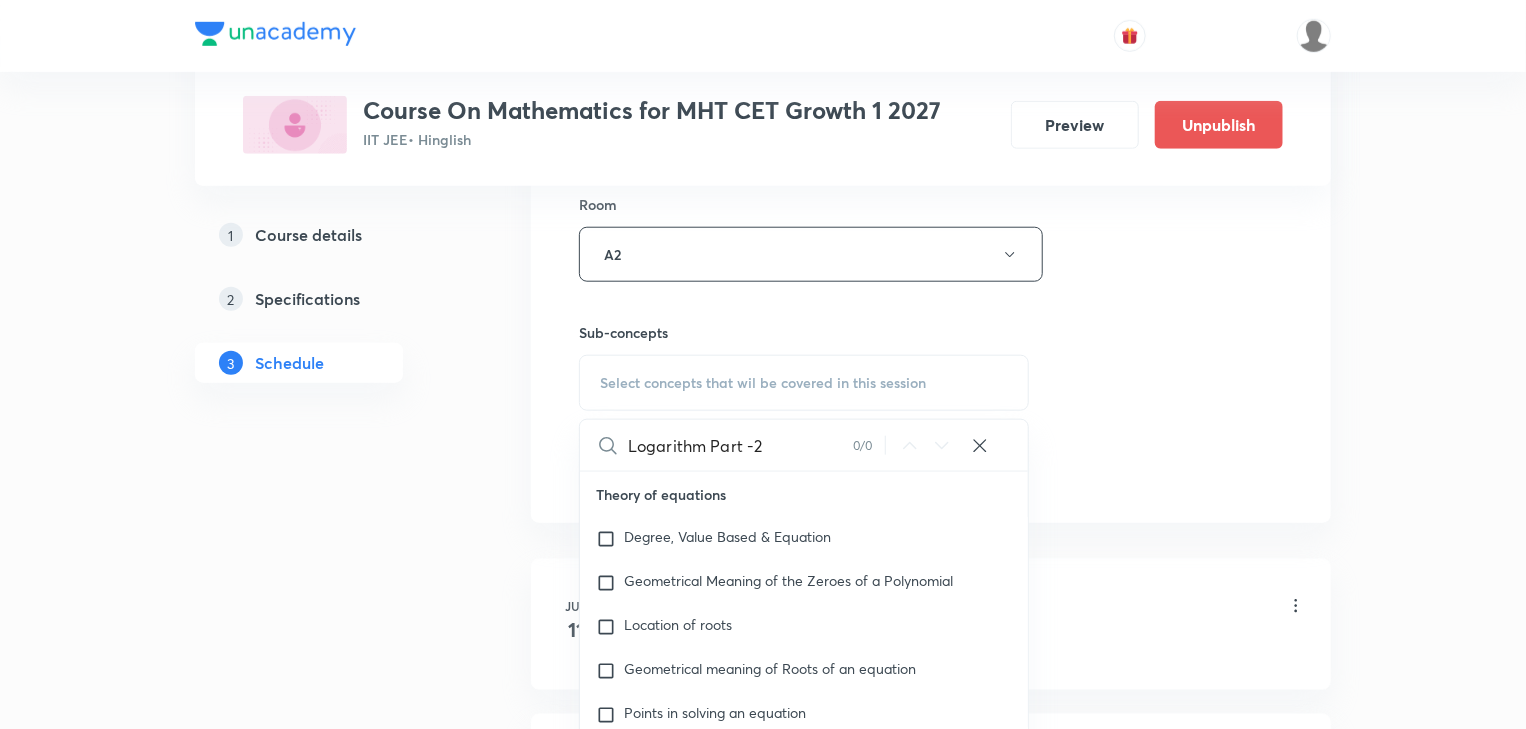 click on "Logarithm Part -2" at bounding box center [740, 445] 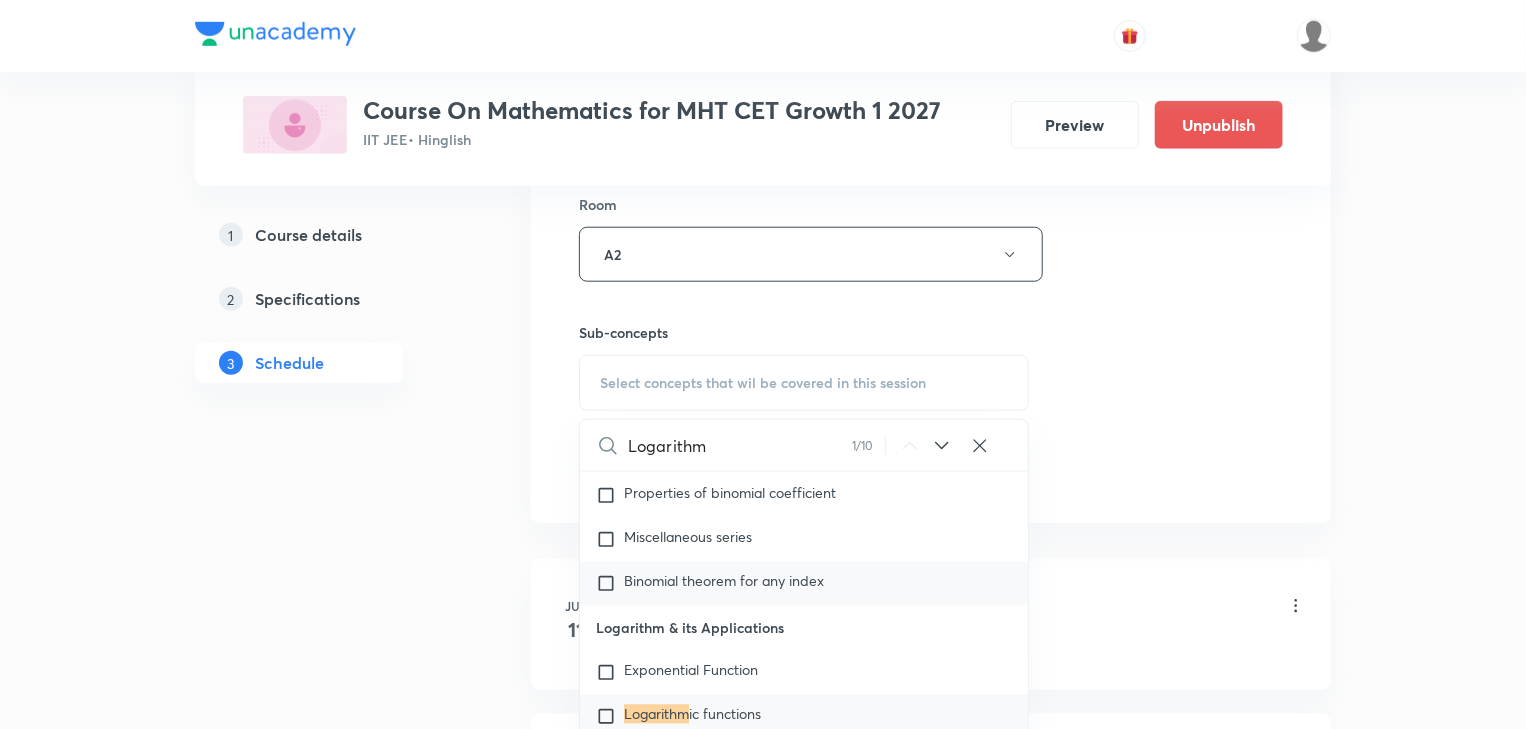 scroll, scrollTop: 6375, scrollLeft: 0, axis: vertical 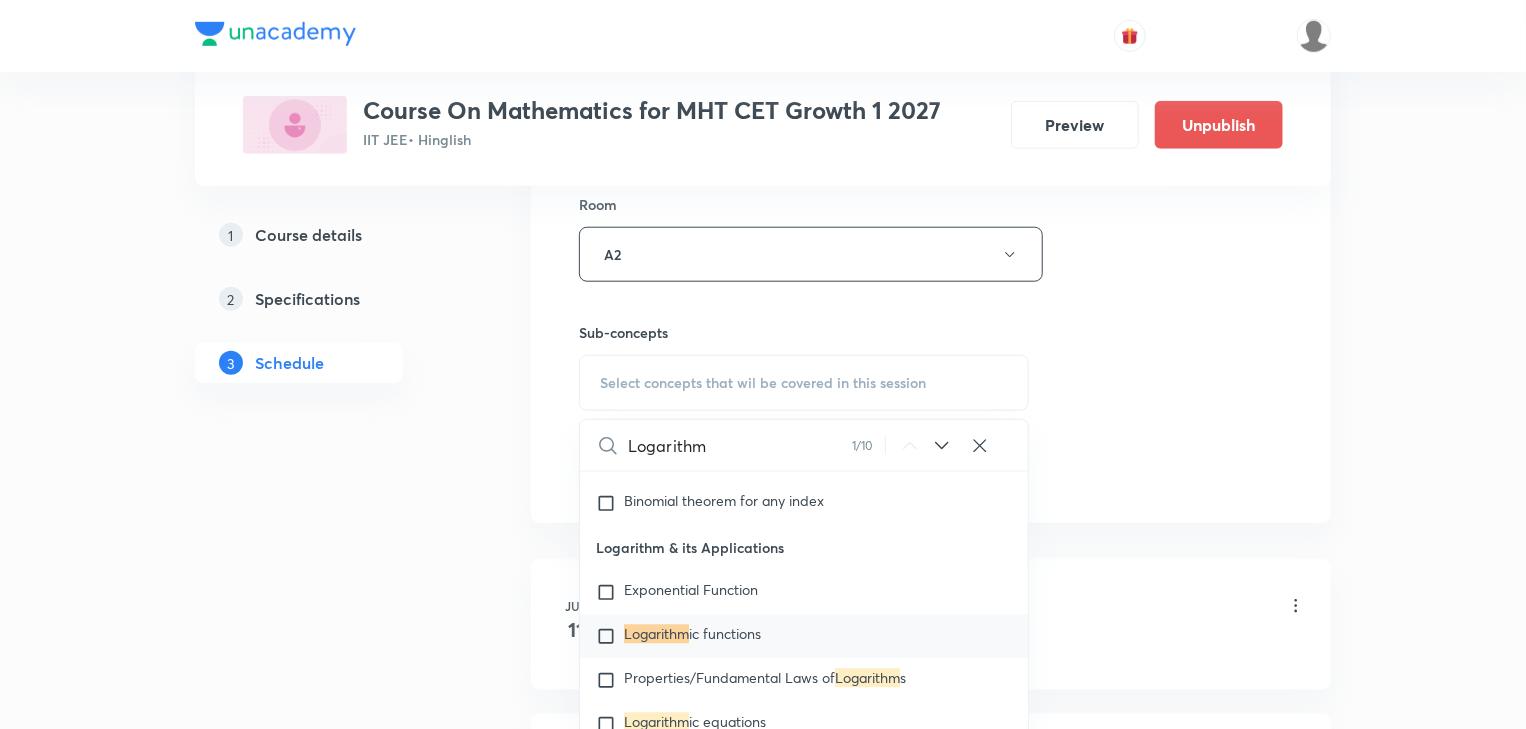 click 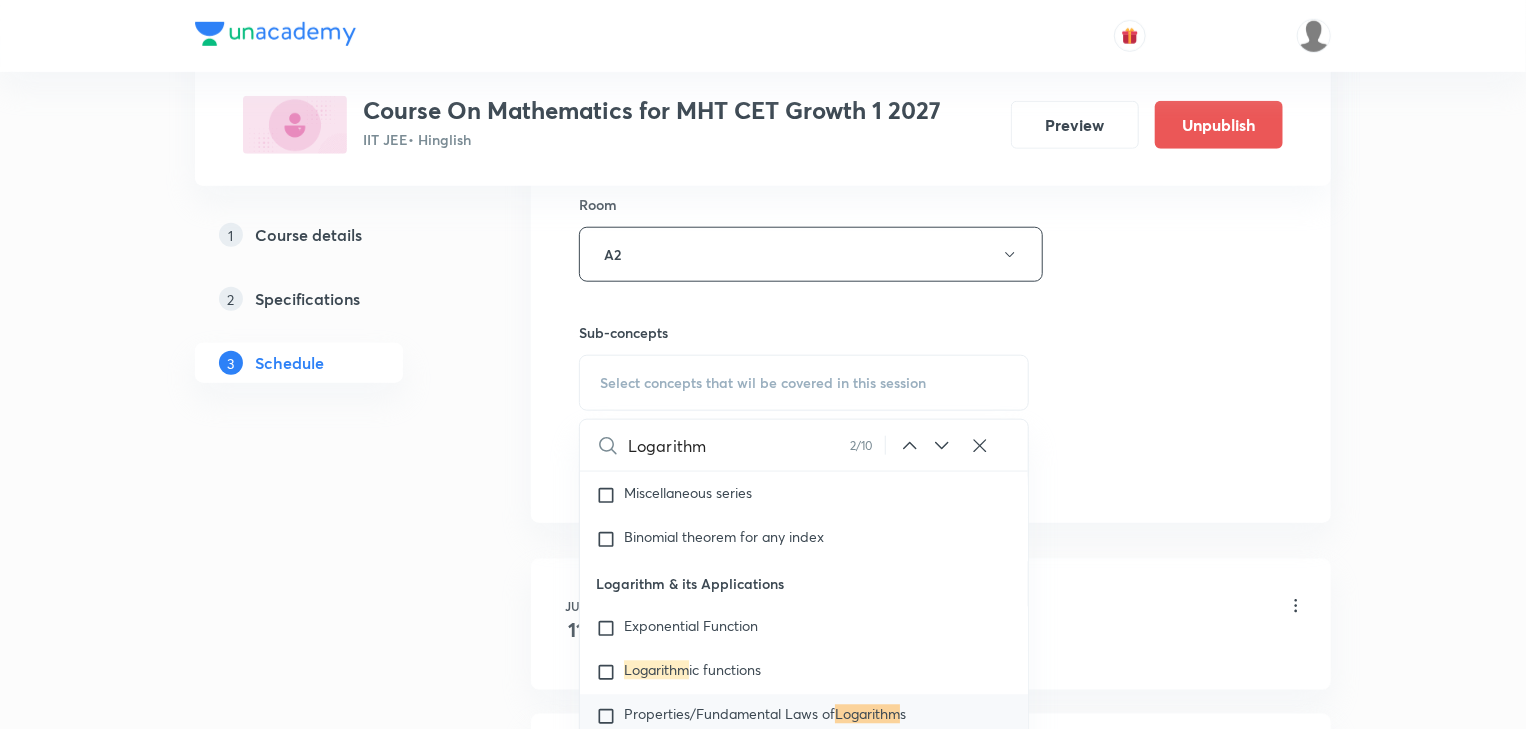 click 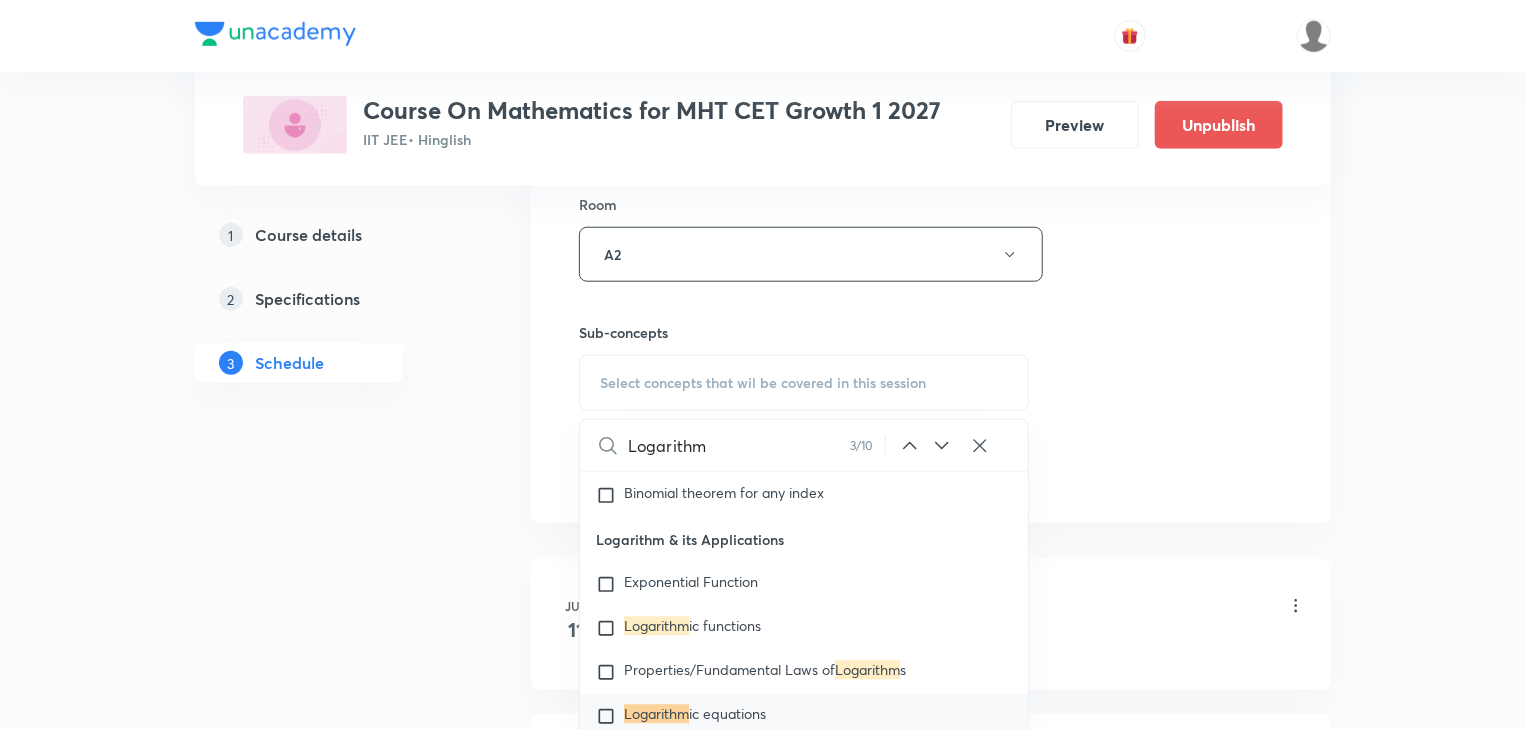 click 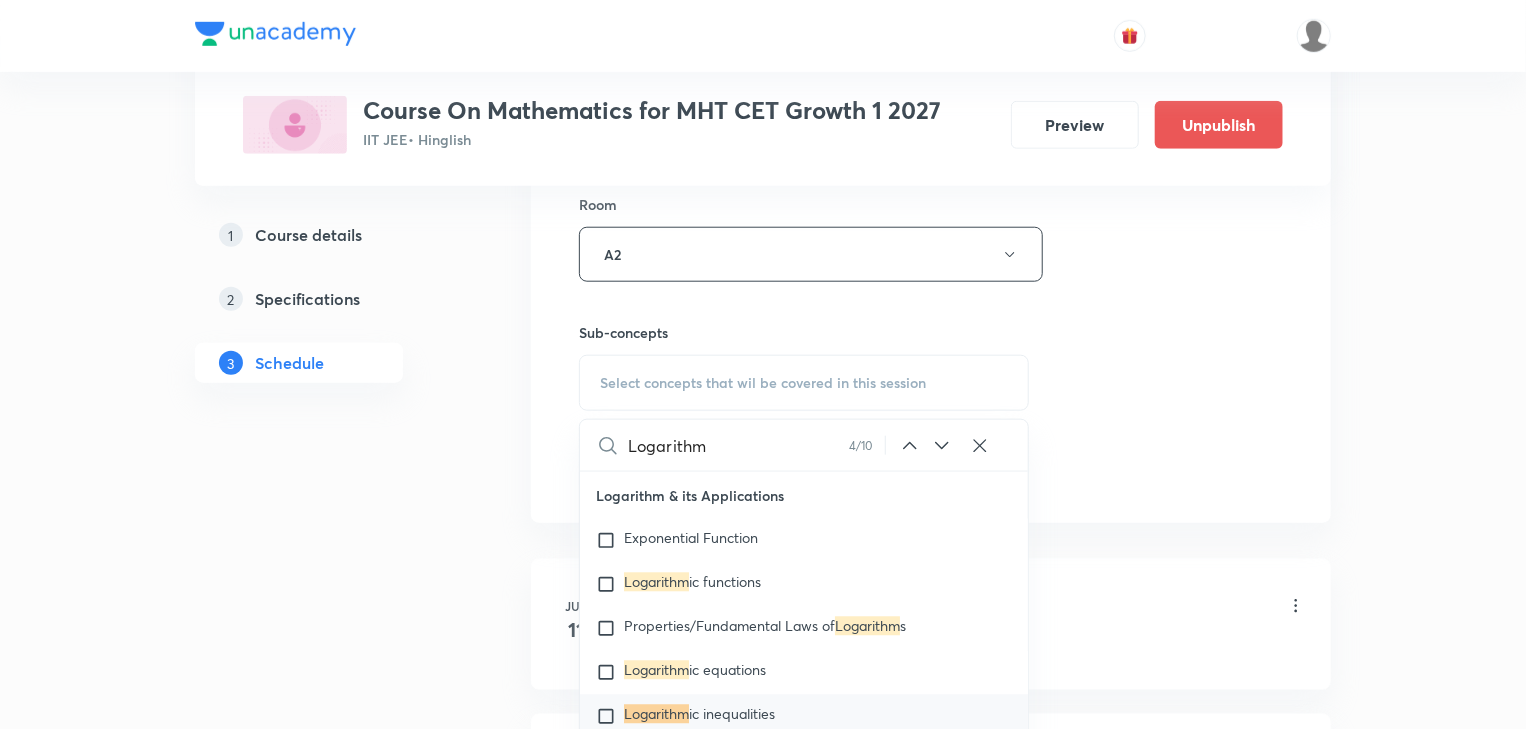 click 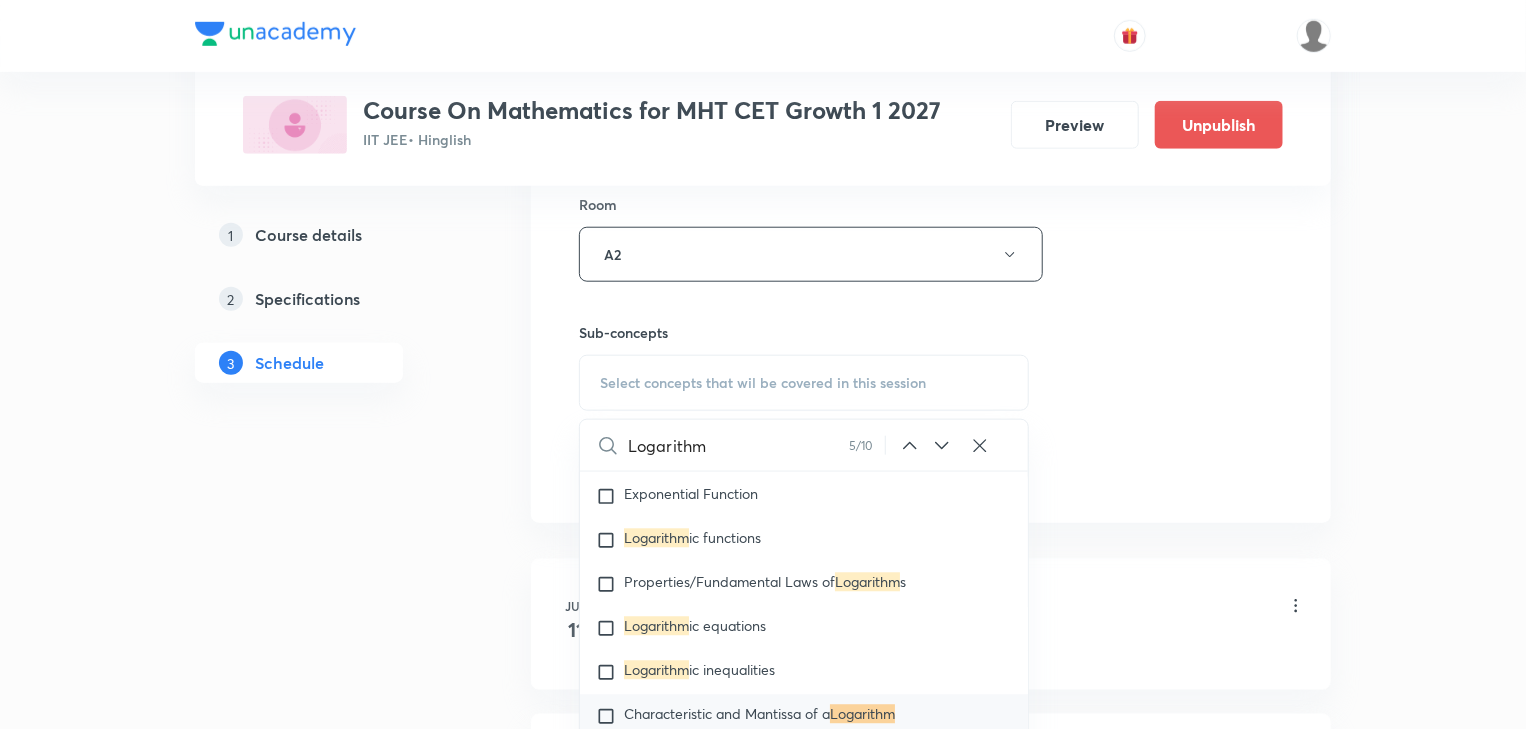 click 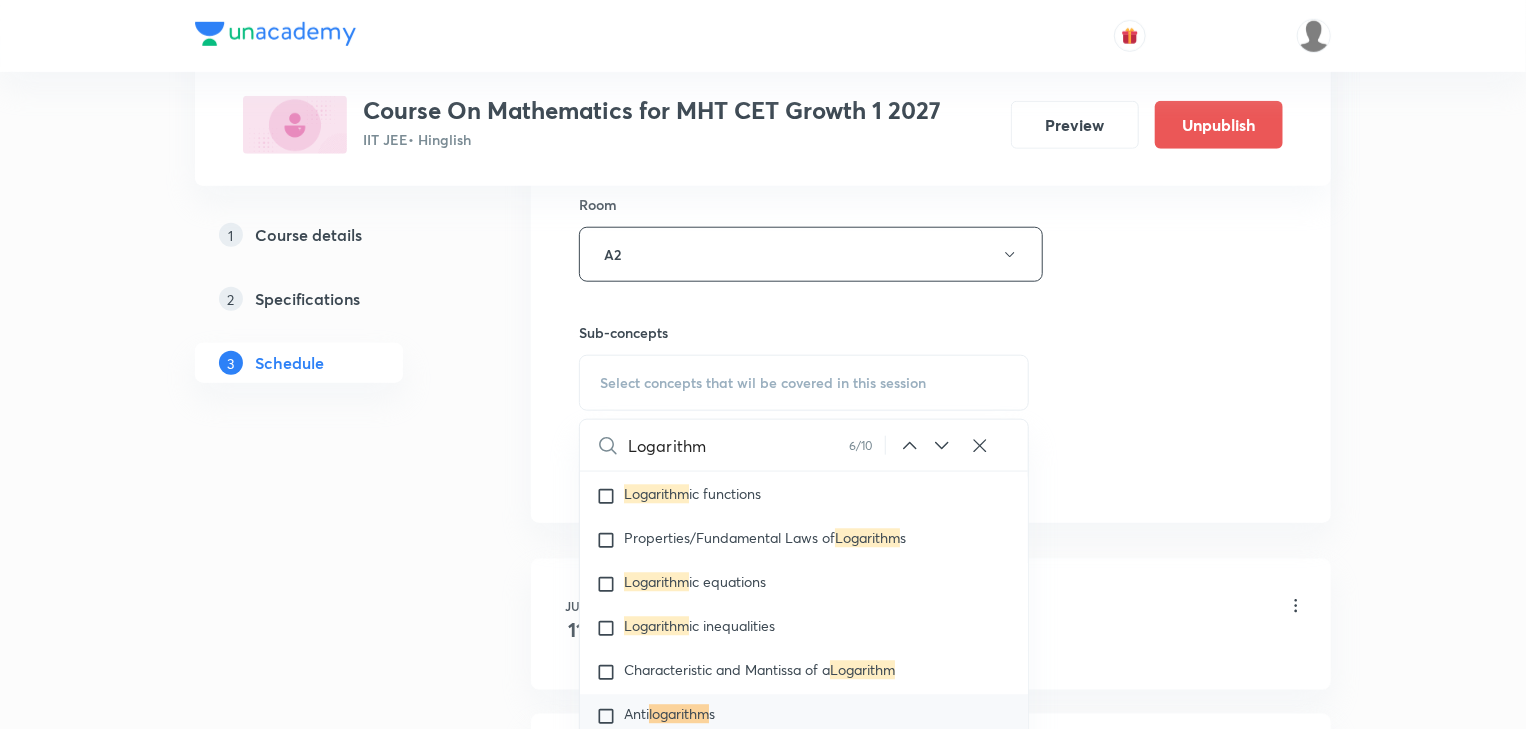 click 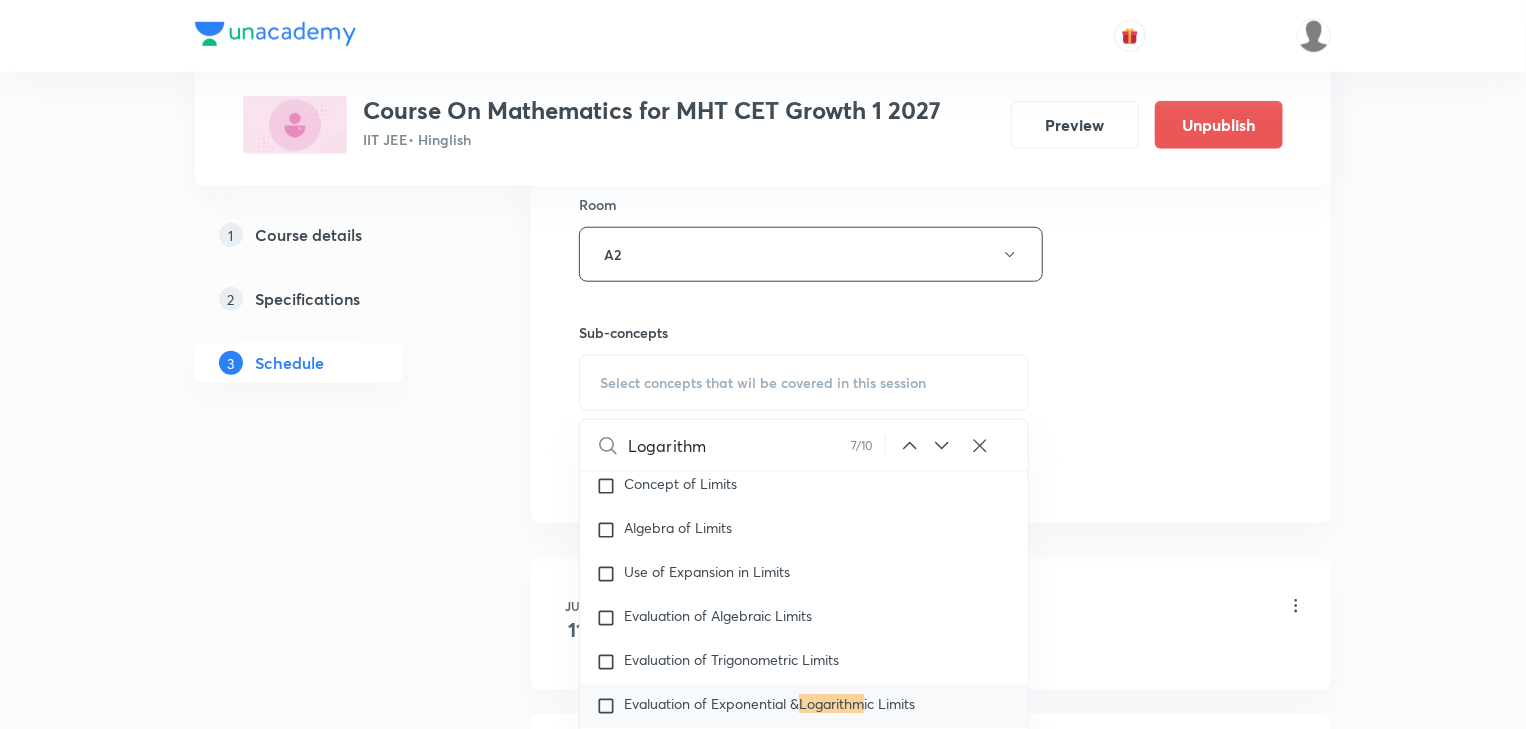 click 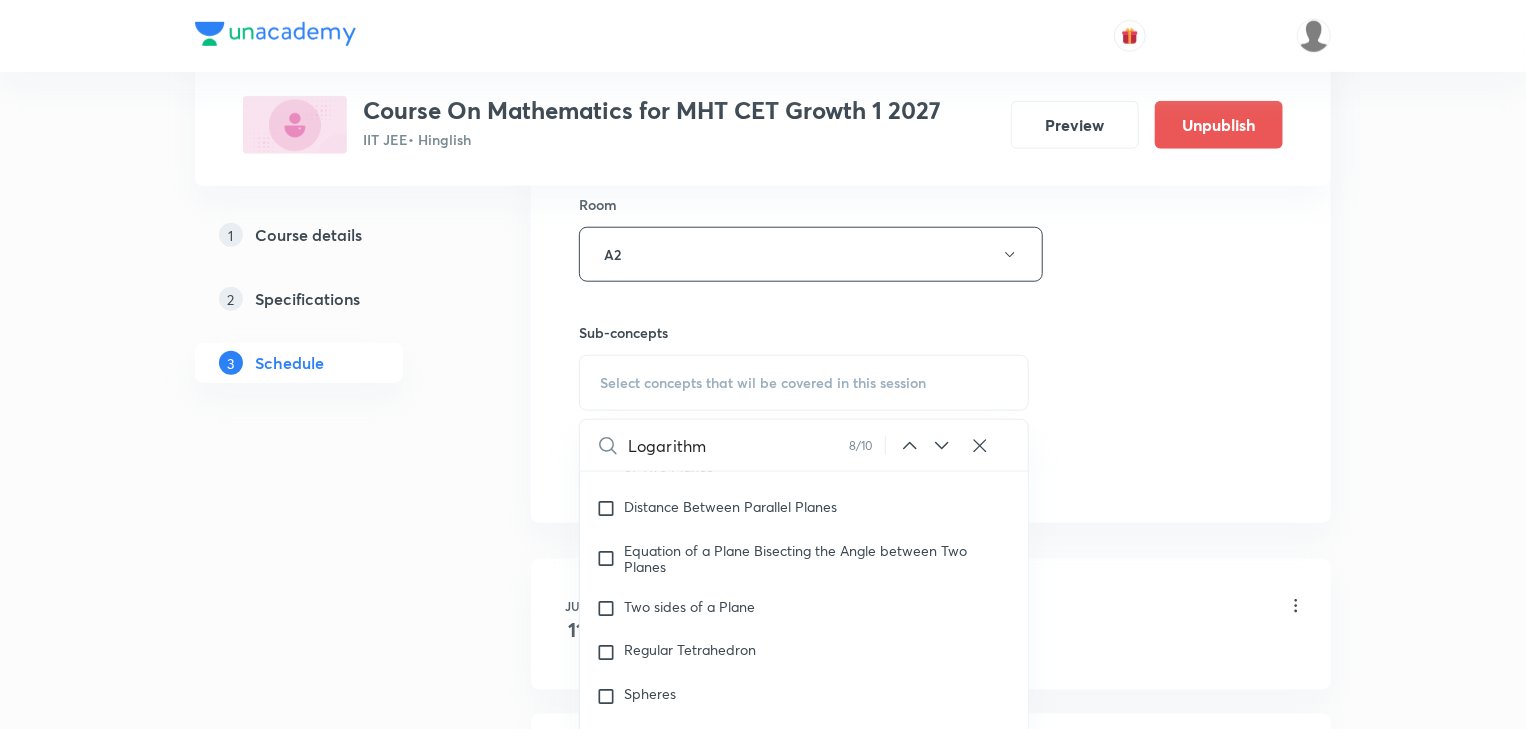 click 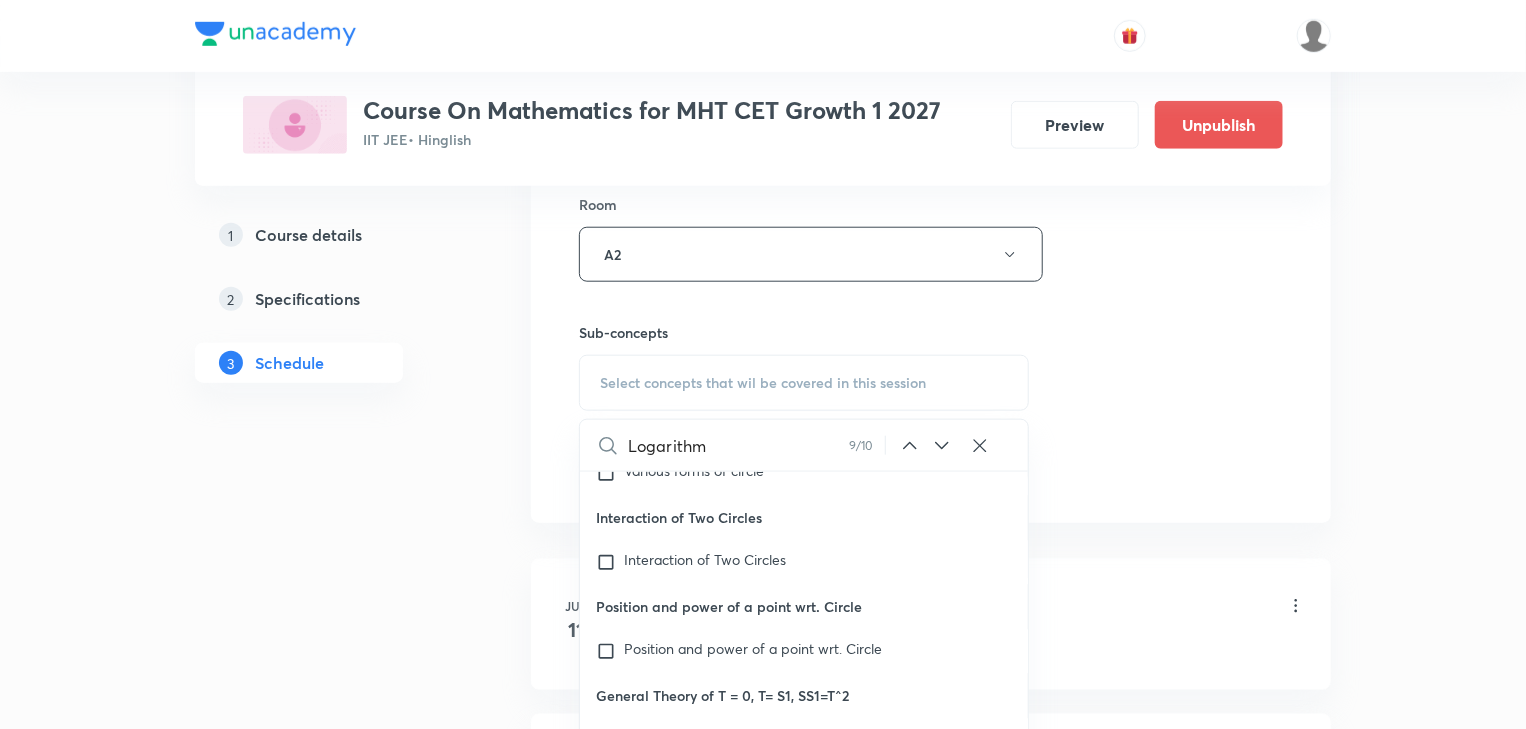 scroll, scrollTop: 33456, scrollLeft: 0, axis: vertical 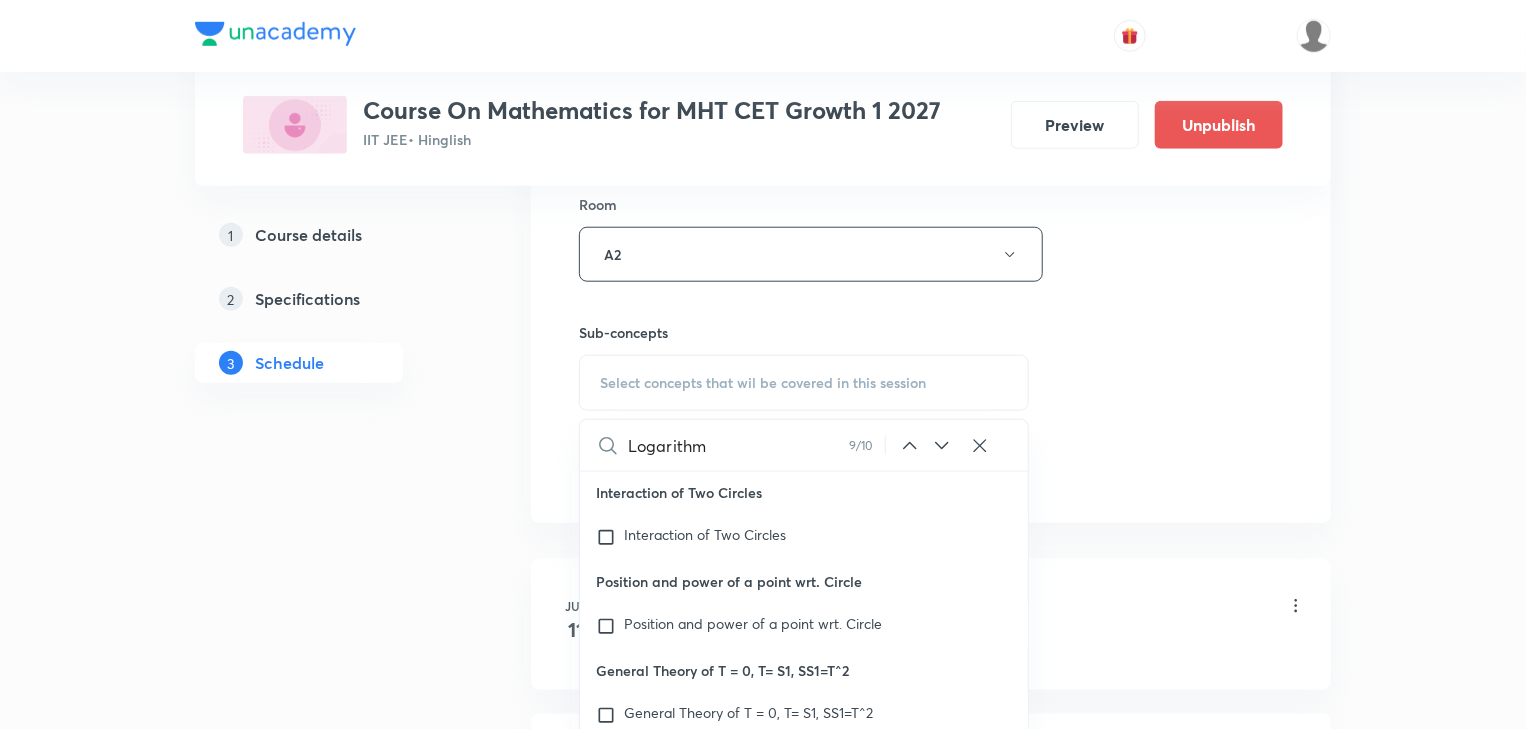 click 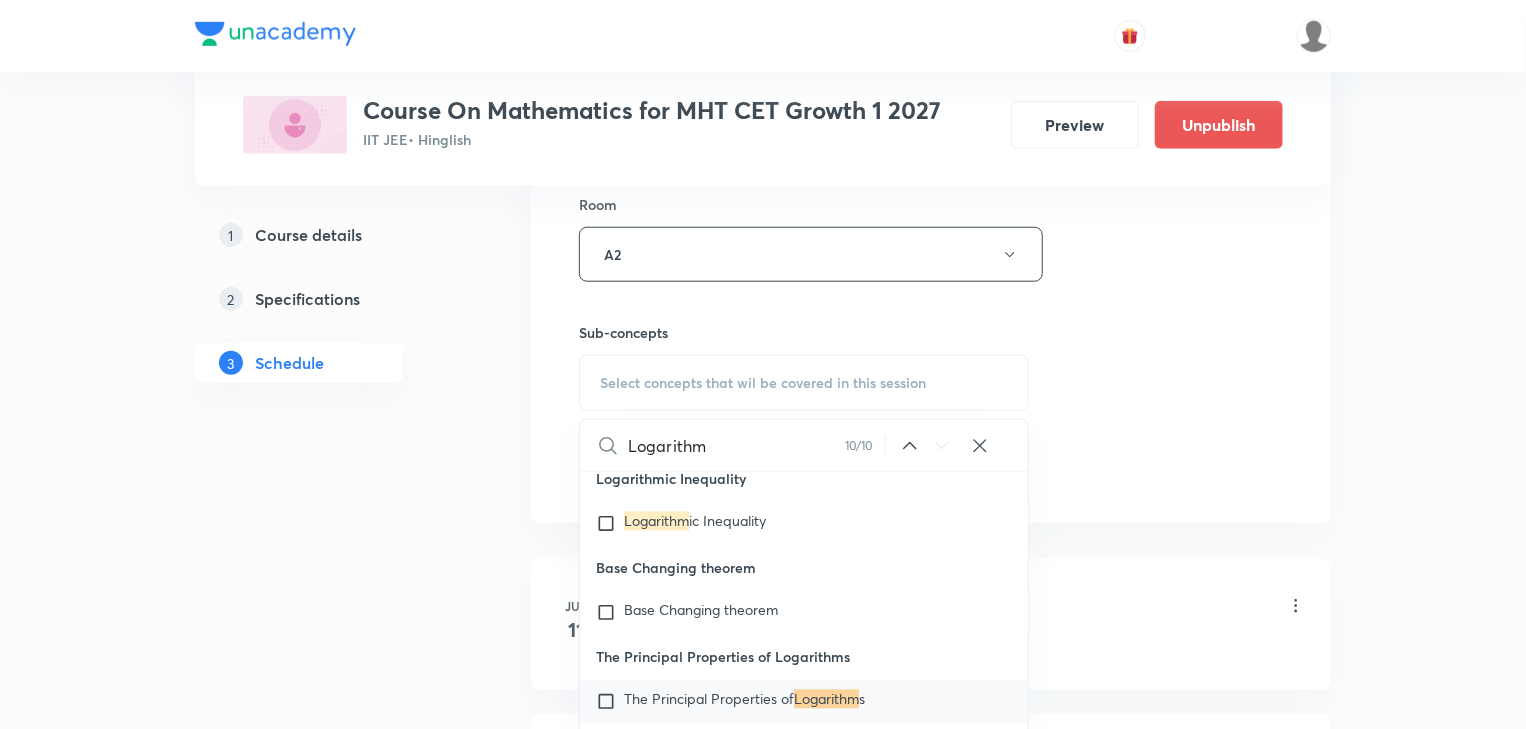 click 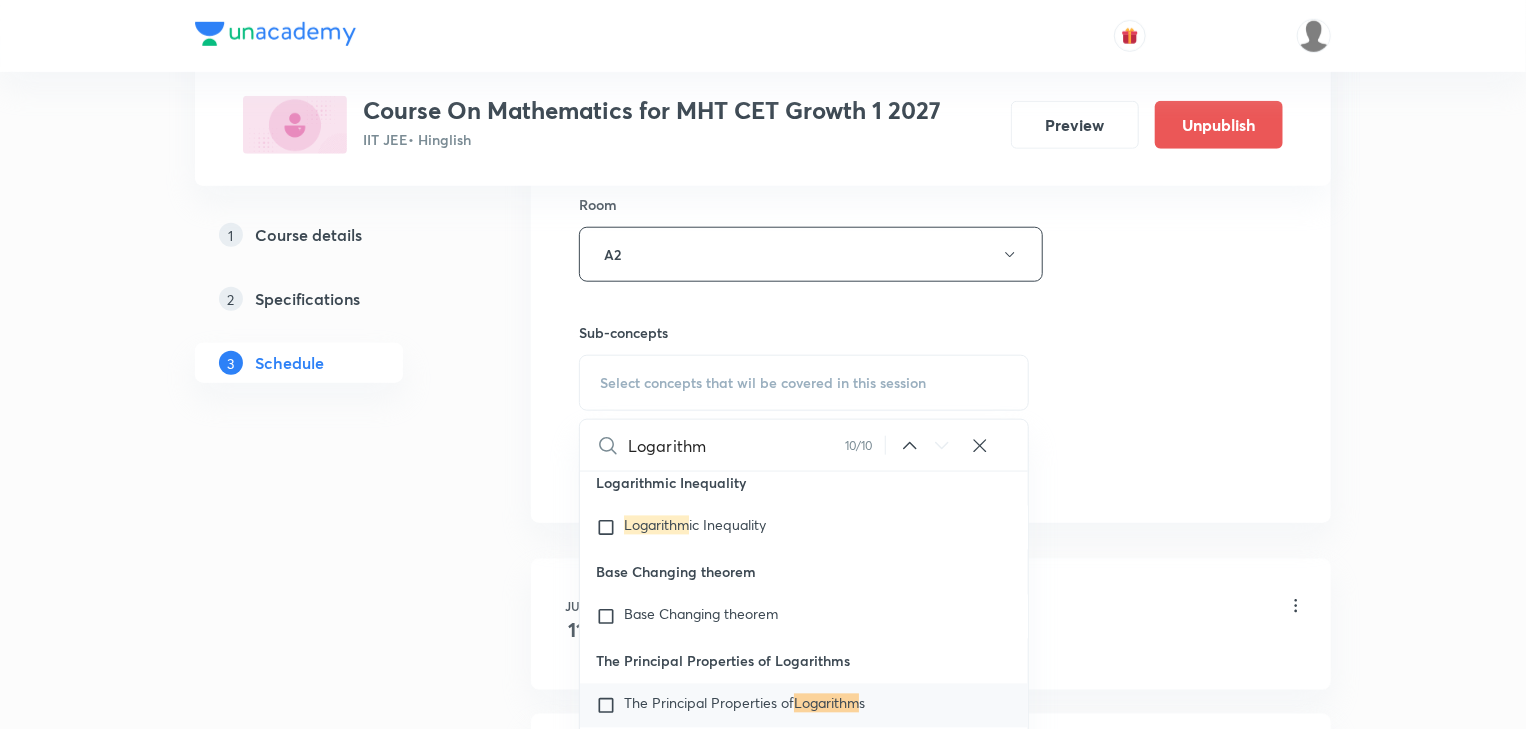 click 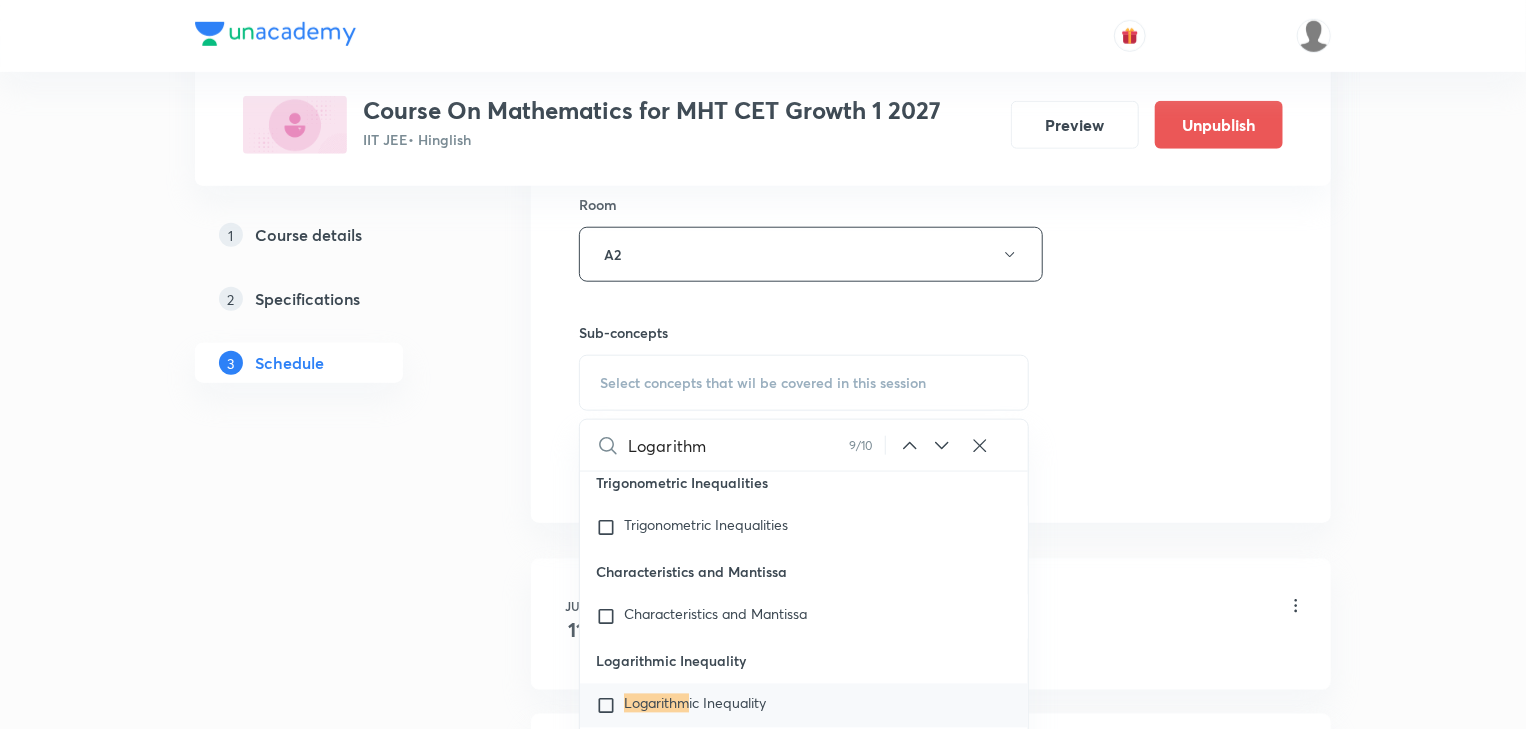 click 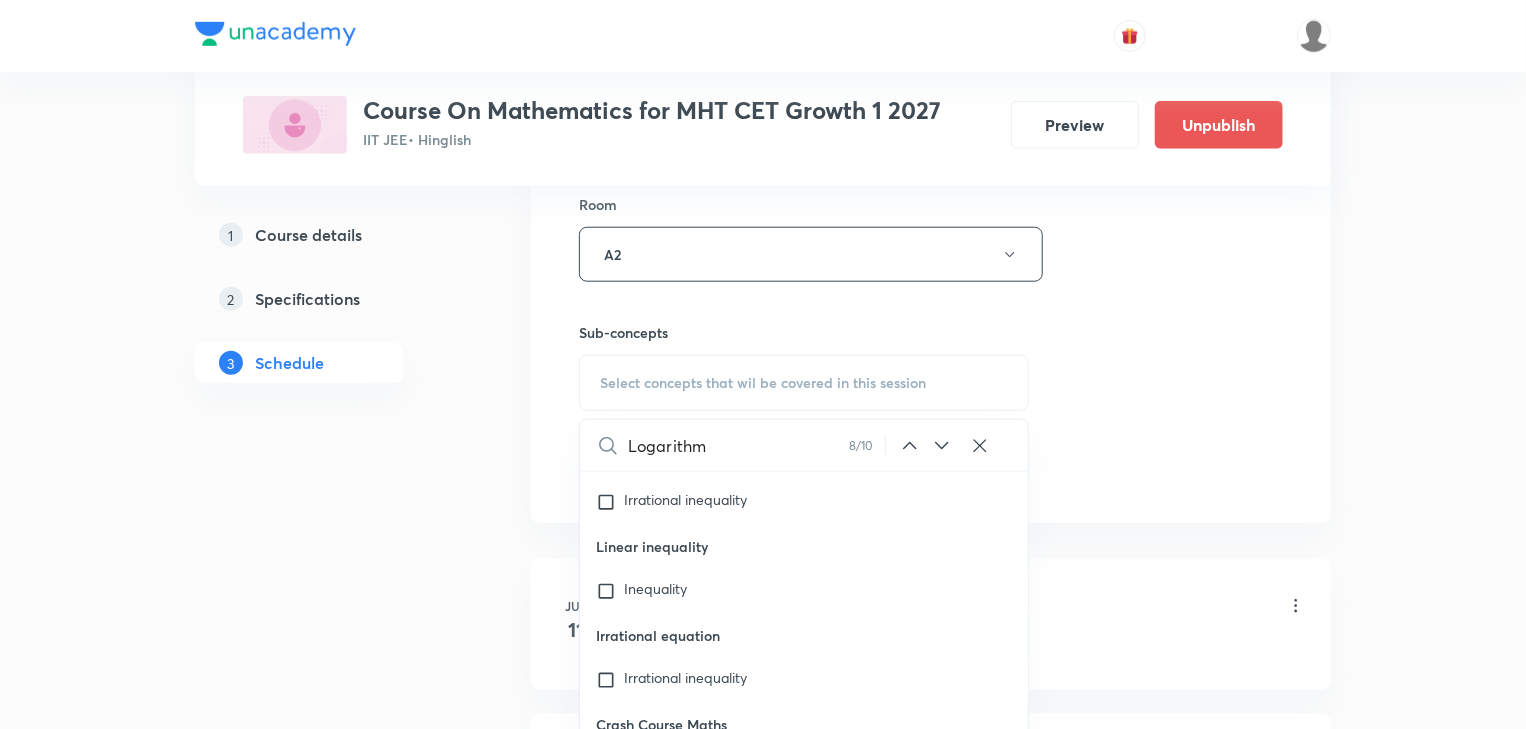 scroll, scrollTop: 25712, scrollLeft: 0, axis: vertical 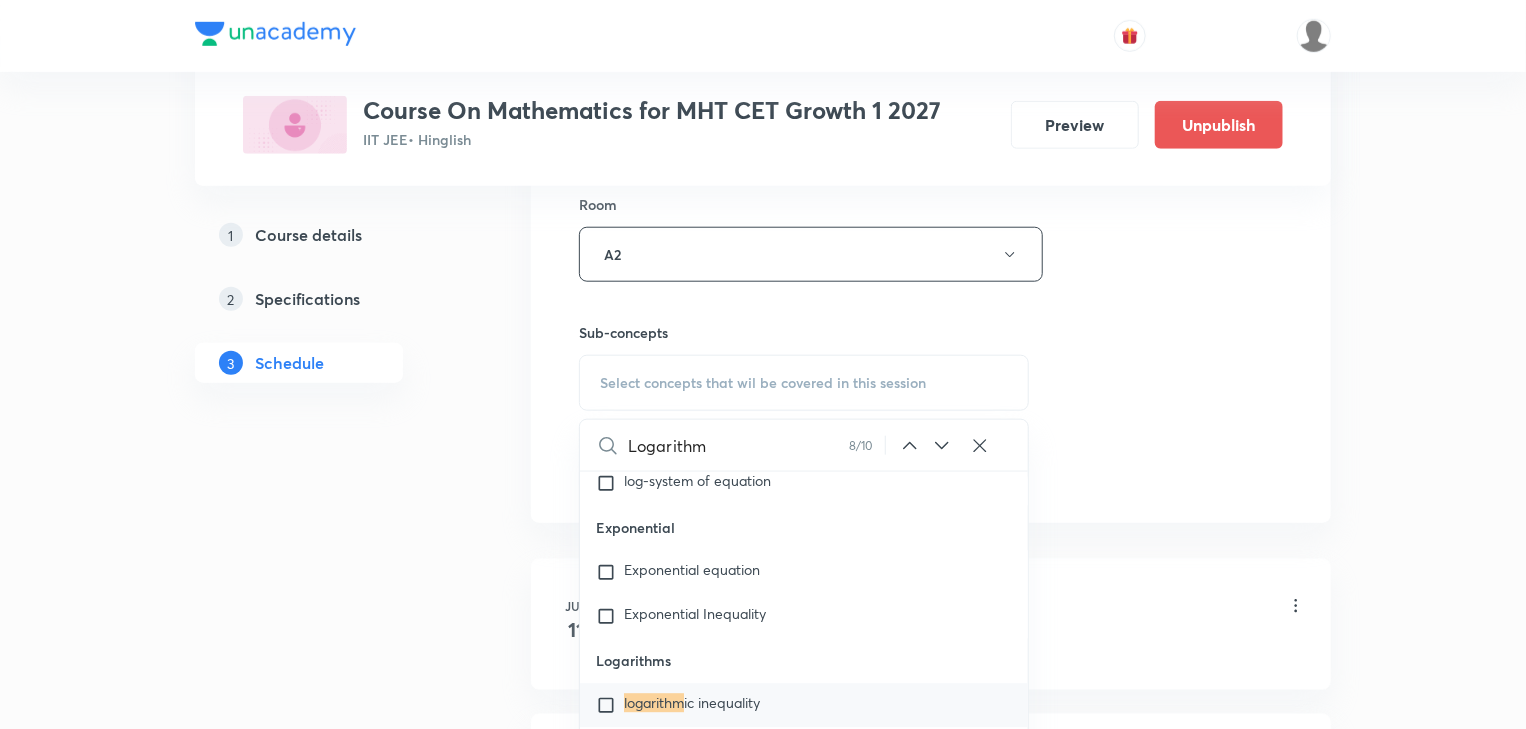 click 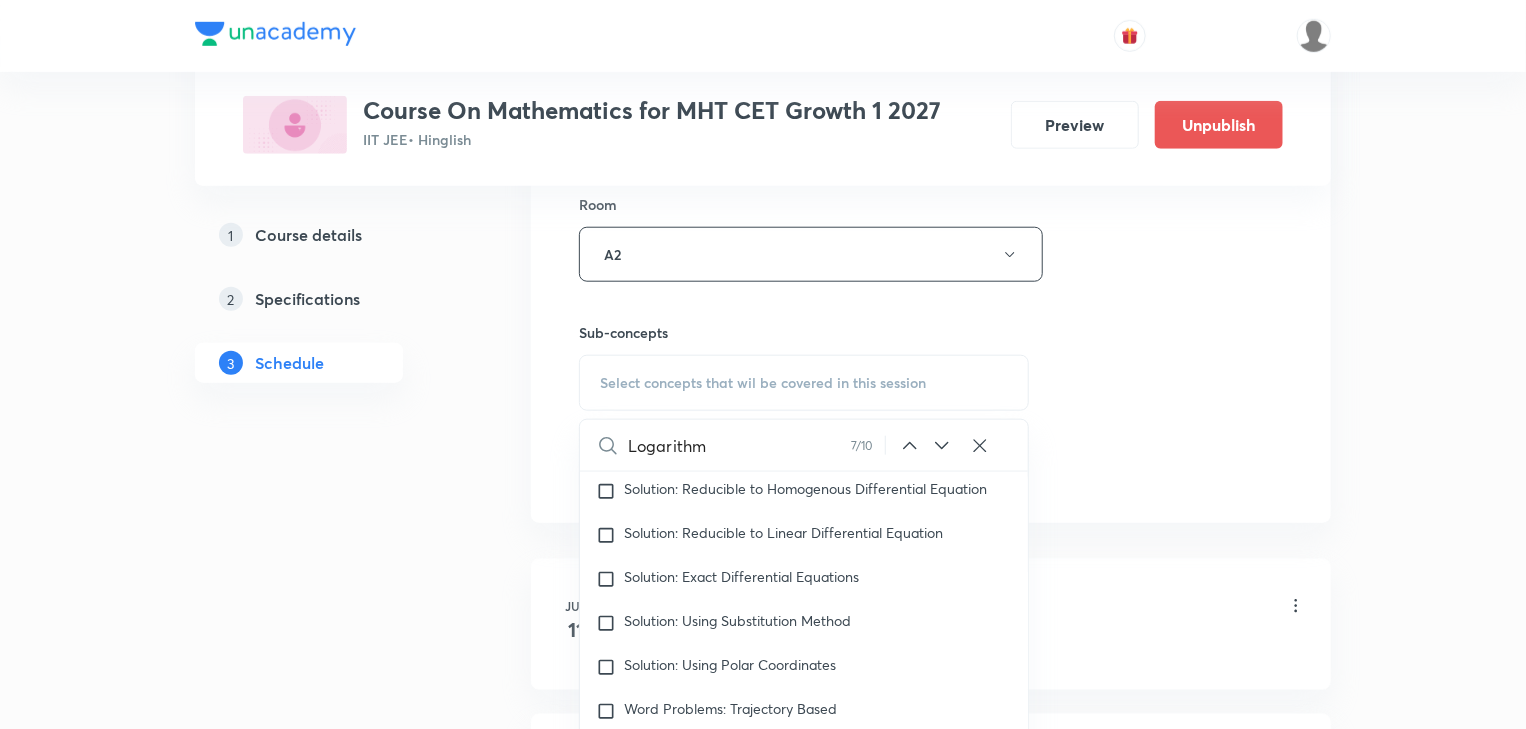 scroll, scrollTop: 18386, scrollLeft: 0, axis: vertical 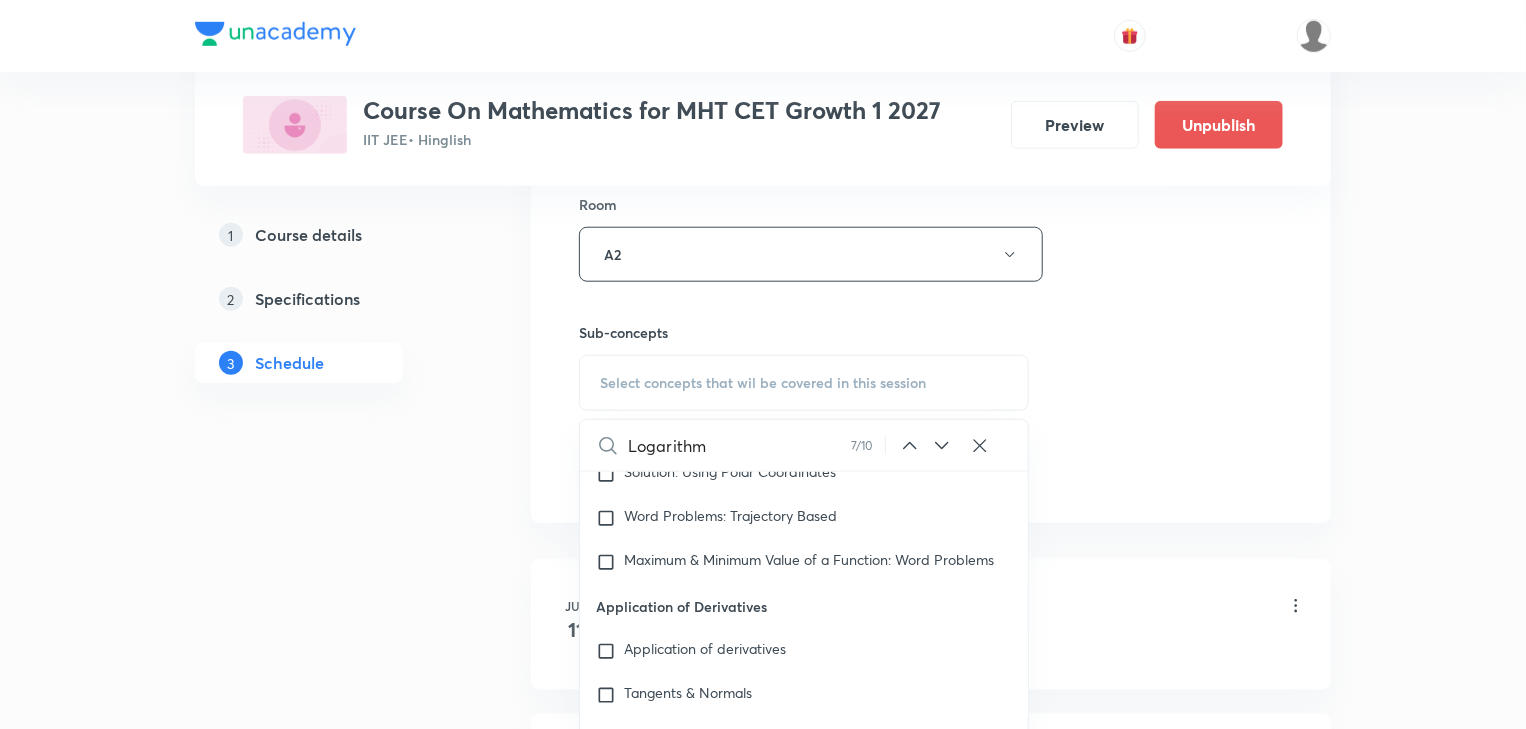 drag, startPoint x: 659, startPoint y: 446, endPoint x: 765, endPoint y: 435, distance: 106.56923 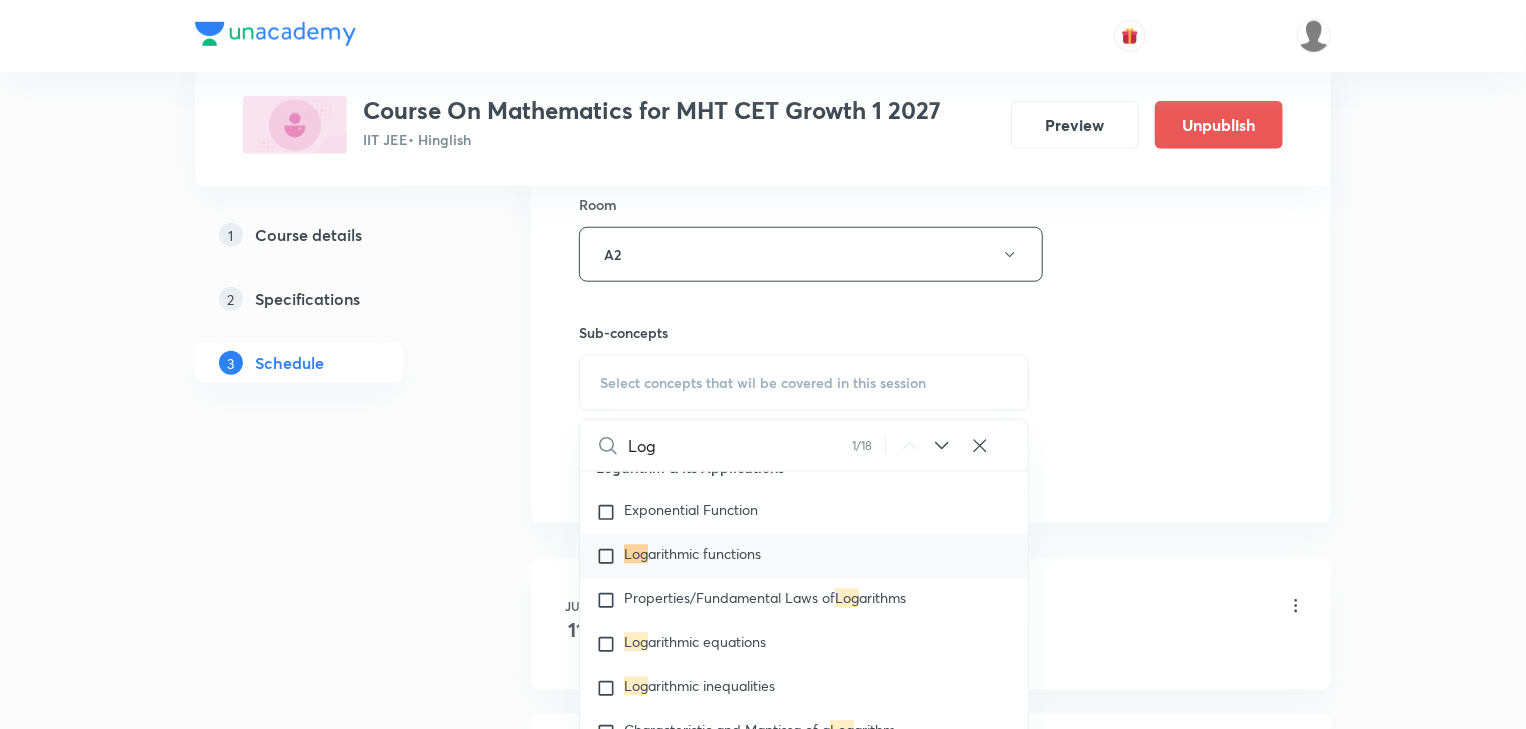 type on "Log" 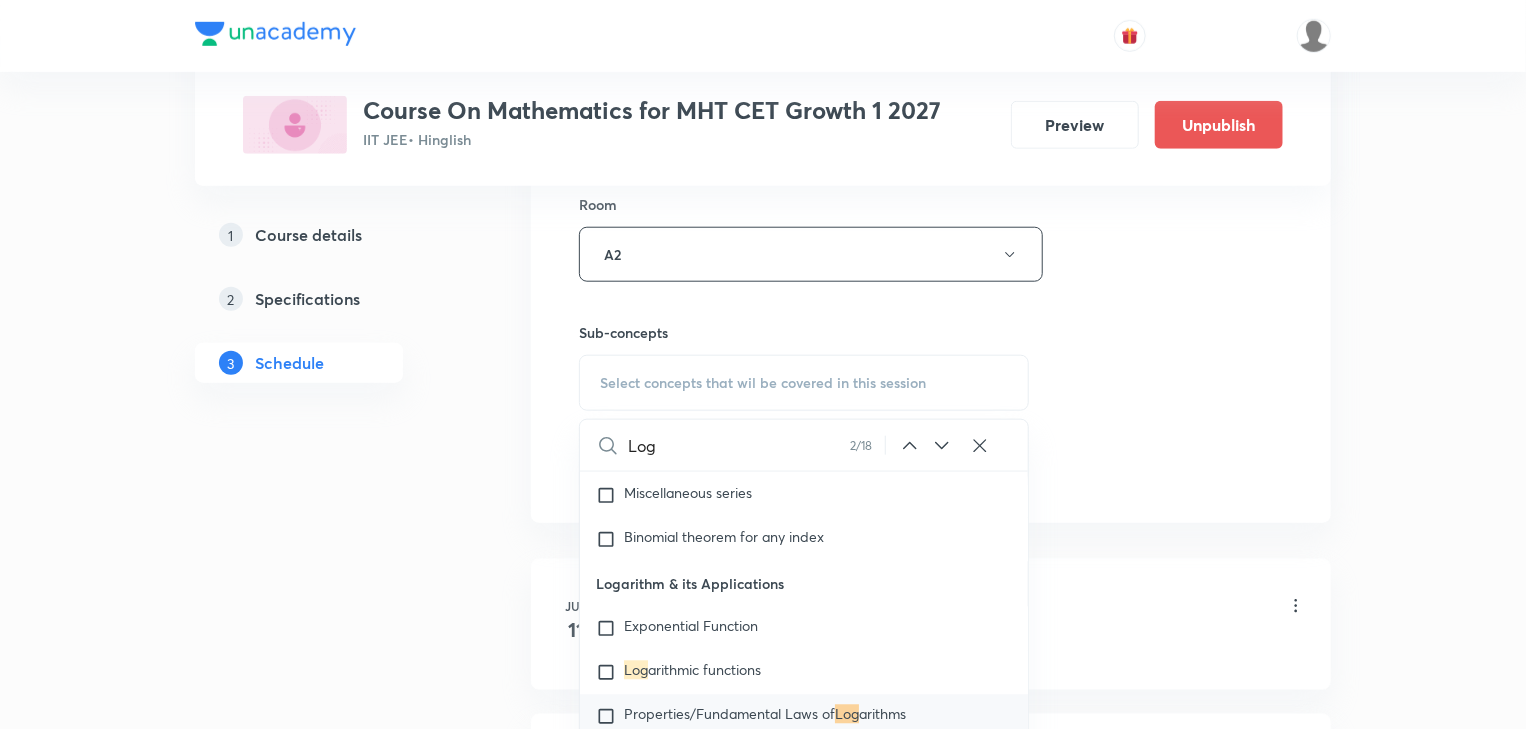 click 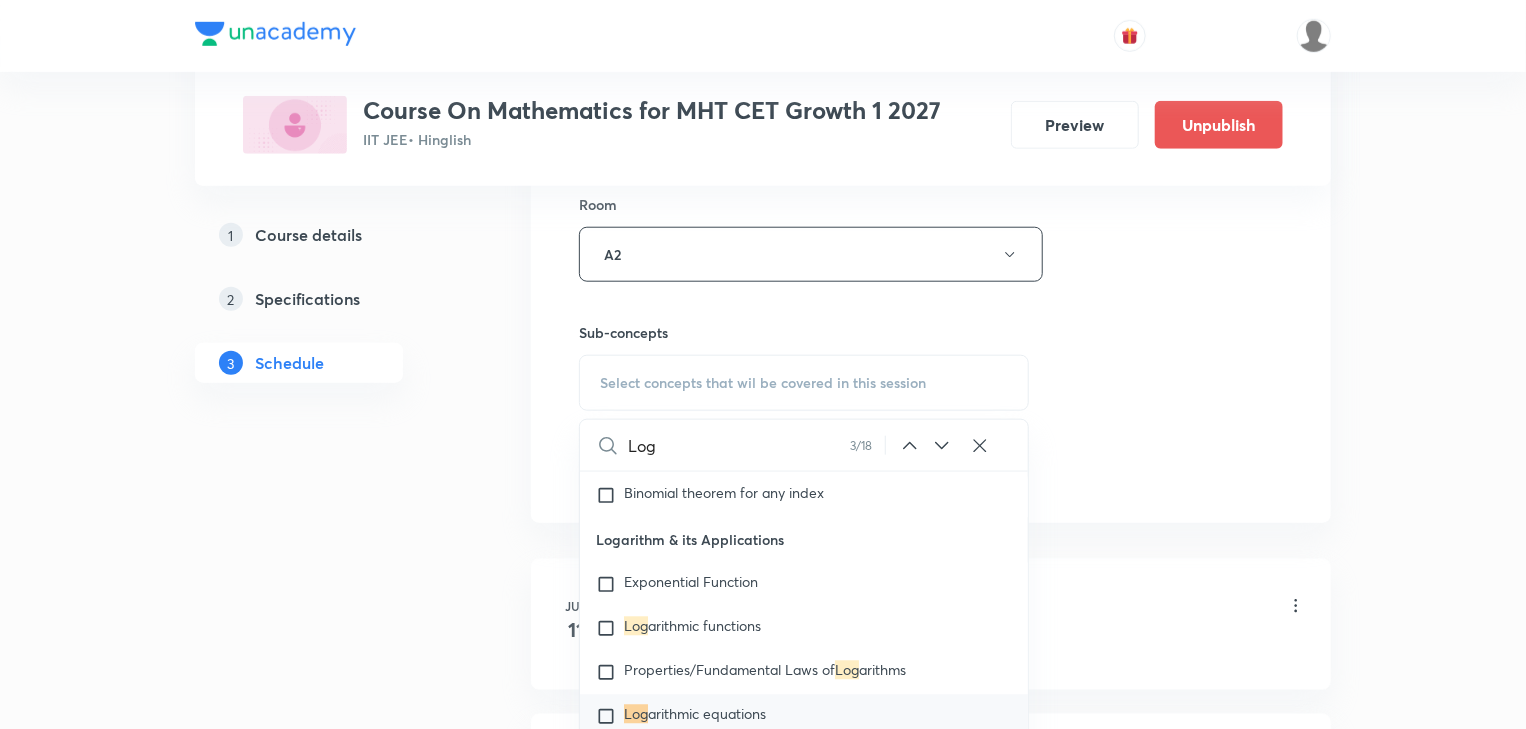 click 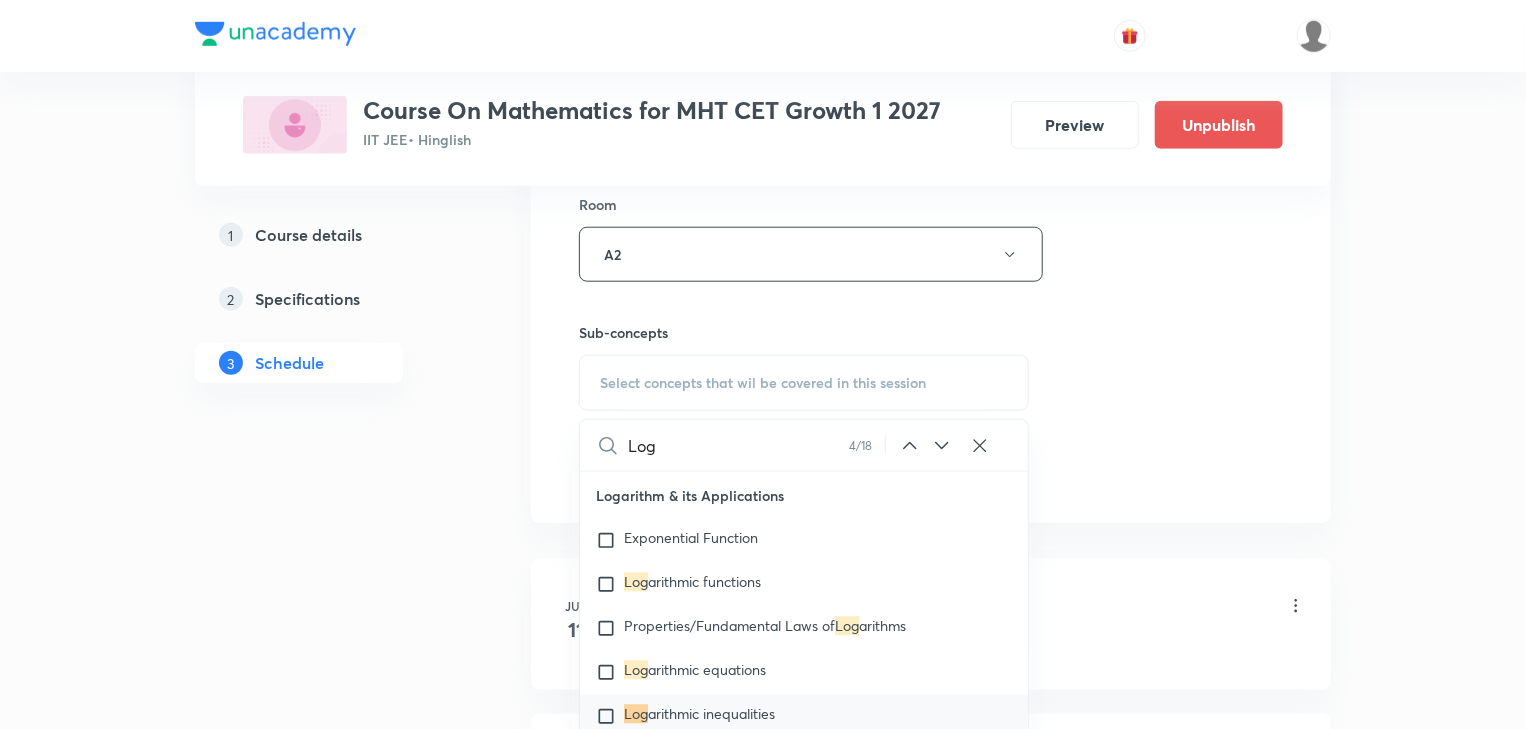 click 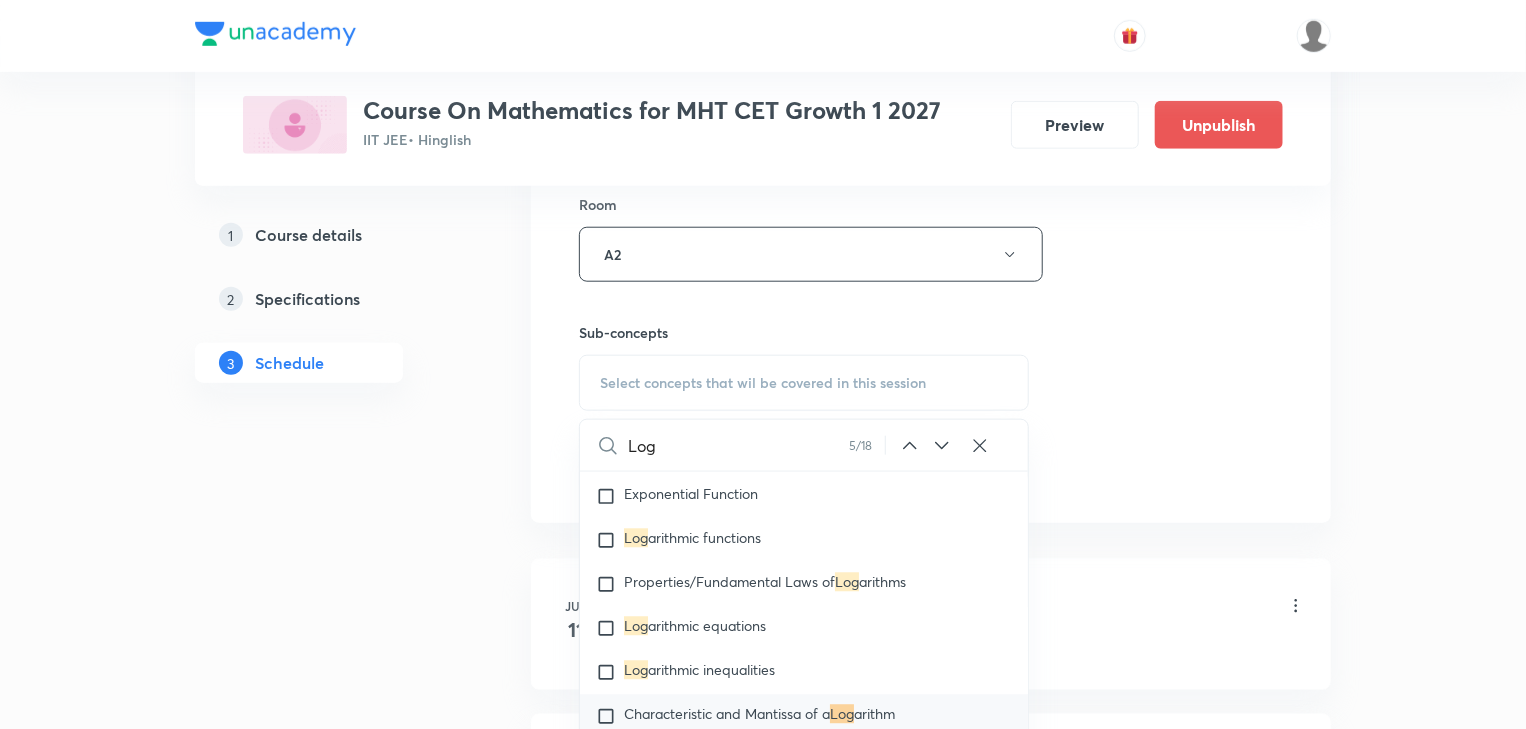 click 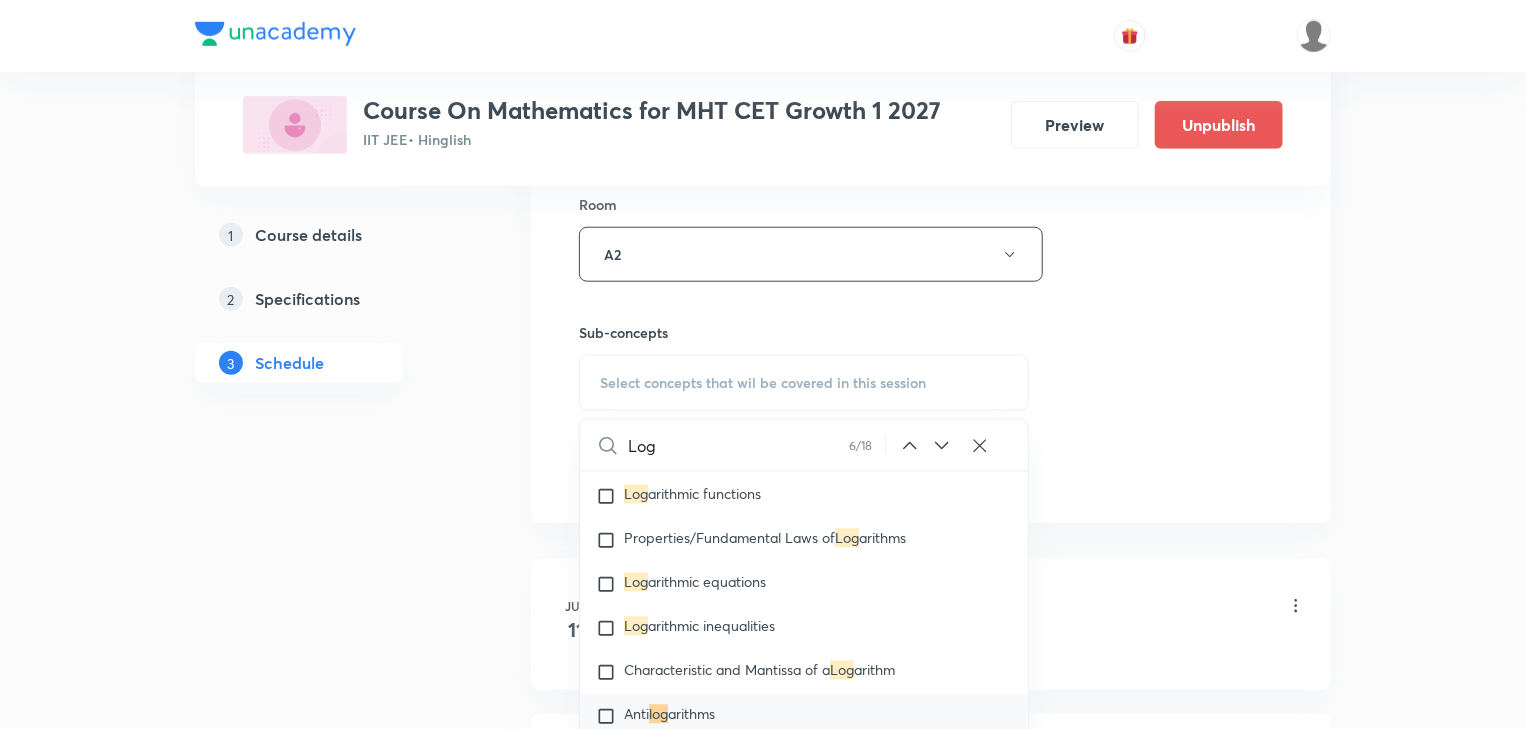 click 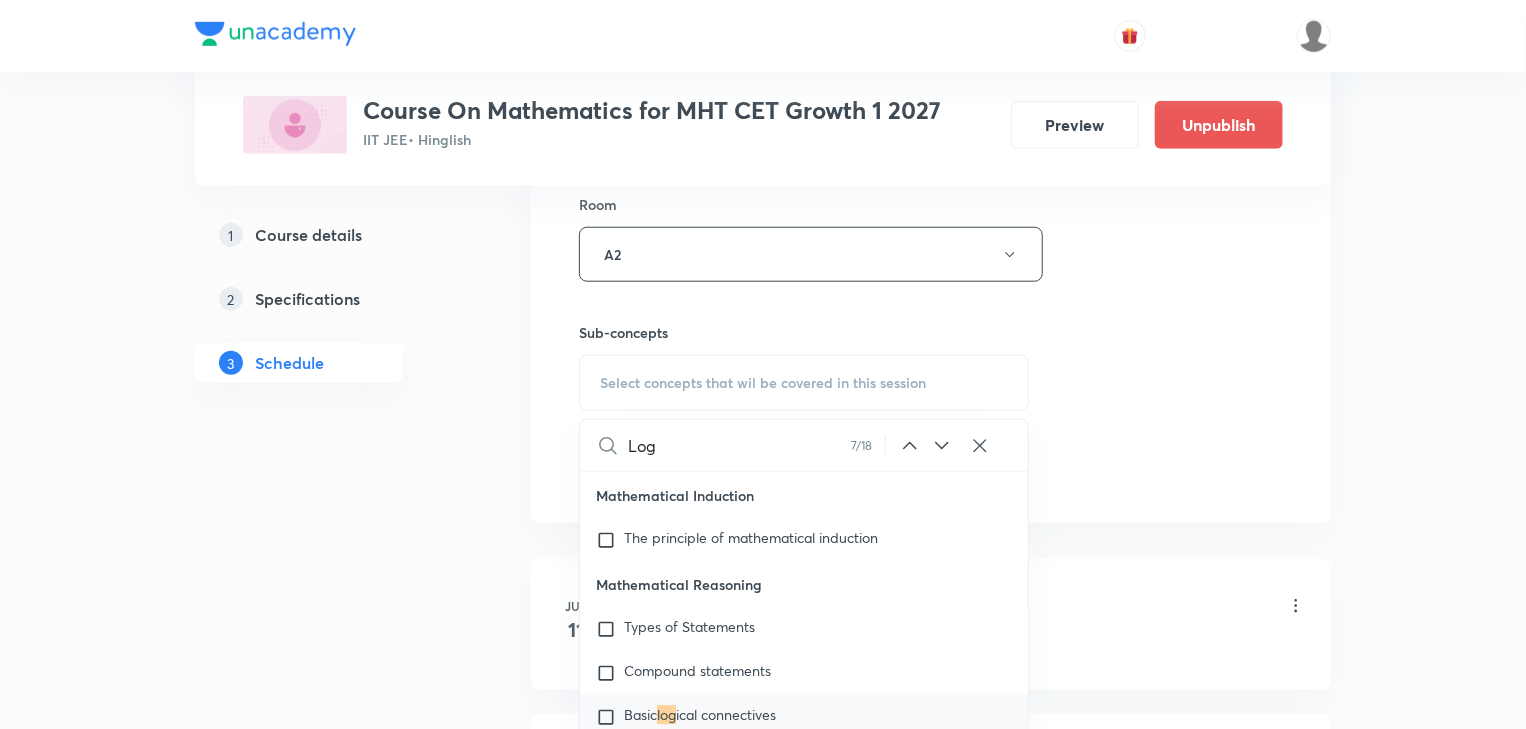 click 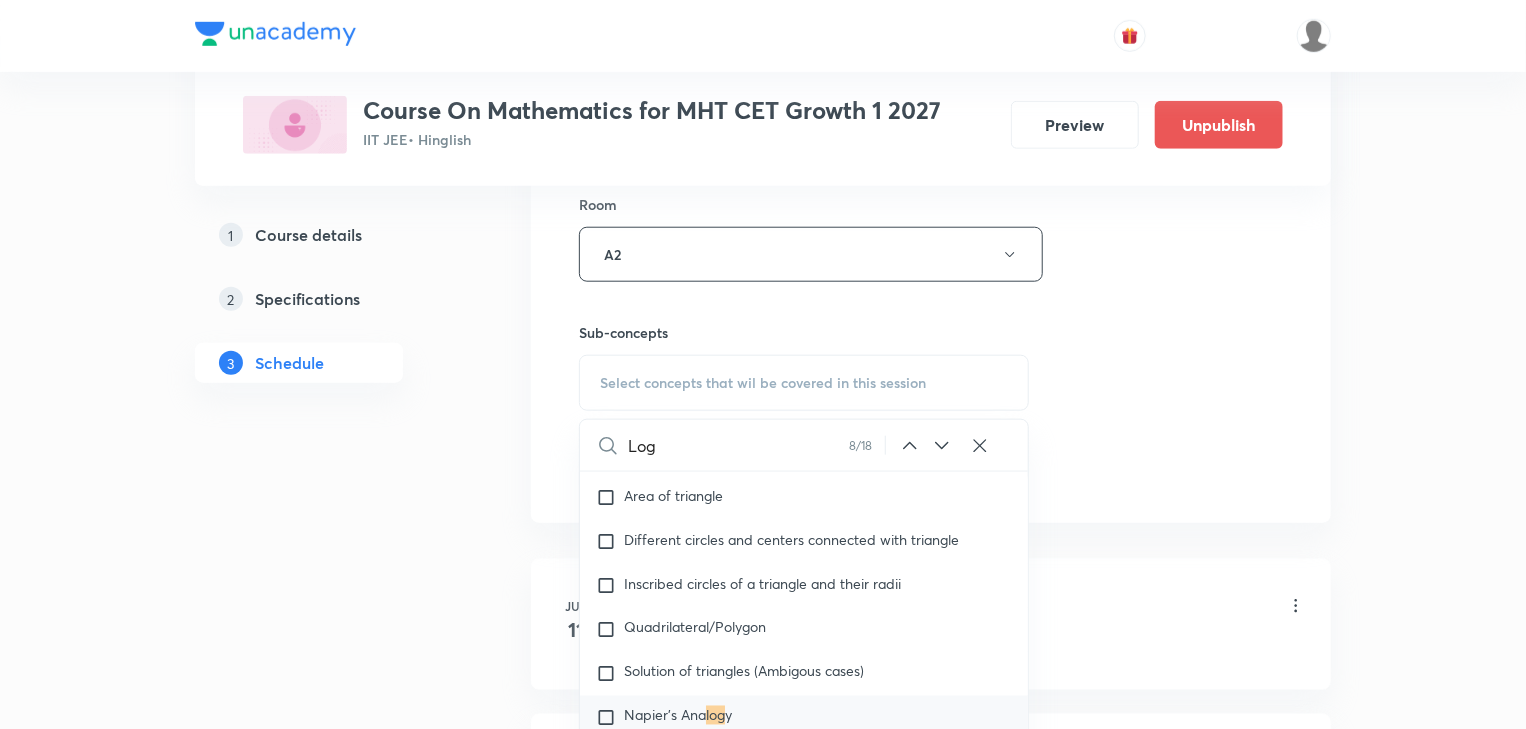 click 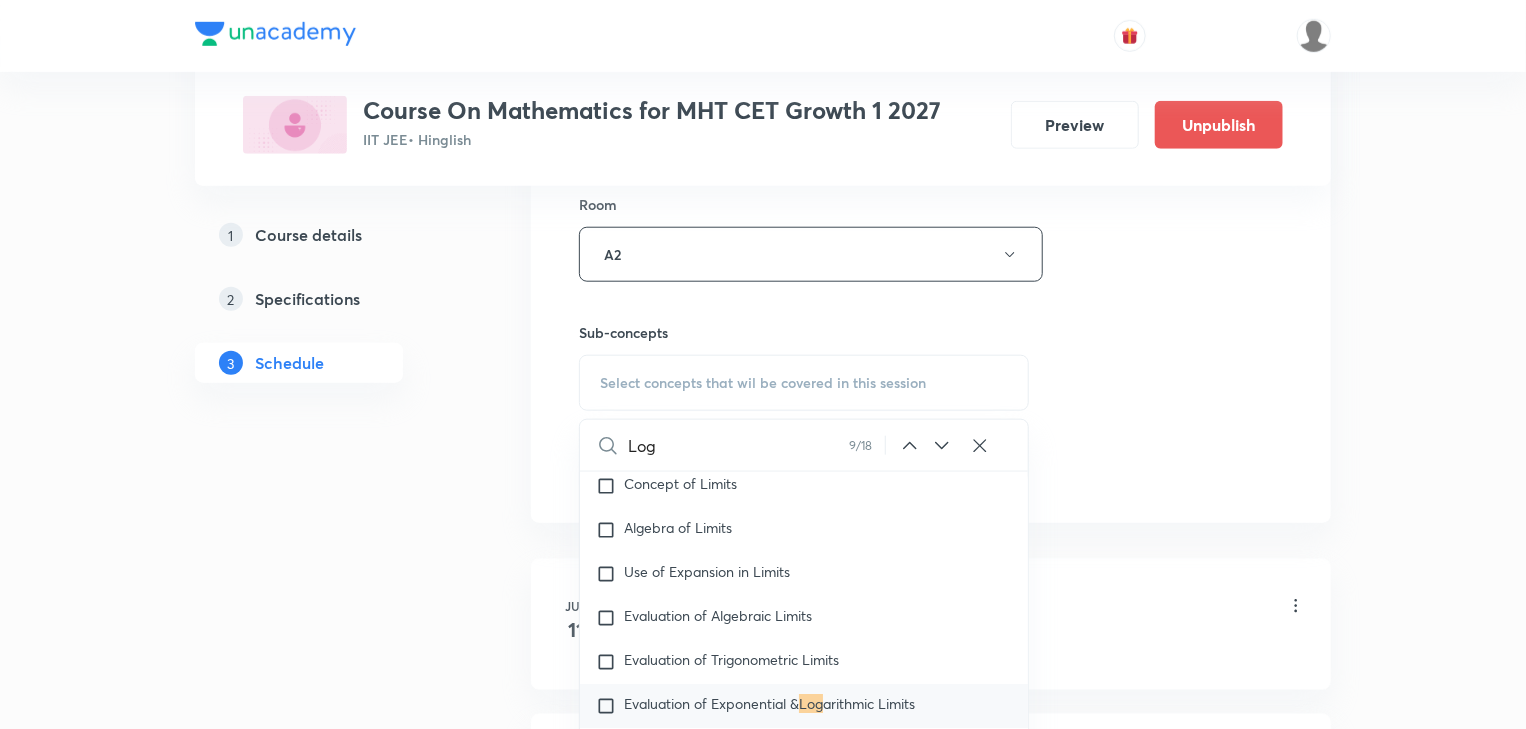 click 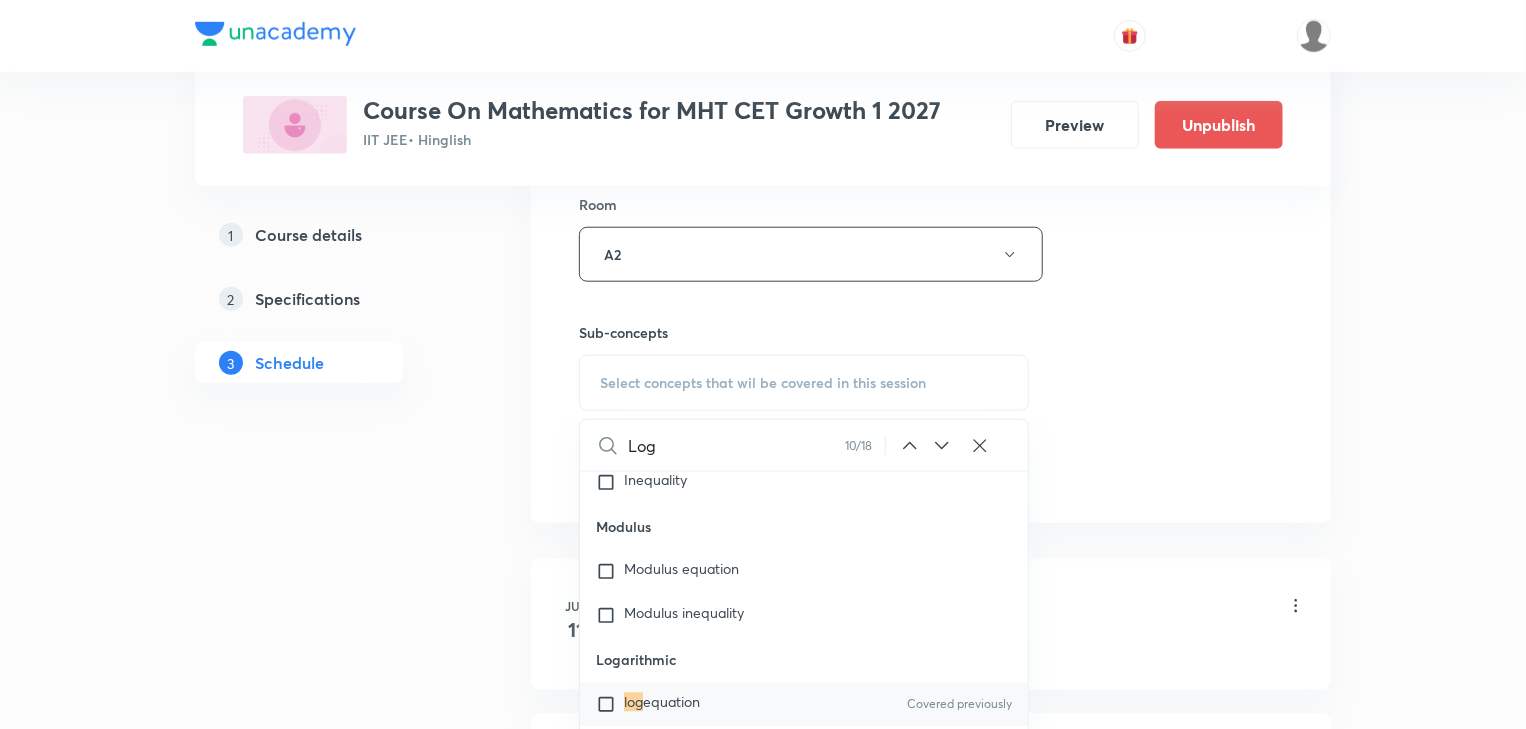 click 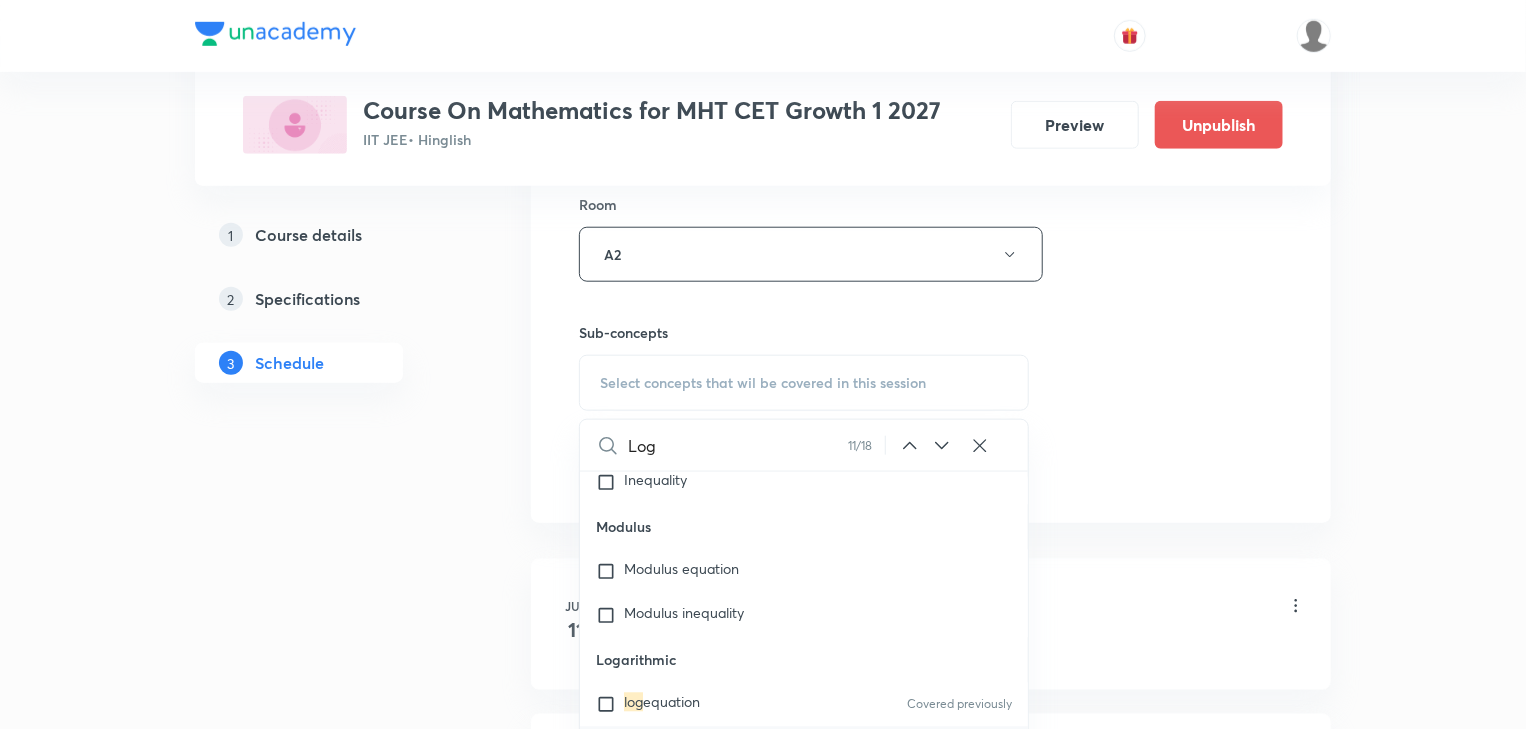 scroll, scrollTop: 25447, scrollLeft: 0, axis: vertical 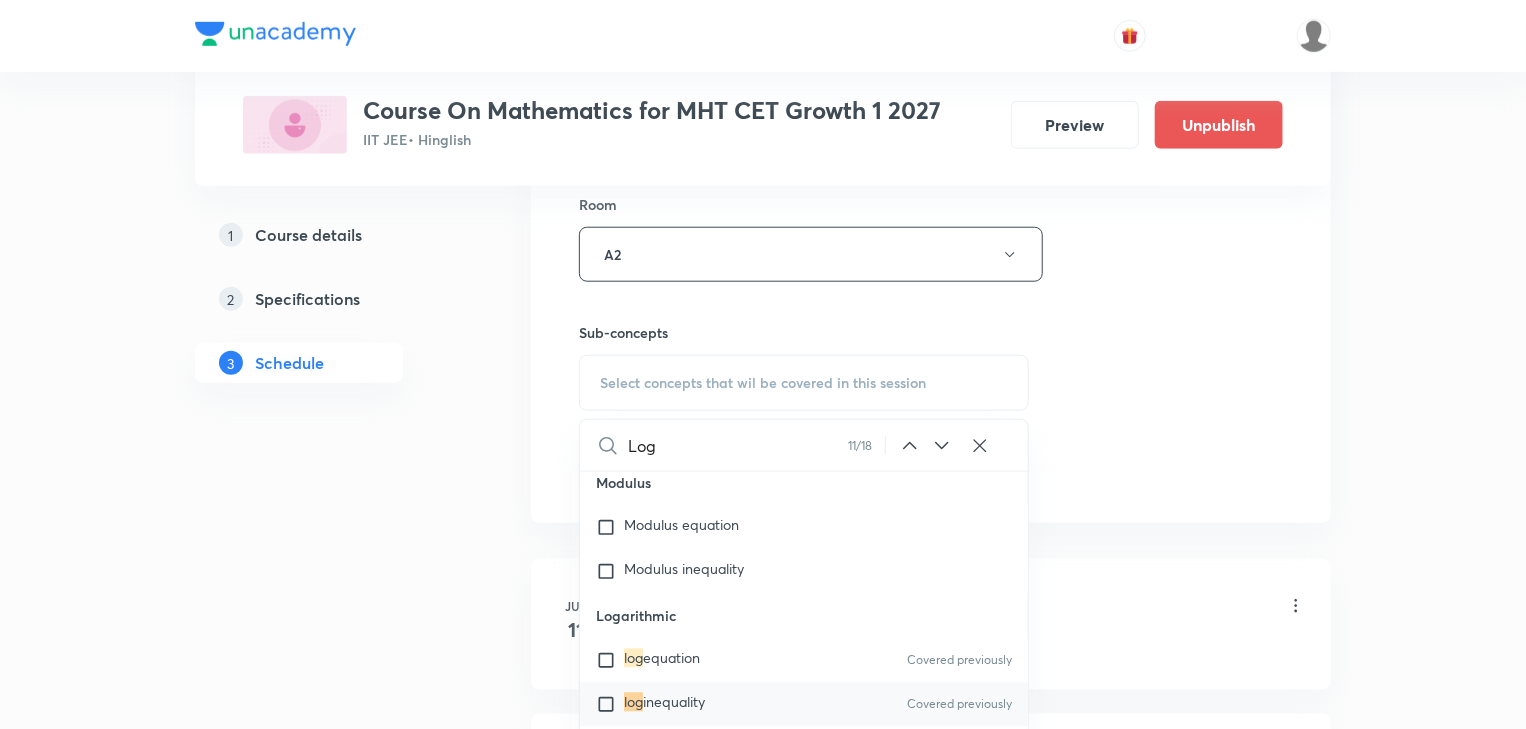 click on "inequality" at bounding box center [674, 702] 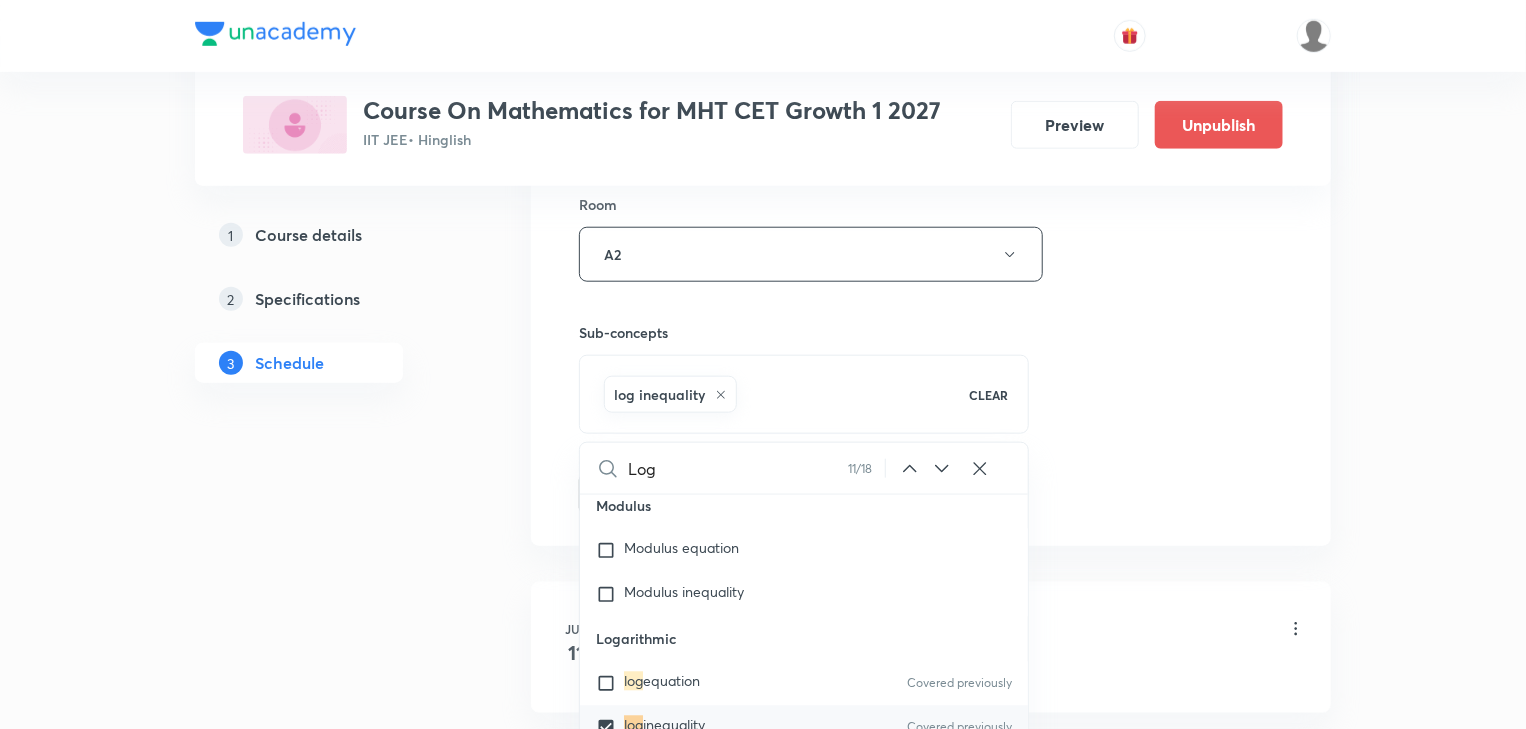 drag, startPoint x: 1278, startPoint y: 413, endPoint x: 1248, endPoint y: 410, distance: 30.149628 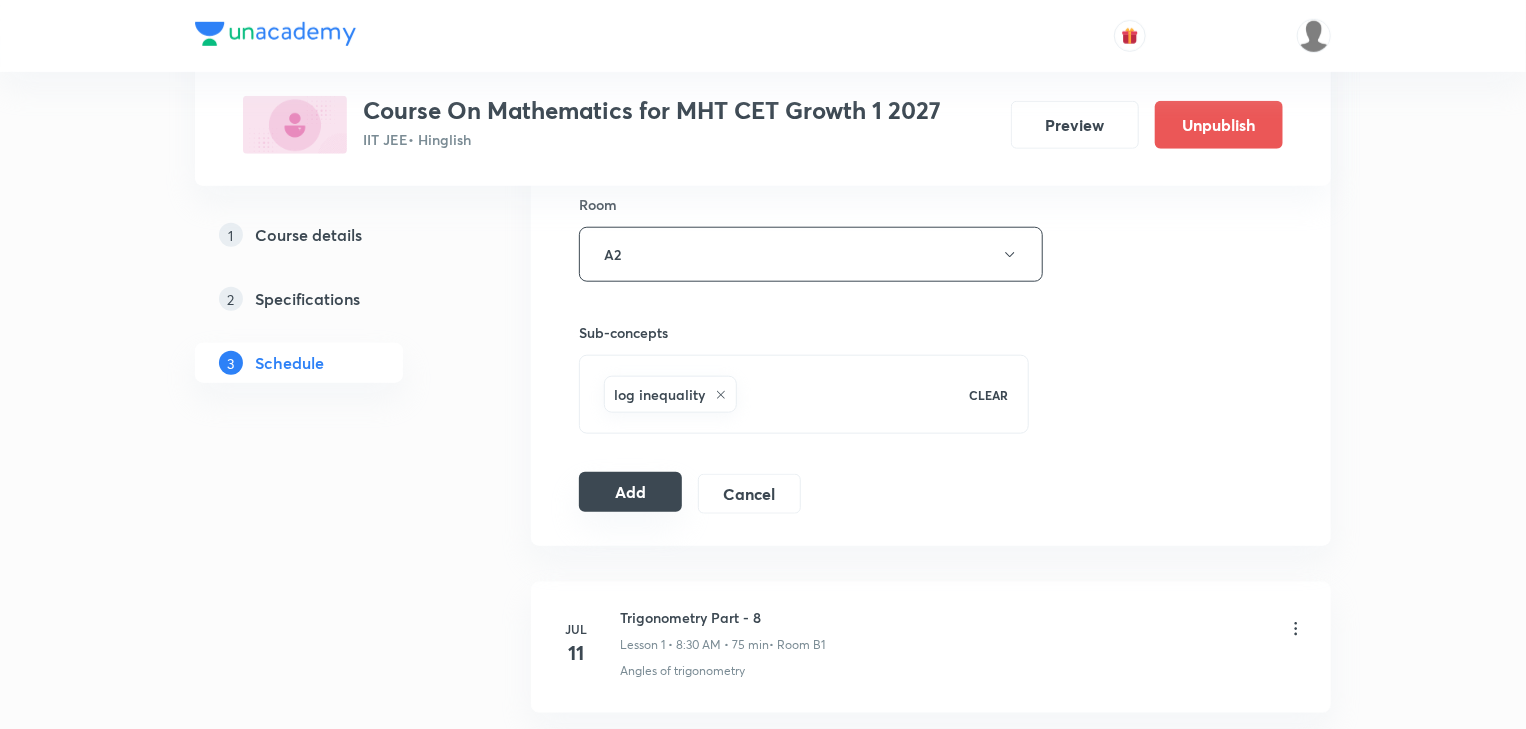 click on "Add" at bounding box center (630, 492) 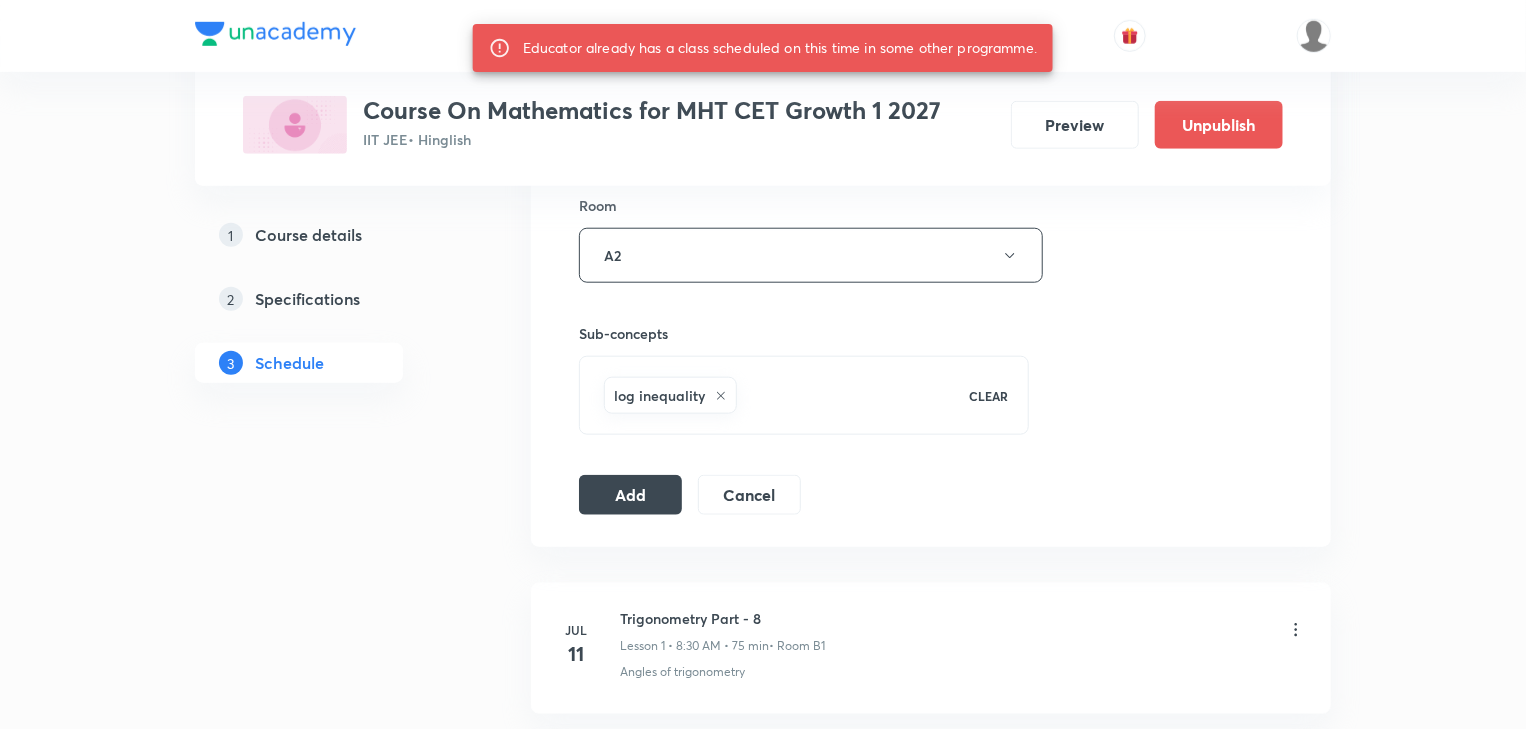 scroll, scrollTop: 880, scrollLeft: 0, axis: vertical 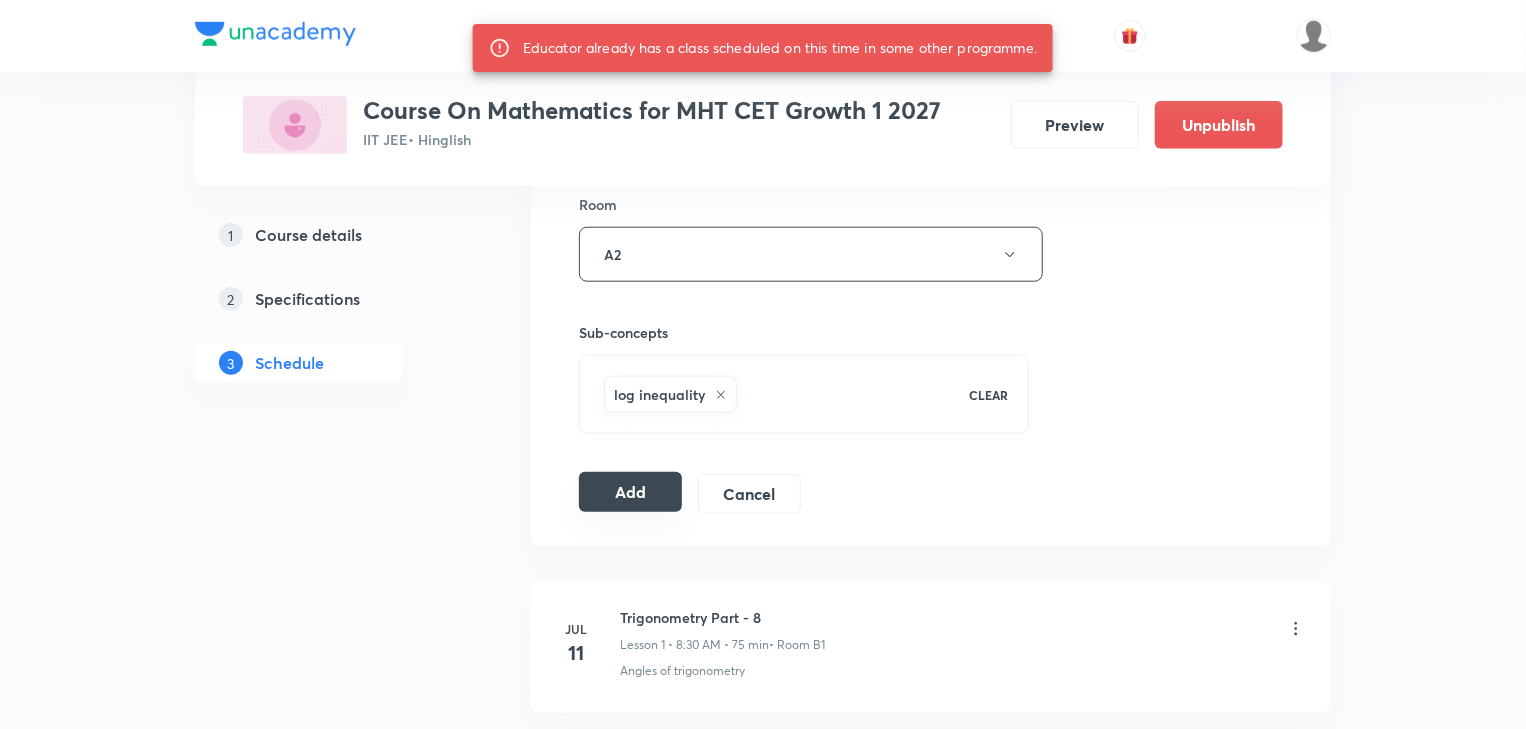 click on "Add" at bounding box center [630, 492] 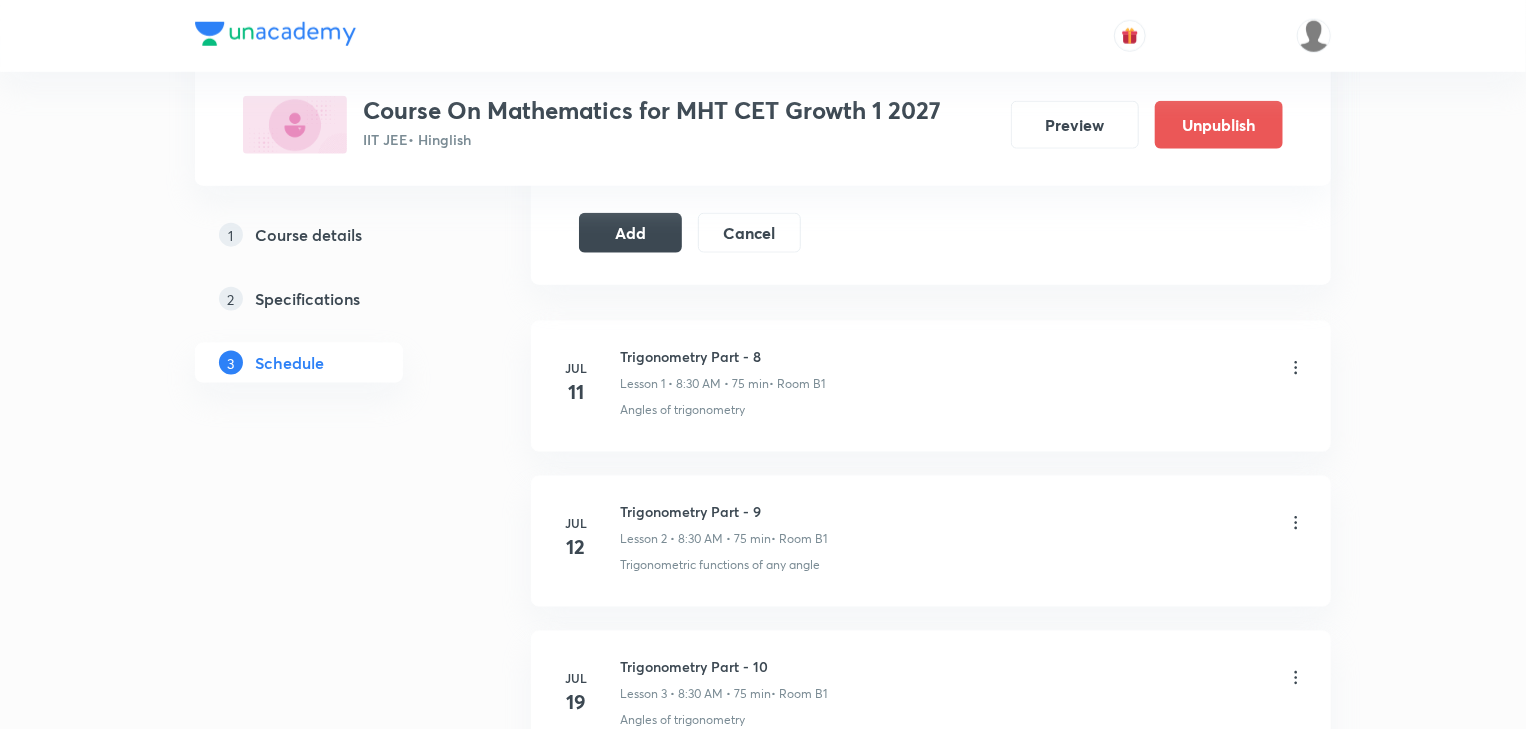 scroll, scrollTop: 880, scrollLeft: 0, axis: vertical 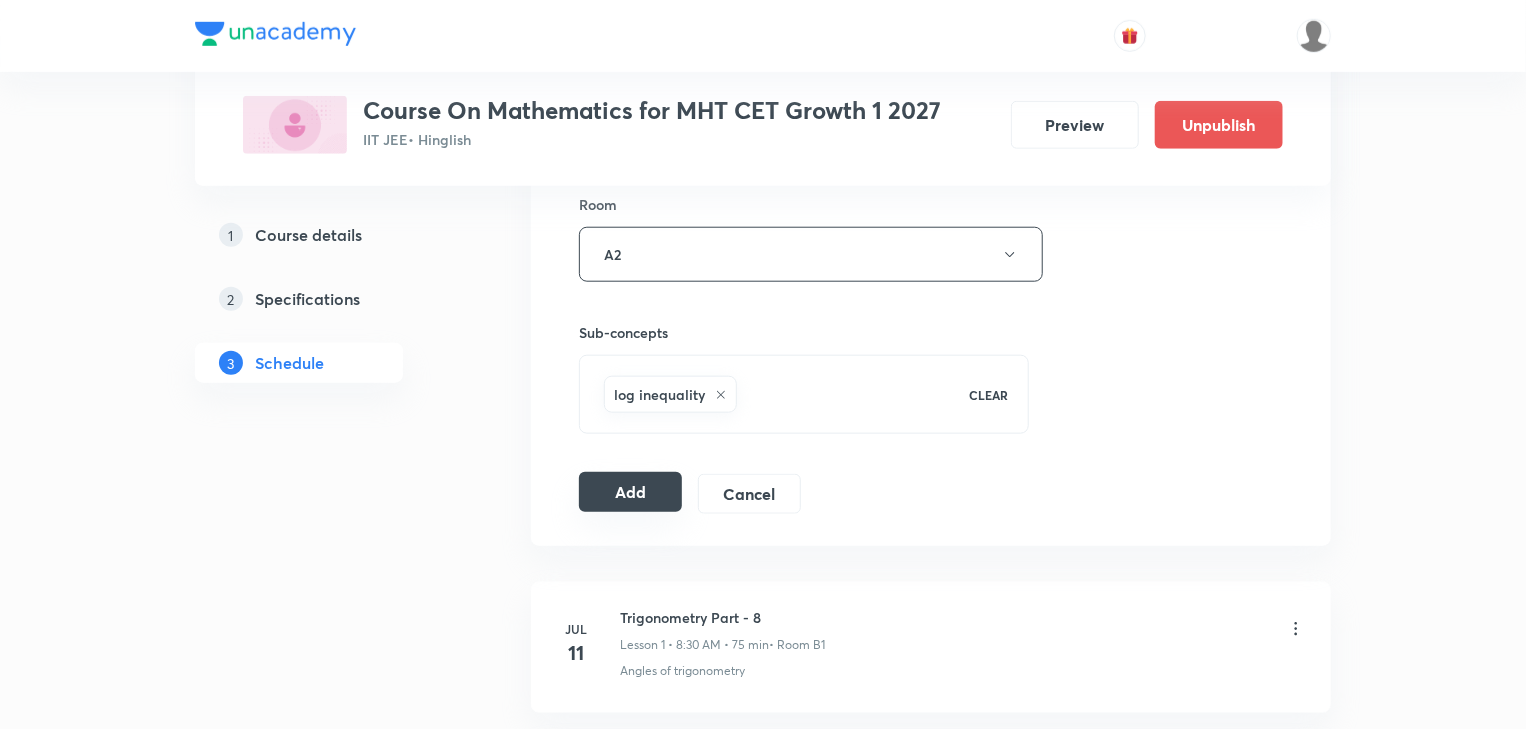 click on "Add" at bounding box center (630, 492) 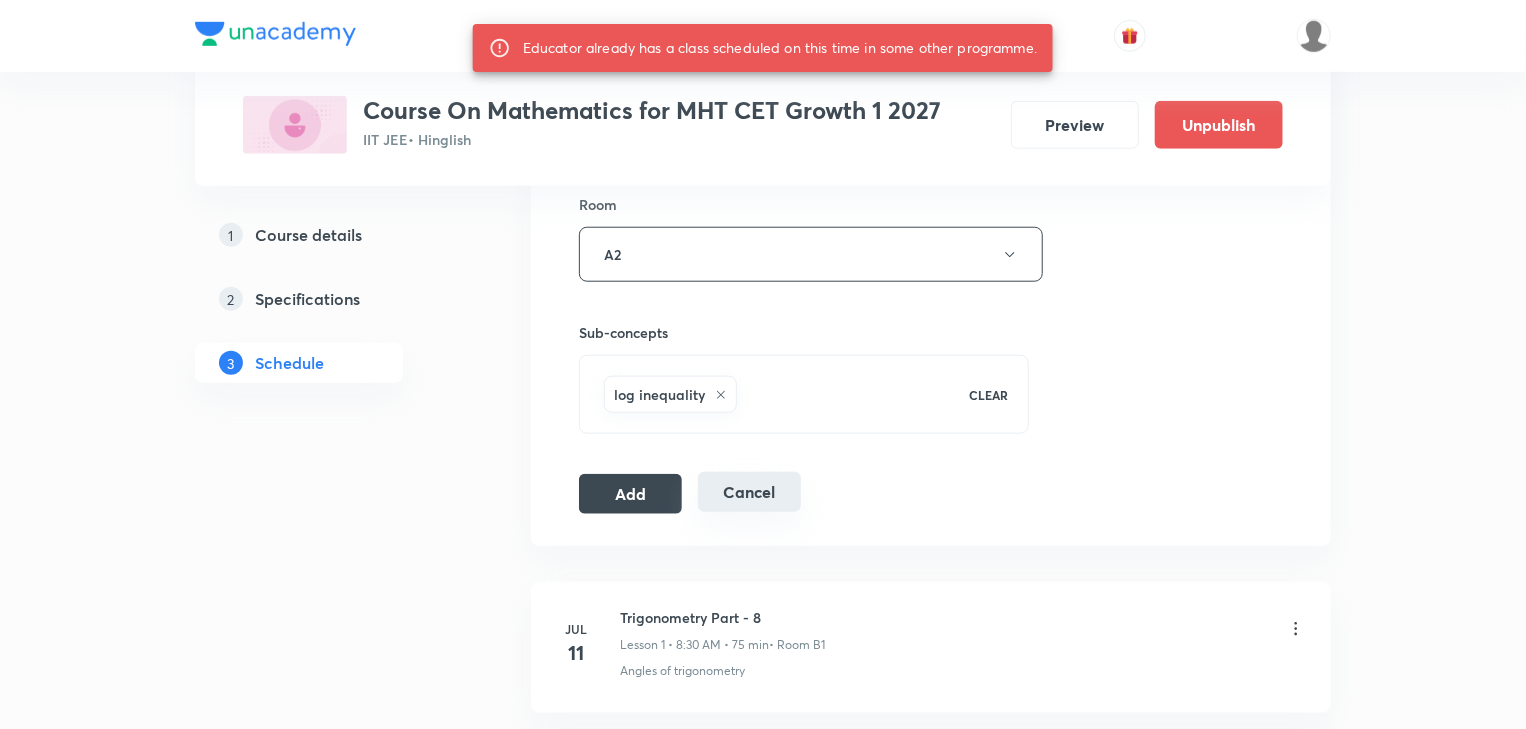 click on "Cancel" at bounding box center [749, 492] 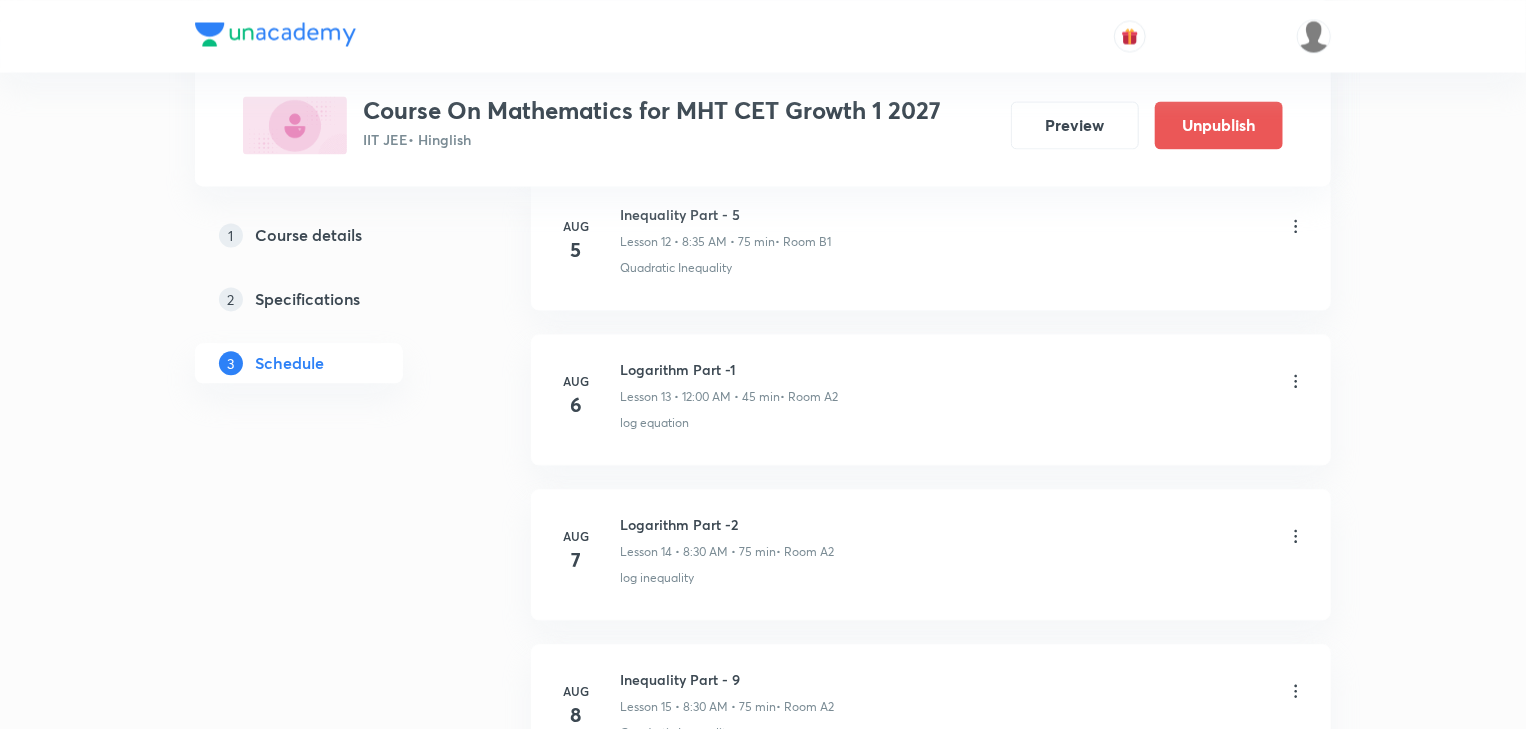 scroll, scrollTop: 1874, scrollLeft: 0, axis: vertical 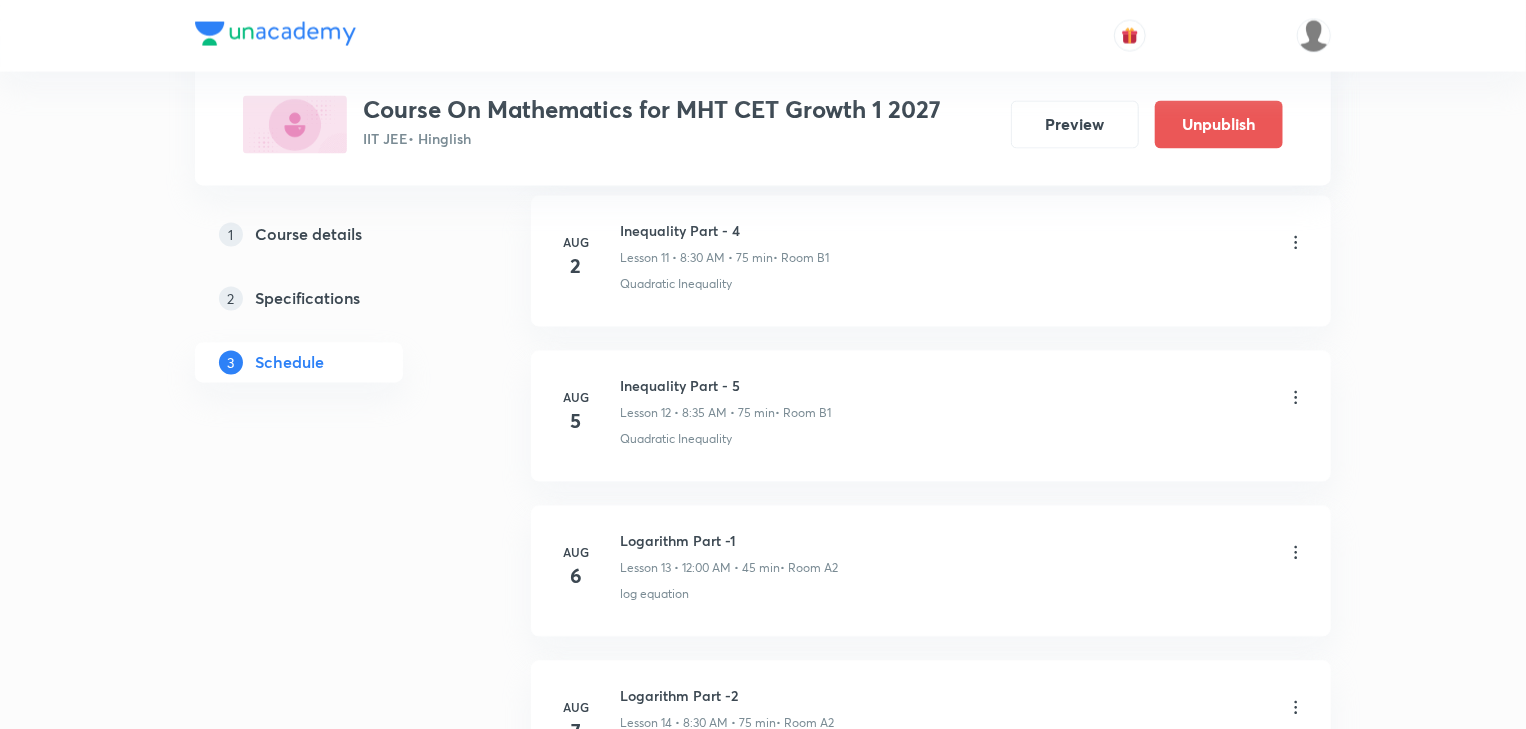 click on "Inequality Part - 5" at bounding box center [725, 386] 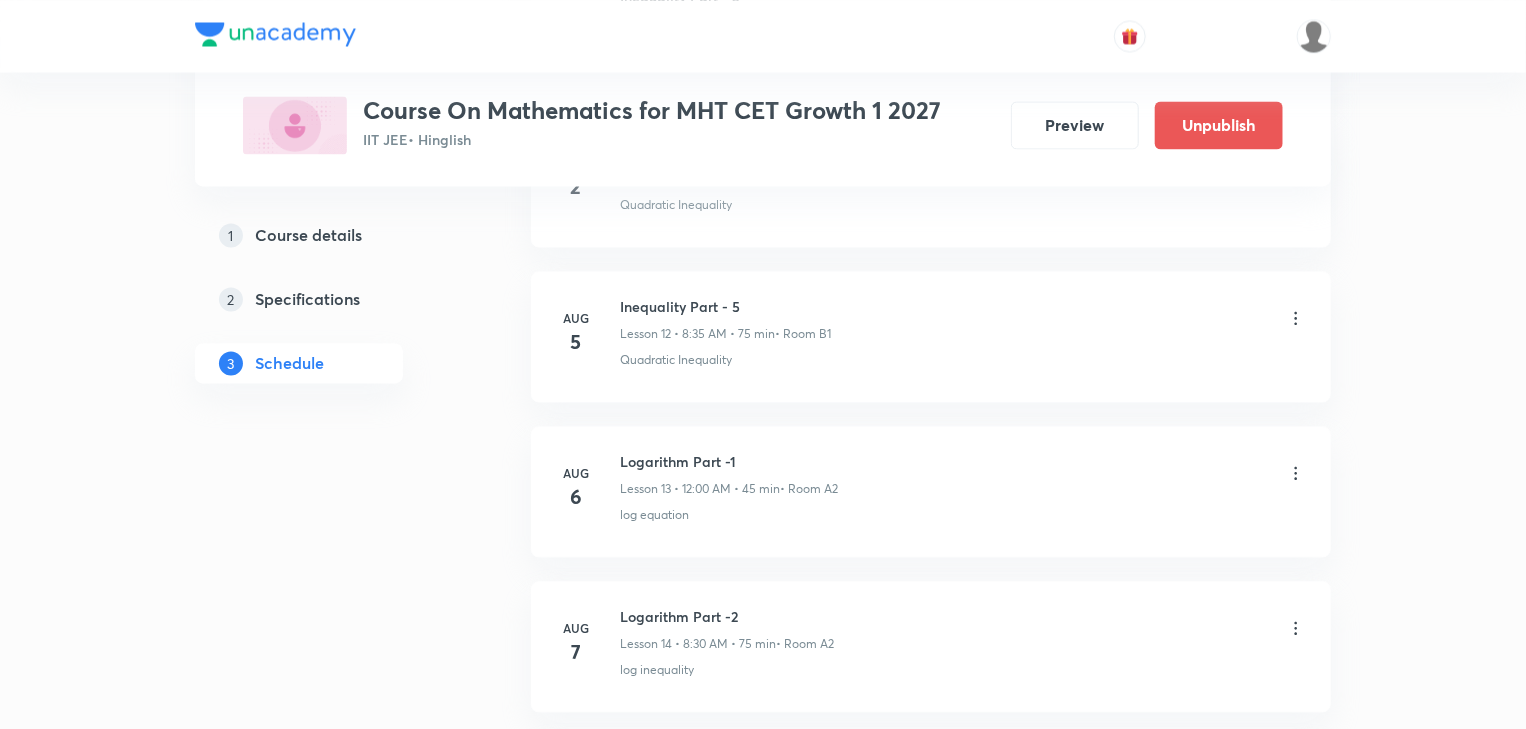 click on "Logarithm Part -1" at bounding box center [729, 461] 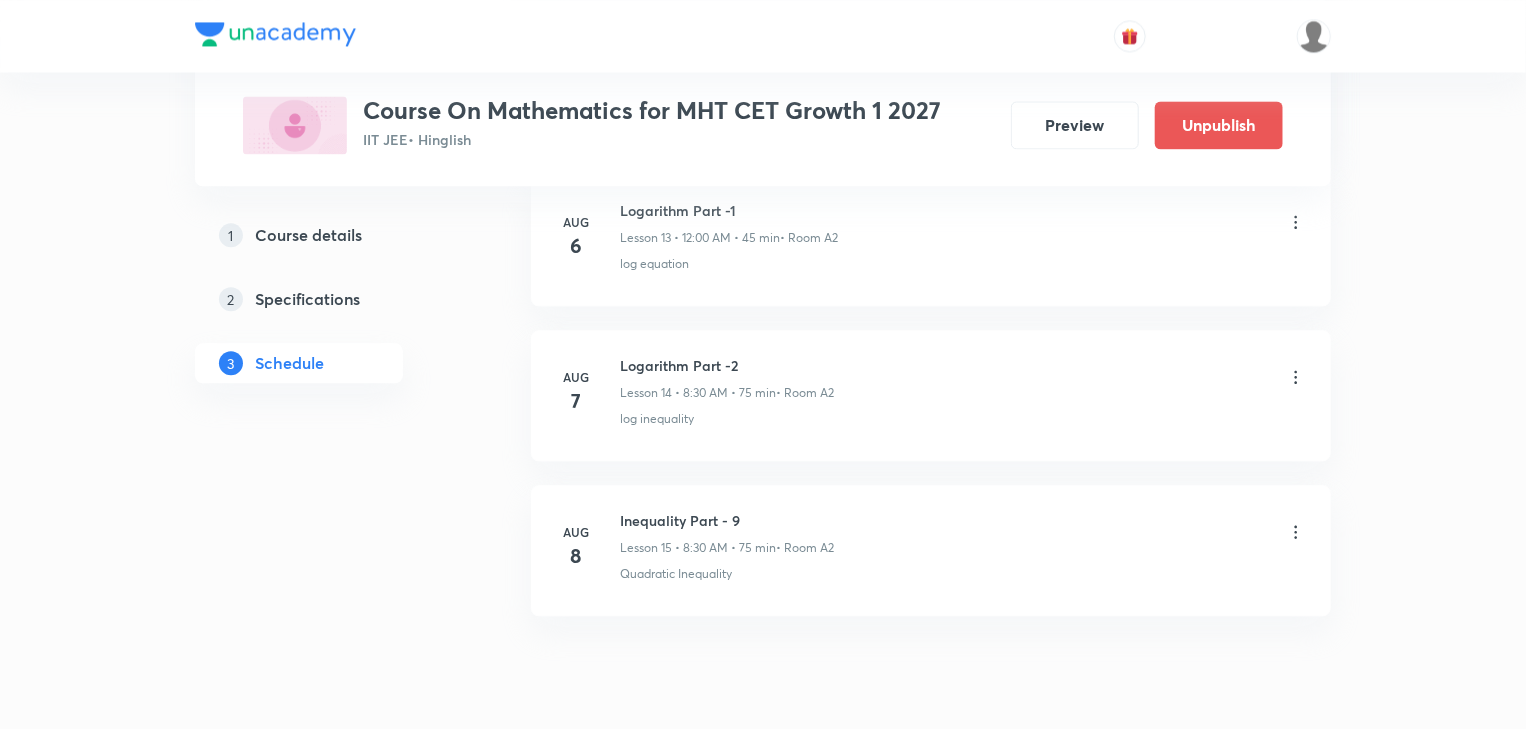 scroll, scrollTop: 2274, scrollLeft: 0, axis: vertical 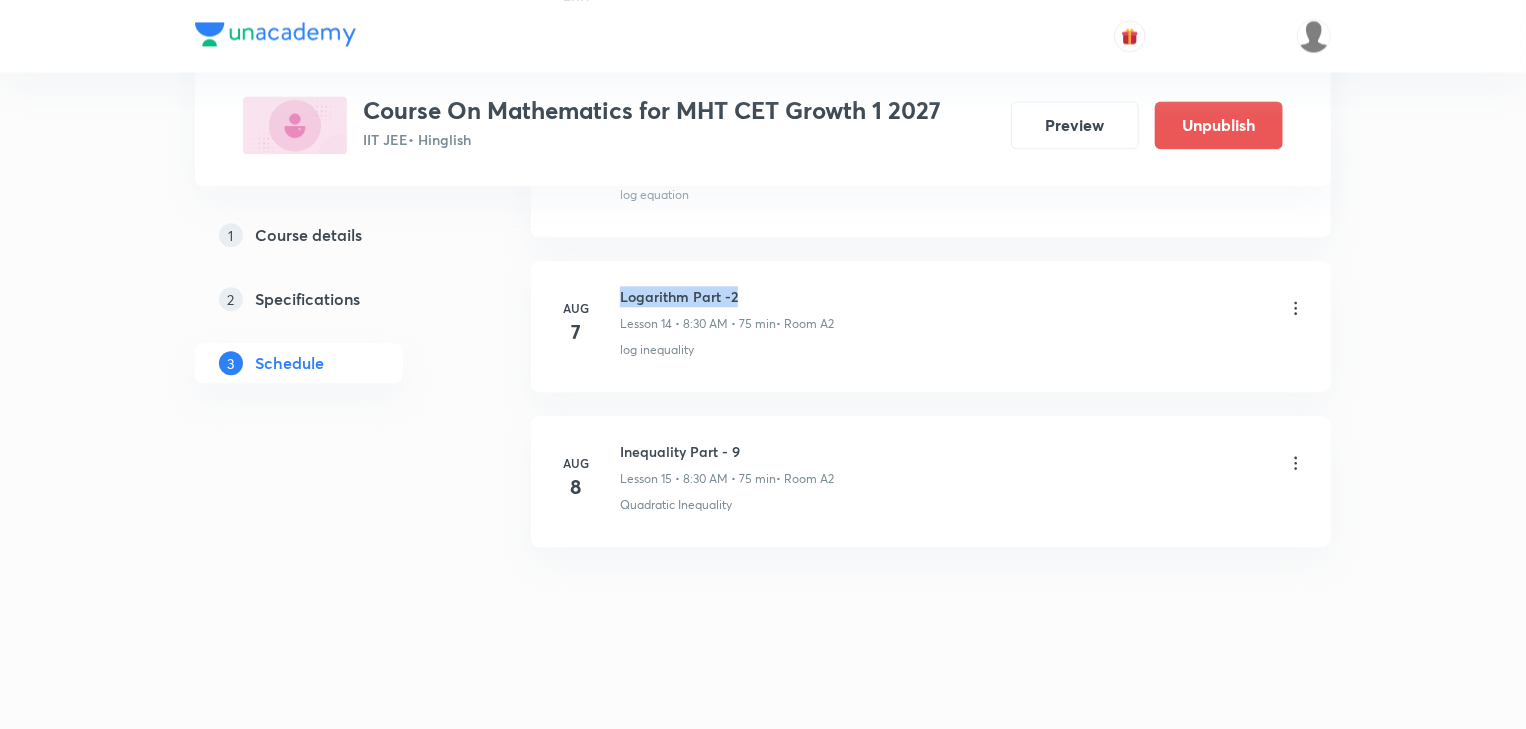drag, startPoint x: 621, startPoint y: 285, endPoint x: 766, endPoint y: 260, distance: 147.13939 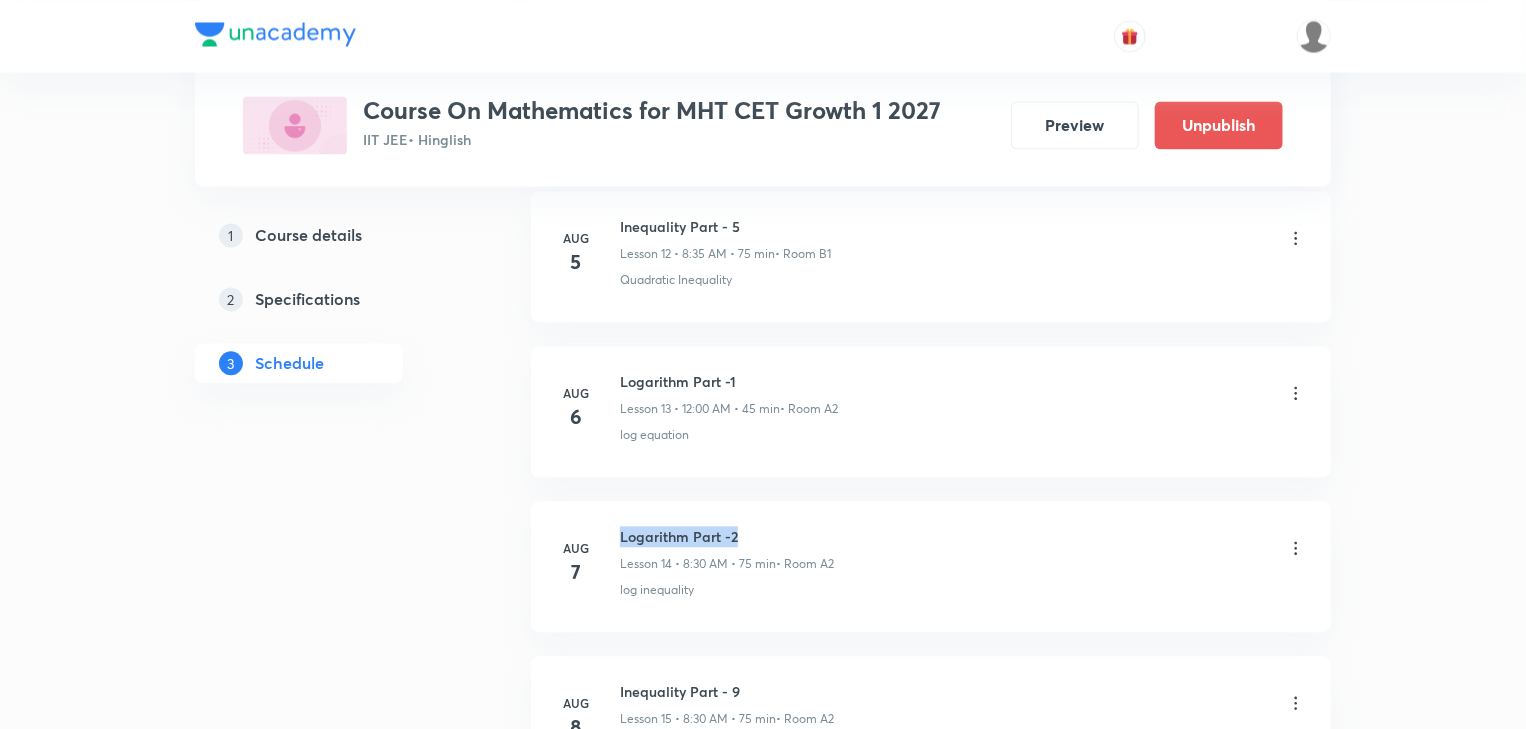 scroll, scrollTop: 2274, scrollLeft: 0, axis: vertical 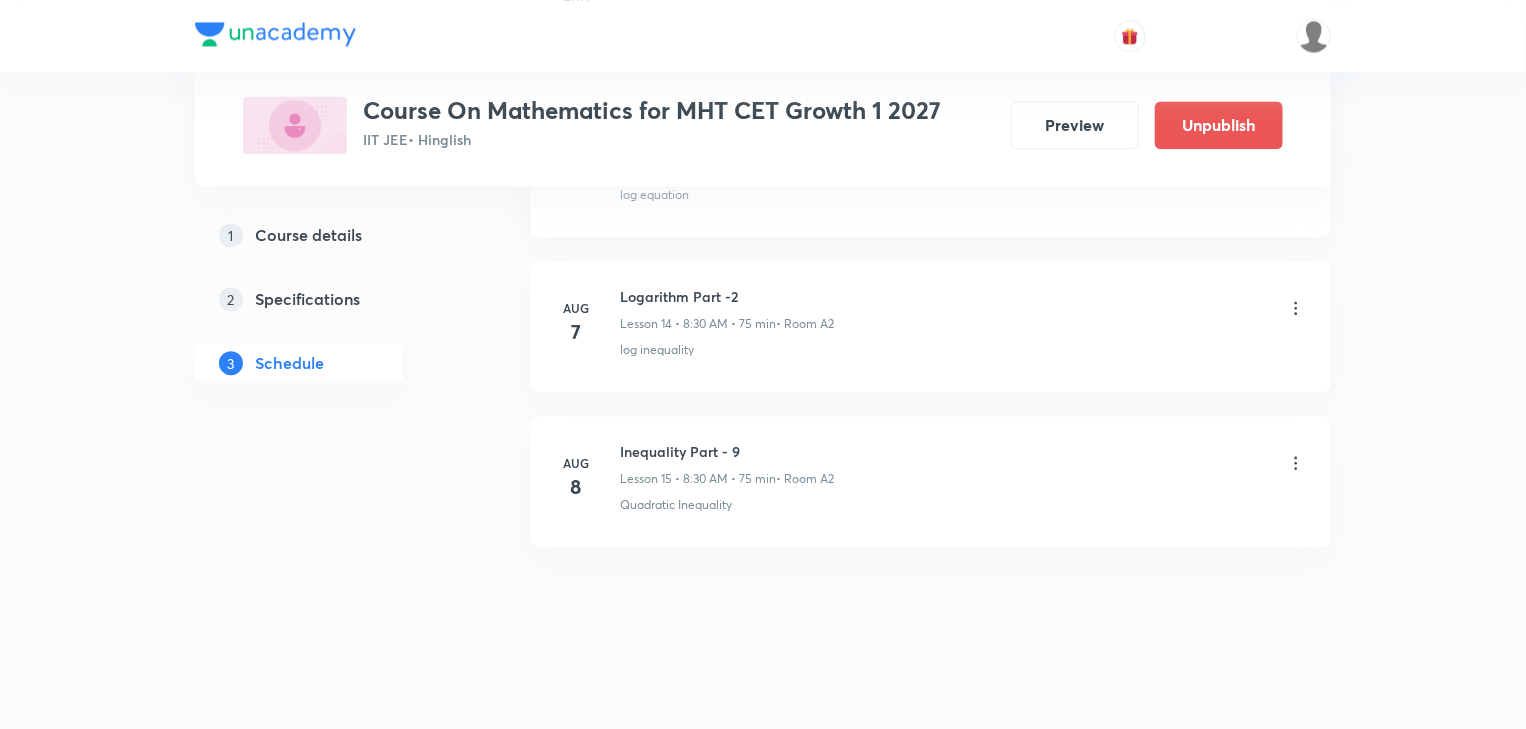 click 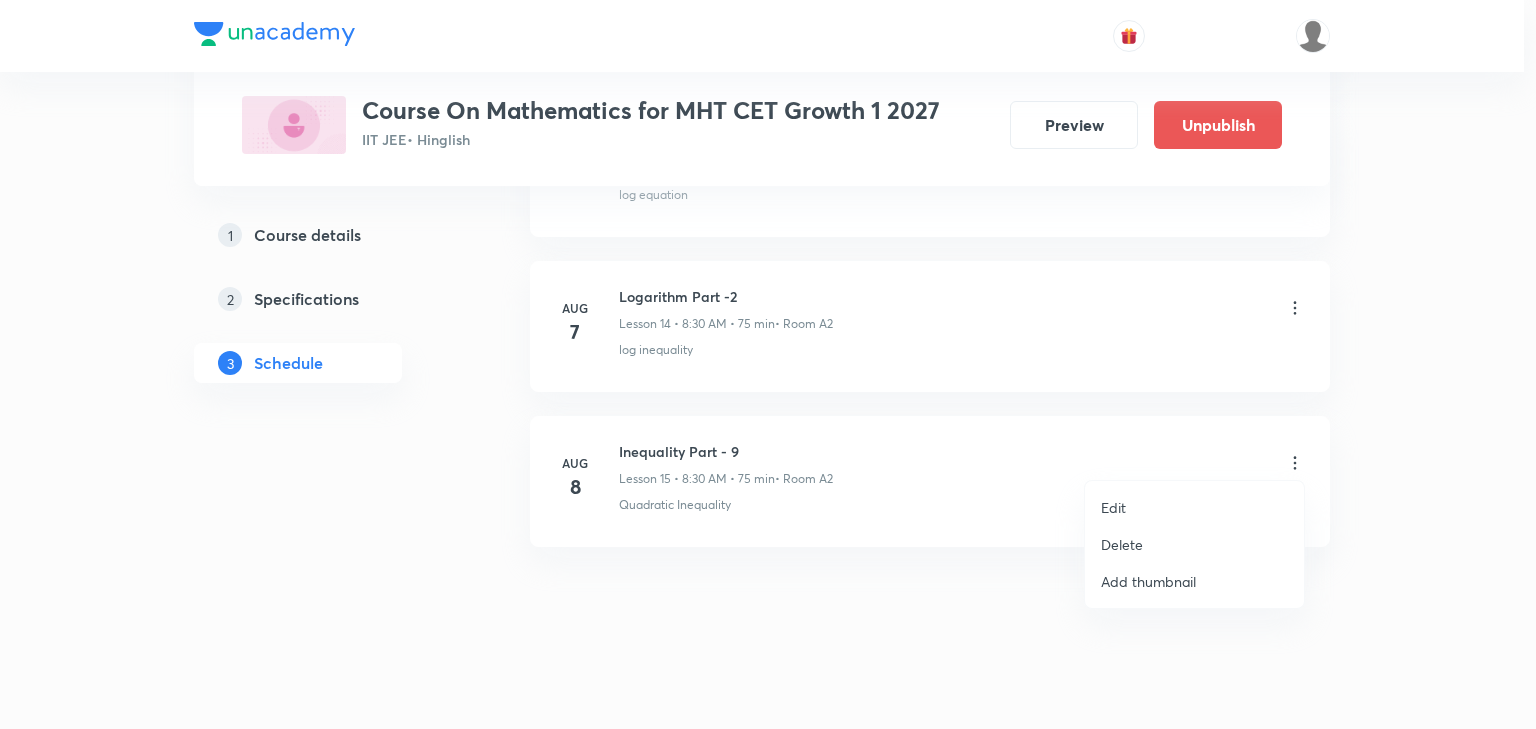 click on "Edit" at bounding box center (1194, 507) 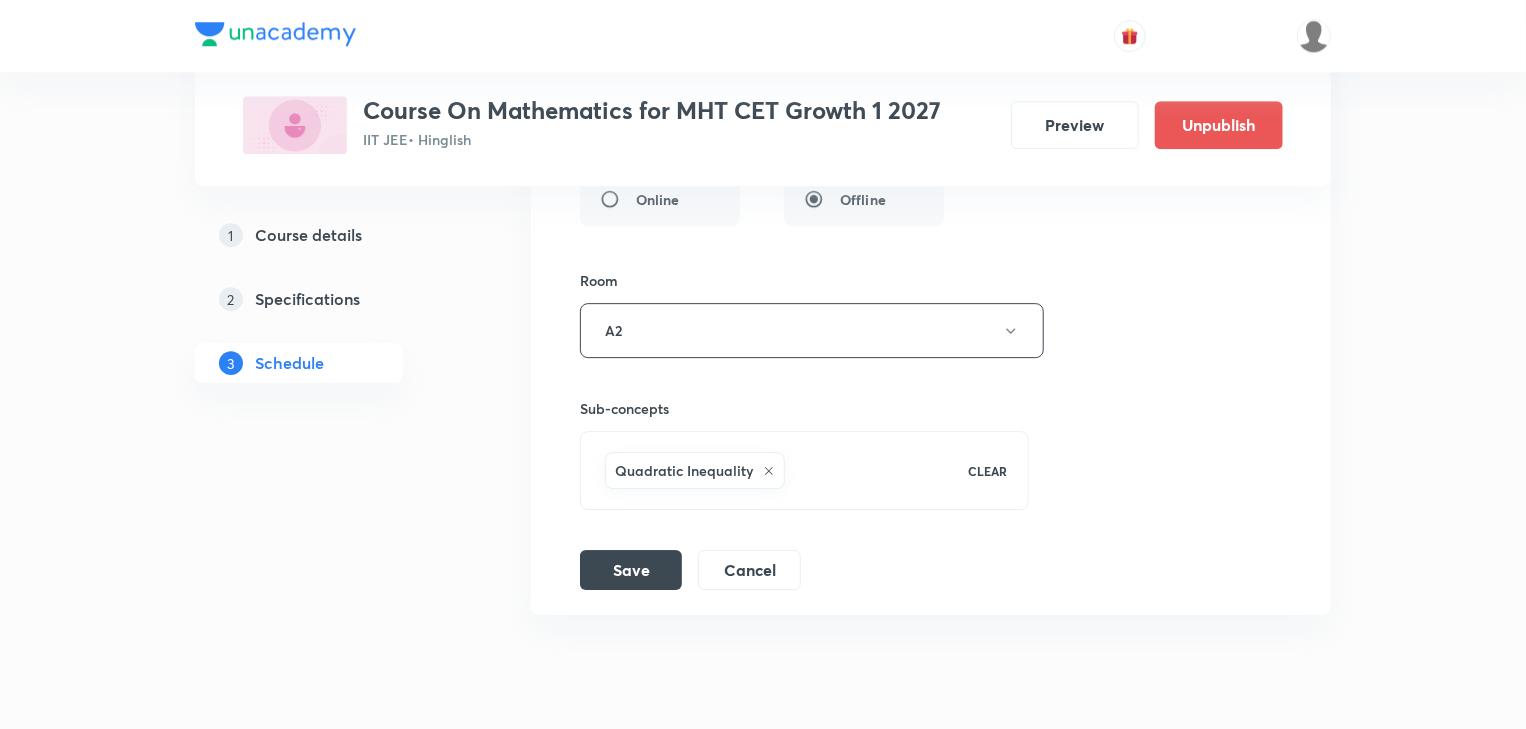 scroll, scrollTop: 3040, scrollLeft: 0, axis: vertical 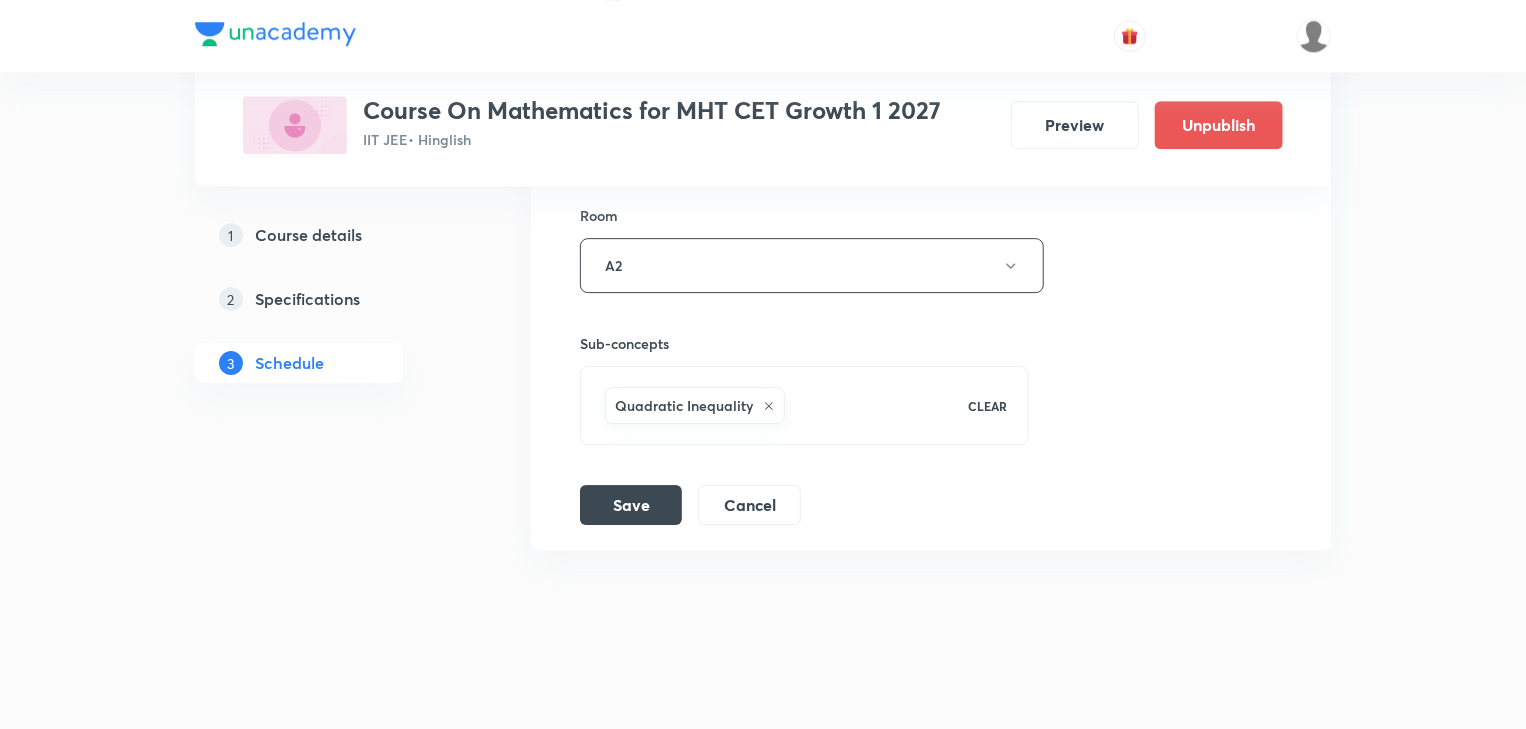 click on "Quadratic Inequality" at bounding box center (695, 405) 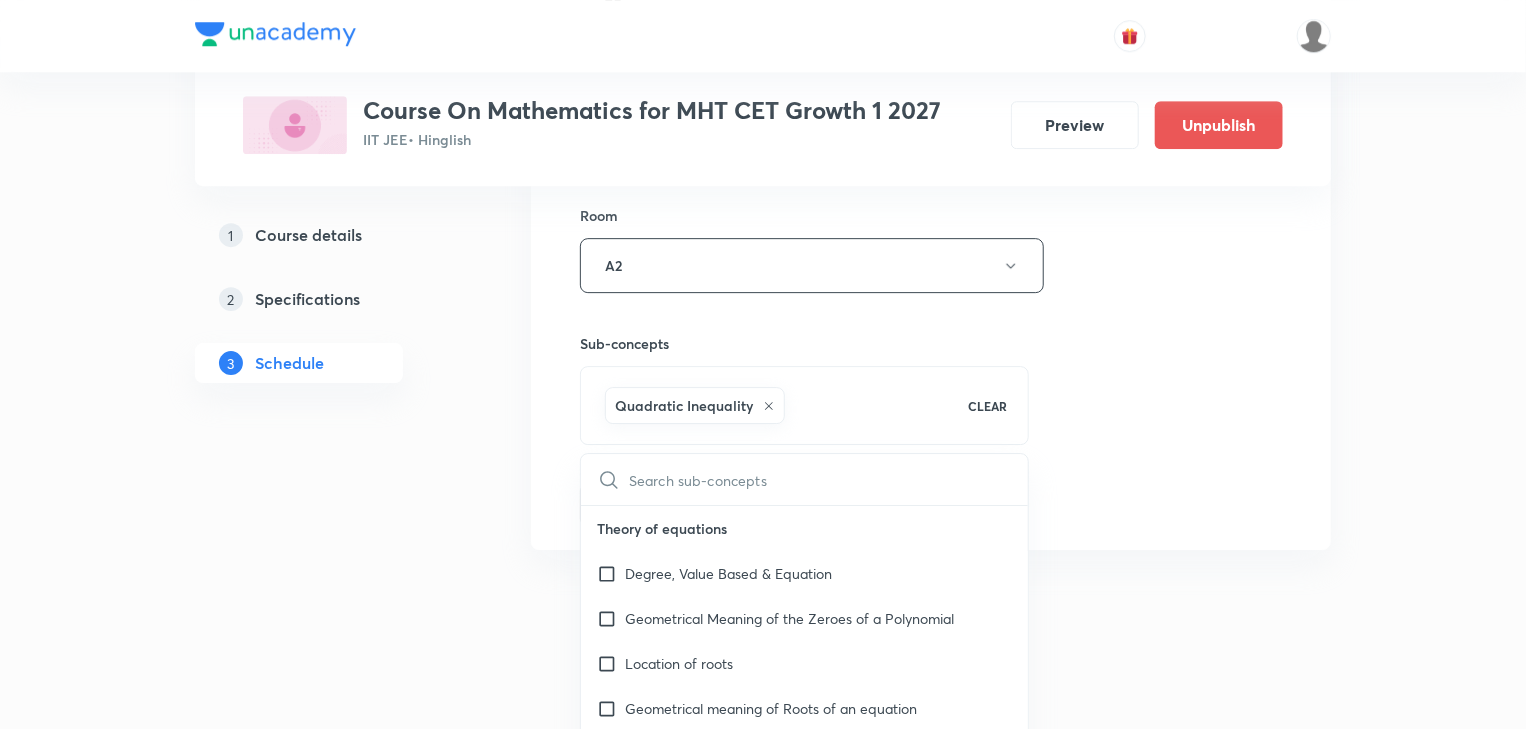 click 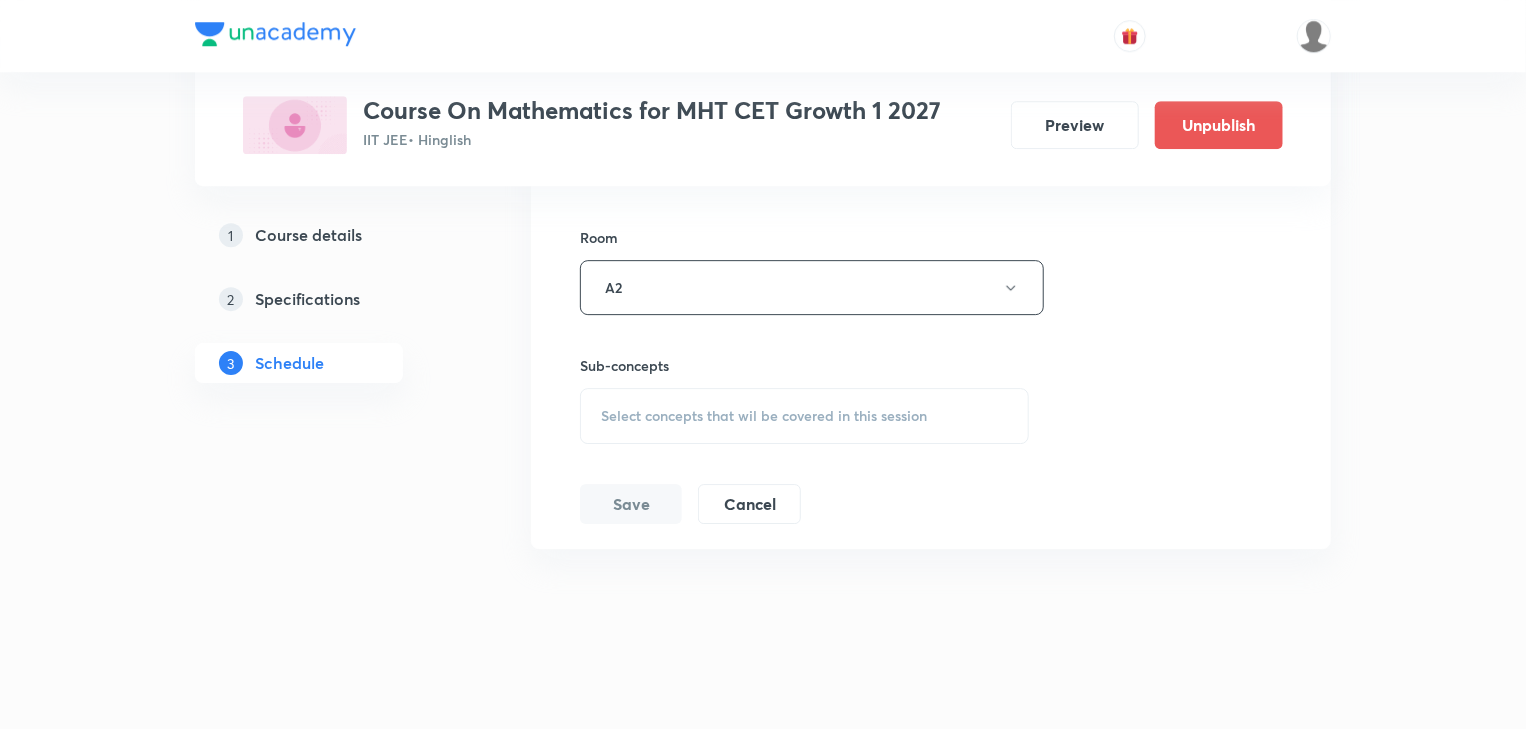 click on "Select concepts that wil be covered in this session" at bounding box center (764, 416) 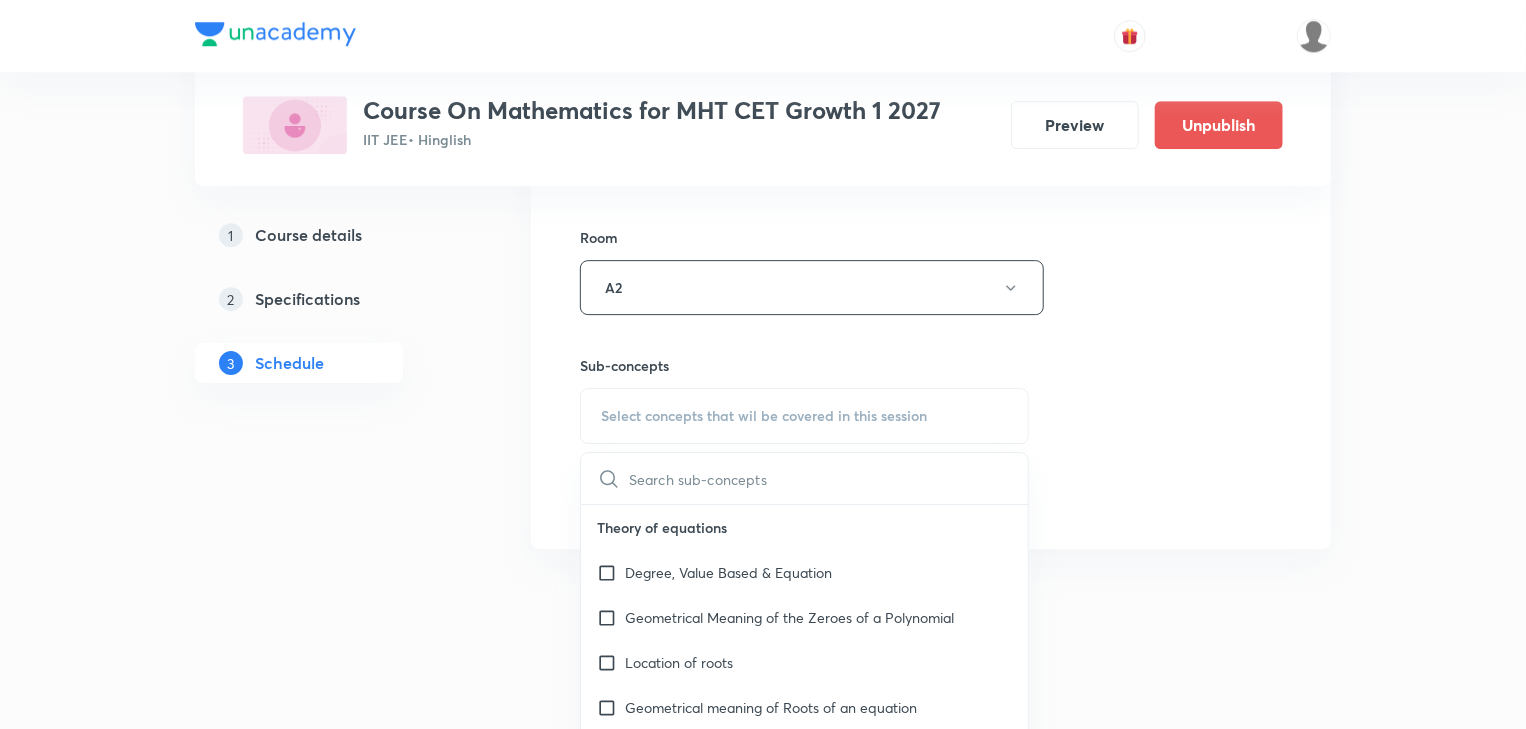 scroll, scrollTop: 3040, scrollLeft: 0, axis: vertical 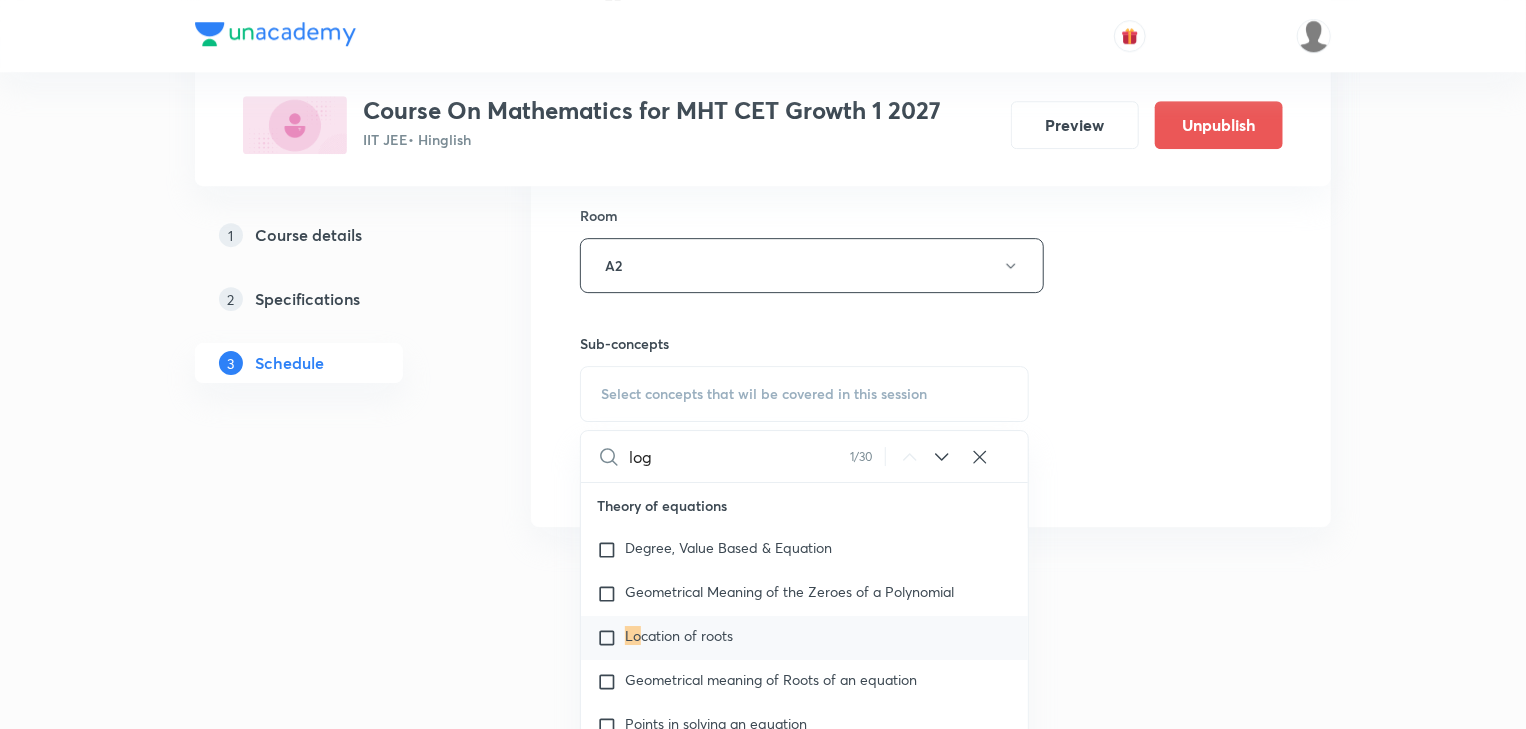 type on "log" 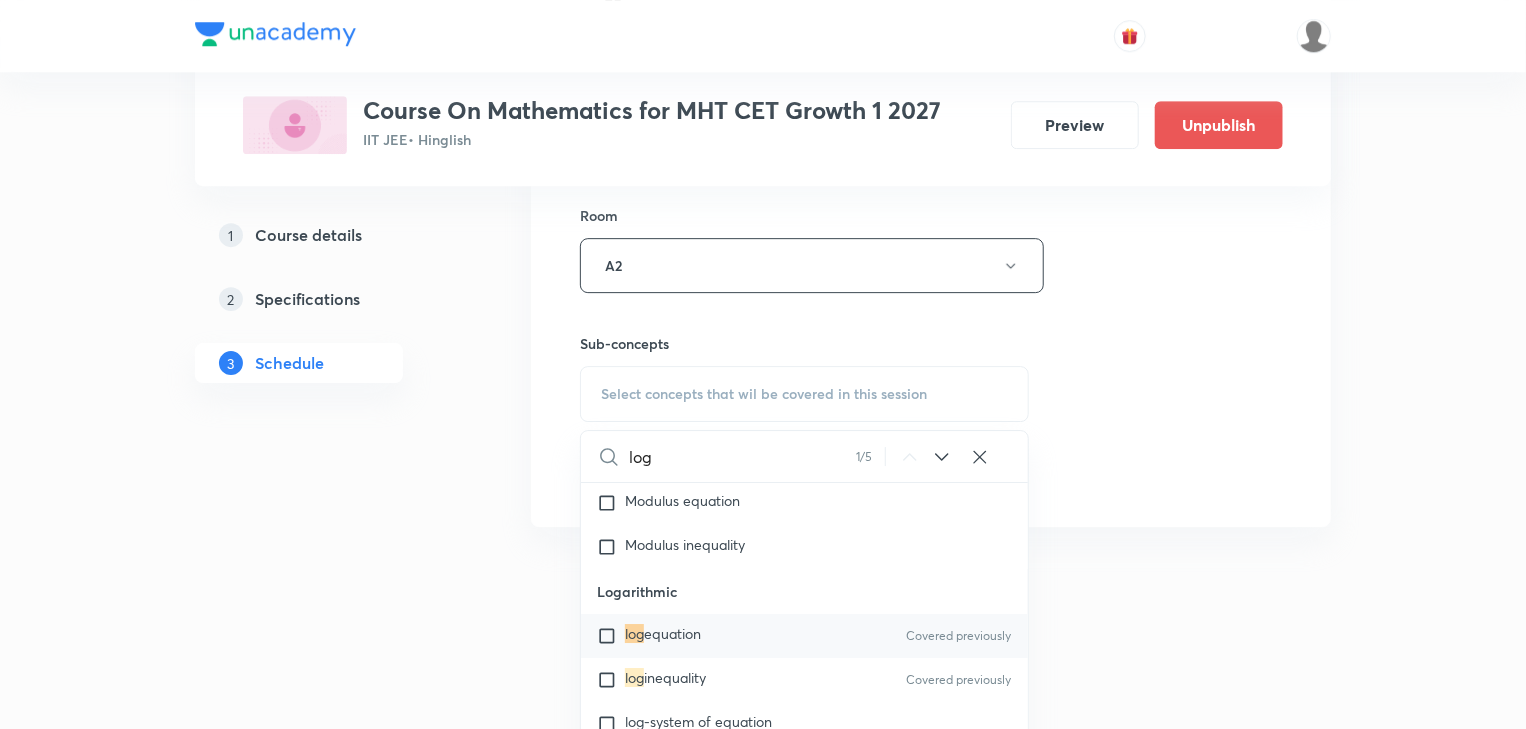 scroll, scrollTop: 25563, scrollLeft: 0, axis: vertical 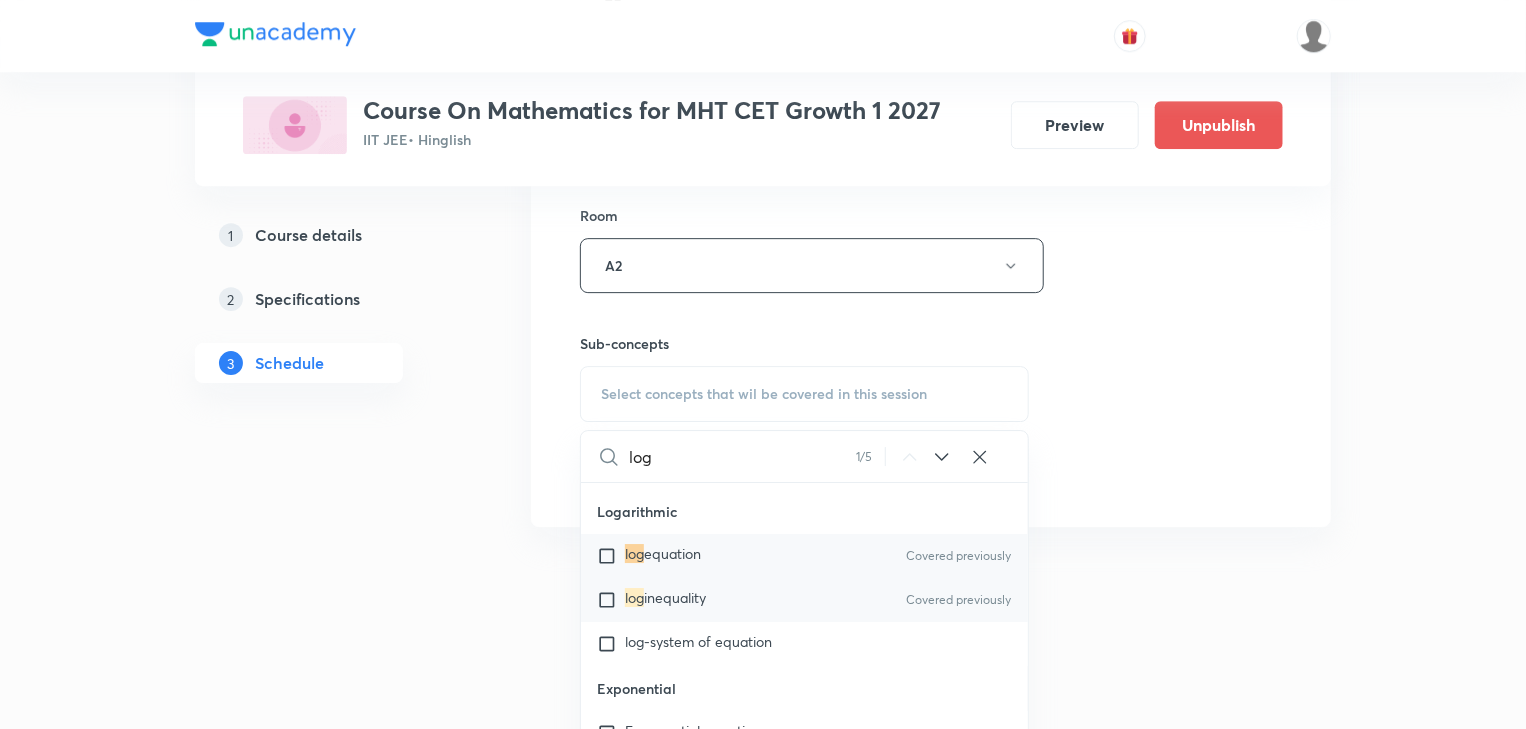 click on "inequality" at bounding box center [675, 597] 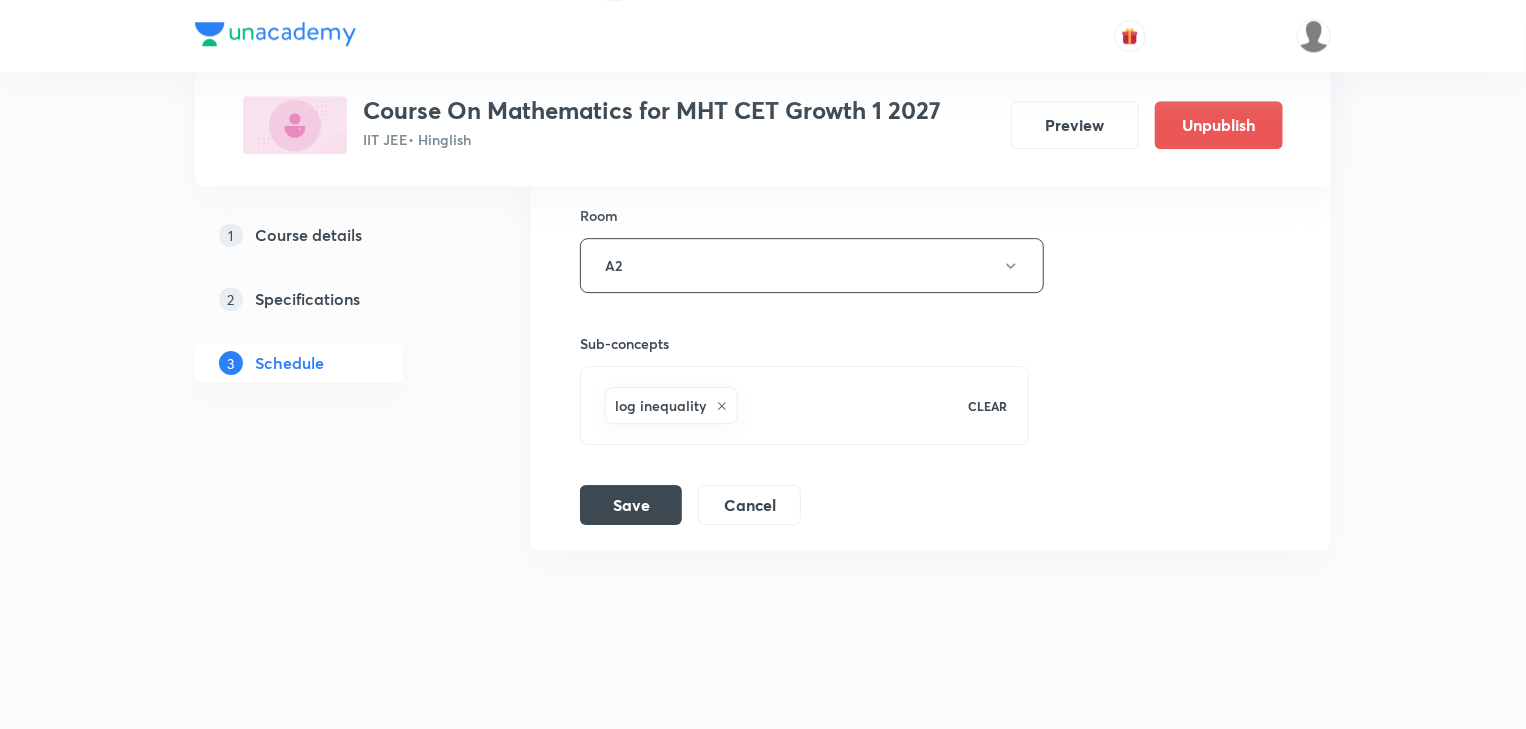 click on "Session title 19/99 Inequality Part - 9 ​ Schedule for [MONTH] 8, 2025, 8:30 [TIME] ​ Duration (in minutes) 75 ​   Session type Online Offline Room A2 Sub-concepts log inequality CLEAR Save Cancel" at bounding box center (931, 89) 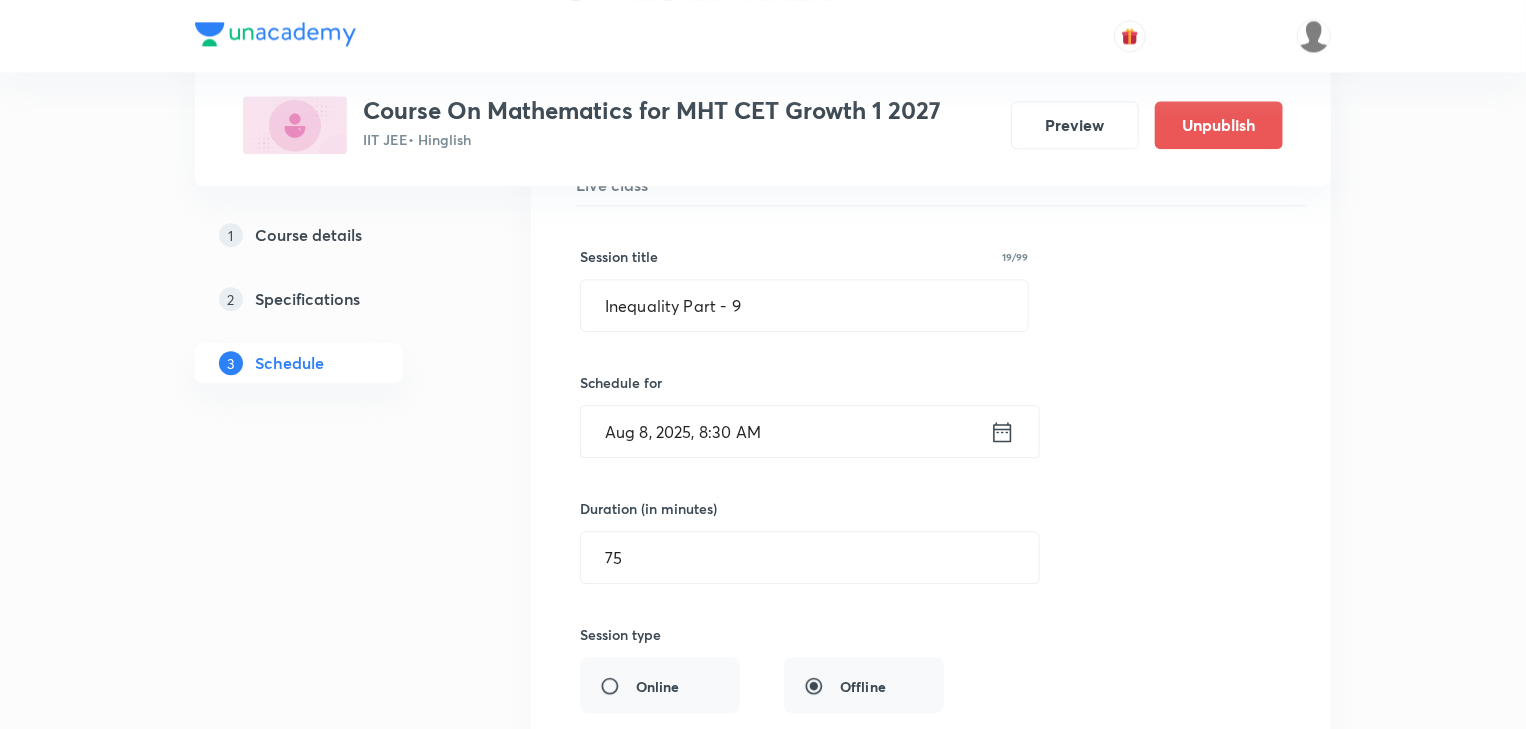 scroll, scrollTop: 2480, scrollLeft: 0, axis: vertical 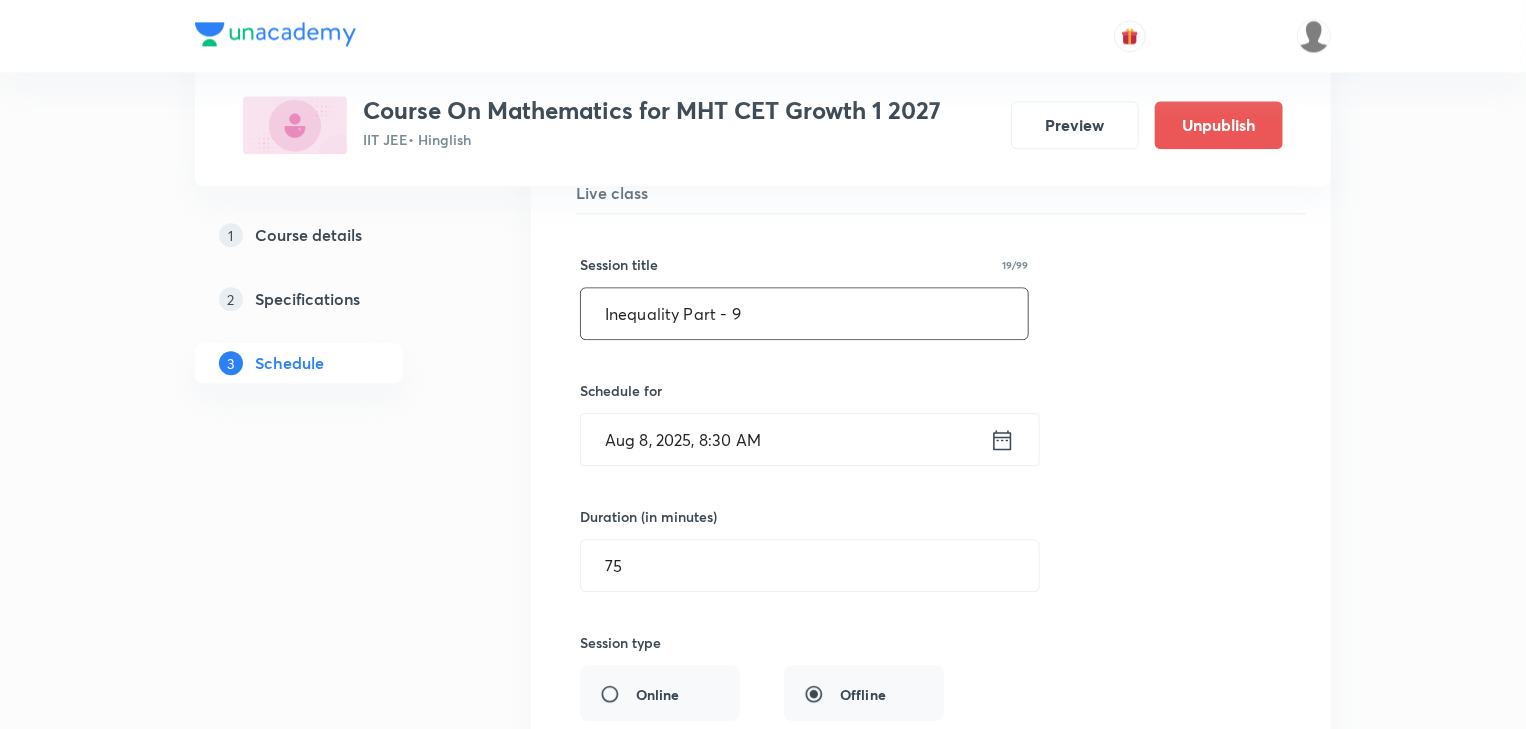 drag, startPoint x: 699, startPoint y: 304, endPoint x: 500, endPoint y: 306, distance: 199.01006 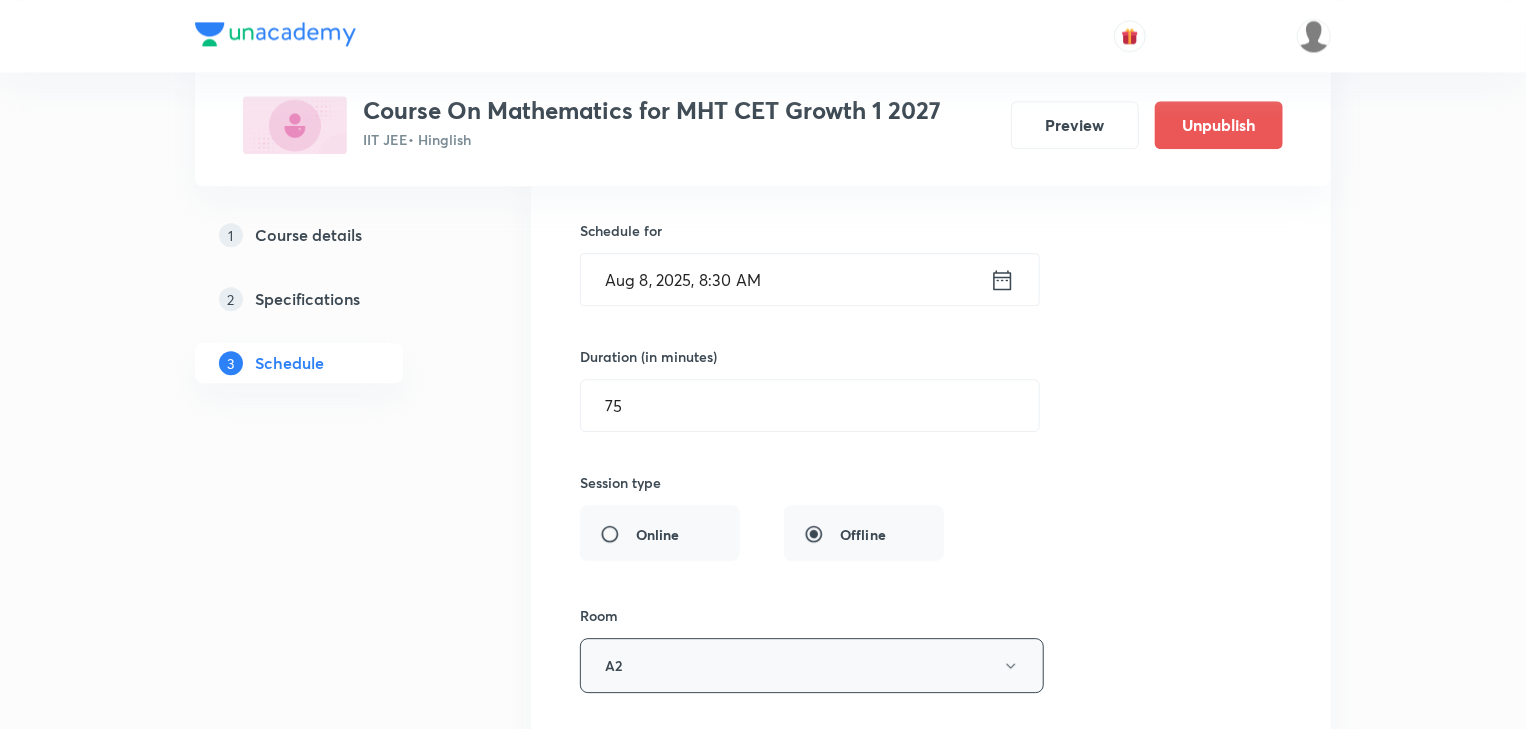 scroll, scrollTop: 3040, scrollLeft: 0, axis: vertical 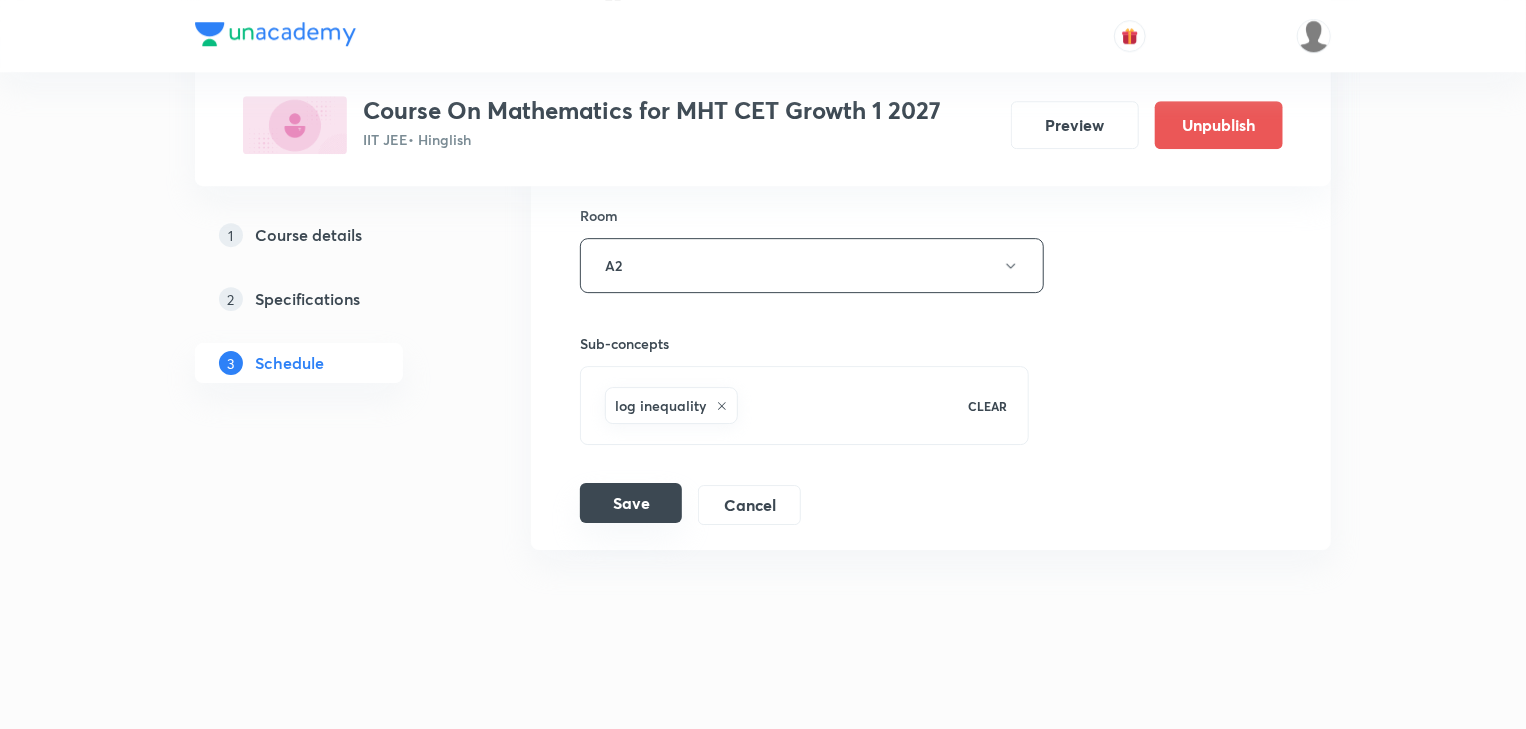 type on "Logarithm Part -4" 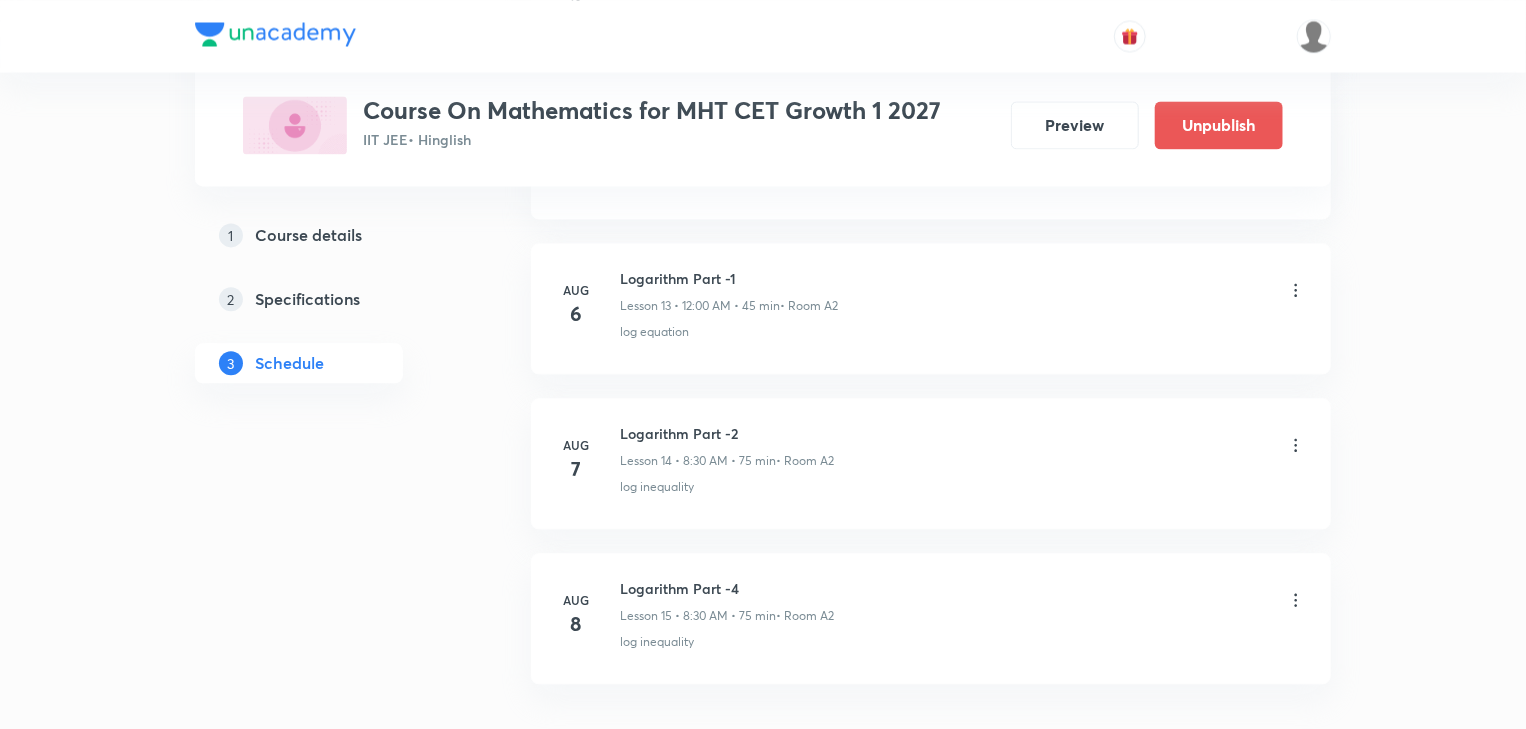 scroll, scrollTop: 2114, scrollLeft: 0, axis: vertical 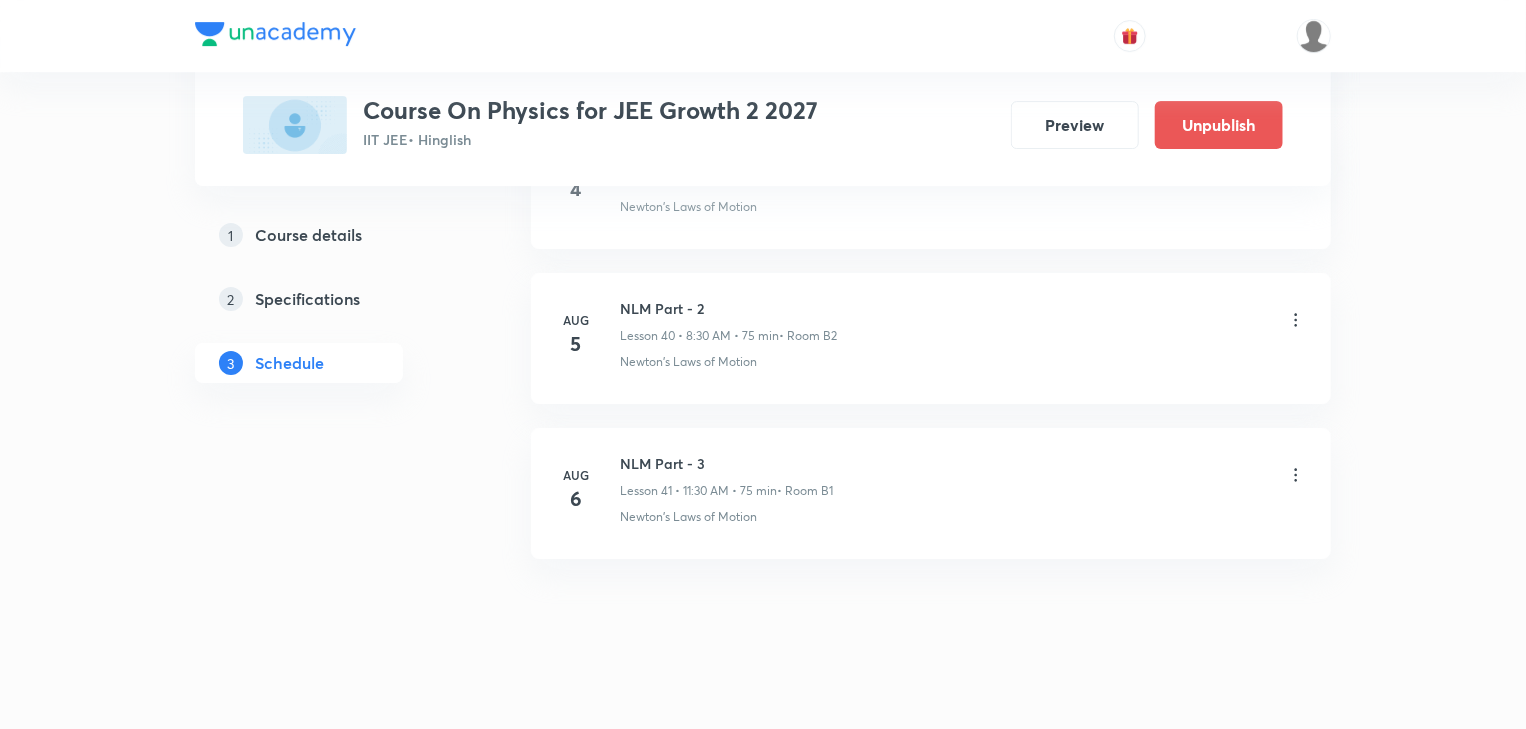 click 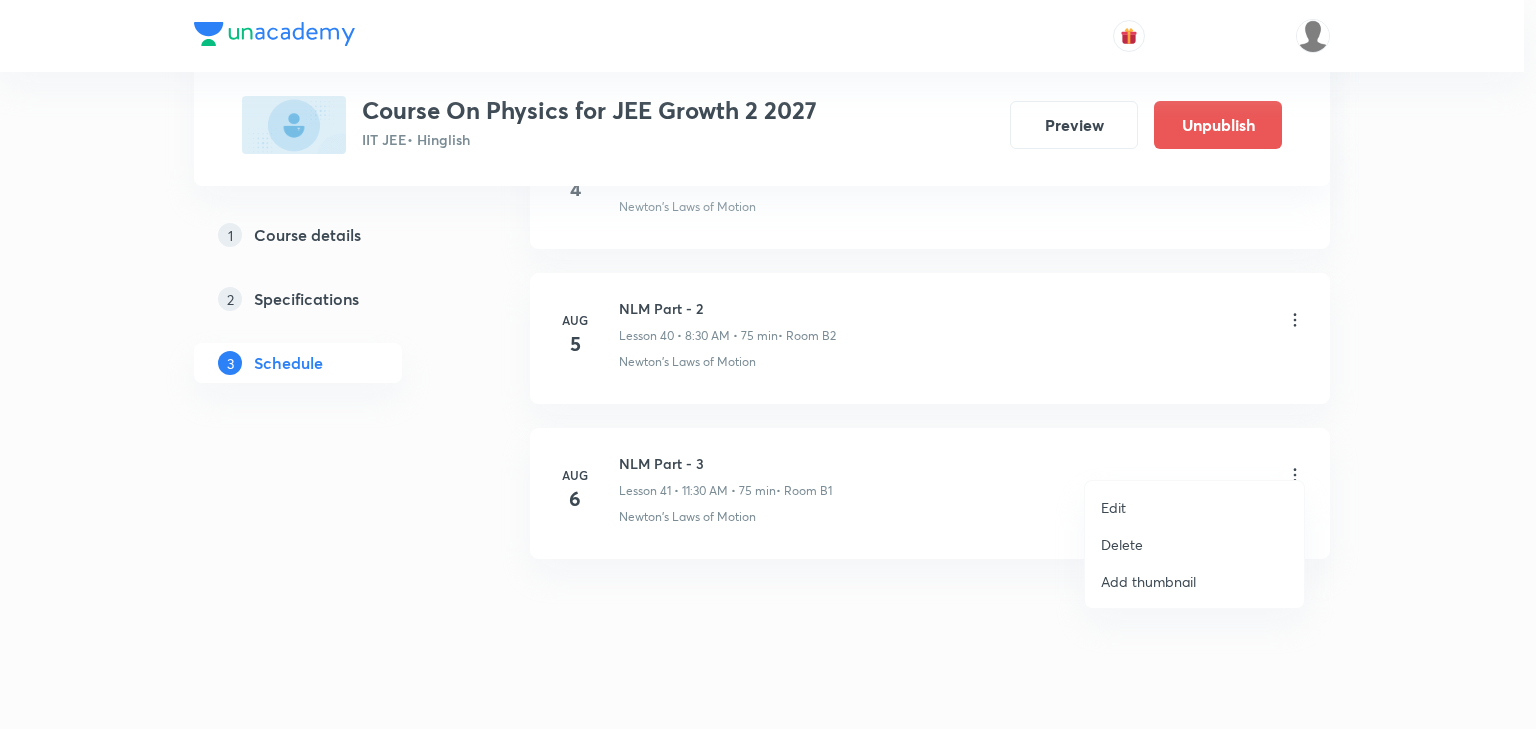 click on "Delete" at bounding box center [1122, 544] 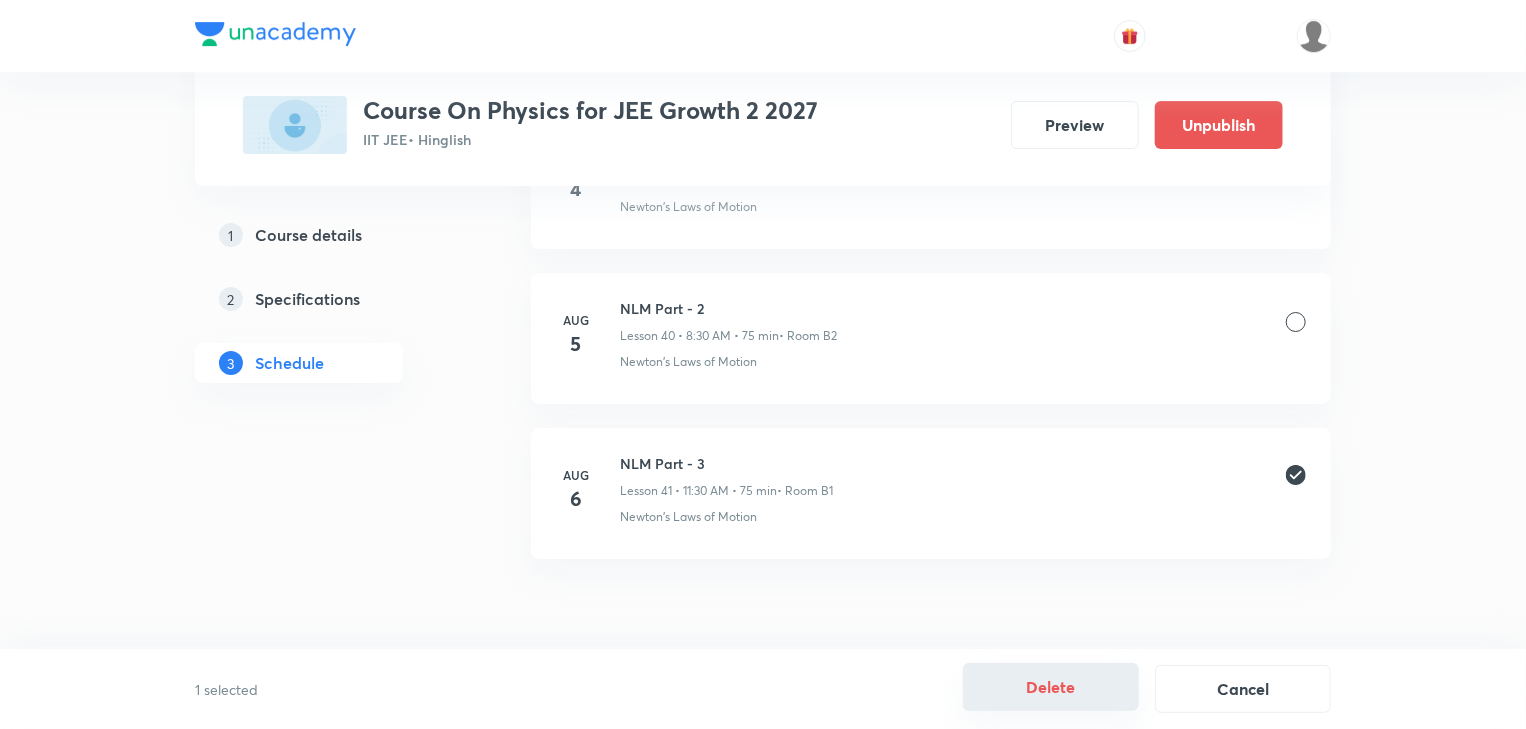 click on "Delete" at bounding box center (1051, 687) 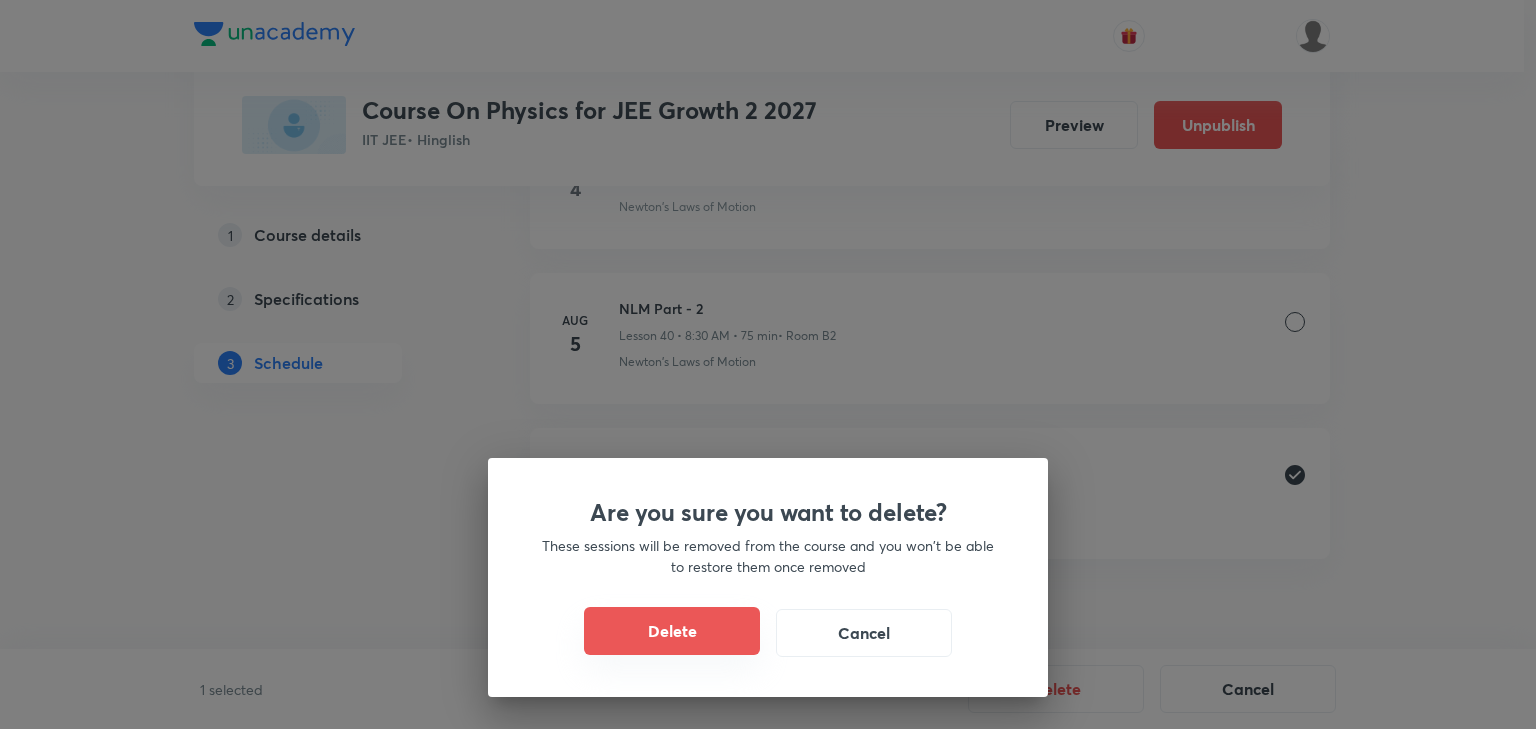 click on "Delete" at bounding box center (672, 631) 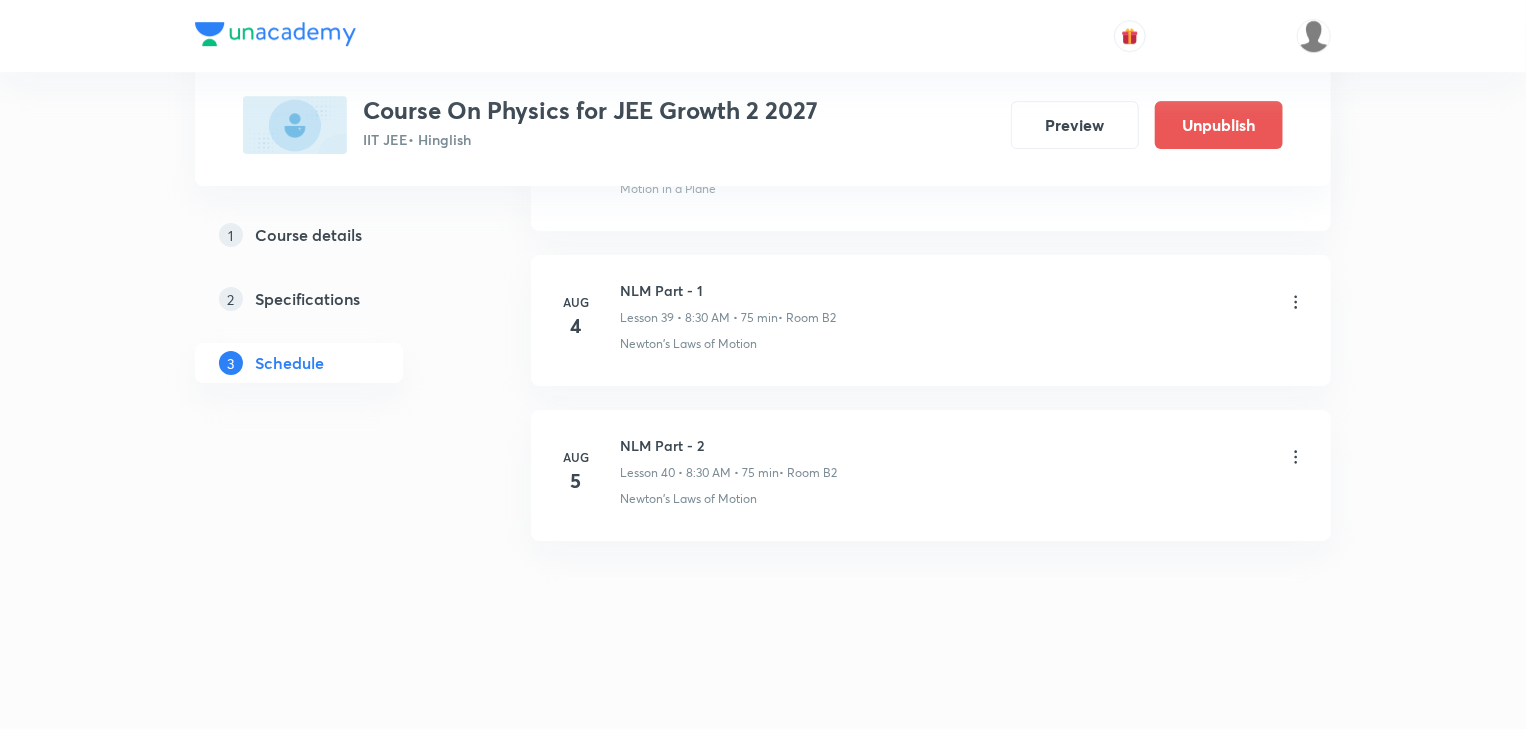 scroll, scrollTop: 7056, scrollLeft: 0, axis: vertical 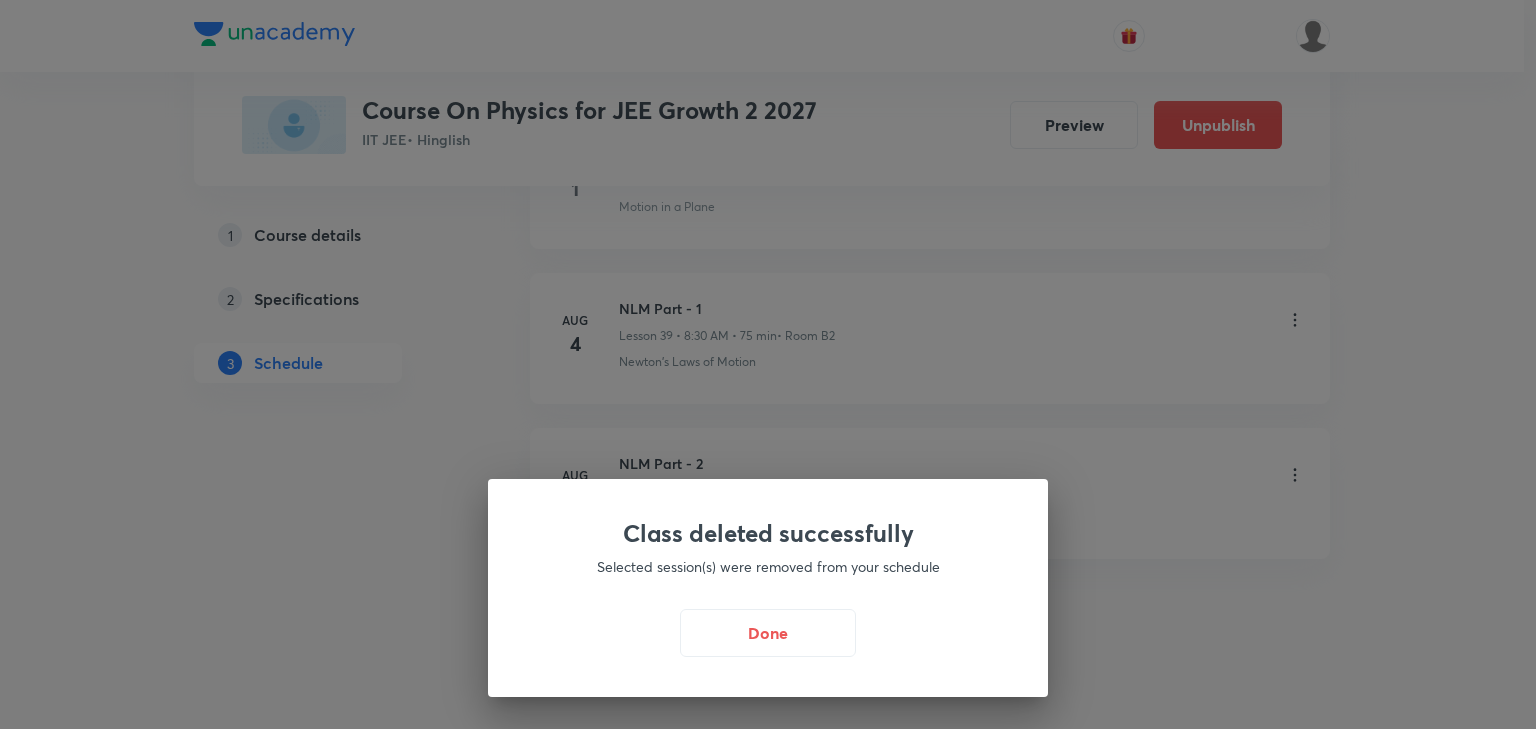 click on "Done" at bounding box center (768, 633) 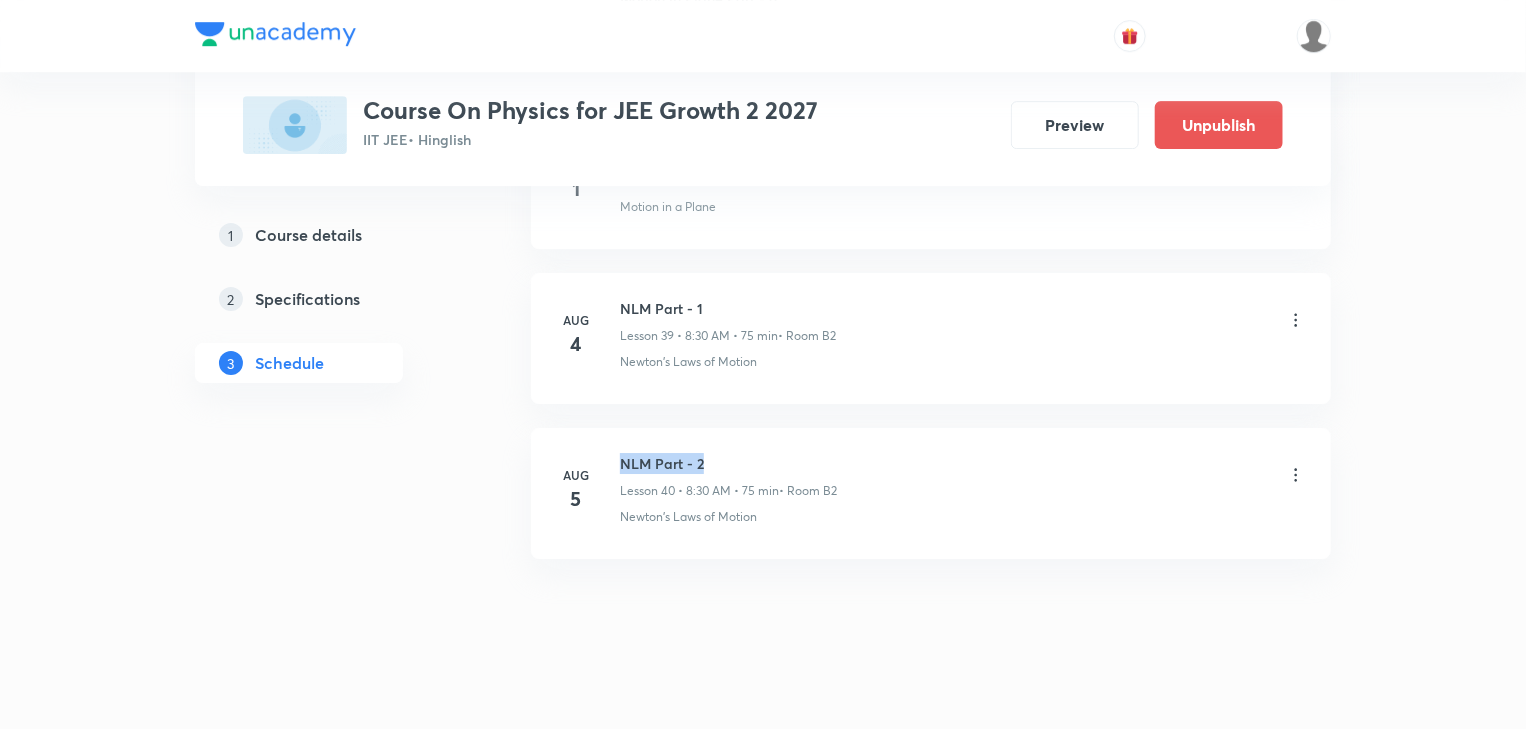 drag, startPoint x: 620, startPoint y: 438, endPoint x: 740, endPoint y: 419, distance: 121.49486 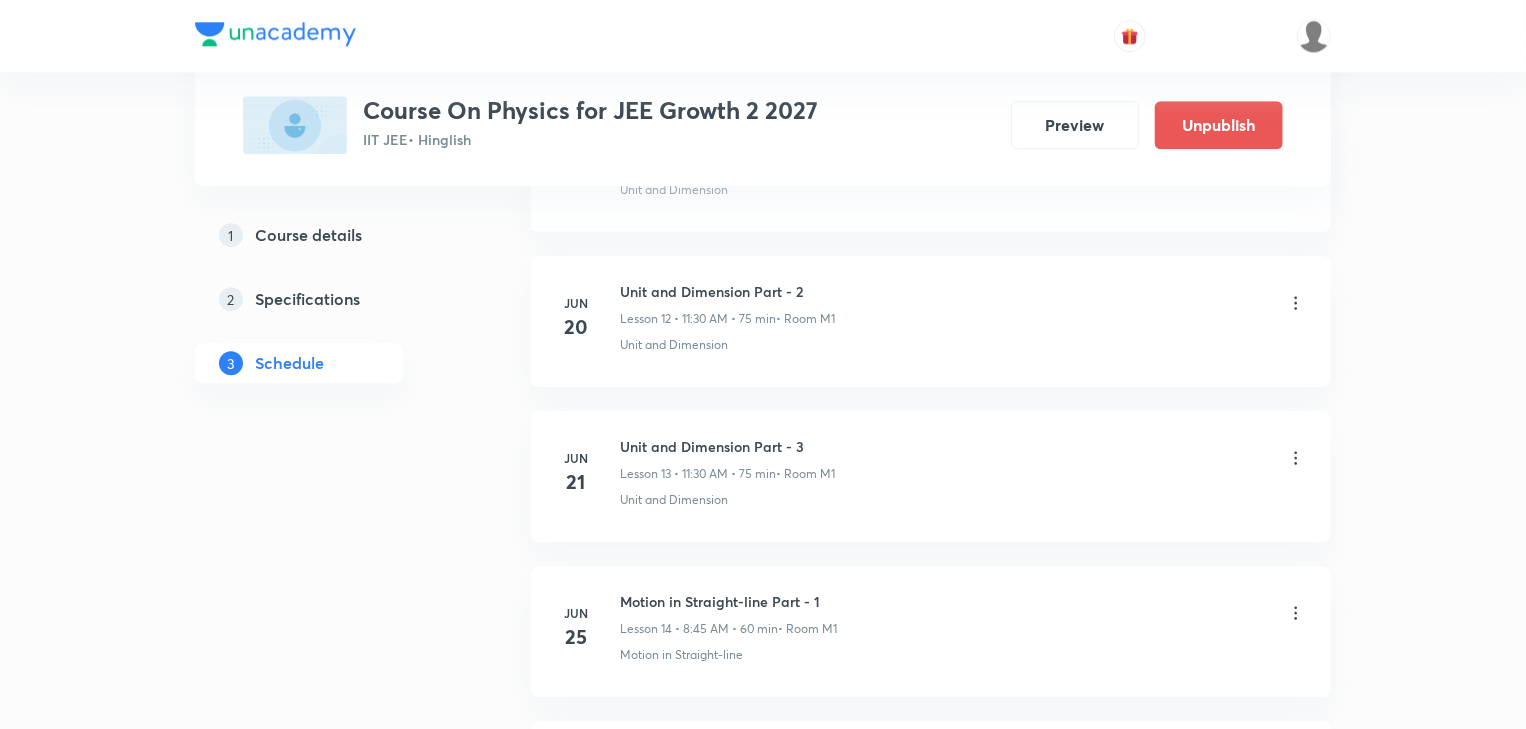 scroll, scrollTop: 0, scrollLeft: 0, axis: both 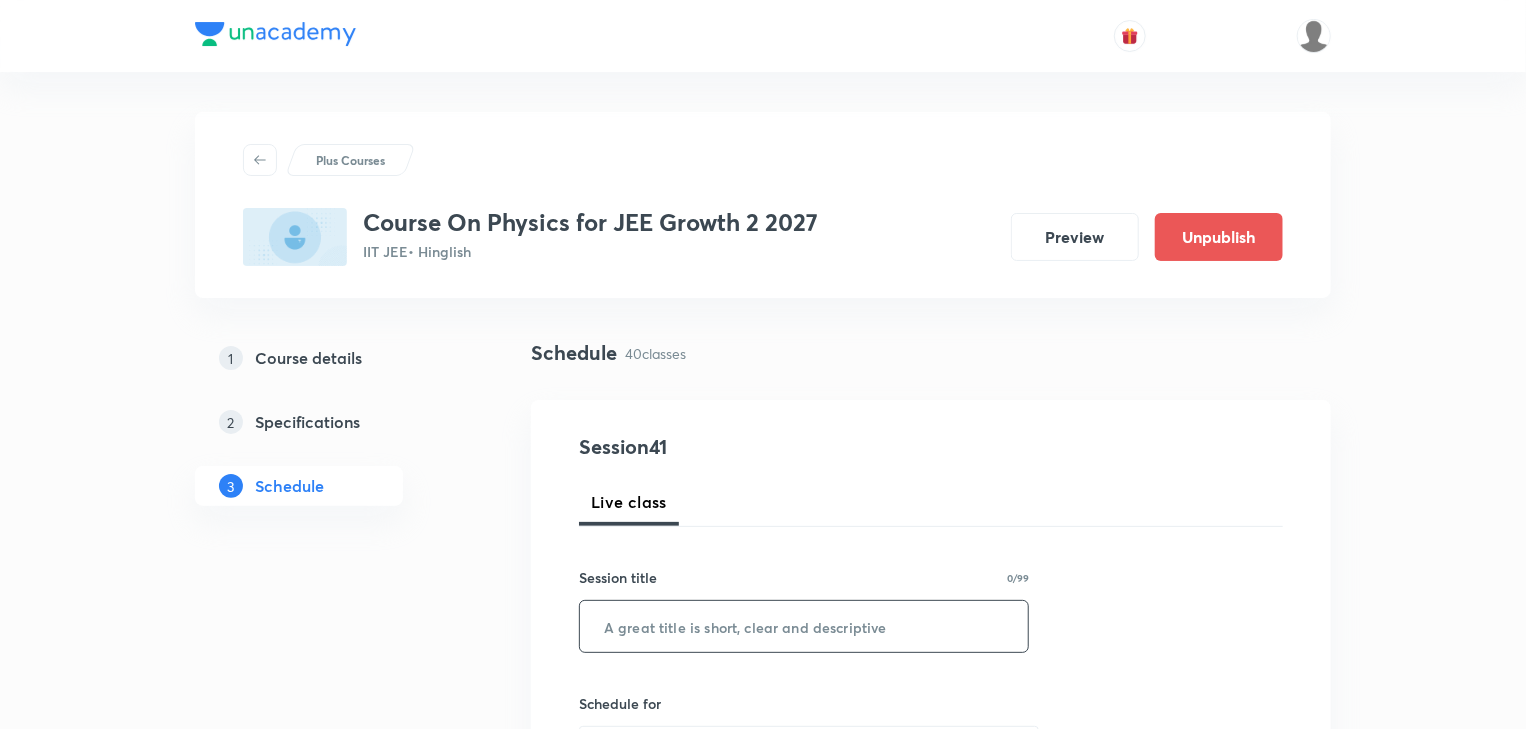 click at bounding box center (804, 626) 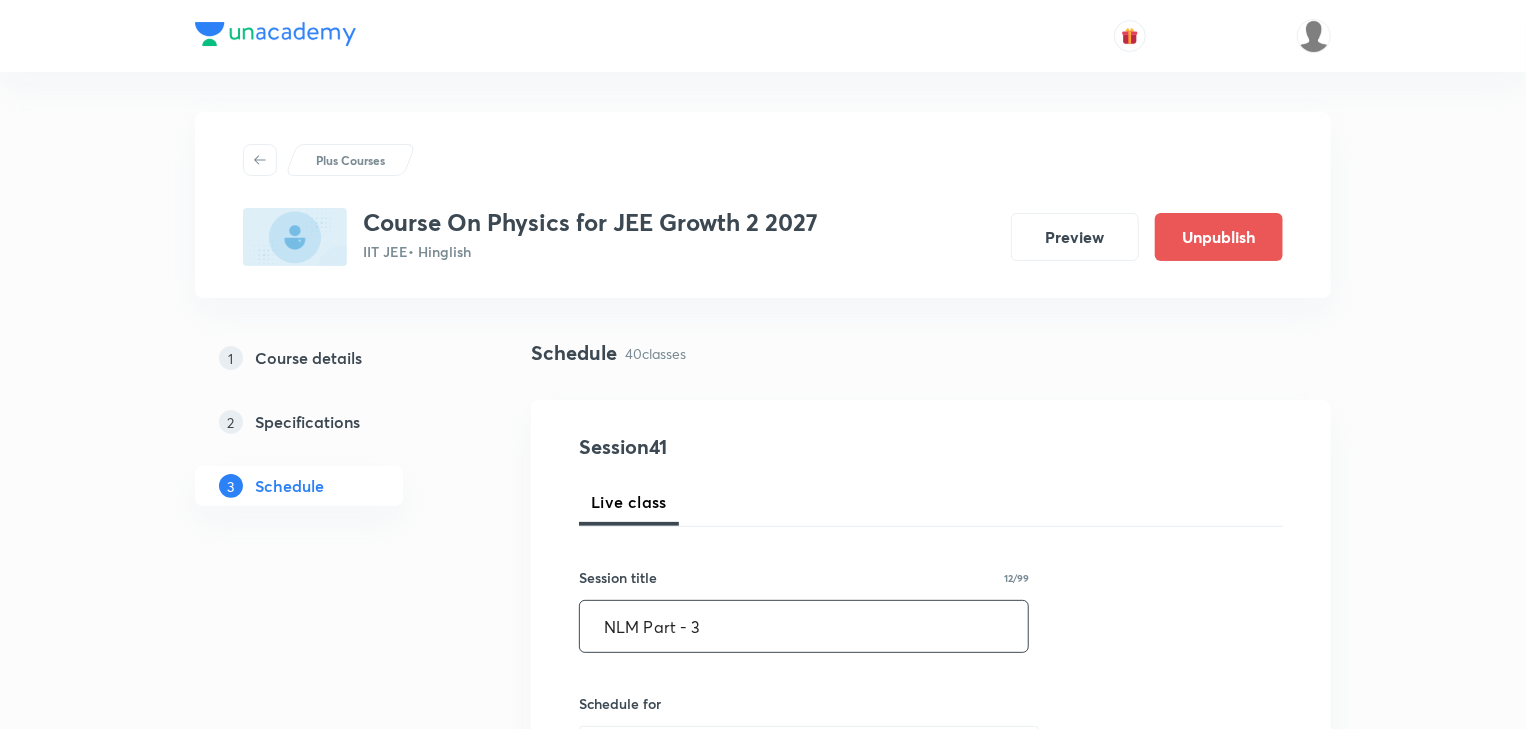 scroll, scrollTop: 400, scrollLeft: 0, axis: vertical 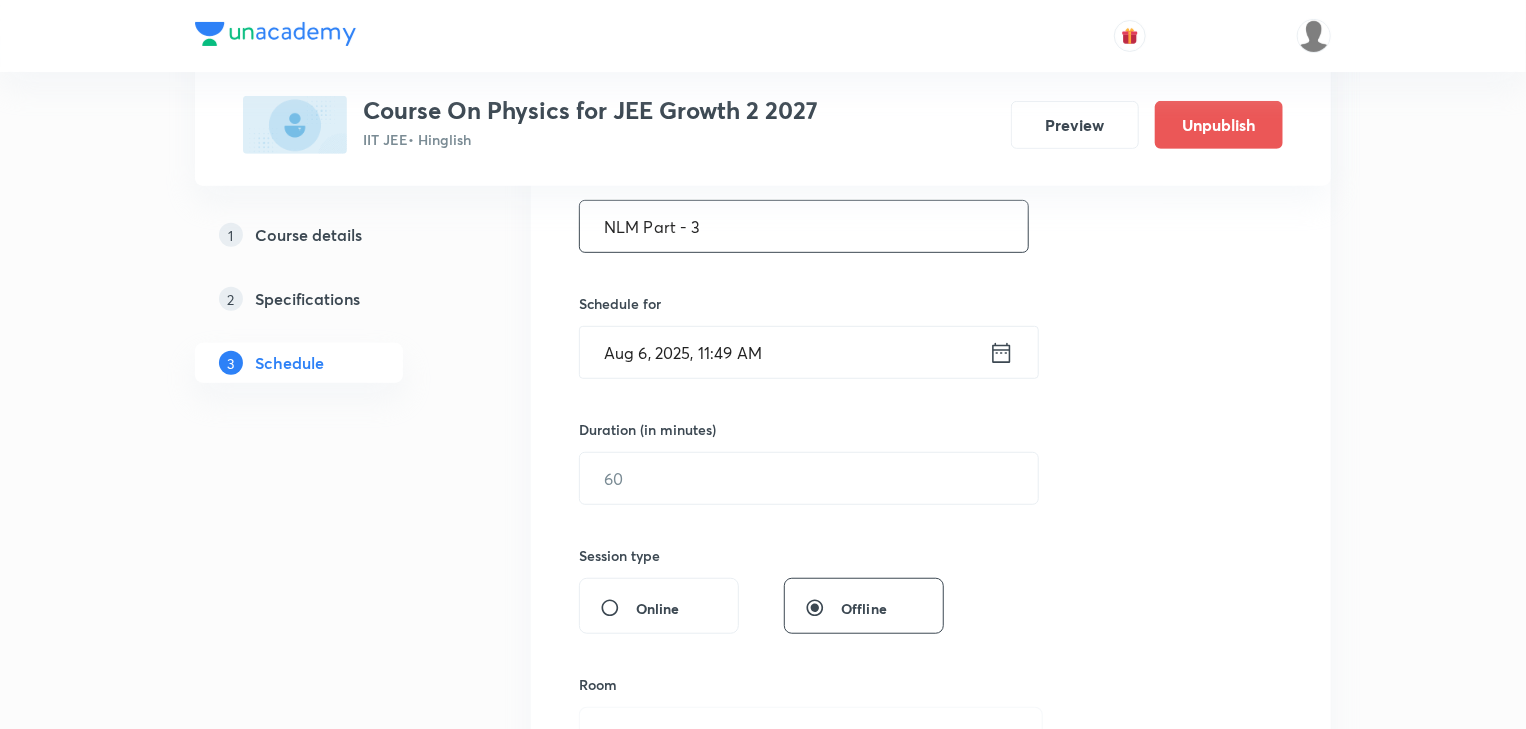 type on "NLM Part - 3" 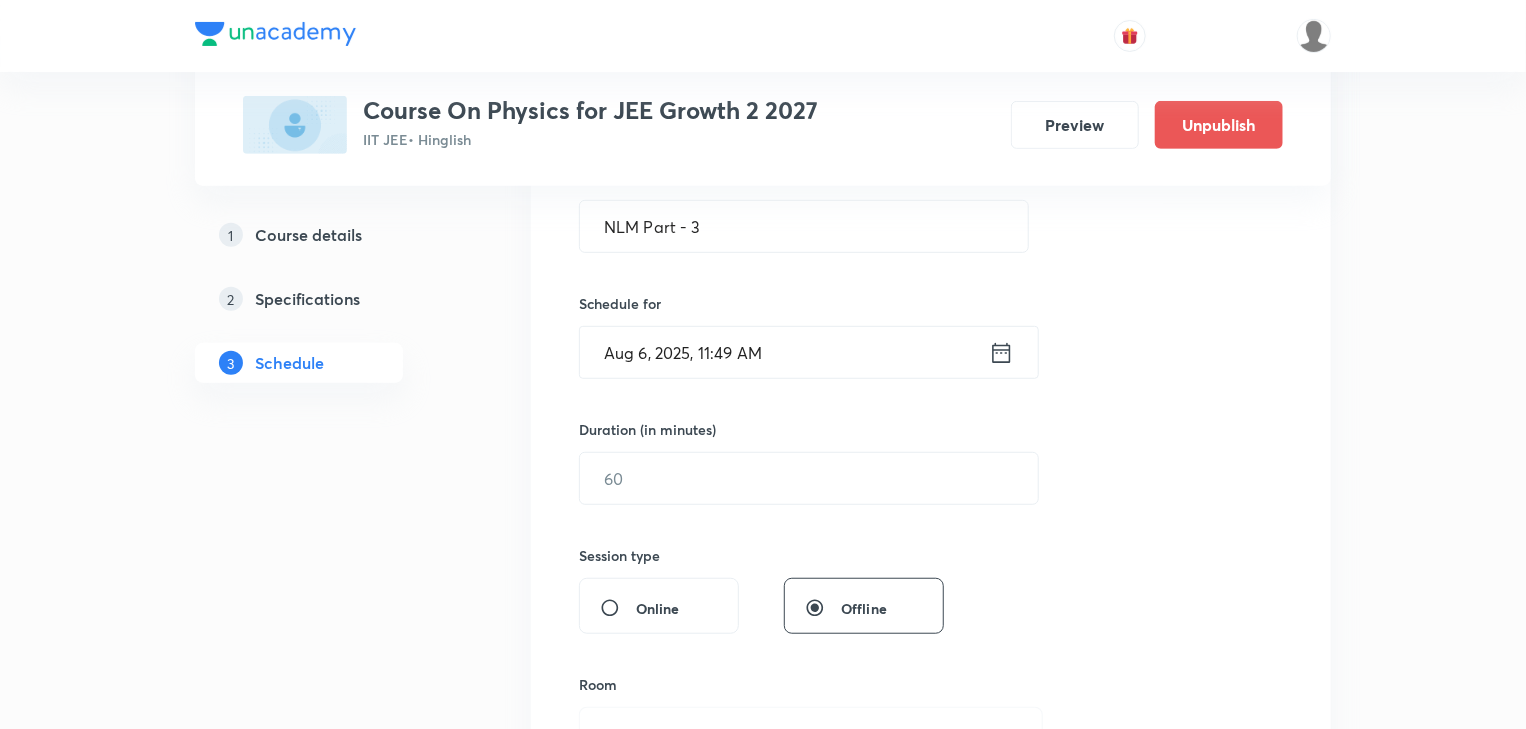 click 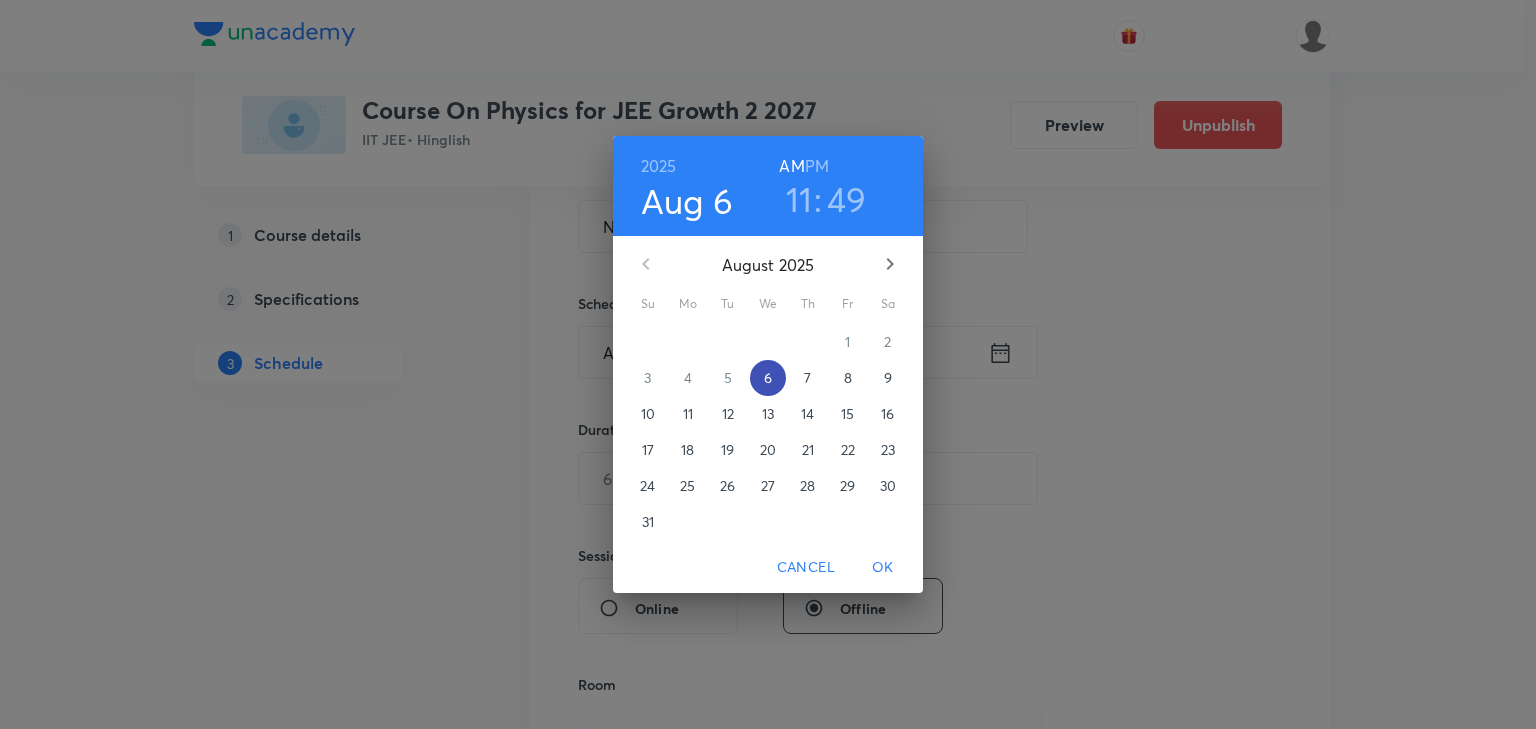 click on "6" at bounding box center (768, 378) 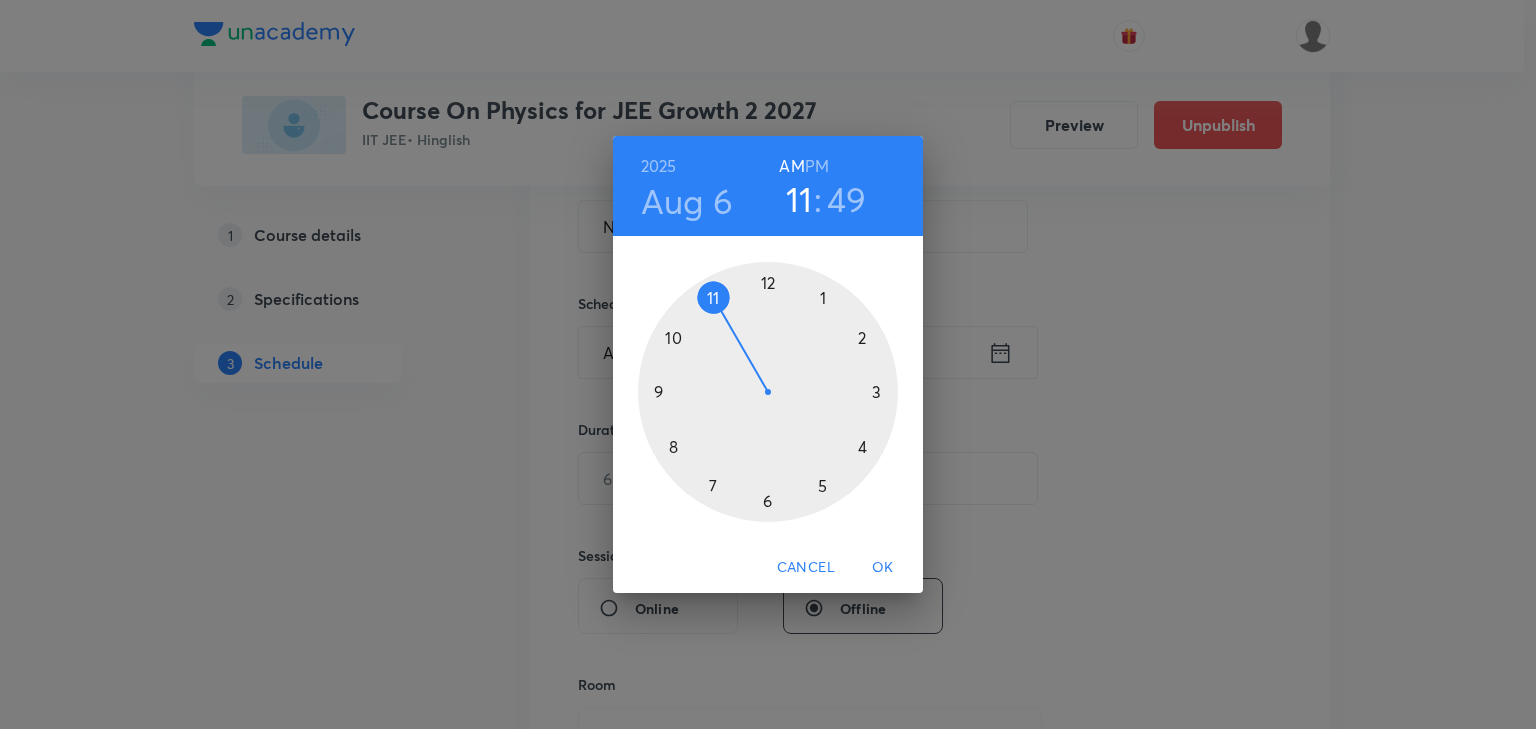 click on "AM" at bounding box center (791, 166) 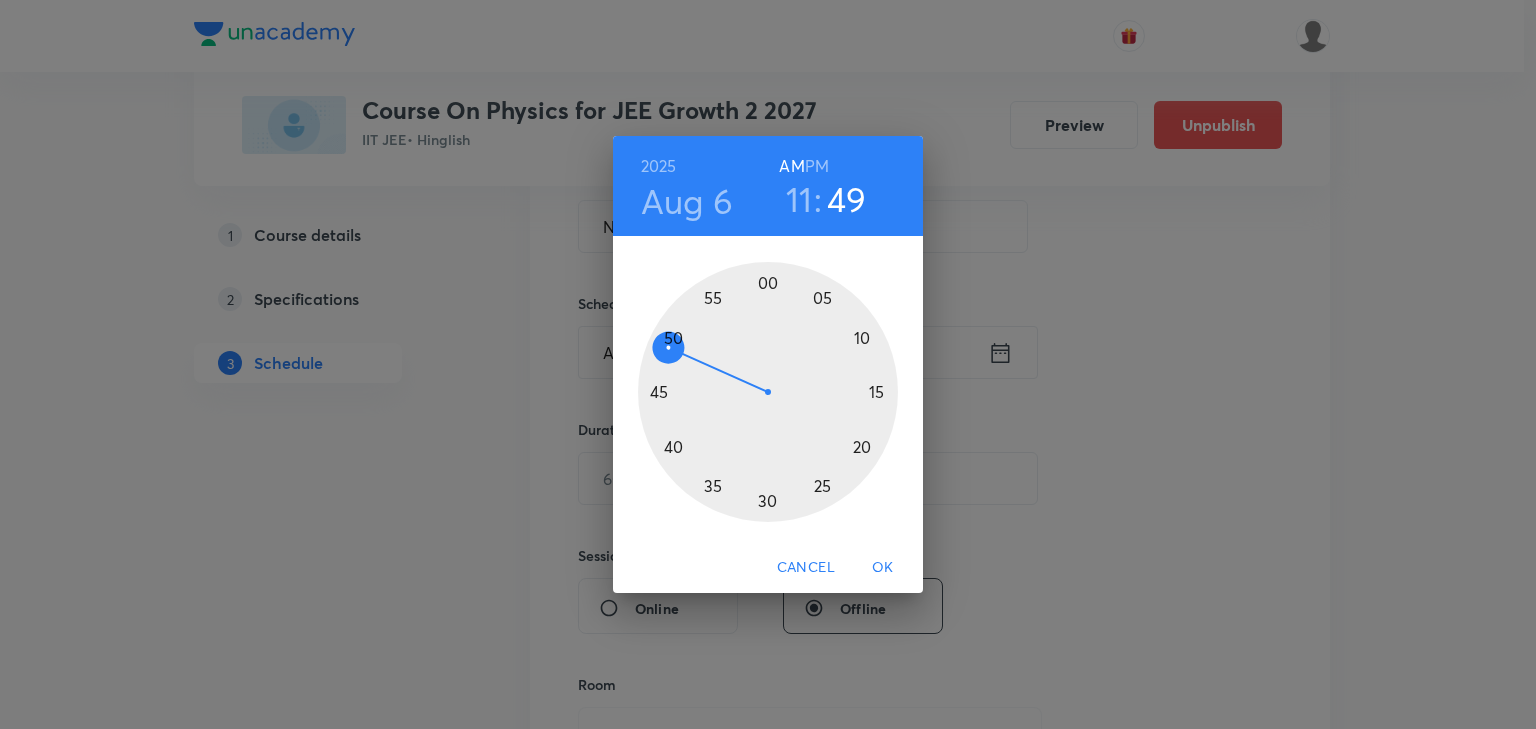 click at bounding box center (768, 392) 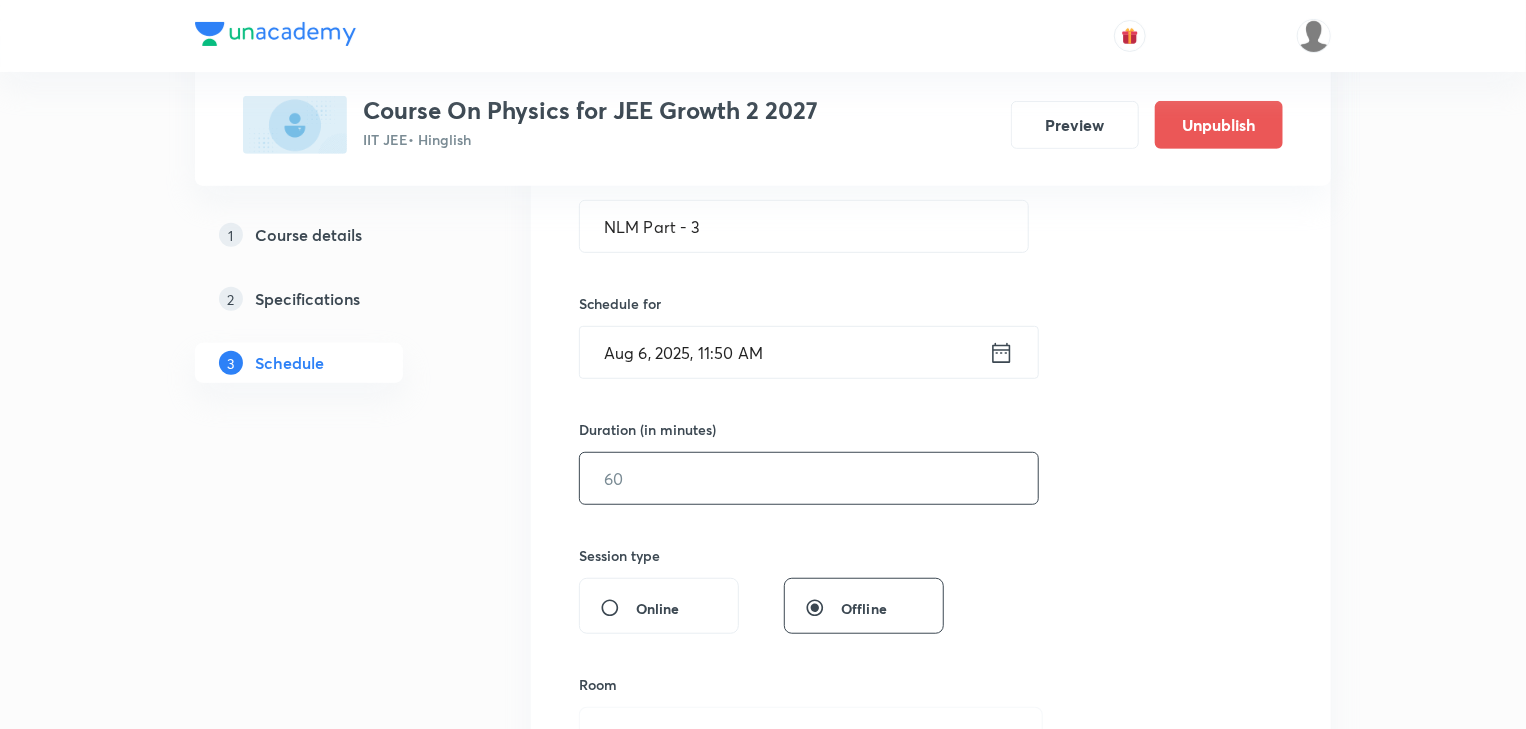 click at bounding box center (809, 478) 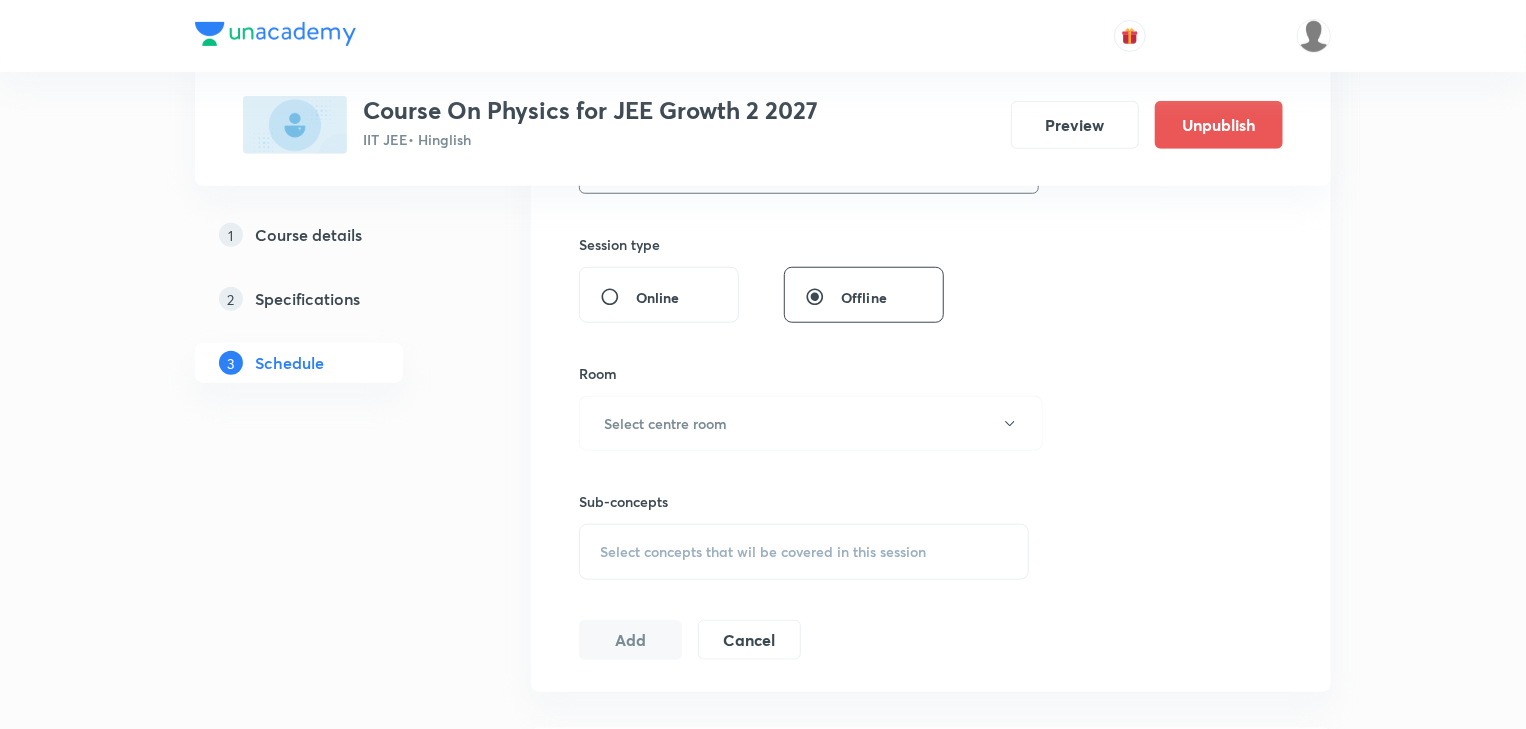 scroll, scrollTop: 720, scrollLeft: 0, axis: vertical 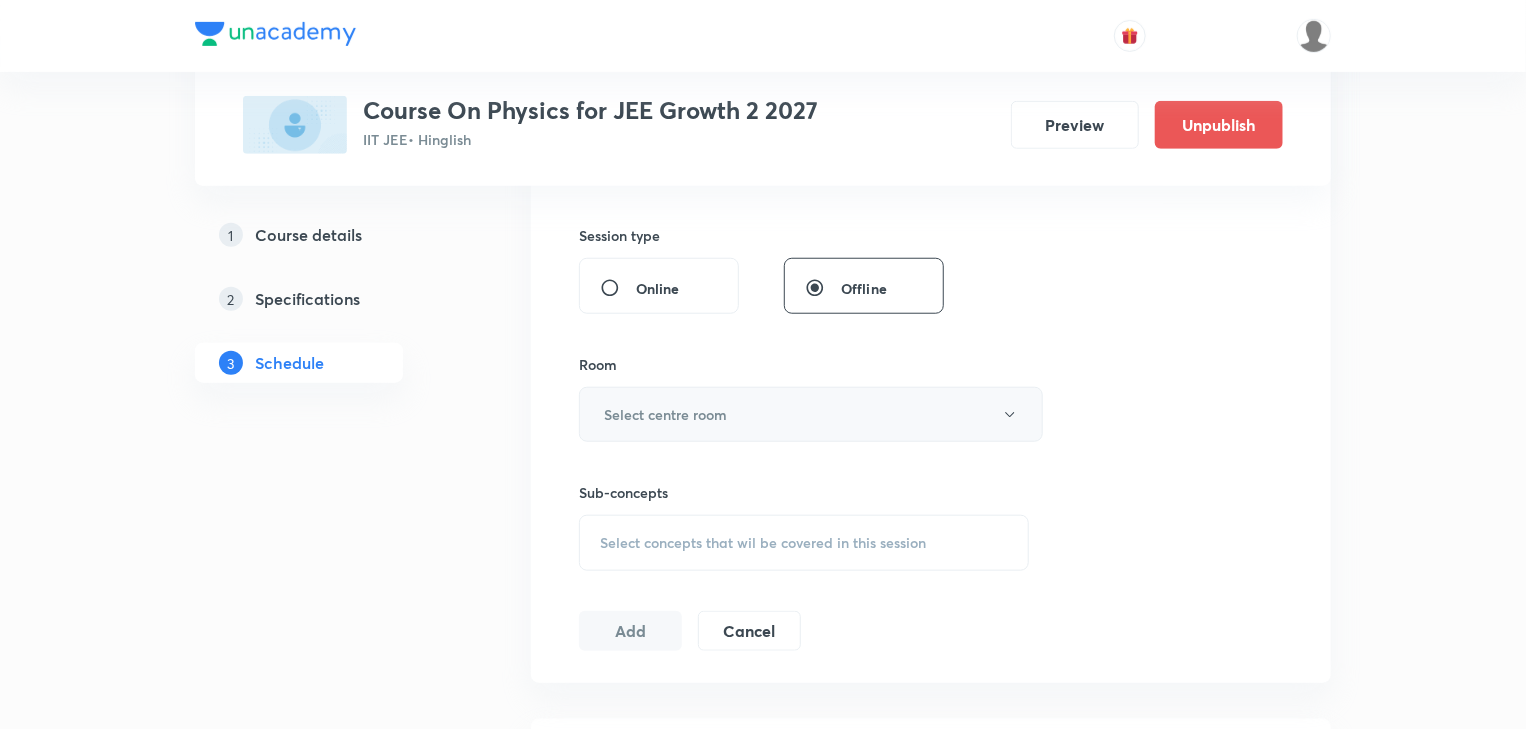 type on "45" 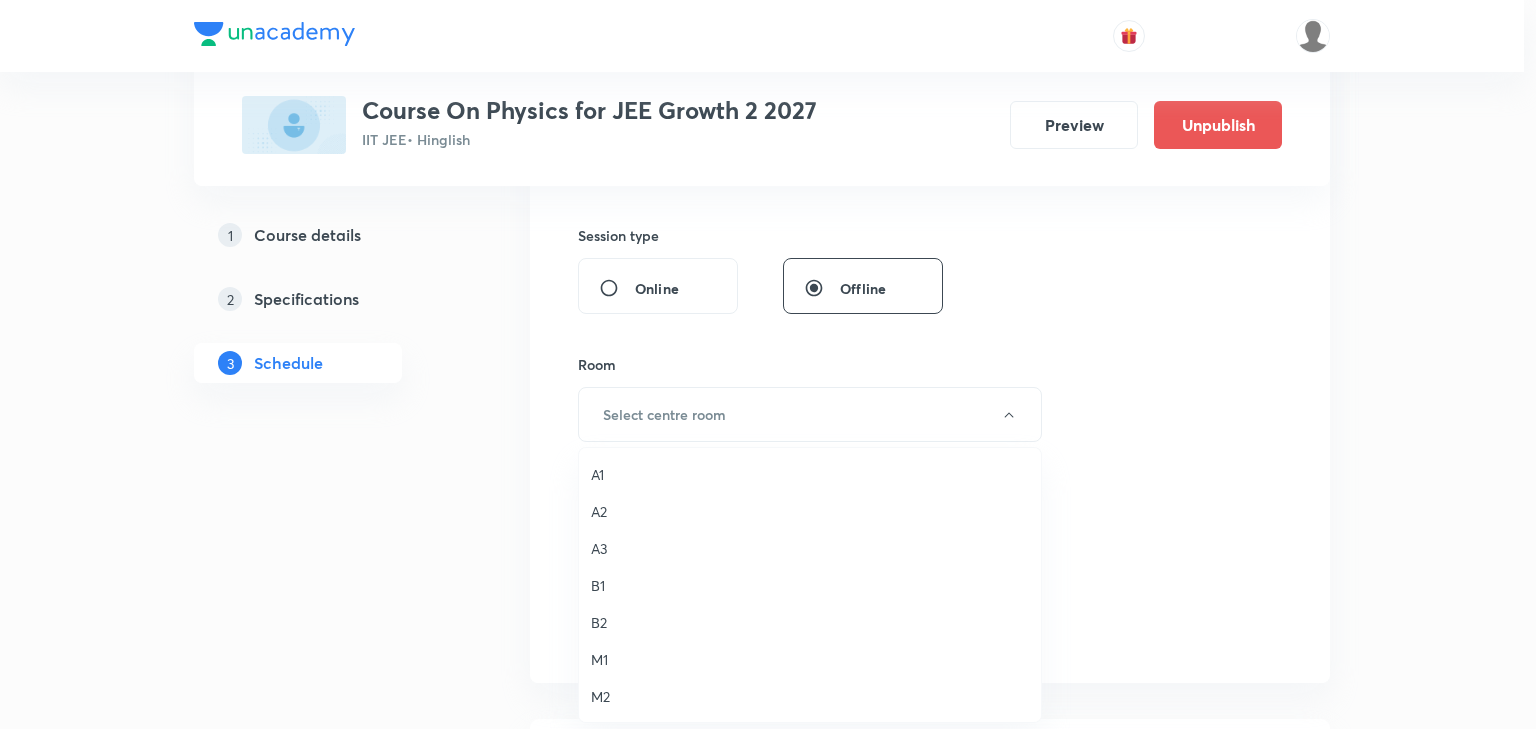 click on "B1" at bounding box center [810, 585] 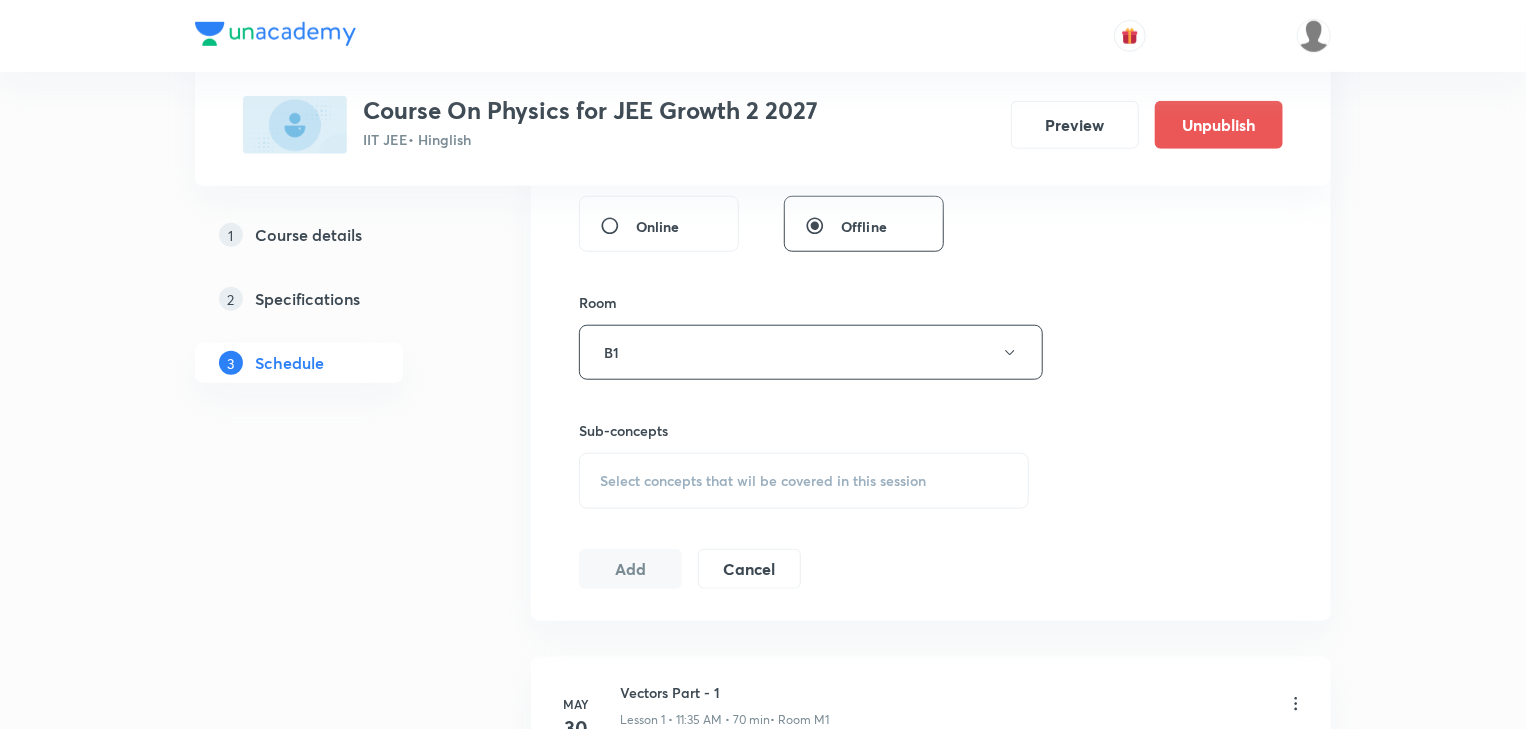 scroll, scrollTop: 800, scrollLeft: 0, axis: vertical 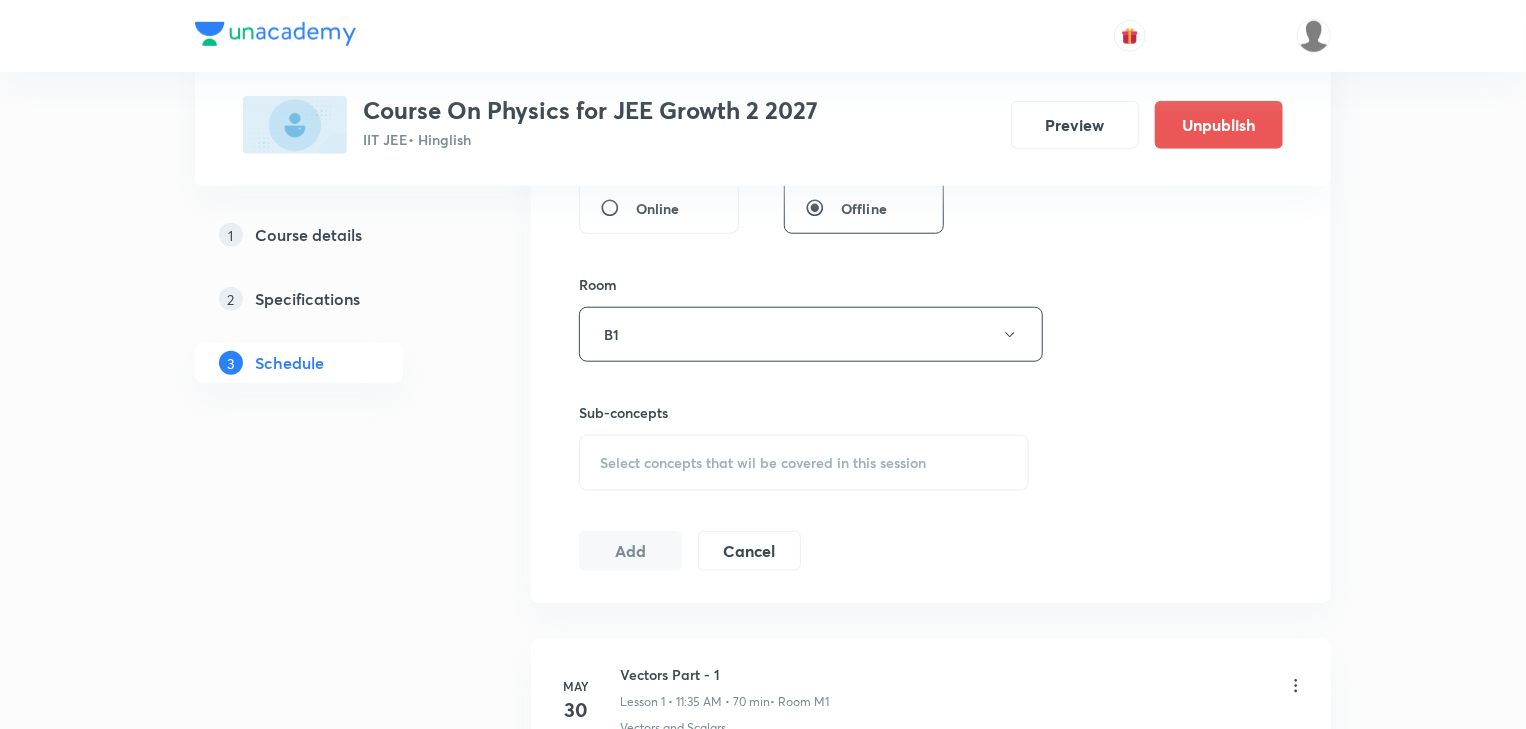 click on "Select concepts that wil be covered in this session" at bounding box center (763, 463) 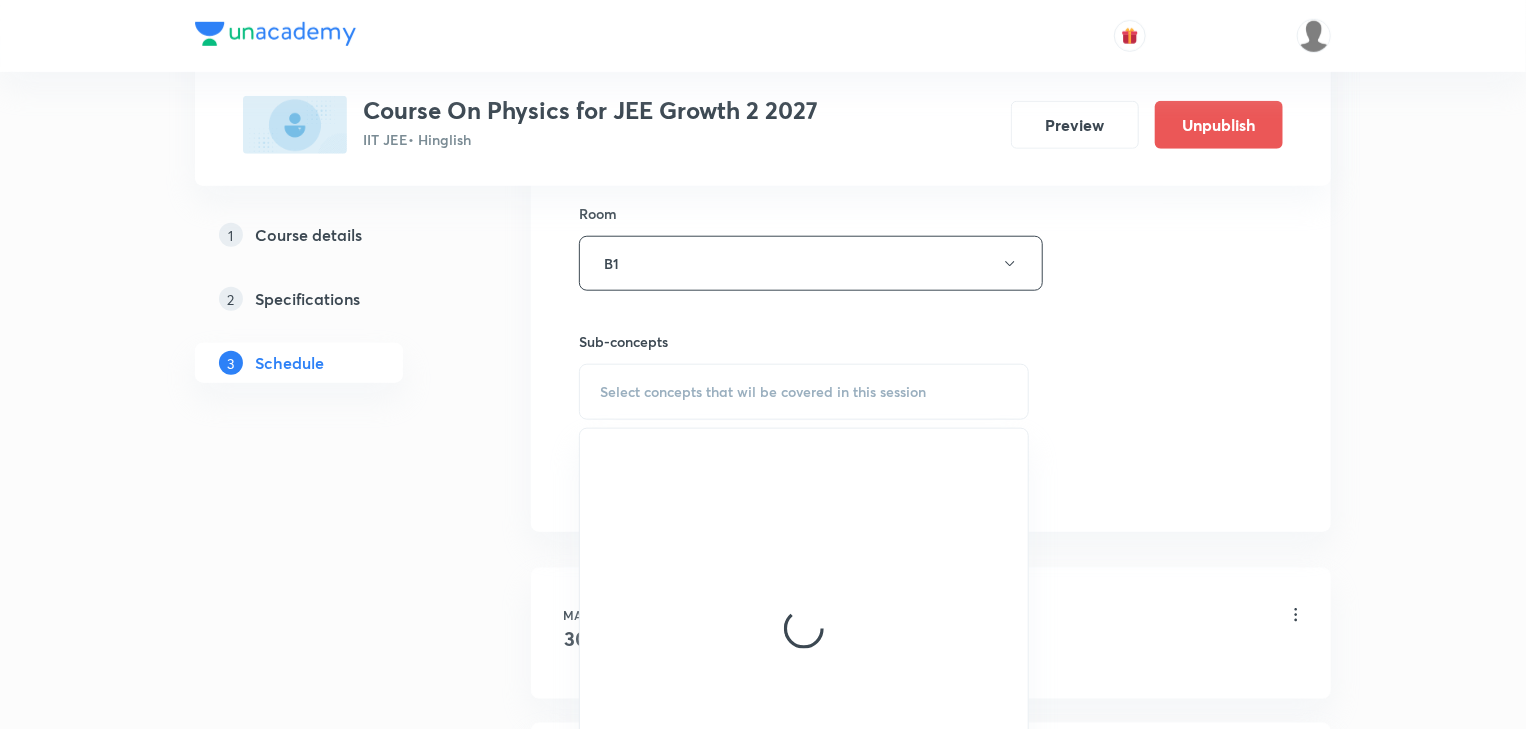 scroll, scrollTop: 880, scrollLeft: 0, axis: vertical 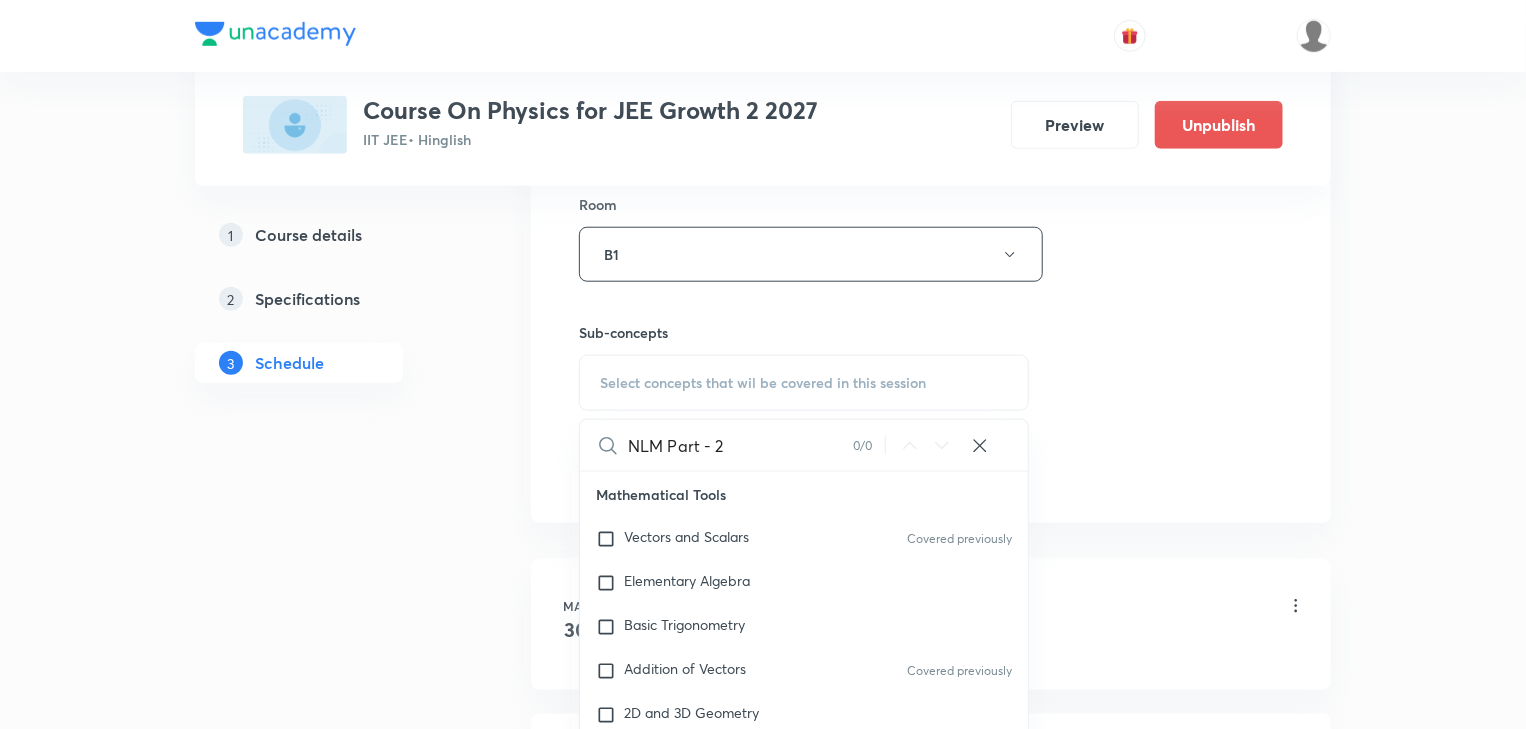 drag, startPoint x: 660, startPoint y: 442, endPoint x: 696, endPoint y: 439, distance: 36.124783 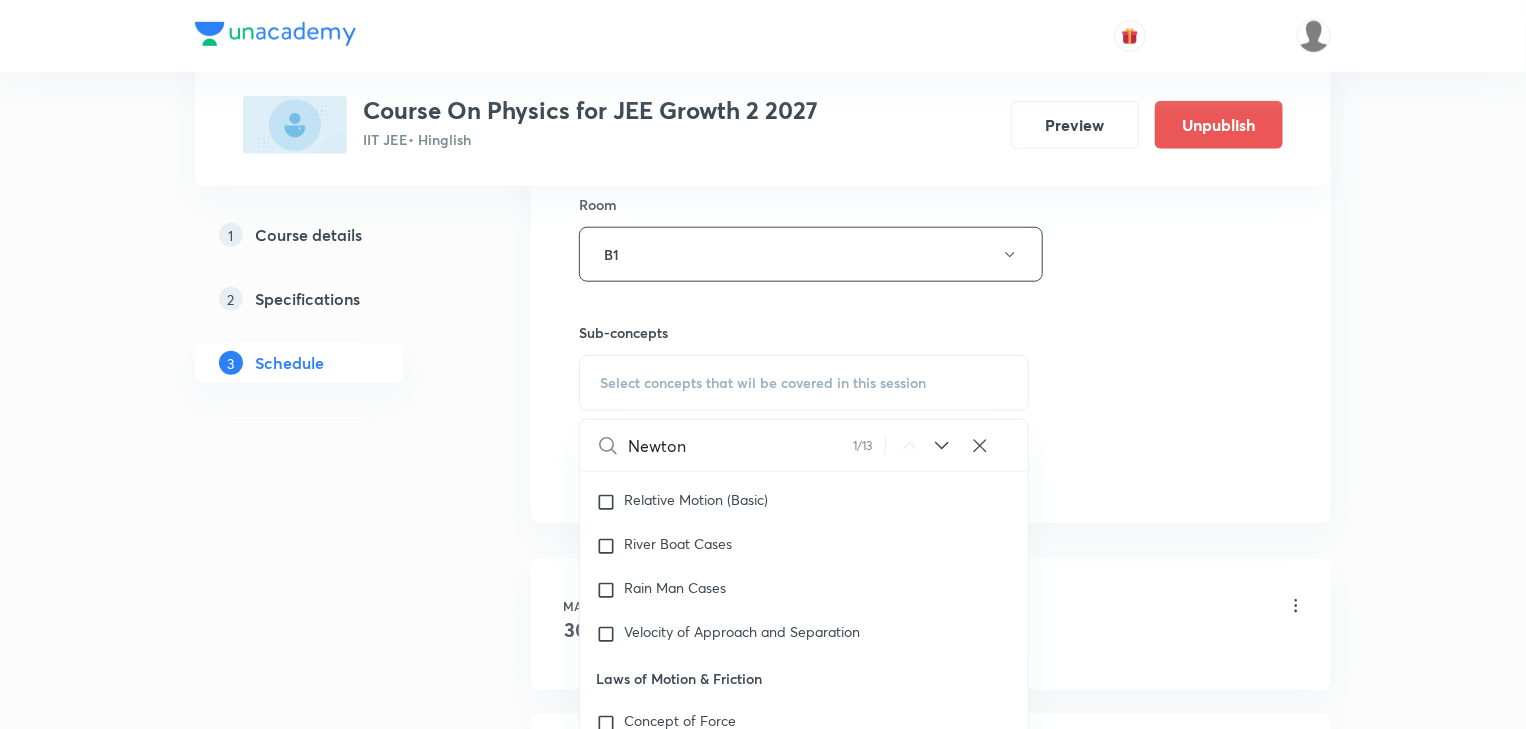 scroll, scrollTop: 3180, scrollLeft: 0, axis: vertical 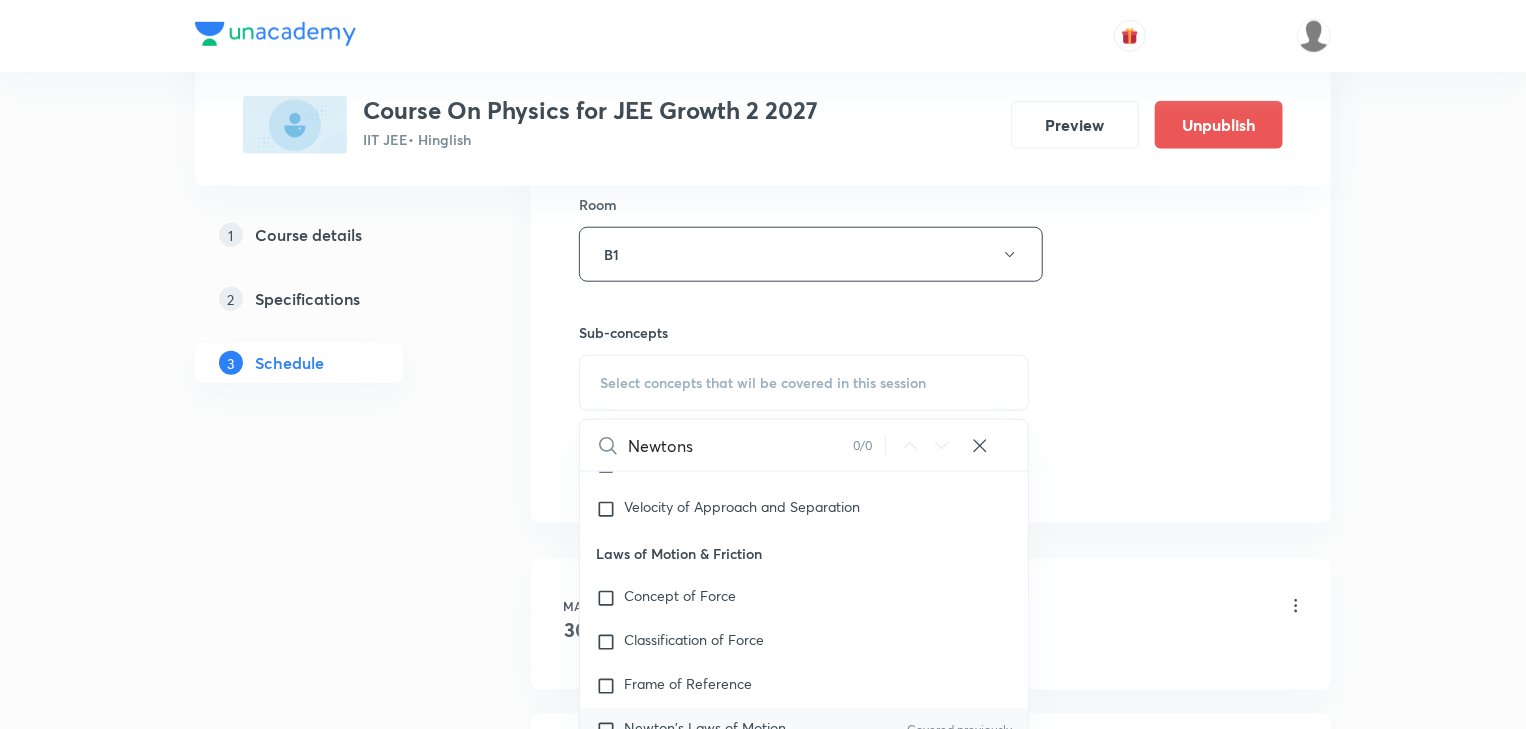type on "Newtons" 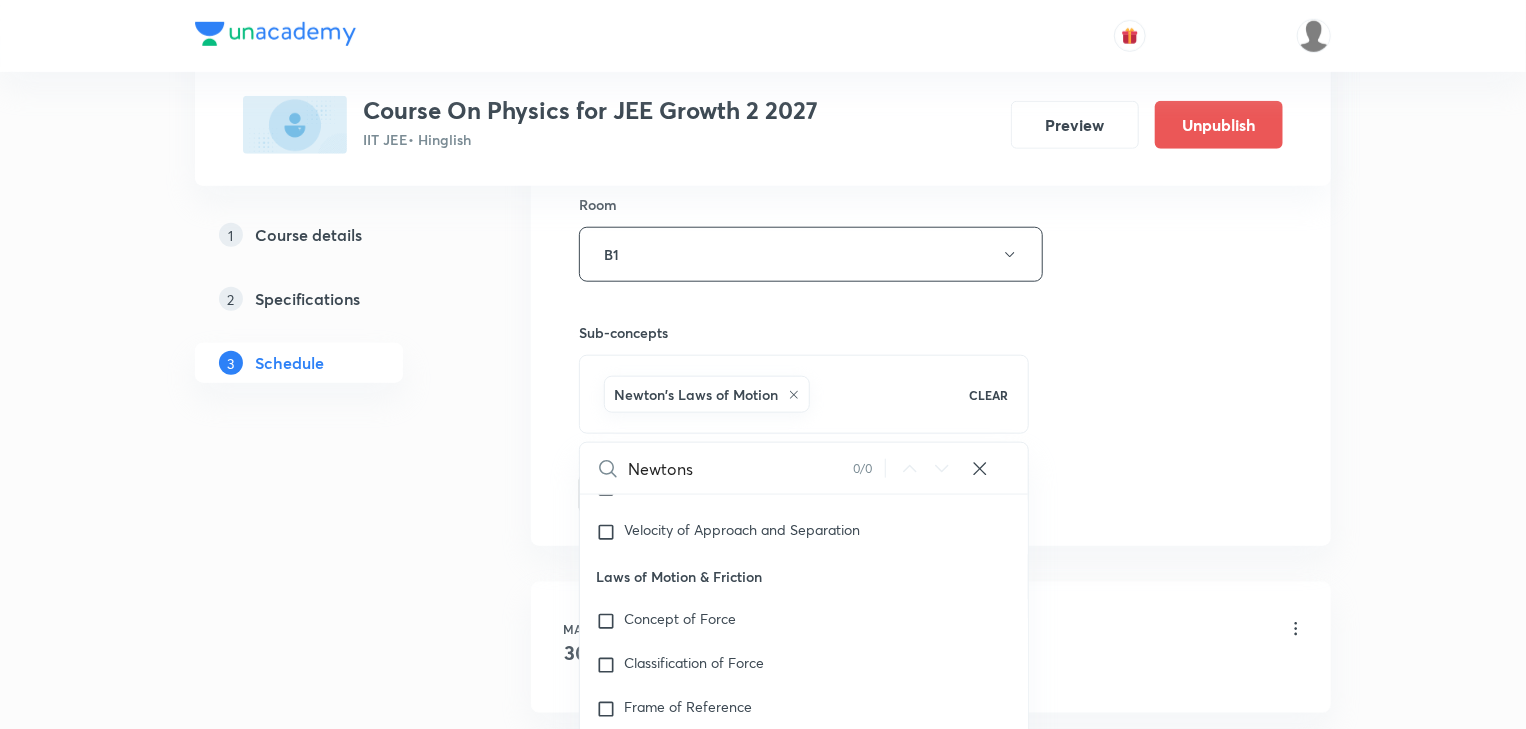 click on "Session  41 Live class Session title 12/99 NLM Part - 3 ​ Schedule for Aug 6, 2025, 11:50 AM ​ Duration (in minutes) 45 ​   Session type Online Offline Room B1 Sub-concepts Newton's Laws of Motion  CLEAR Newtons 0 / 0 ​ Mathematical Tools Vectors and Scalars  Covered previously Elementary Algebra Basic Trigonometry Addition of Vectors Covered previously 2D and 3D Geometry Representation of Vector  Covered previously Components of a Vector Functions Unit Vectors Differentiation Integration Rectangular Components of a Vector in Three Dimensions Position Vector Use of Differentiation & Integration in One Dimensional Motion Displacement Vector Derivatives of Equations of Motion by Calculus Covered previously Vectors Product of Two Vectors Differentiation: Basic Formula and Rule Definite Integration and Area Under The Curve Maxima and Minima Chain Rule Cross Product Dot-Product Resolution of Vectors Subtraction of Vectors Addition of More than Two Vectors Units & Dimensions Physical quantity Error Analysis" at bounding box center (931, 33) 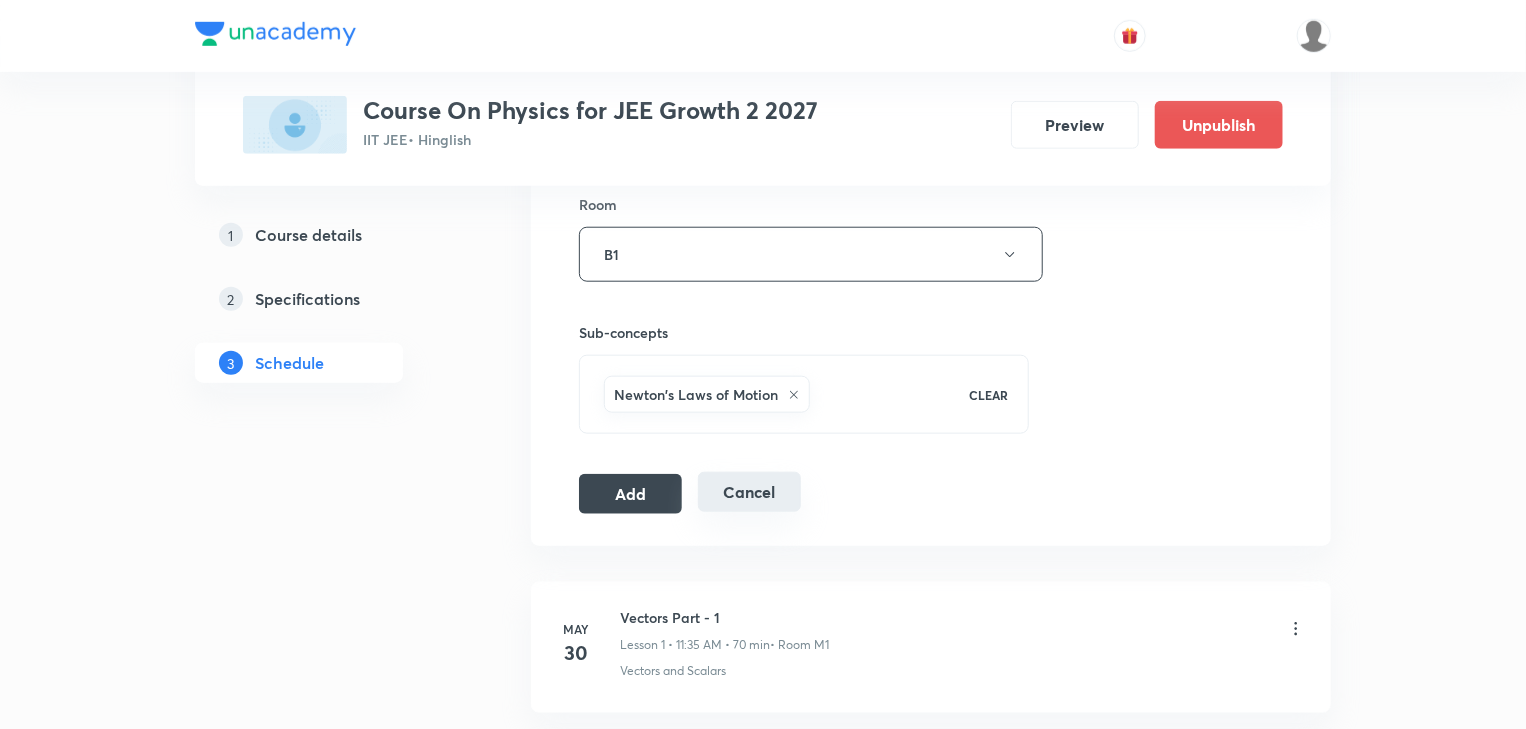 drag, startPoint x: 639, startPoint y: 484, endPoint x: 752, endPoint y: 472, distance: 113.63538 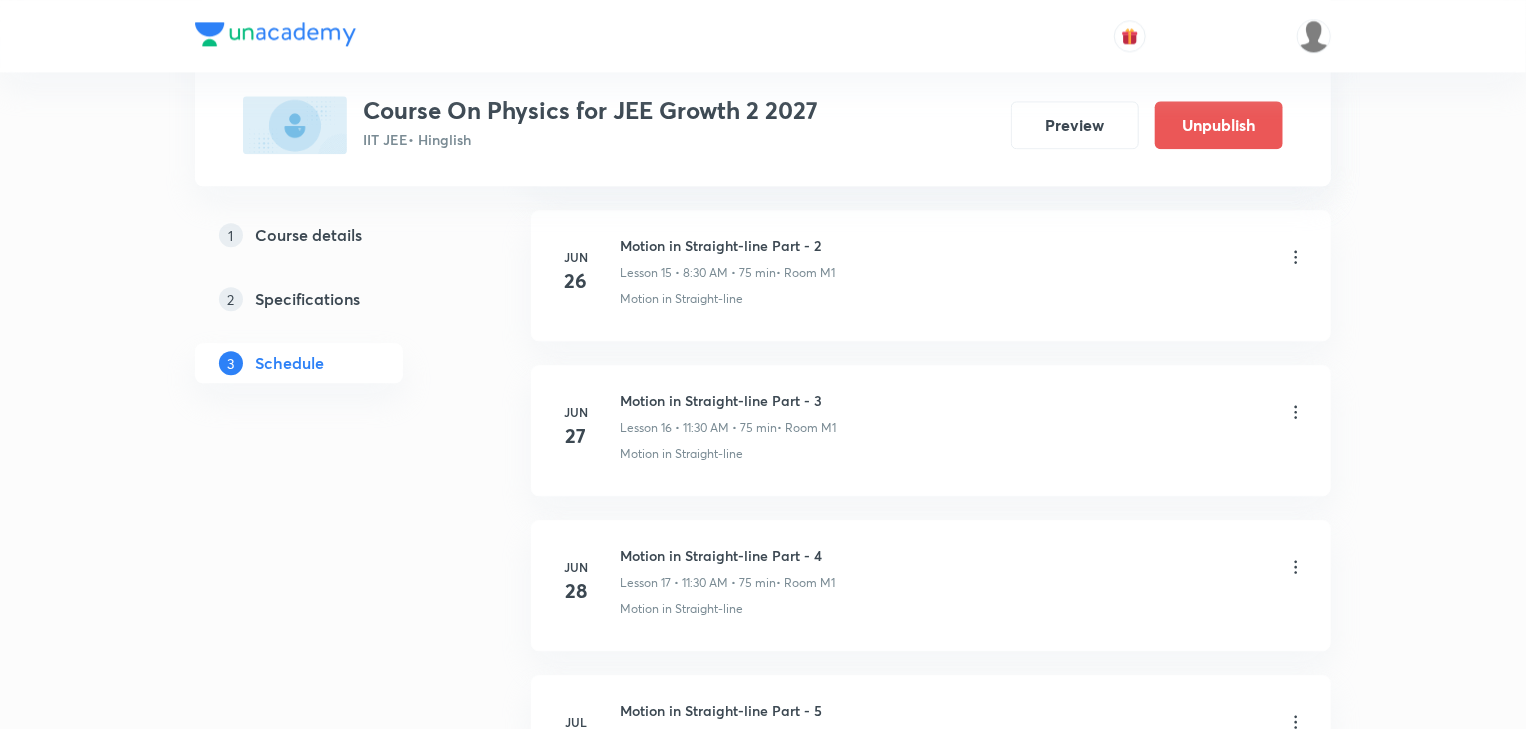 scroll, scrollTop: 6293, scrollLeft: 0, axis: vertical 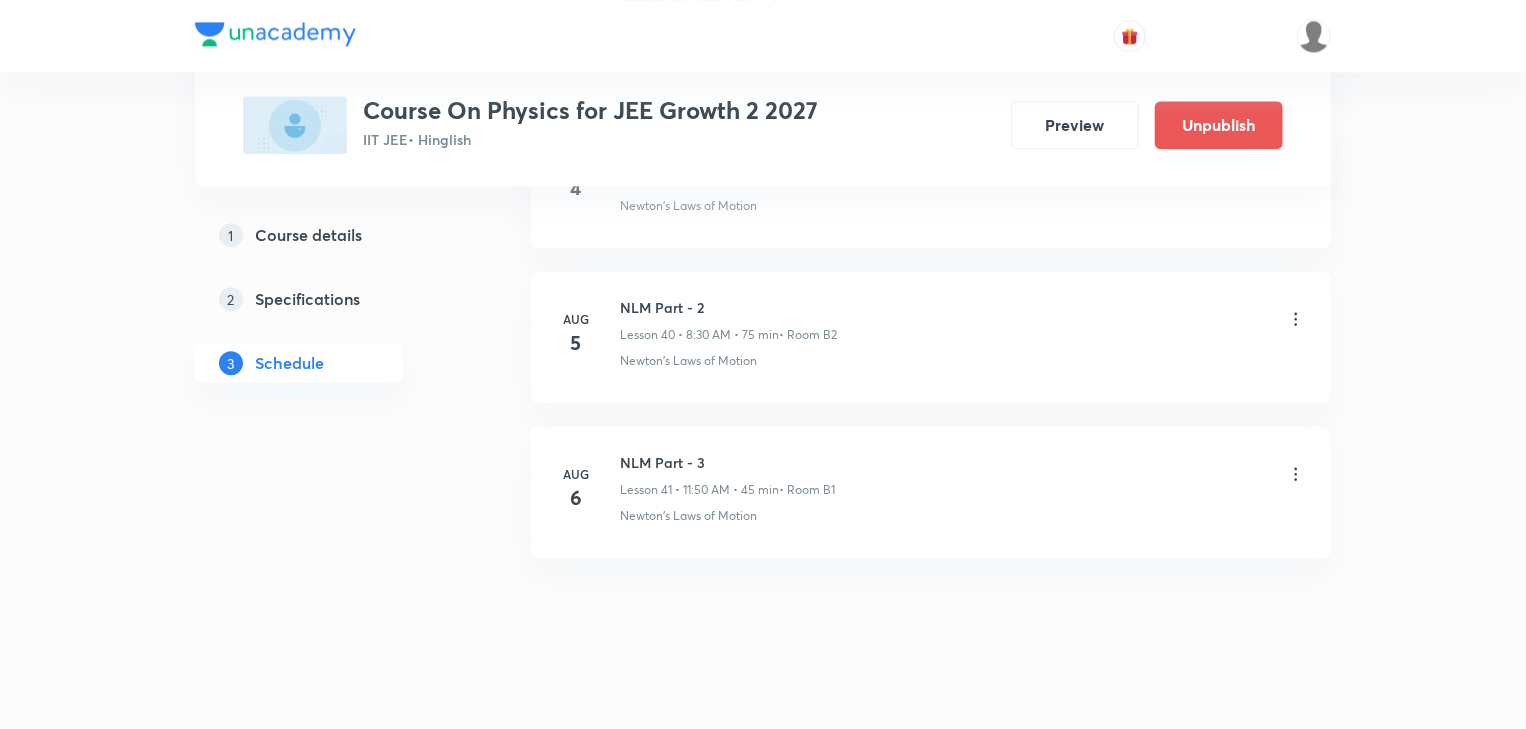drag, startPoint x: 692, startPoint y: 477, endPoint x: 718, endPoint y: 474, distance: 26.172504 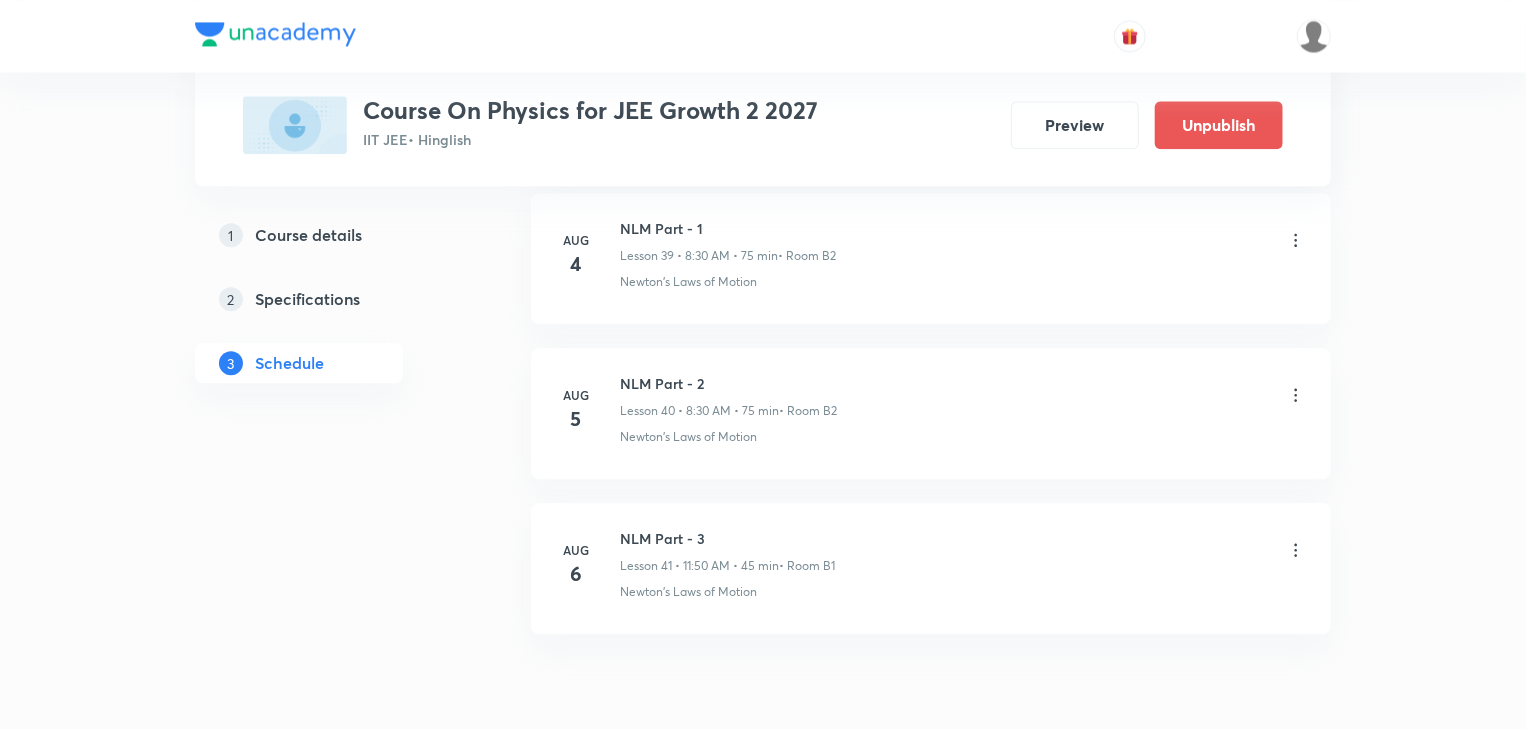 scroll, scrollTop: 6293, scrollLeft: 0, axis: vertical 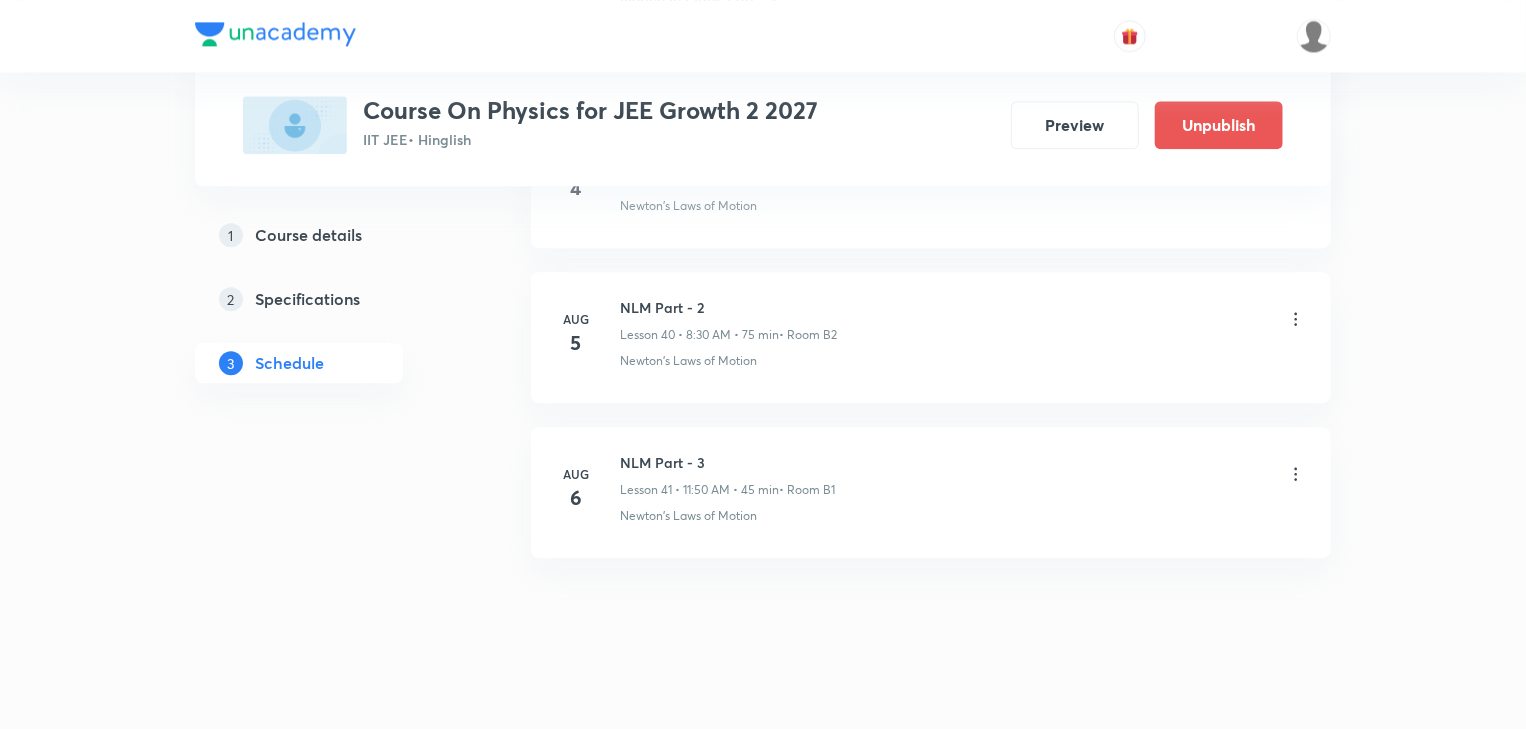 click on "Lesson 40 • 8:30 AM • 75 min" at bounding box center (699, 335) 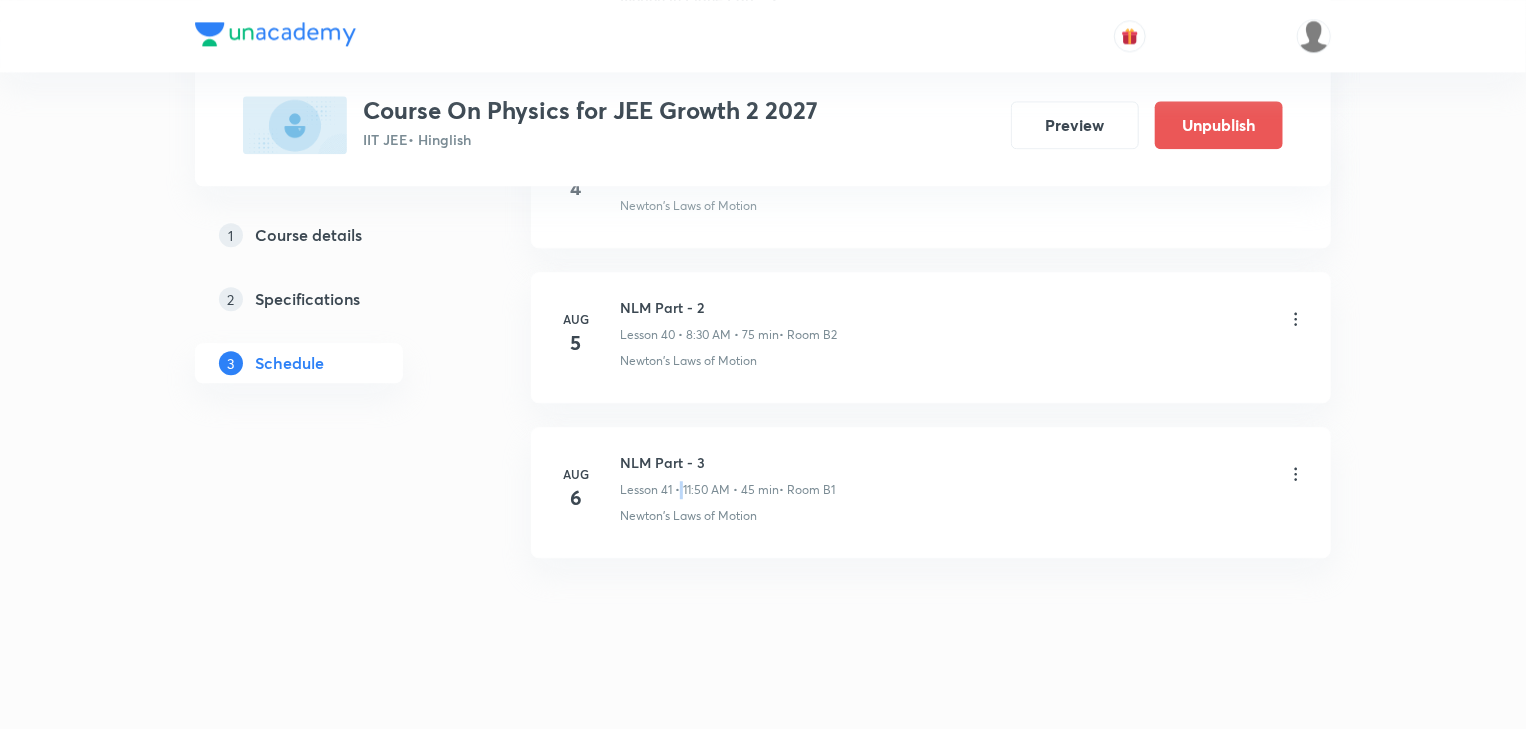 click on "Lesson 41 • 11:50 AM • 45 min" at bounding box center (699, 490) 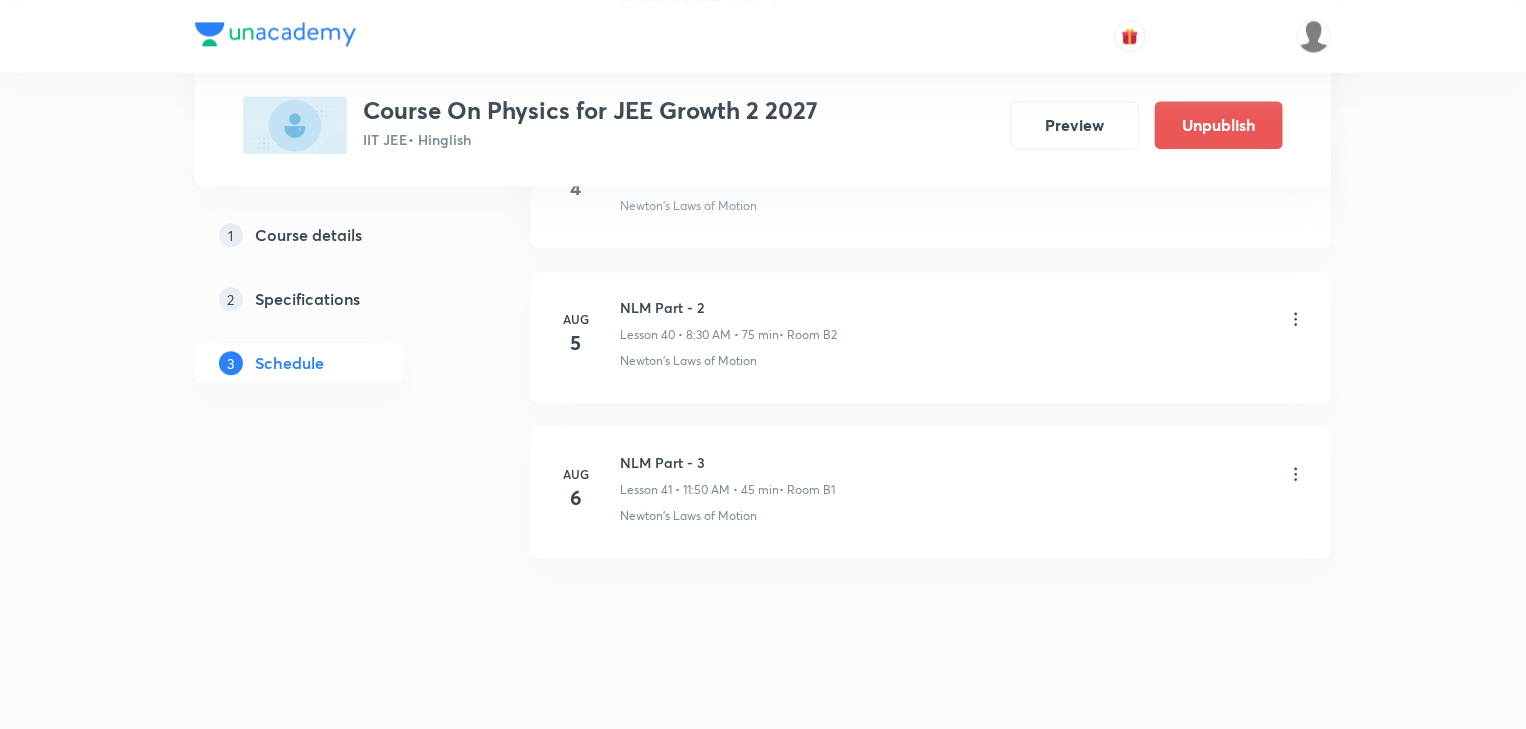 click on "NLM Part - 3" at bounding box center (727, 462) 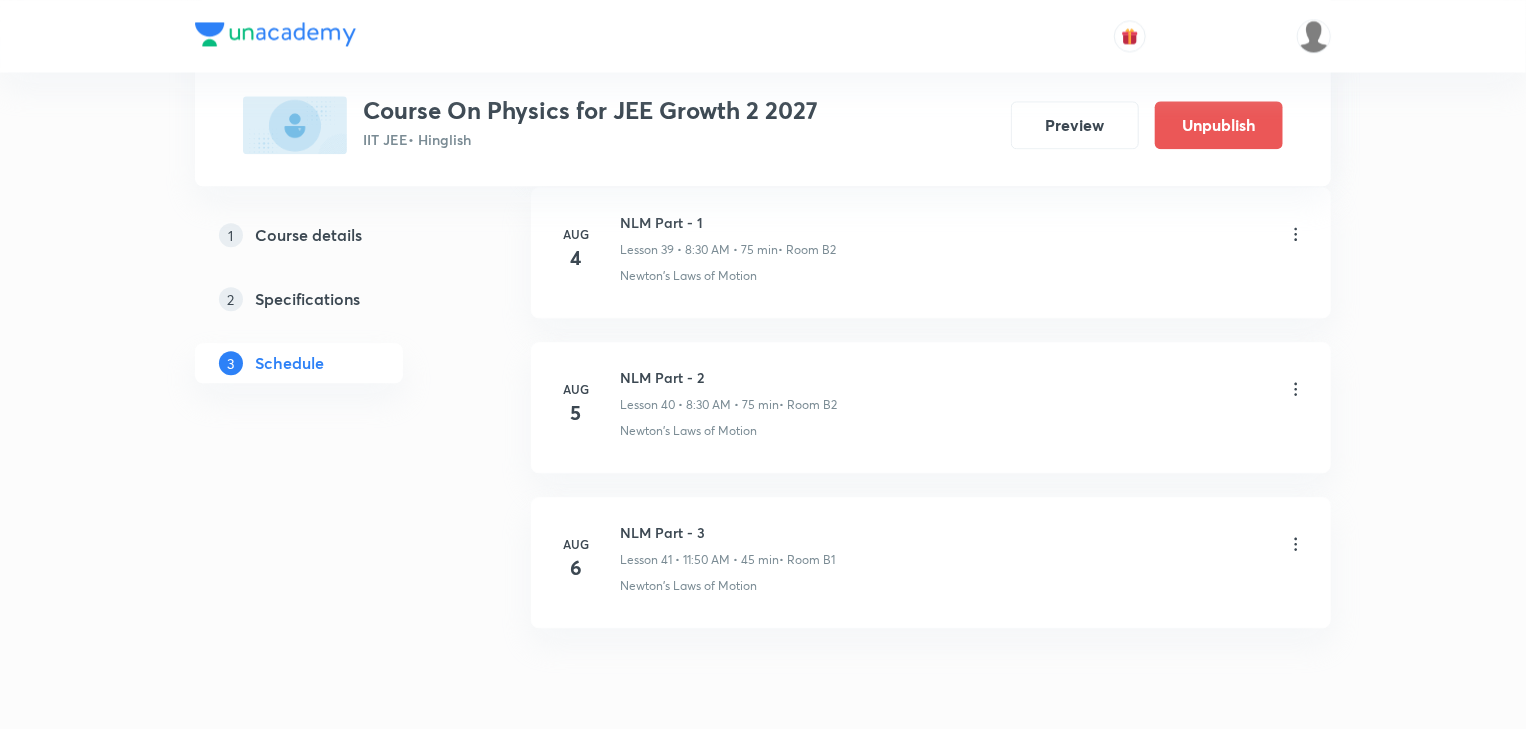 scroll, scrollTop: 6293, scrollLeft: 0, axis: vertical 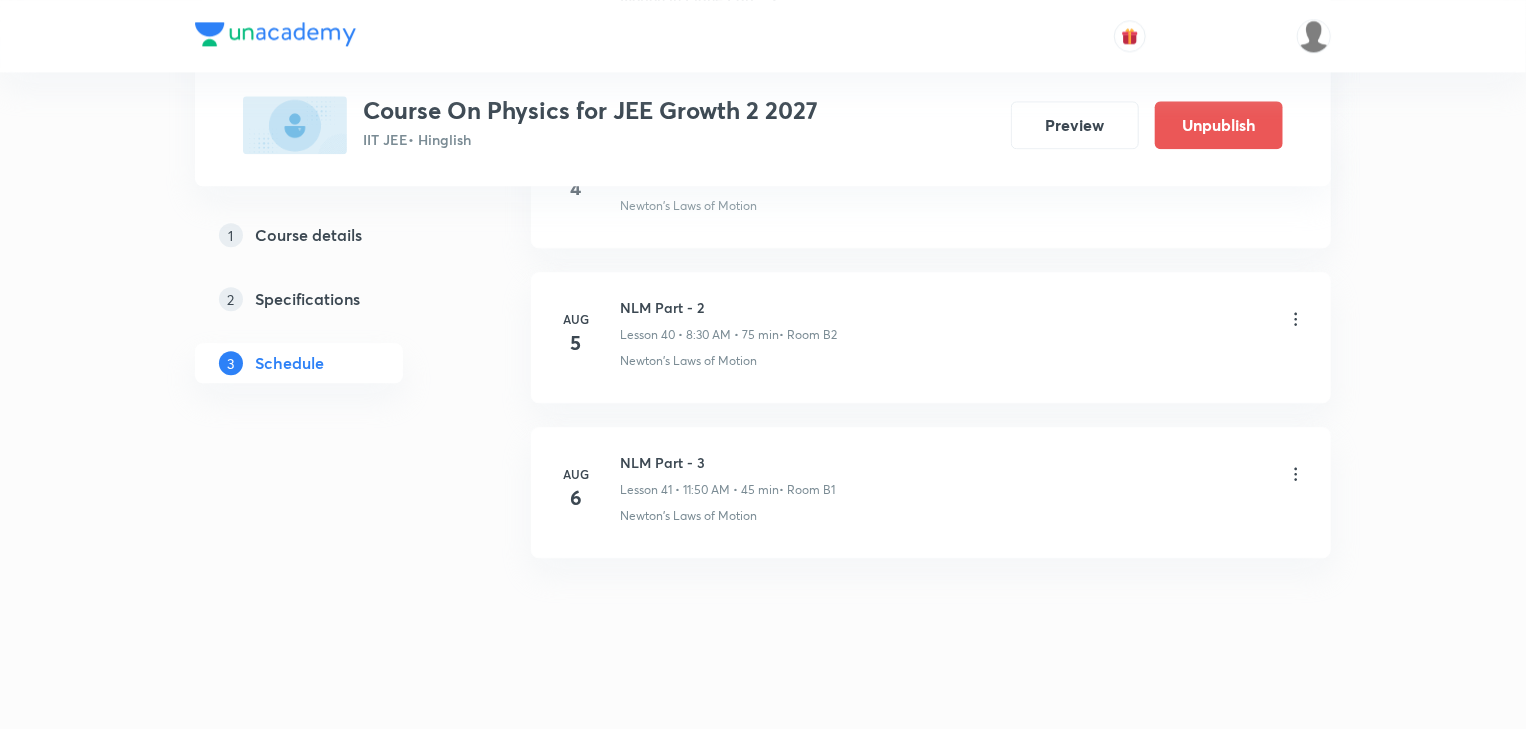 click 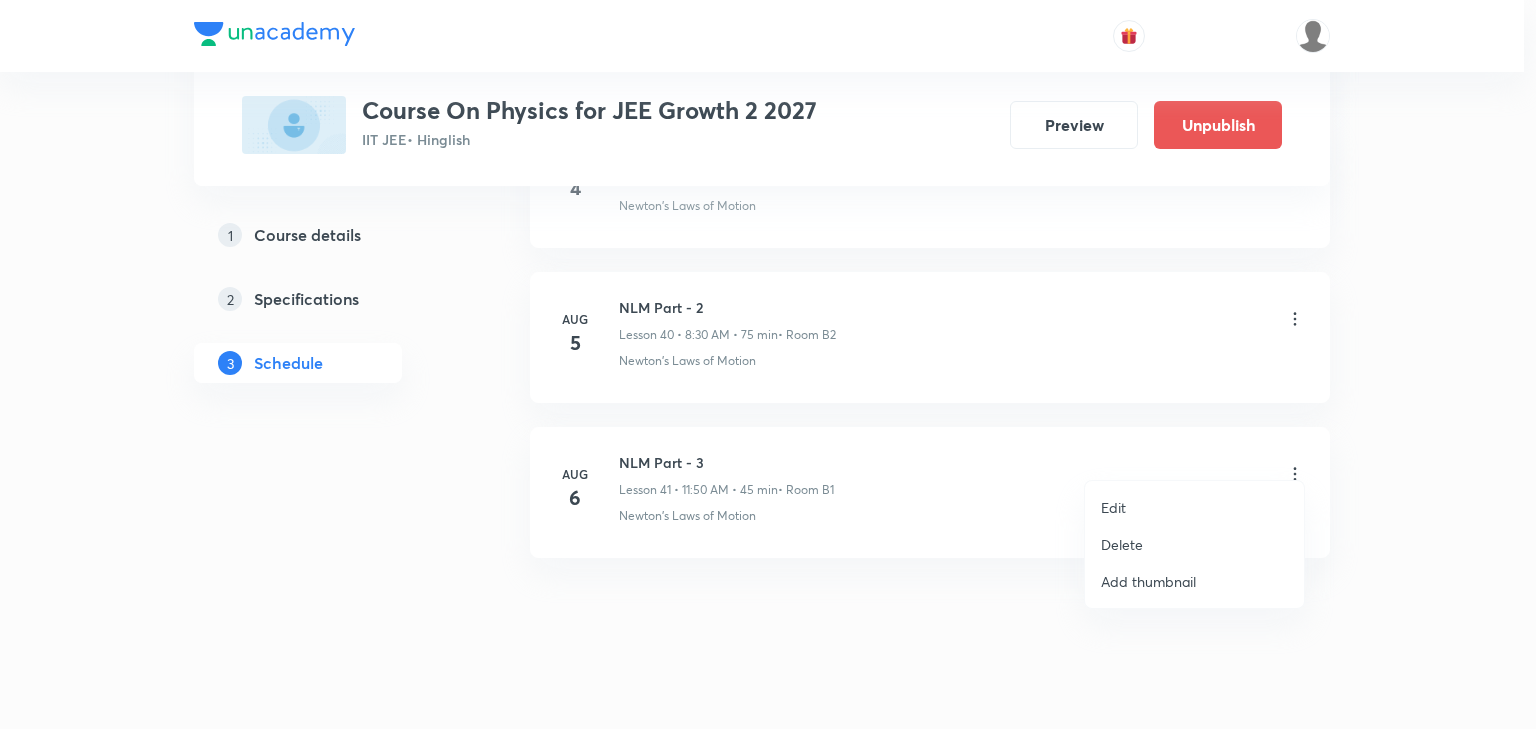 click on "Delete" at bounding box center (1122, 544) 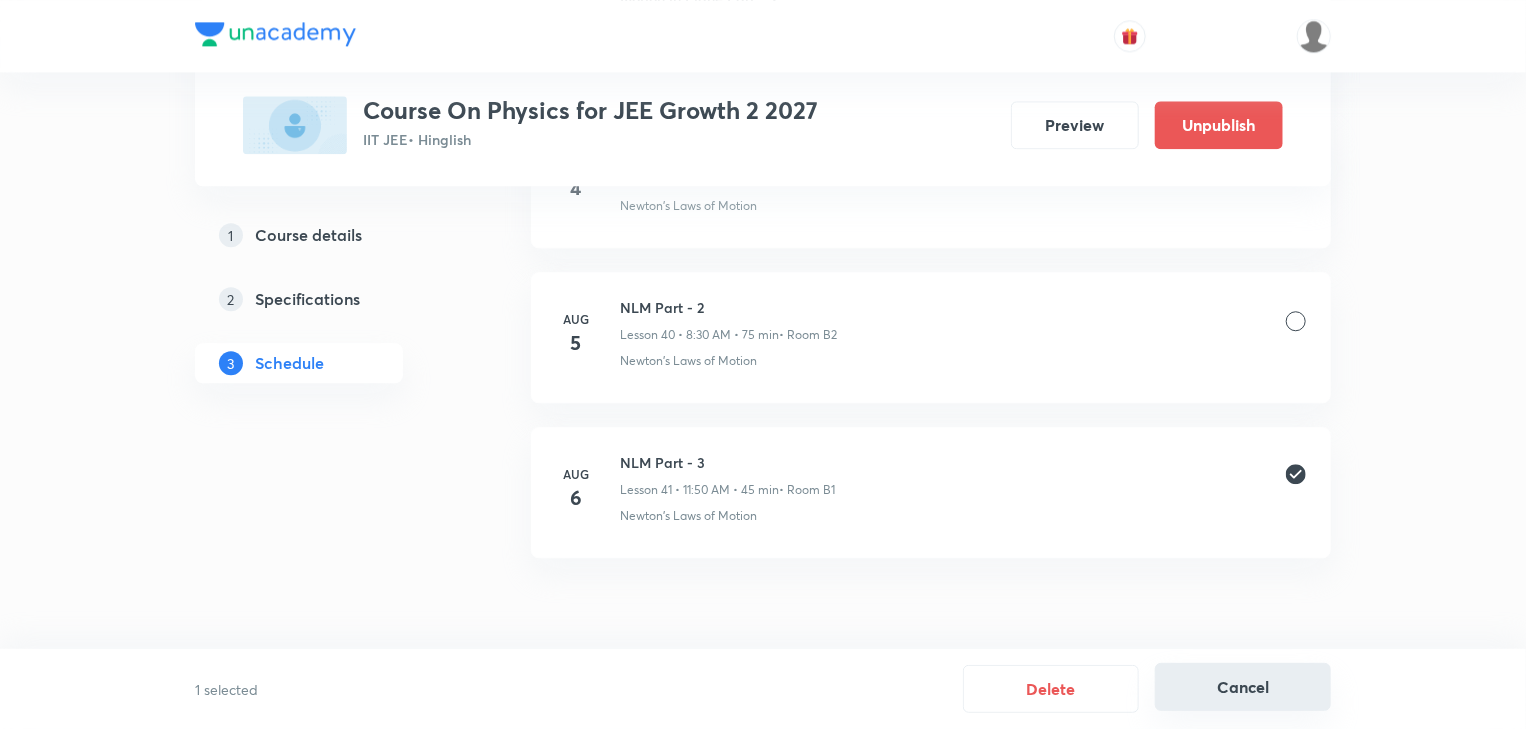click on "Cancel" at bounding box center (1243, 687) 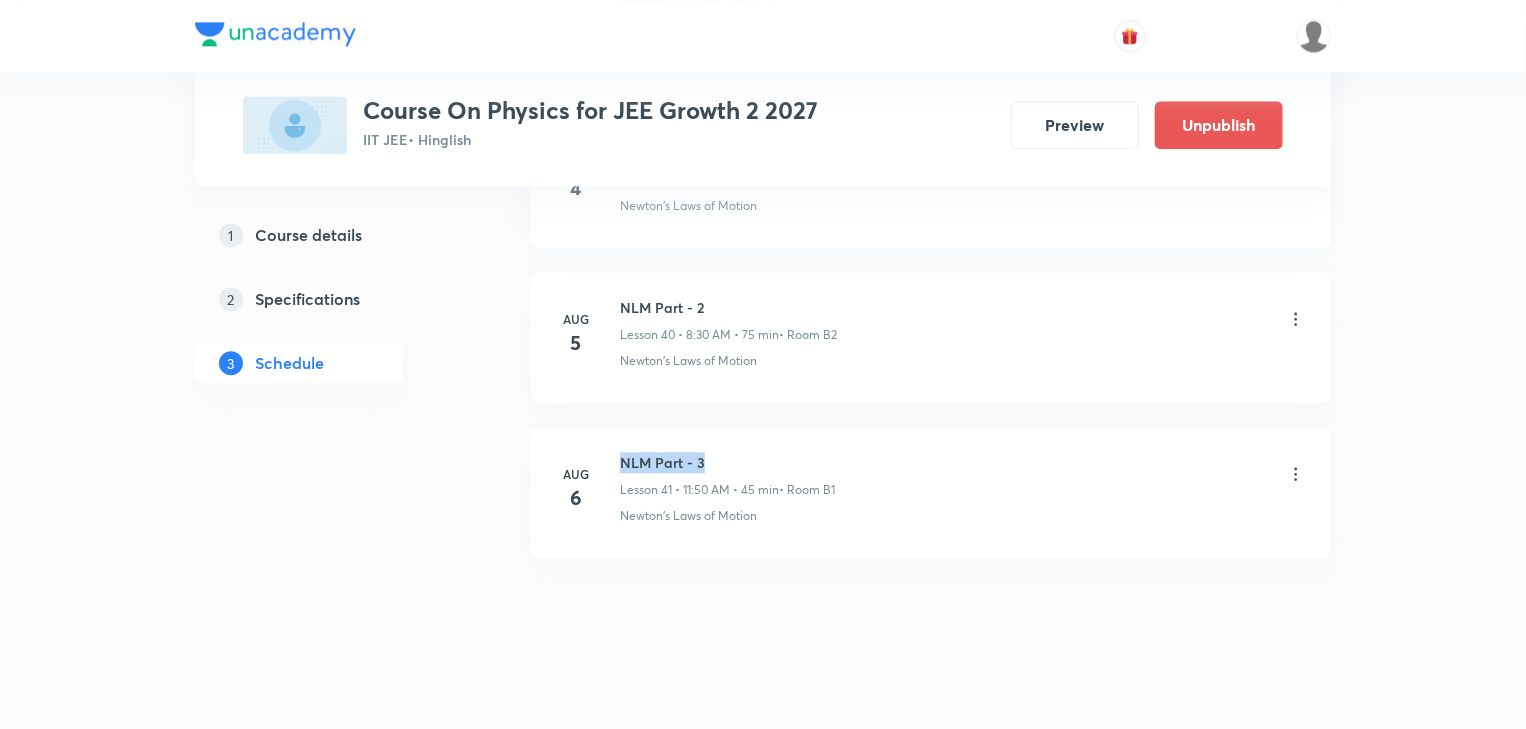drag, startPoint x: 621, startPoint y: 442, endPoint x: 741, endPoint y: 449, distance: 120.203995 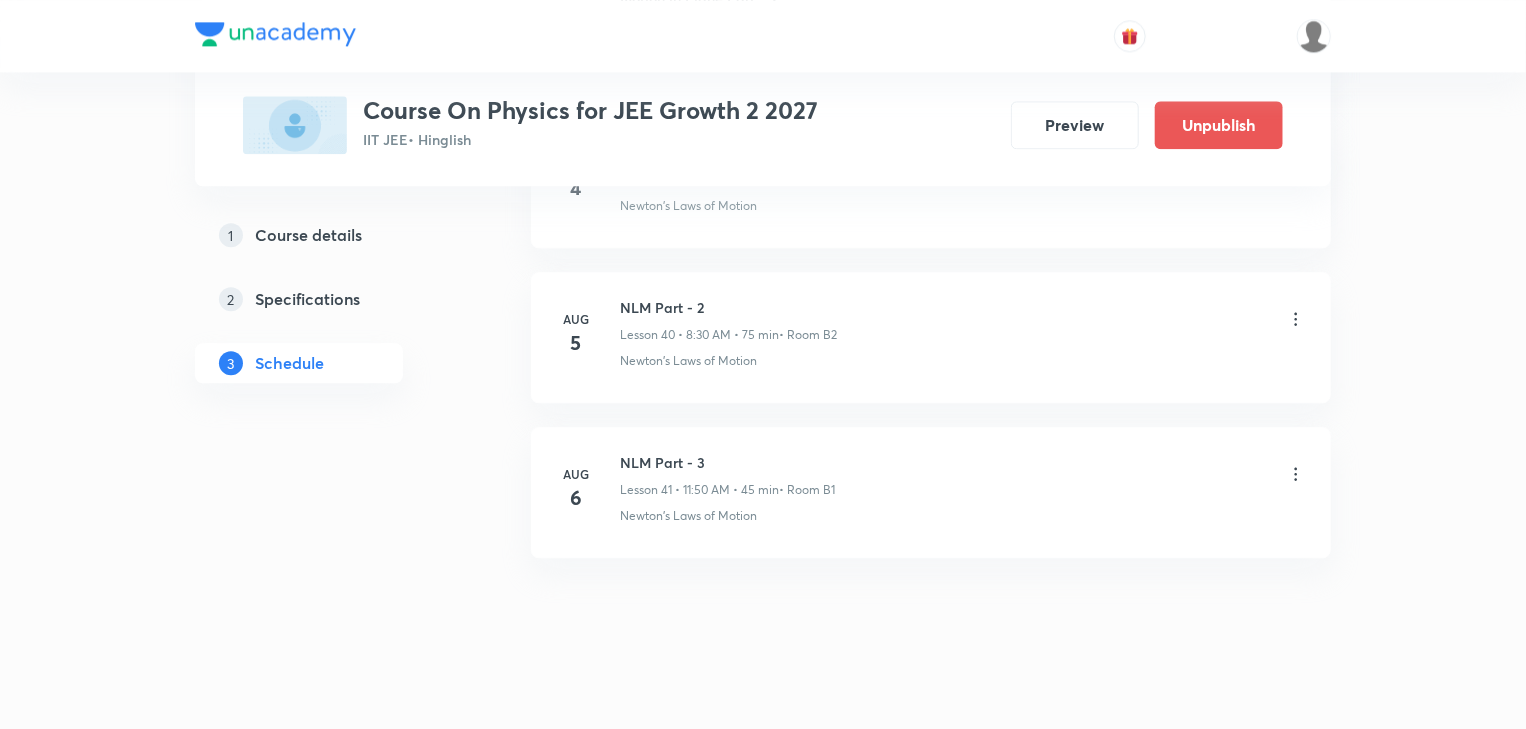 click 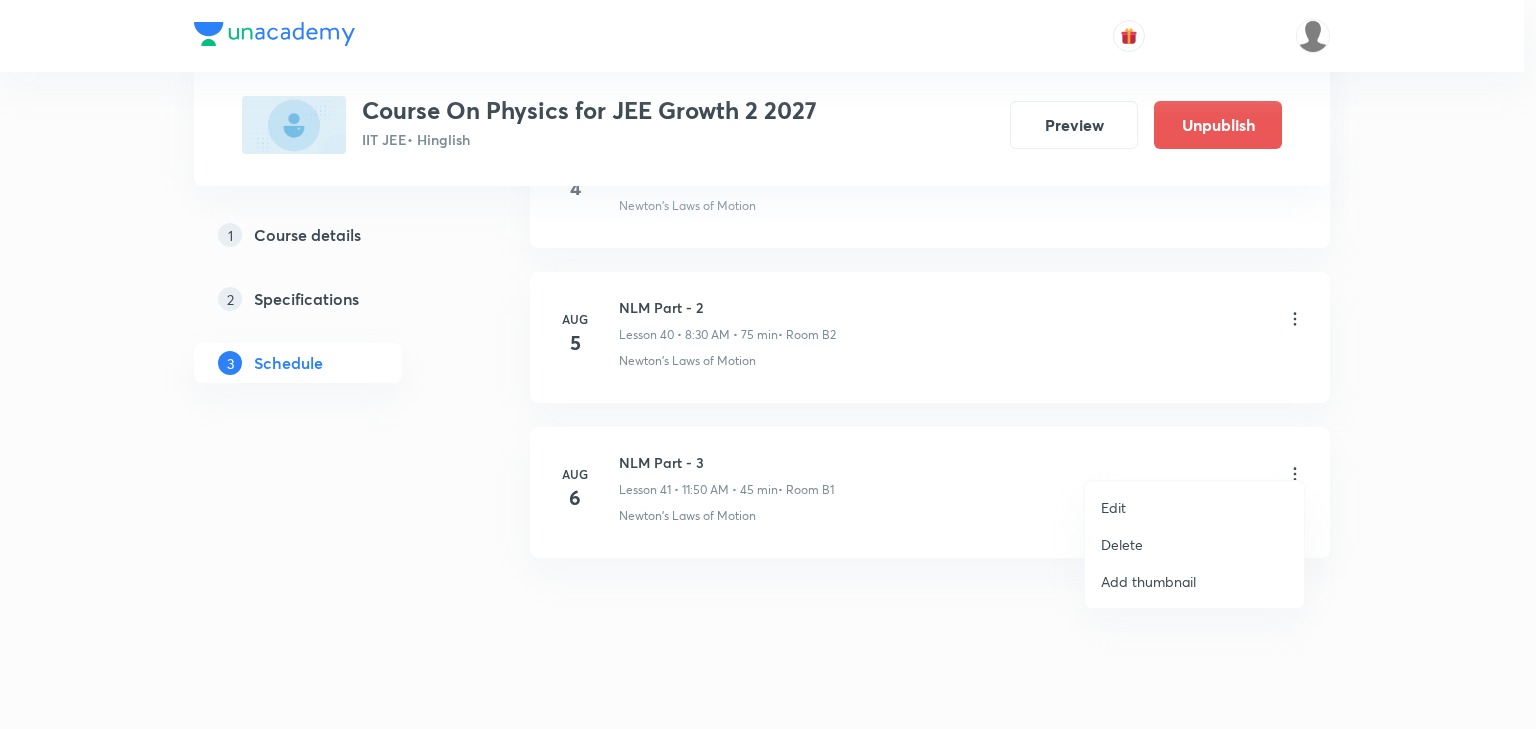 click on "Delete" at bounding box center [1122, 544] 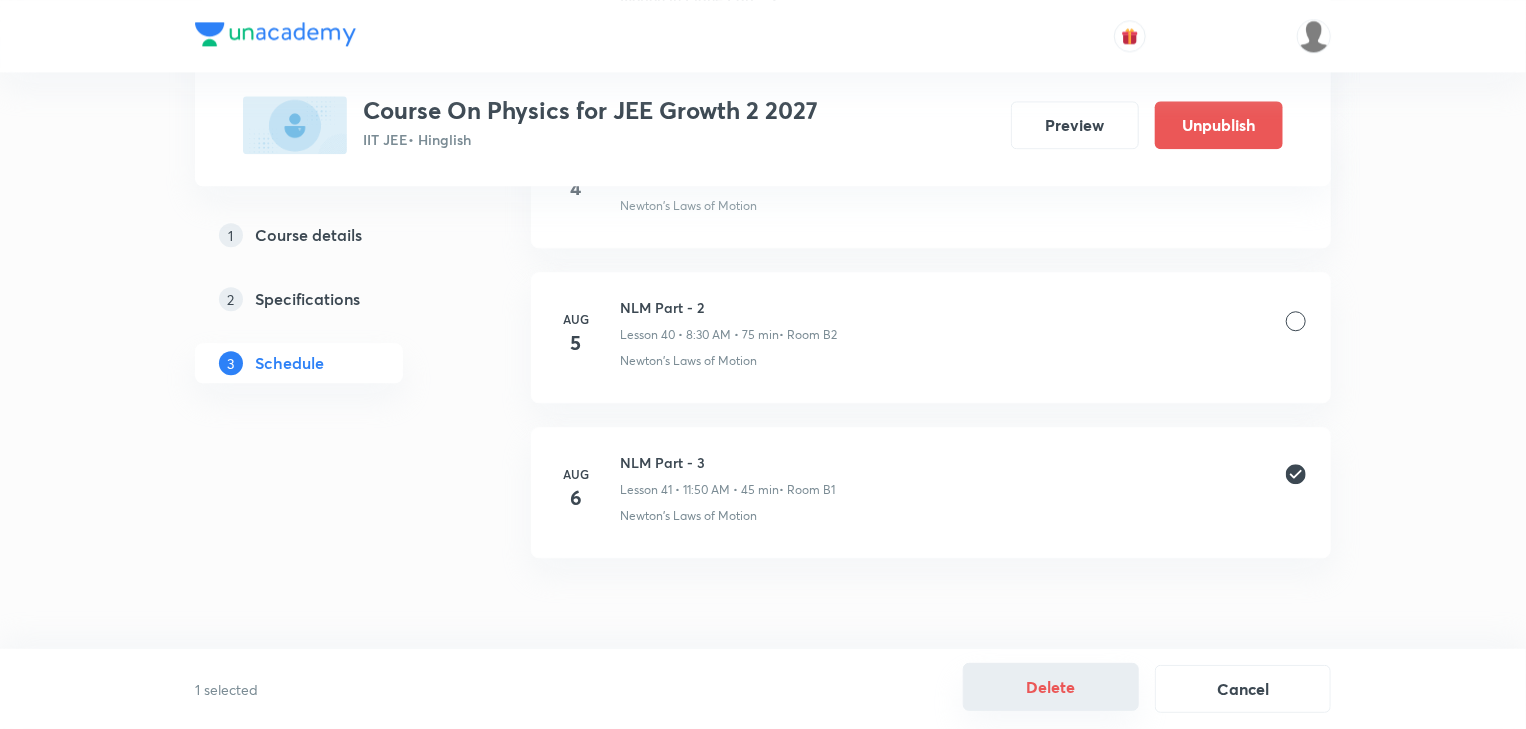 click on "Delete" at bounding box center [1051, 687] 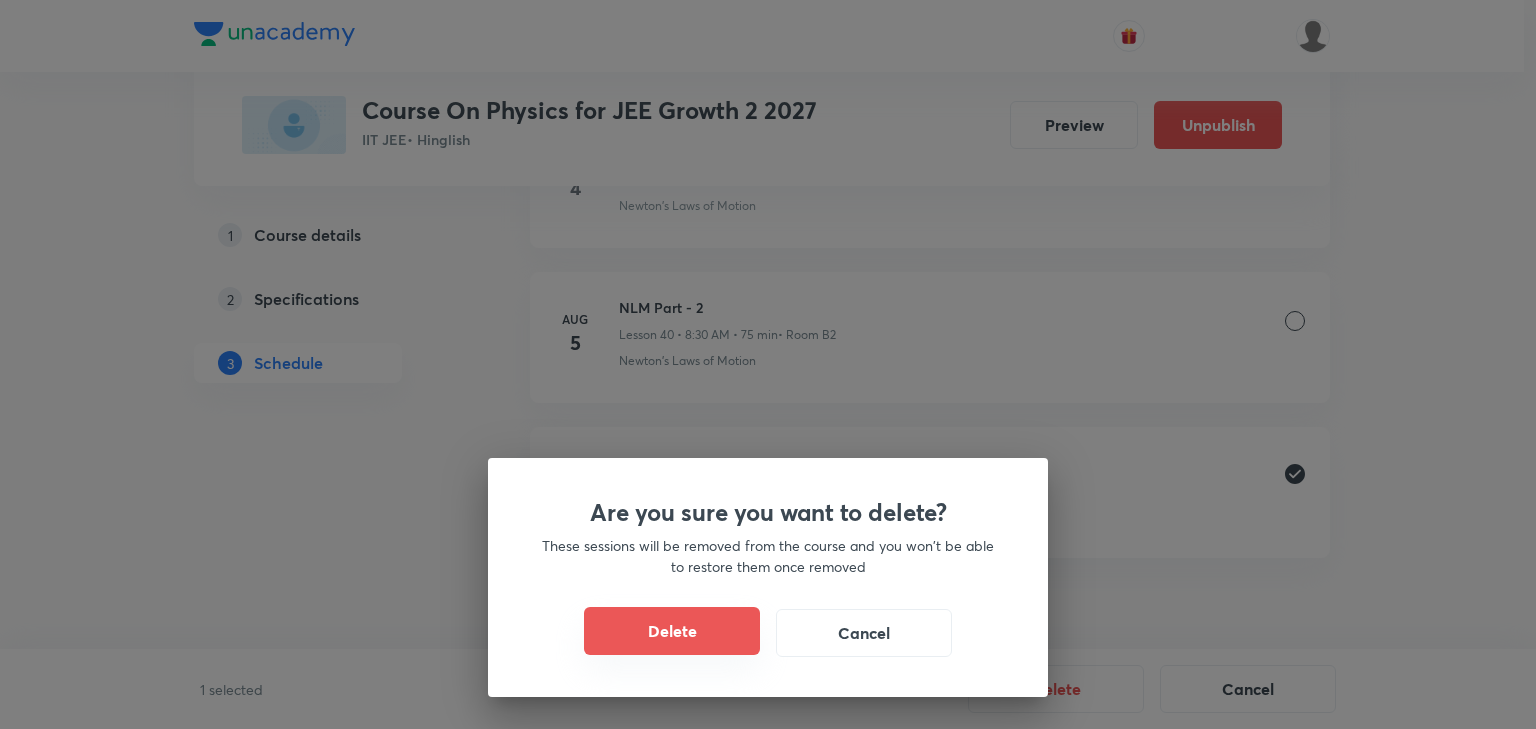 click on "Delete" at bounding box center [672, 631] 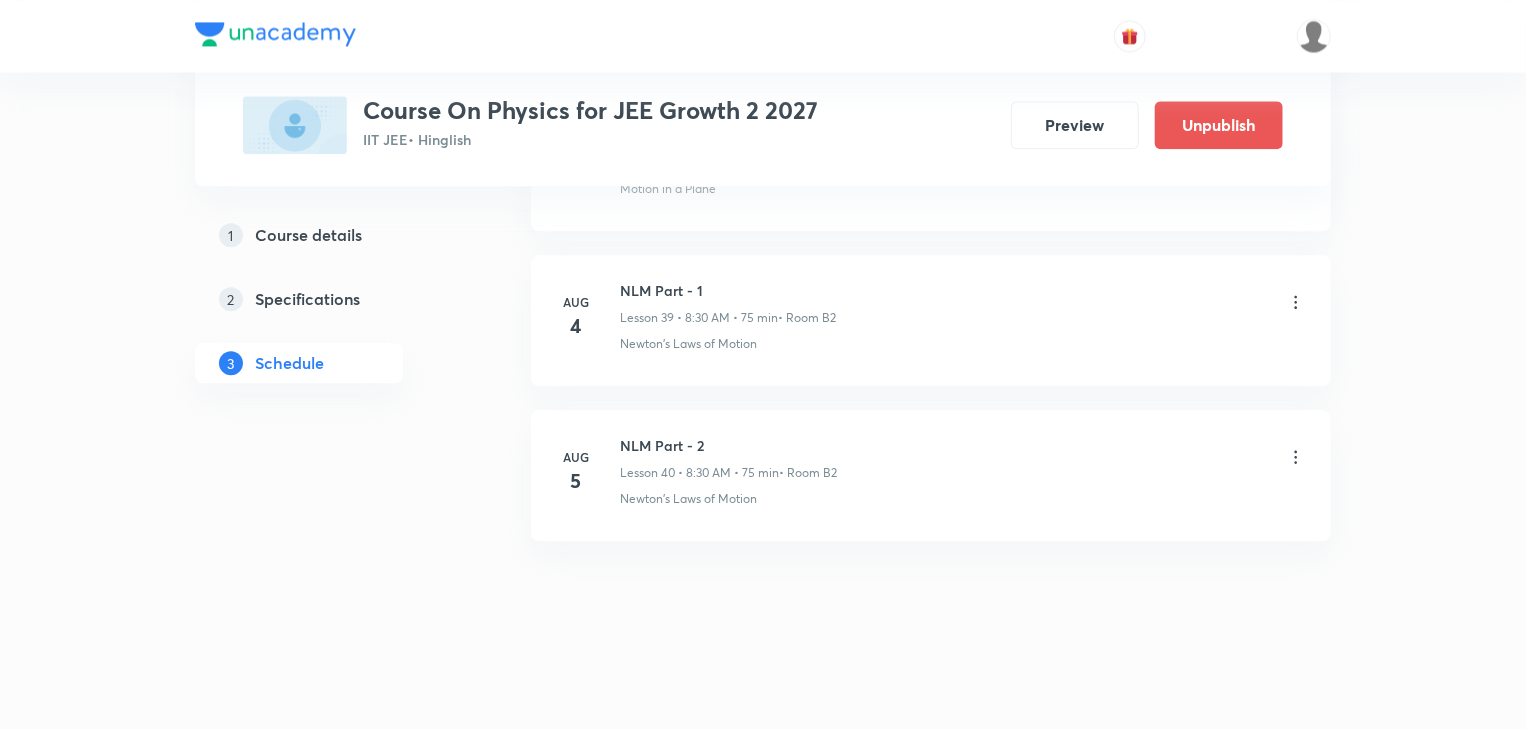 scroll, scrollTop: 6139, scrollLeft: 0, axis: vertical 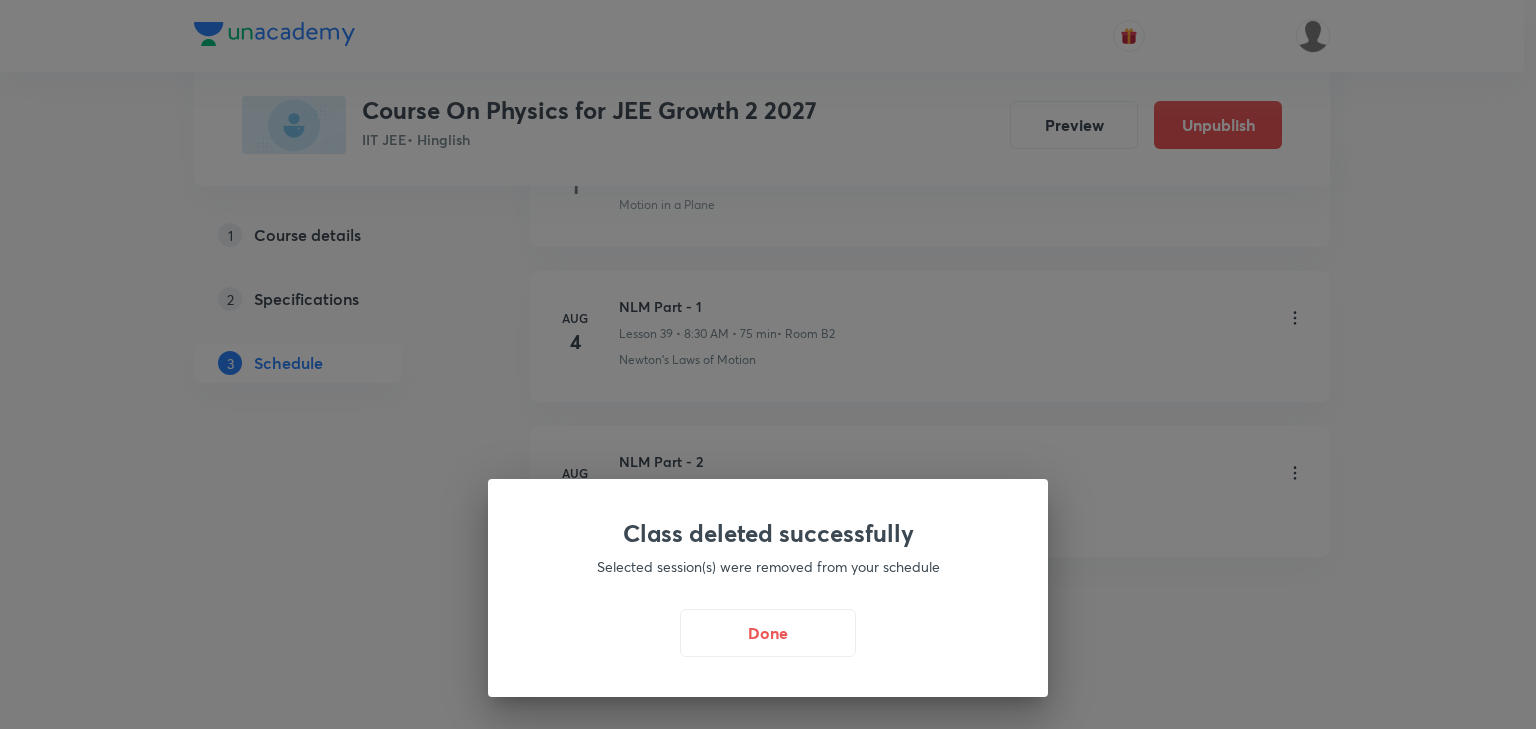 click on "Class deleted successfully Selected session(s) were removed from your schedule Done" at bounding box center [768, 364] 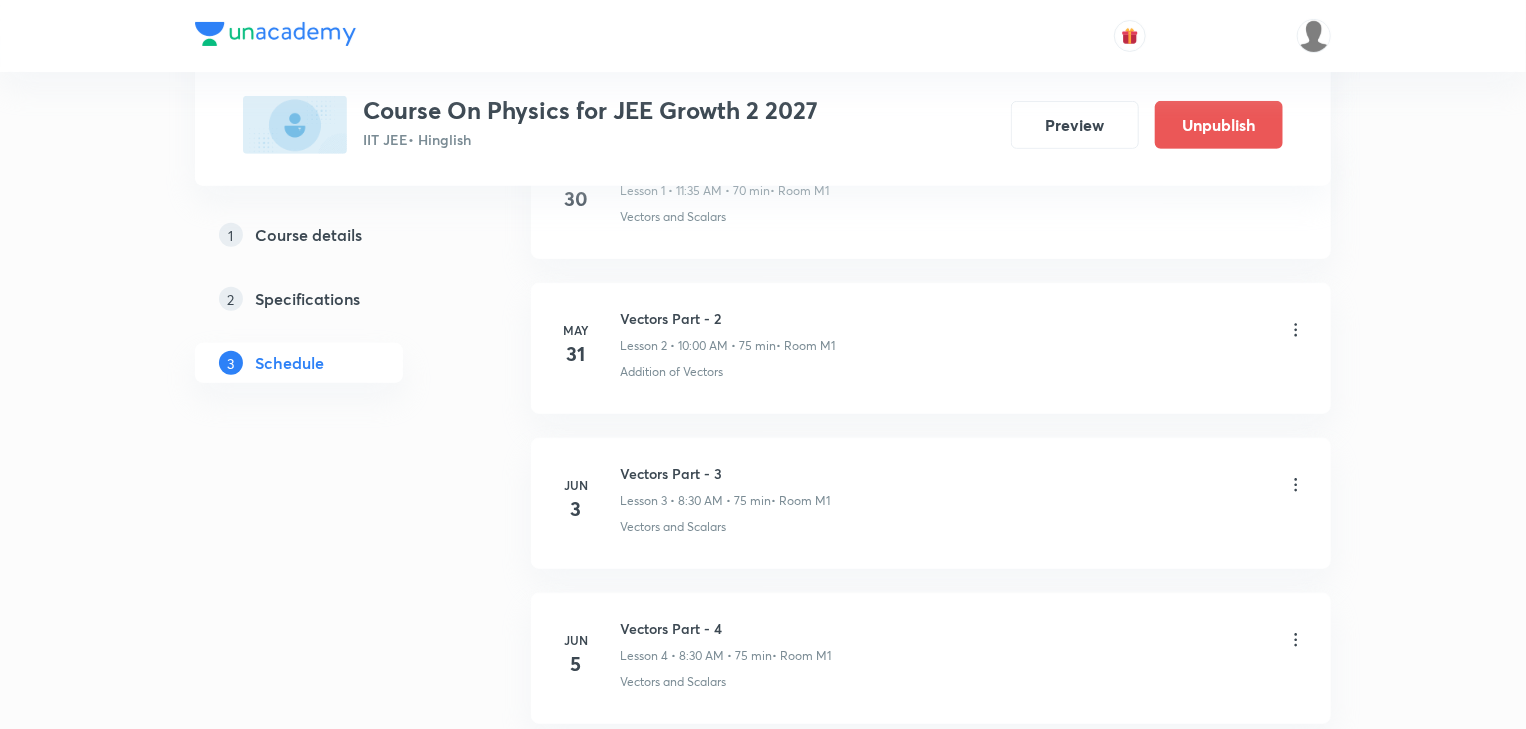 scroll, scrollTop: 0, scrollLeft: 0, axis: both 